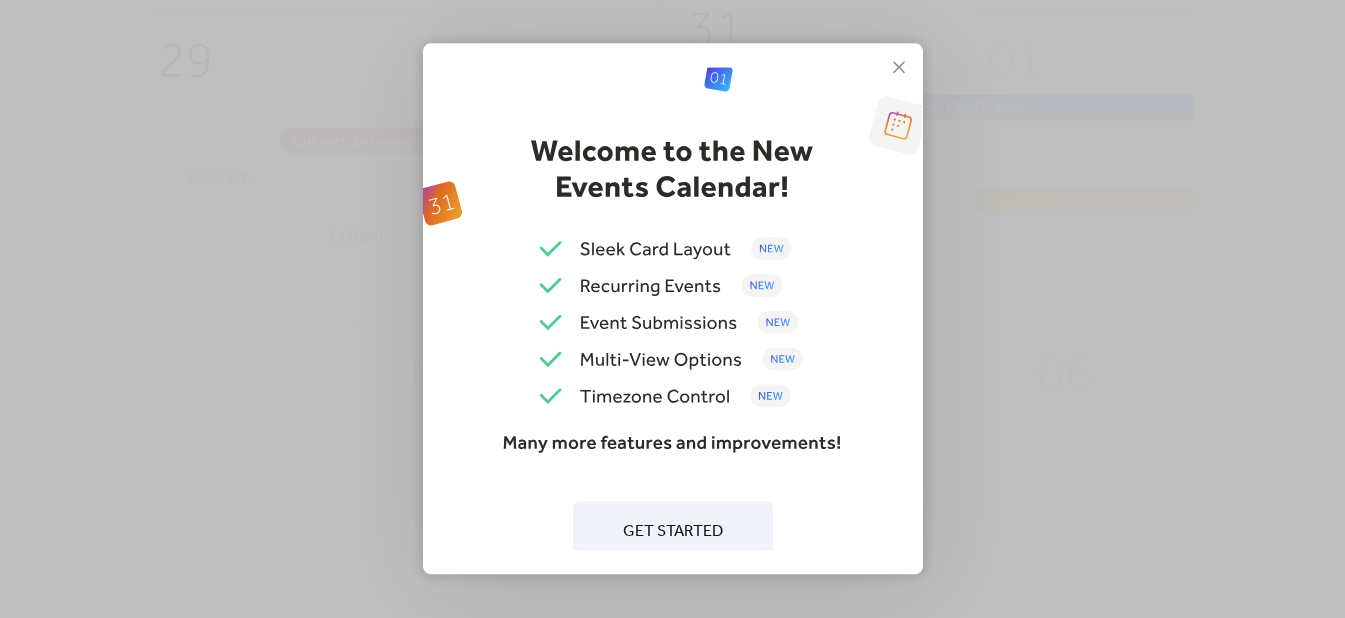 scroll, scrollTop: 0, scrollLeft: 0, axis: both 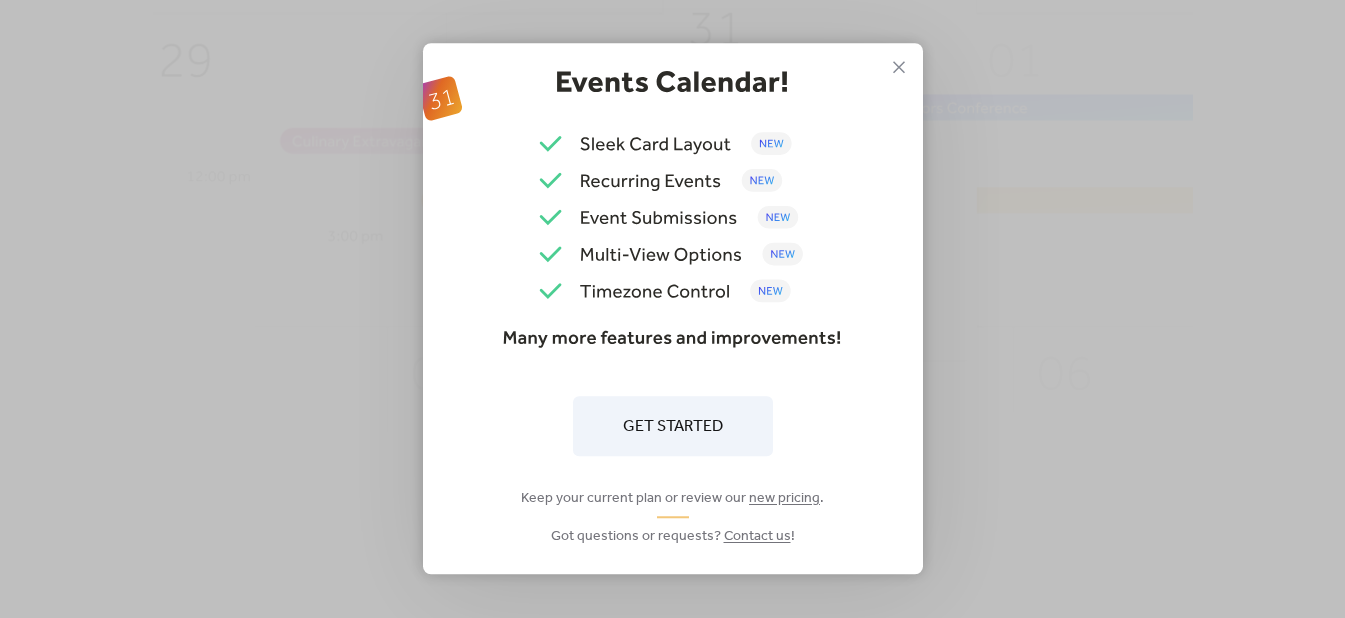 click on "Get Started" at bounding box center (673, 427) 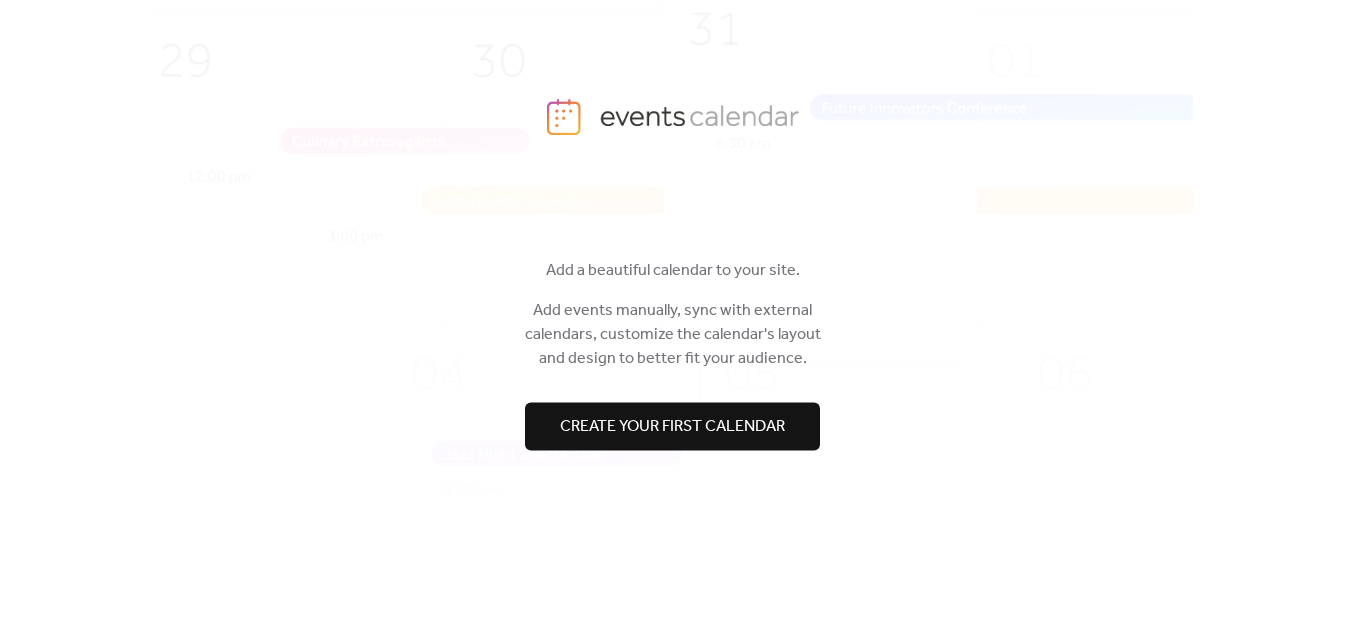 click on "Create your first calendar" at bounding box center (672, 427) 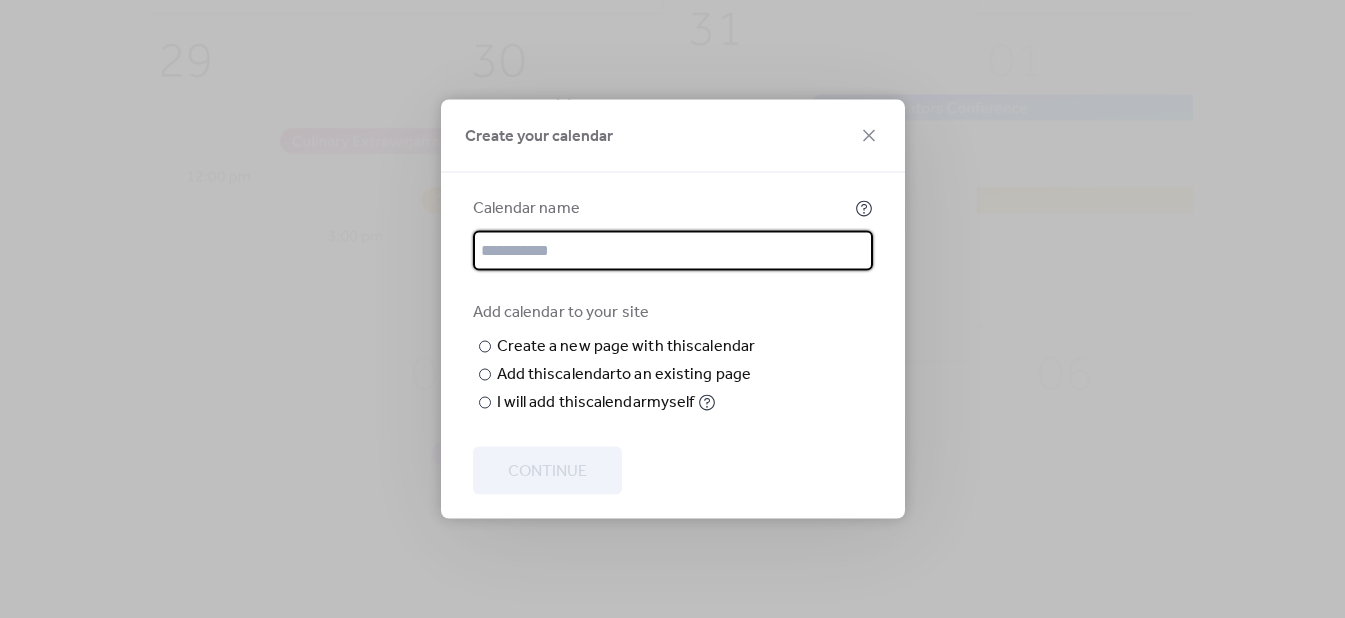 click at bounding box center (673, 251) 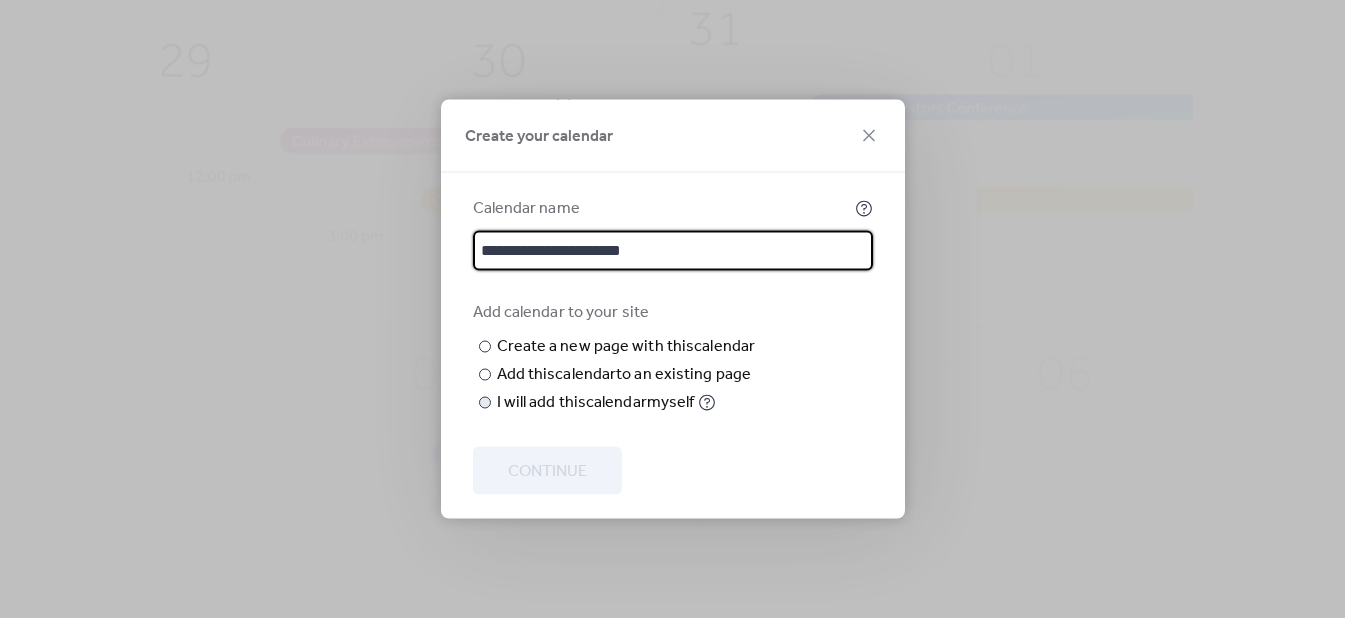 type on "**********" 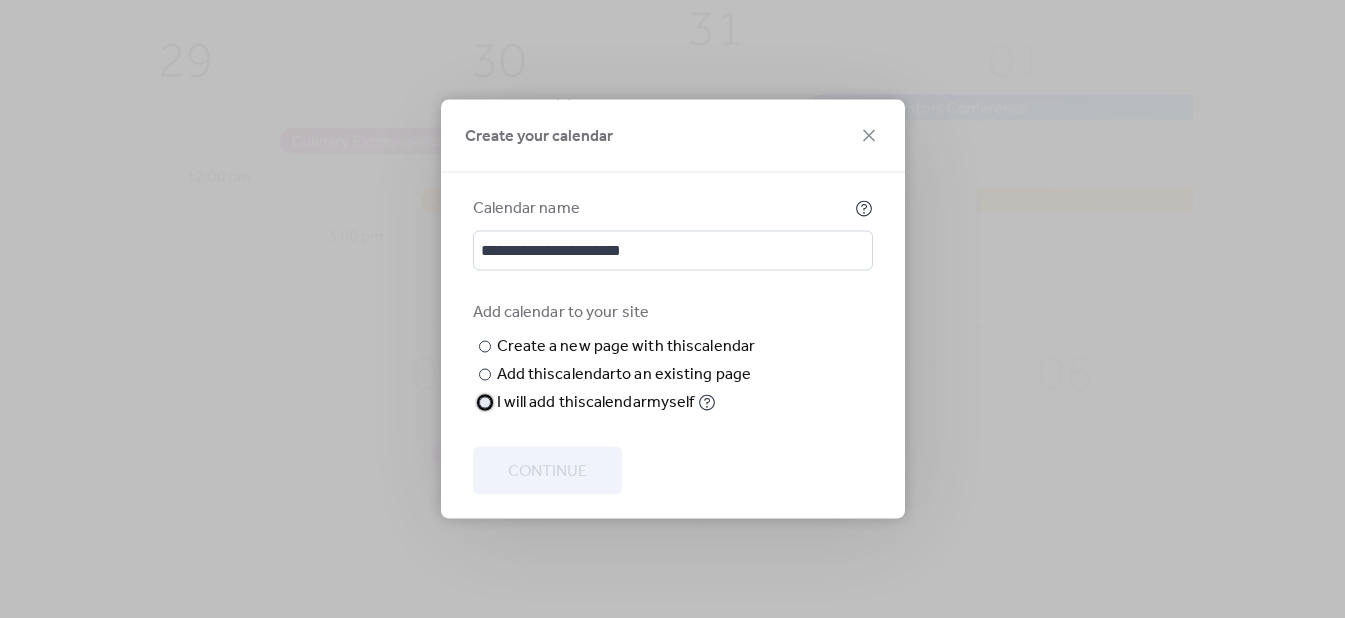 click at bounding box center (485, 403) 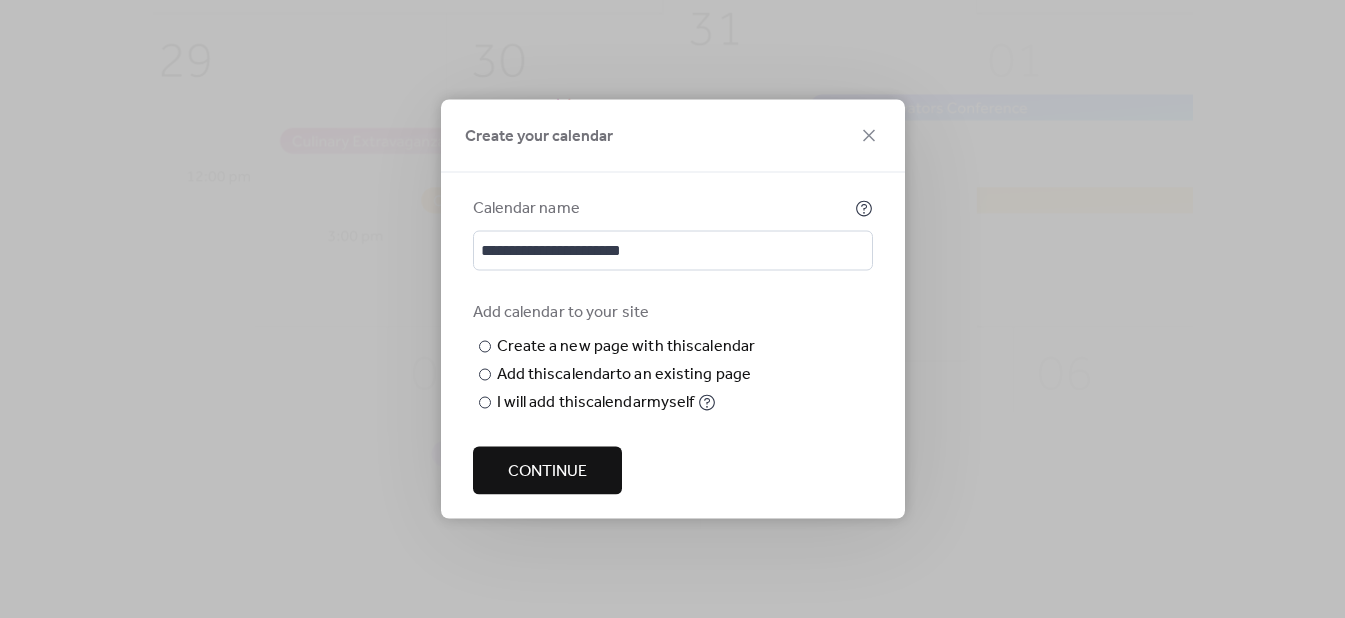 click on "Continue" at bounding box center [547, 472] 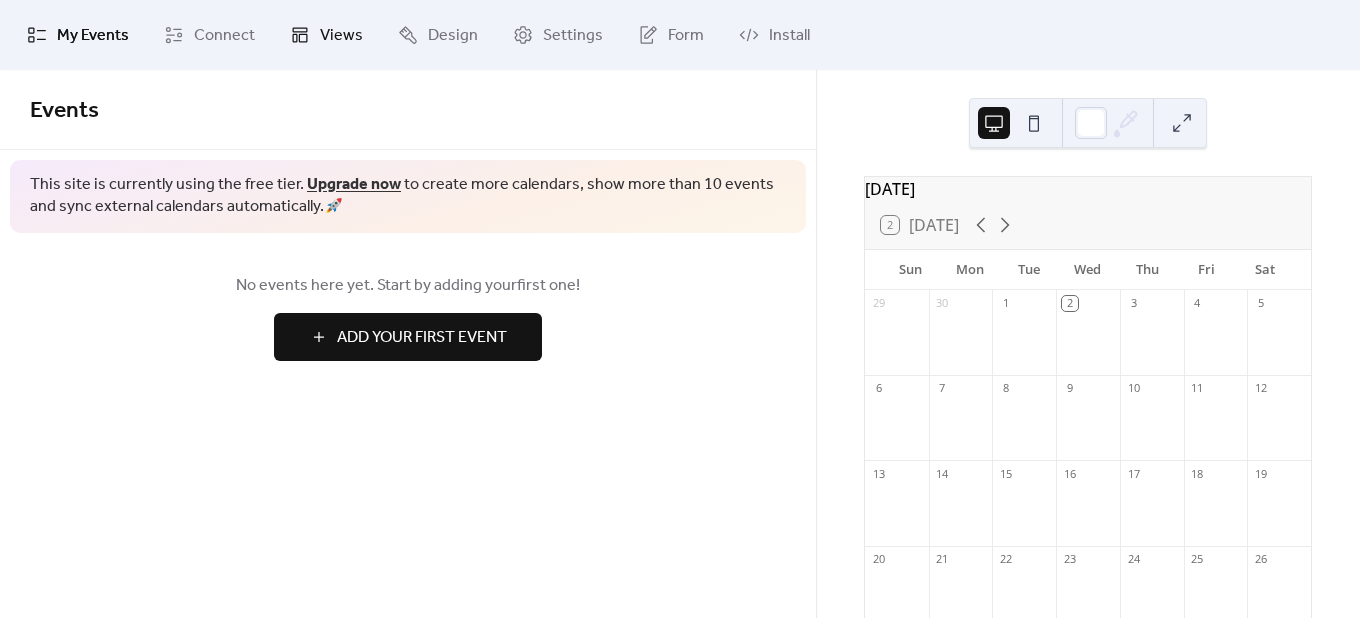 click on "Views" at bounding box center (341, 36) 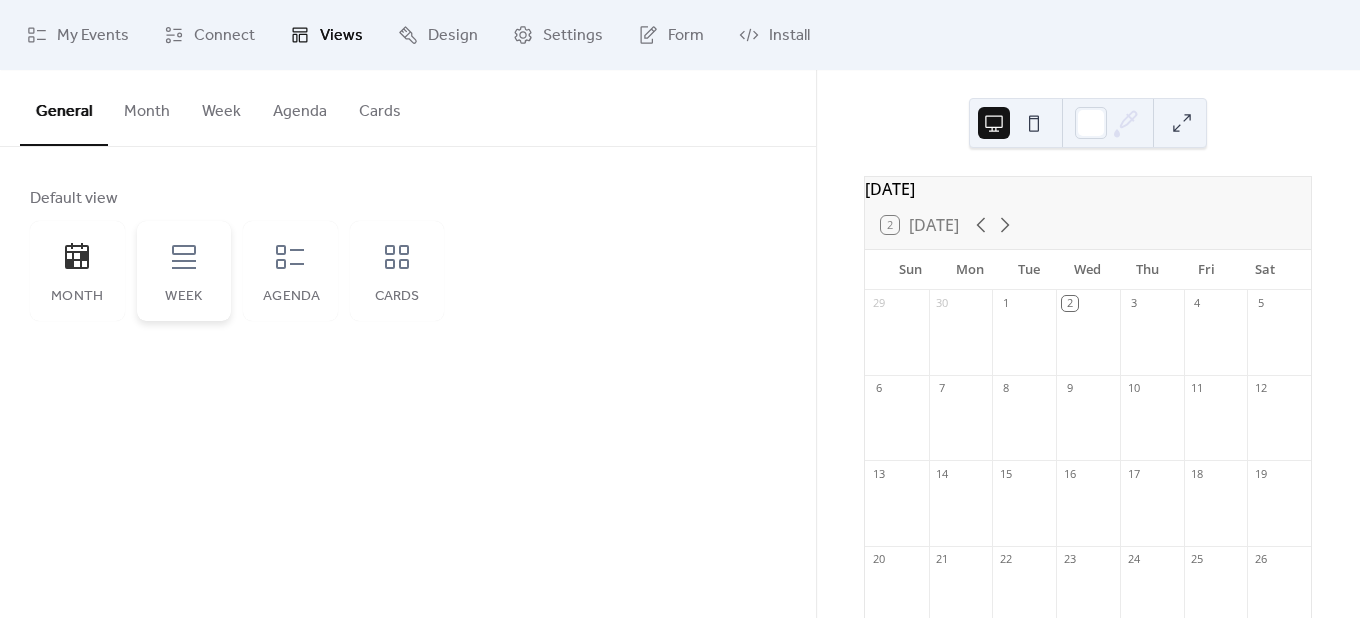click on "Week" at bounding box center [184, 271] 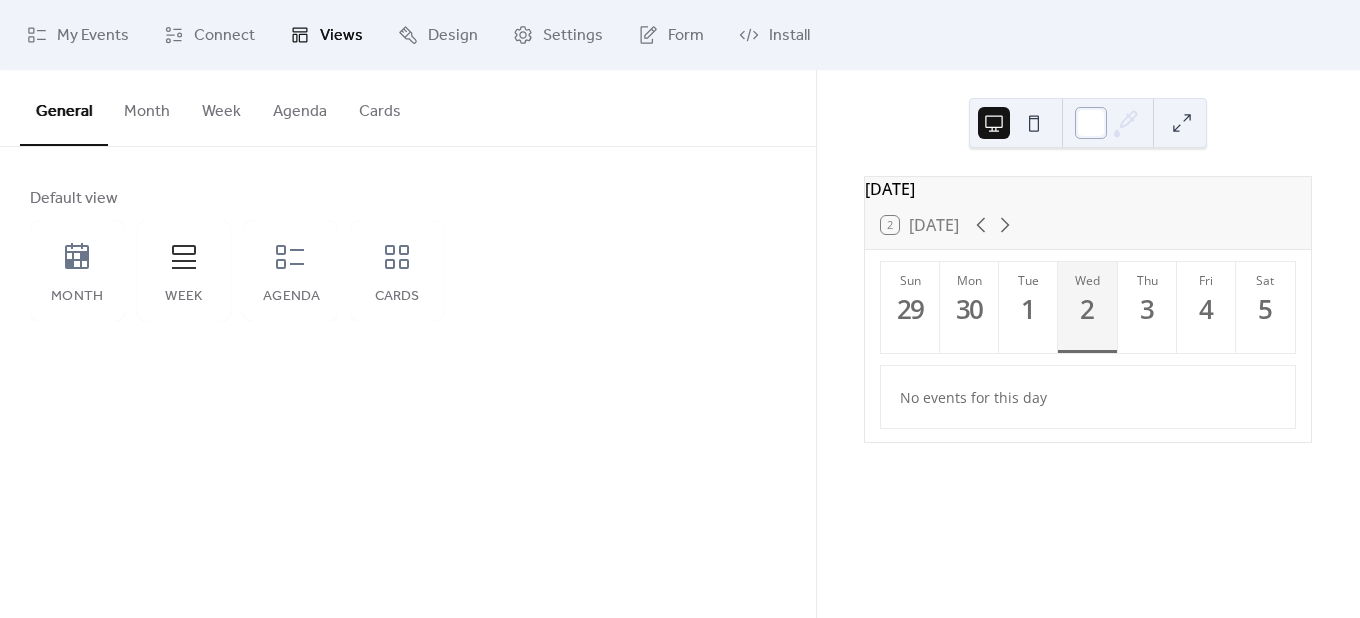 click at bounding box center (1091, 123) 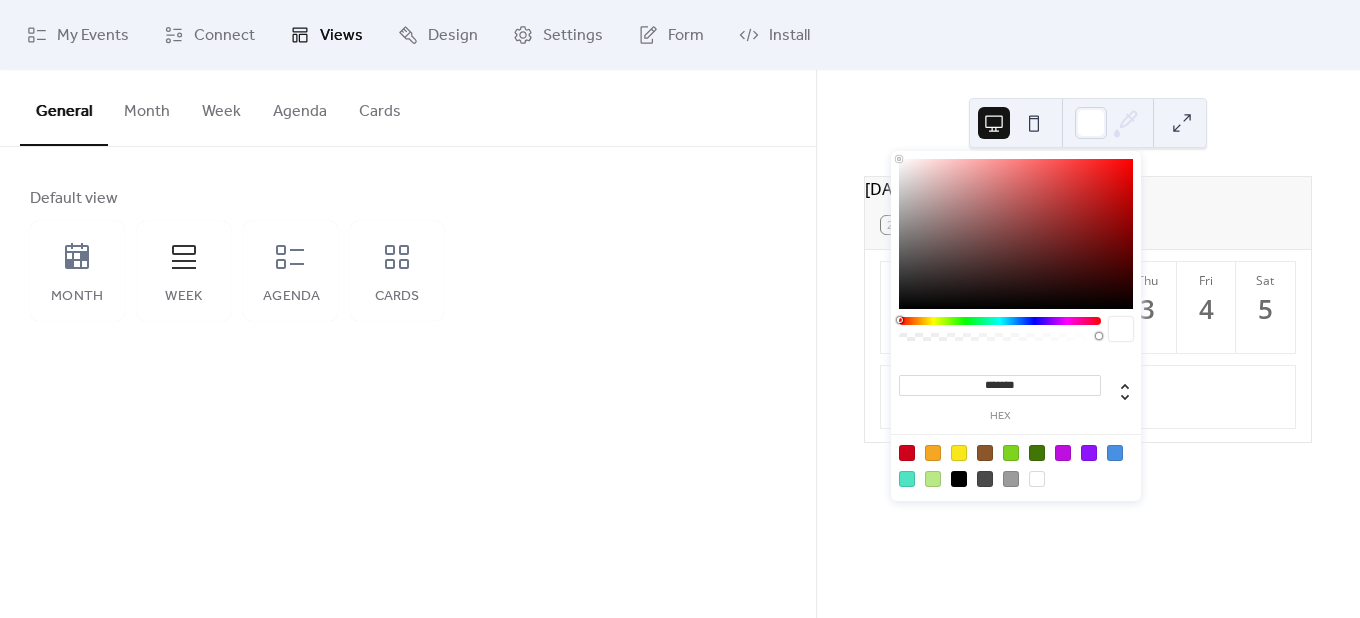 click on "[DATE] 2 [DATE] Sun 29 Mon 30 Tue 1 Wed 2 Thu 3 Fri 4 Sat 5 No events for this day" at bounding box center [1088, 344] 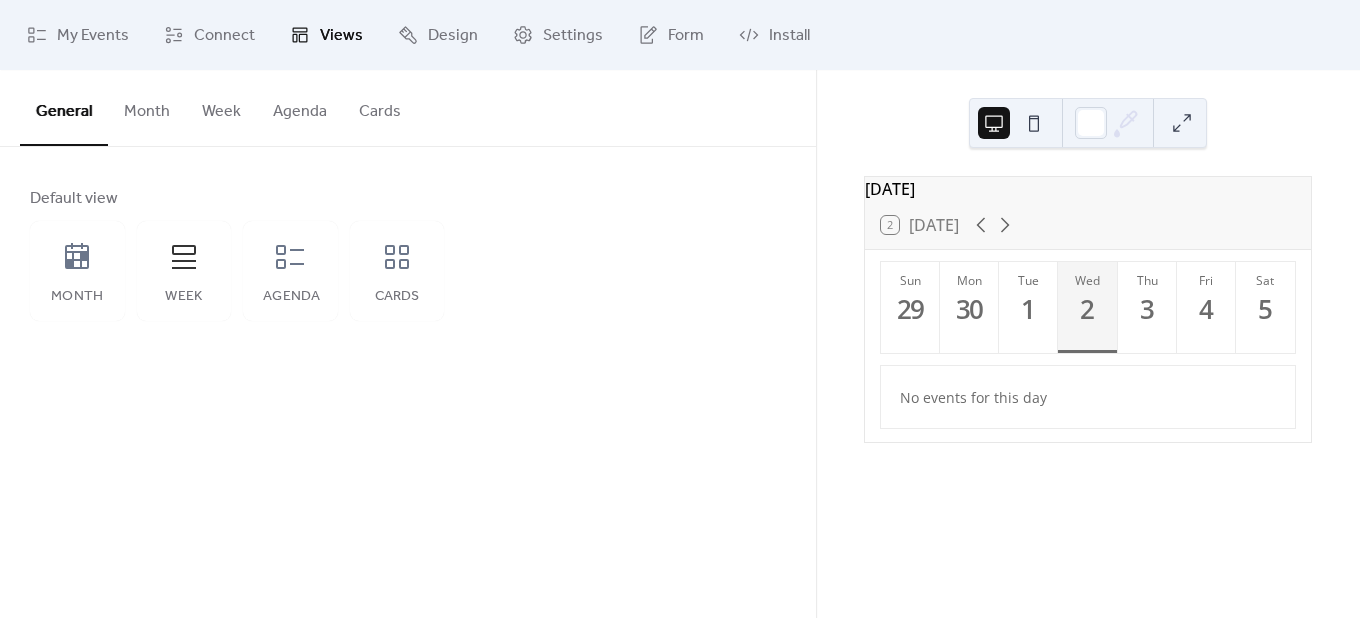 click on "Week" at bounding box center (221, 107) 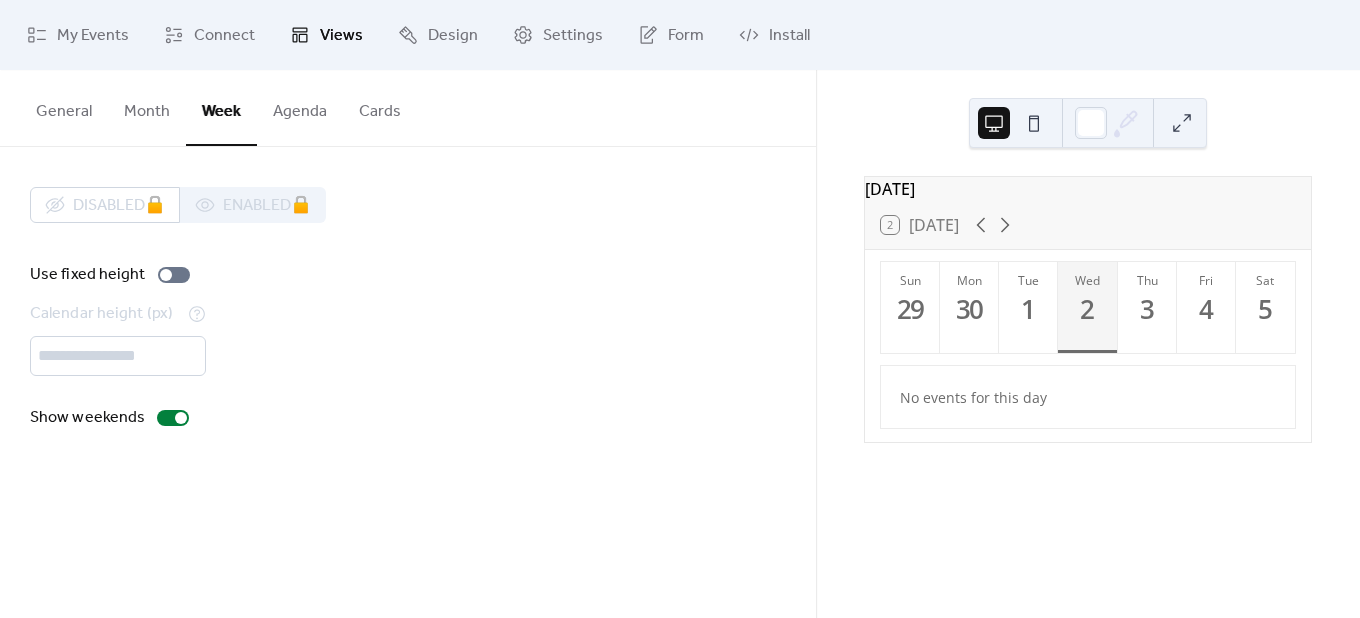 click on "Agenda" at bounding box center [300, 107] 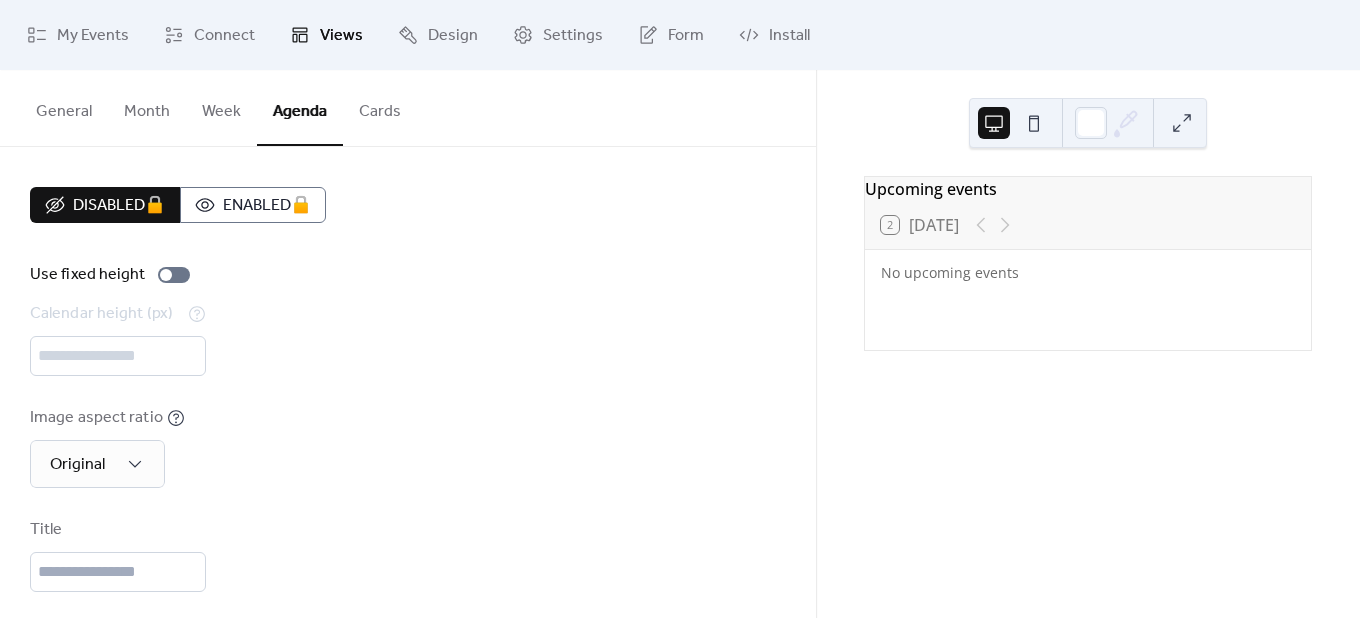 click on "Week" at bounding box center (221, 107) 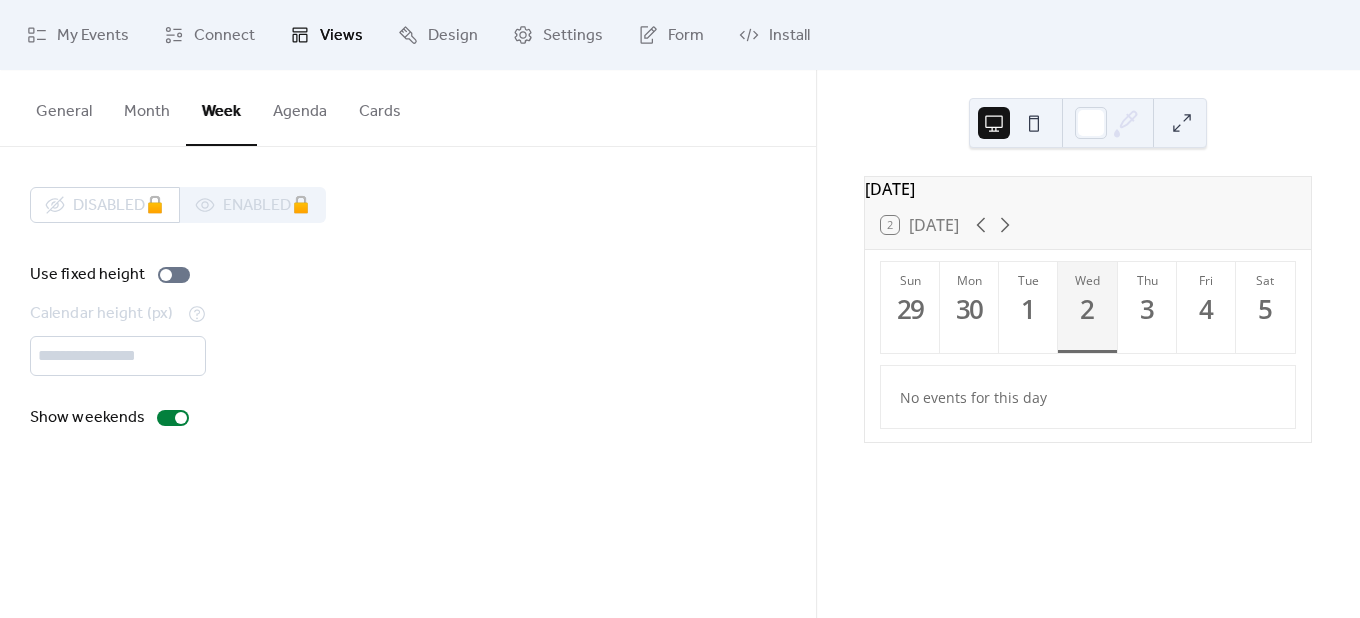 click on "Month" at bounding box center (147, 107) 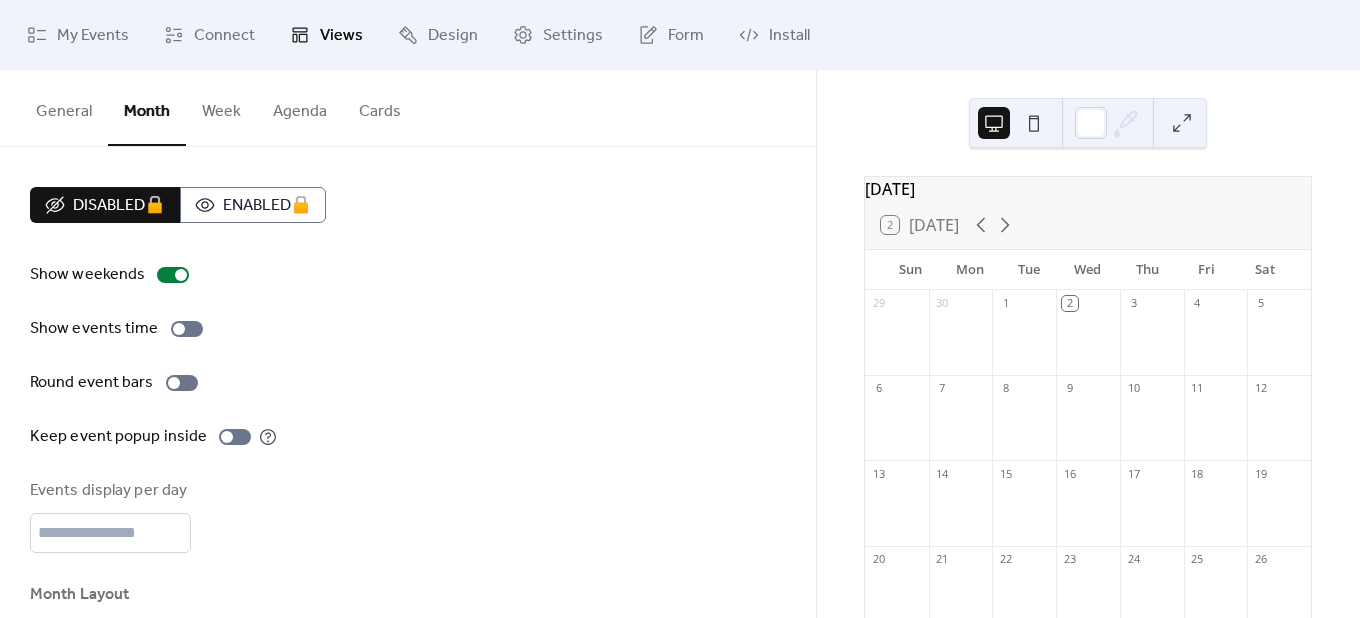 click on "Week" at bounding box center [221, 107] 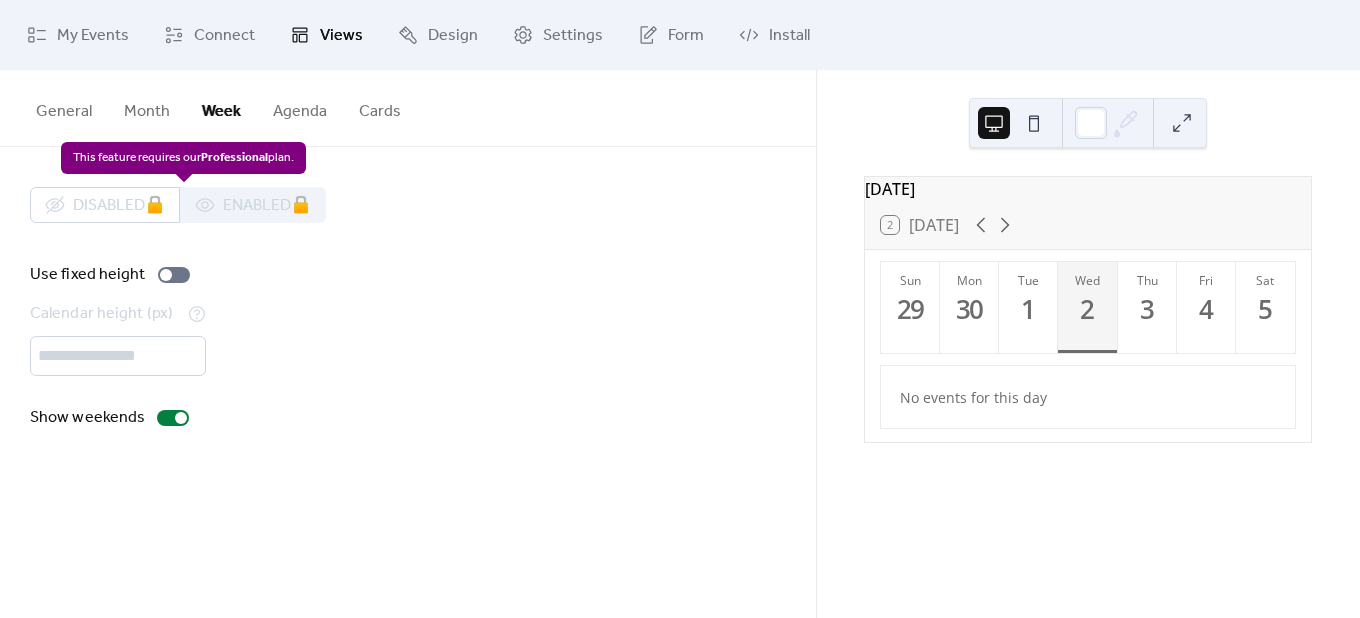 click on "Disabled  🔒 Enabled  🔒" at bounding box center [178, 205] 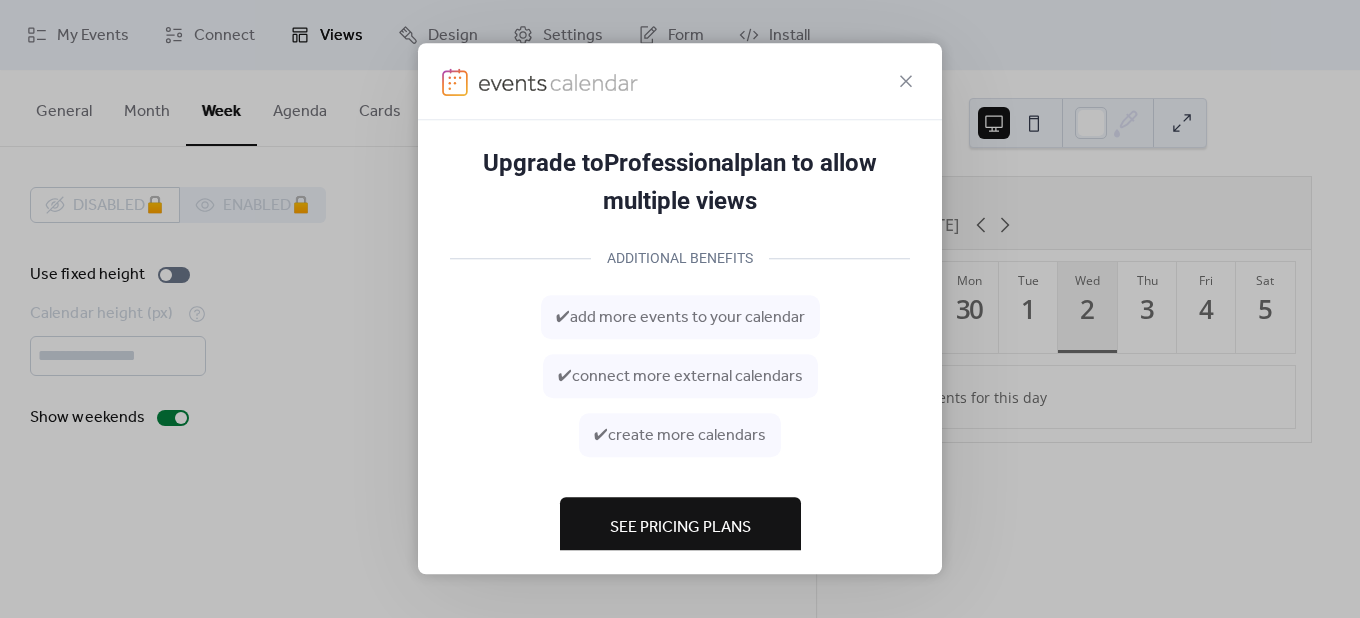 scroll, scrollTop: 23, scrollLeft: 0, axis: vertical 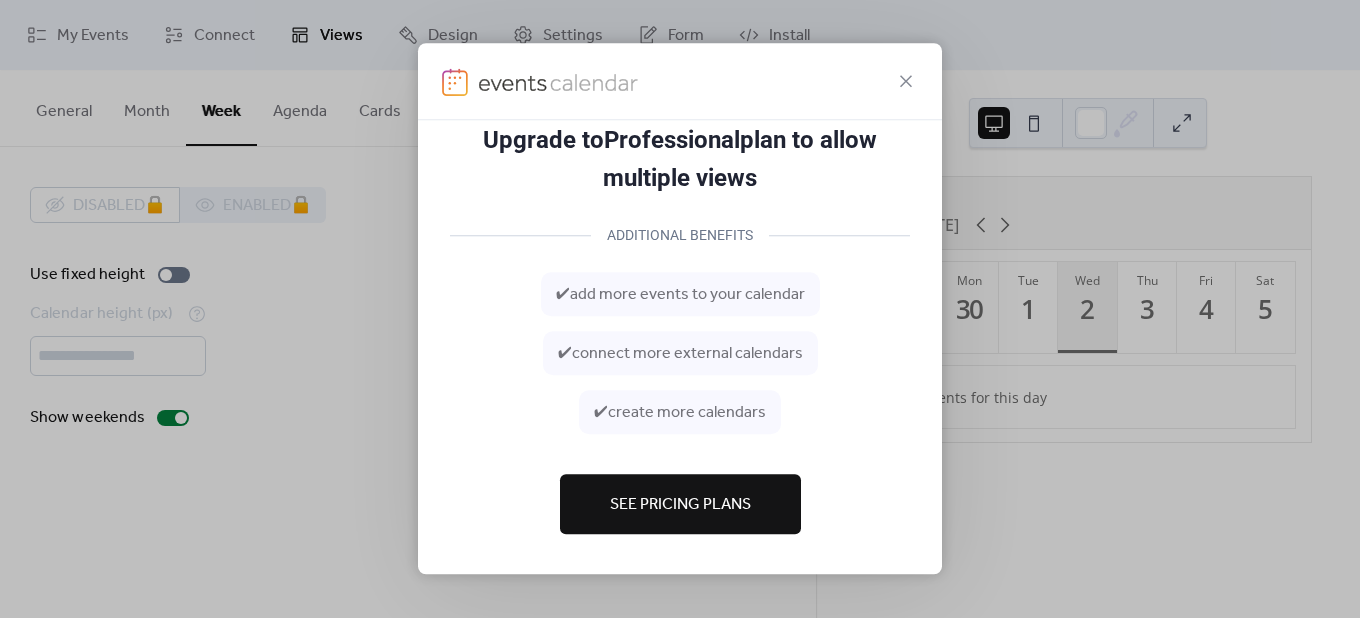 click at bounding box center (680, 81) 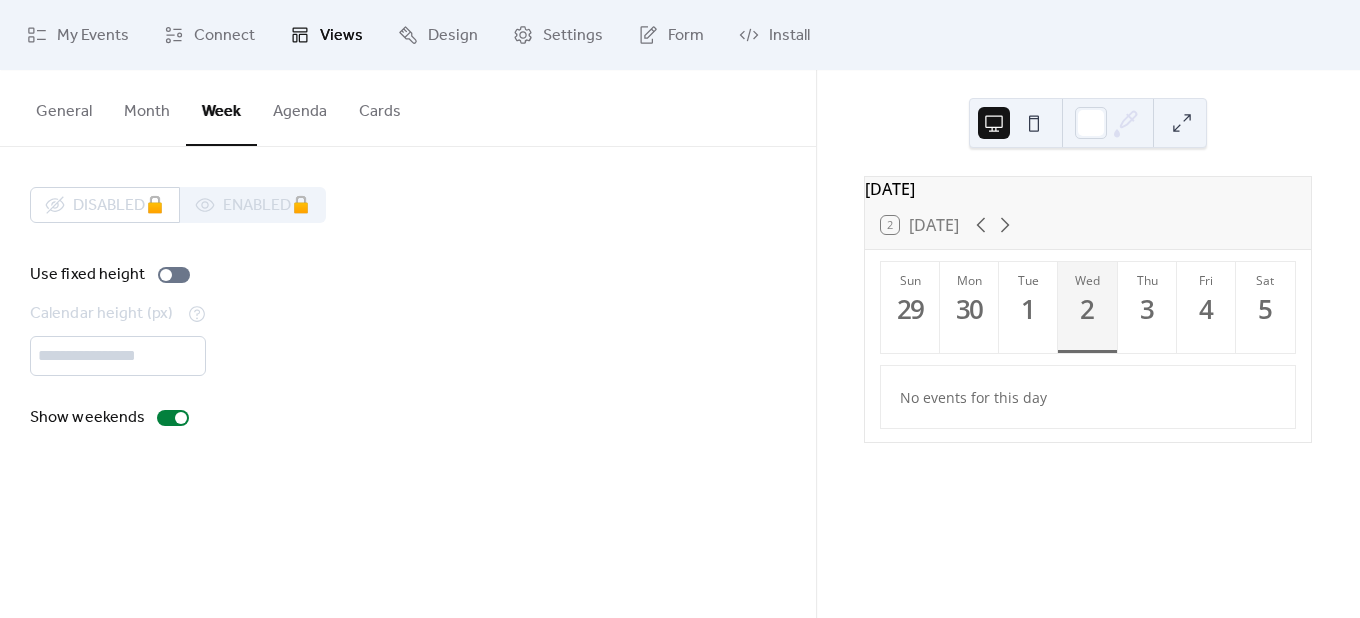 click on "Calendar height (px) ***" at bounding box center [408, 339] 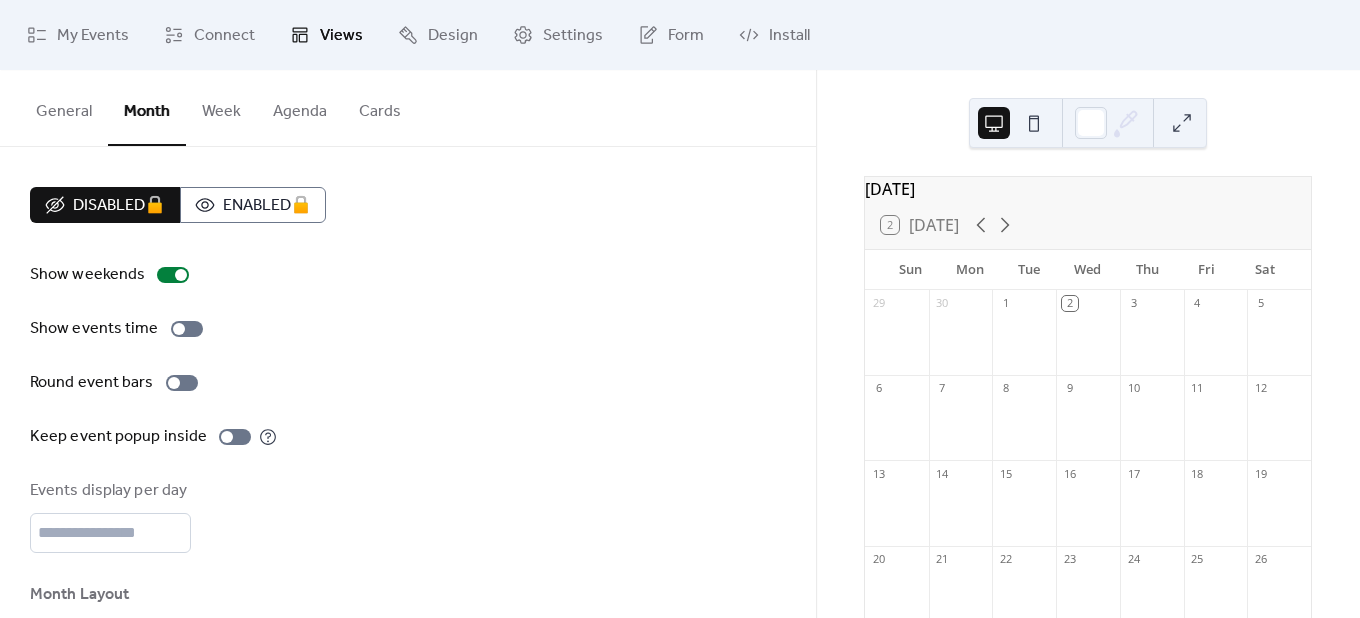 click on "General" at bounding box center [64, 107] 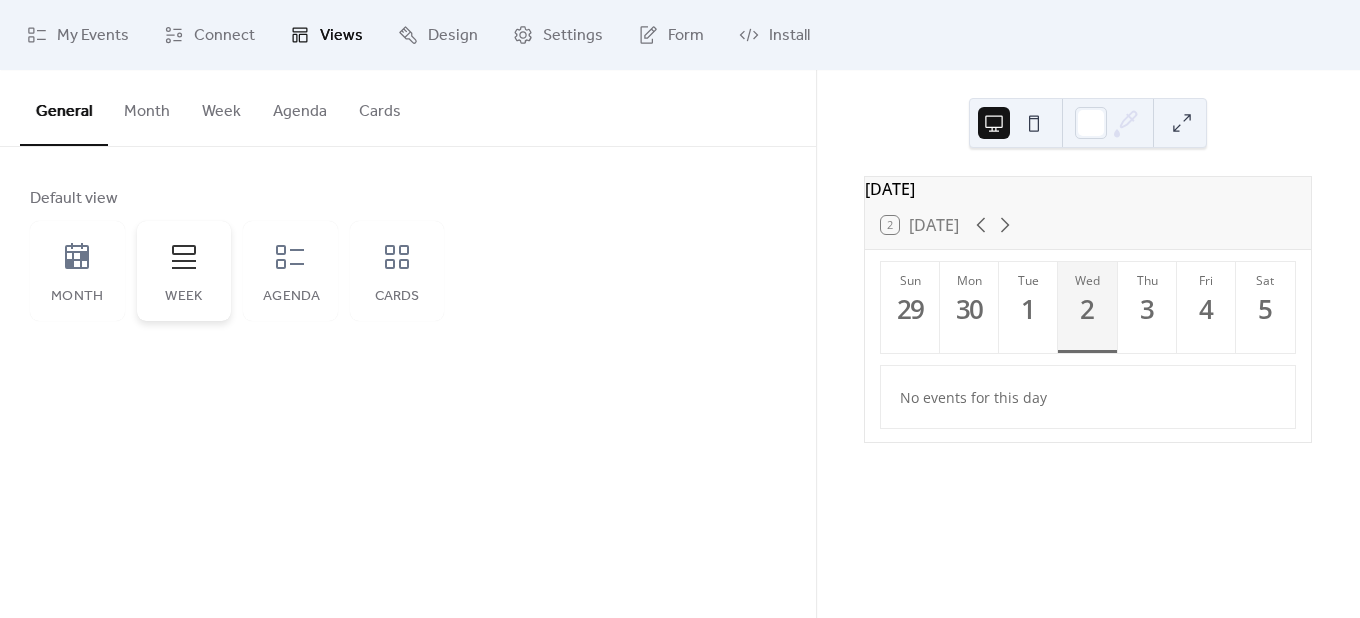 click 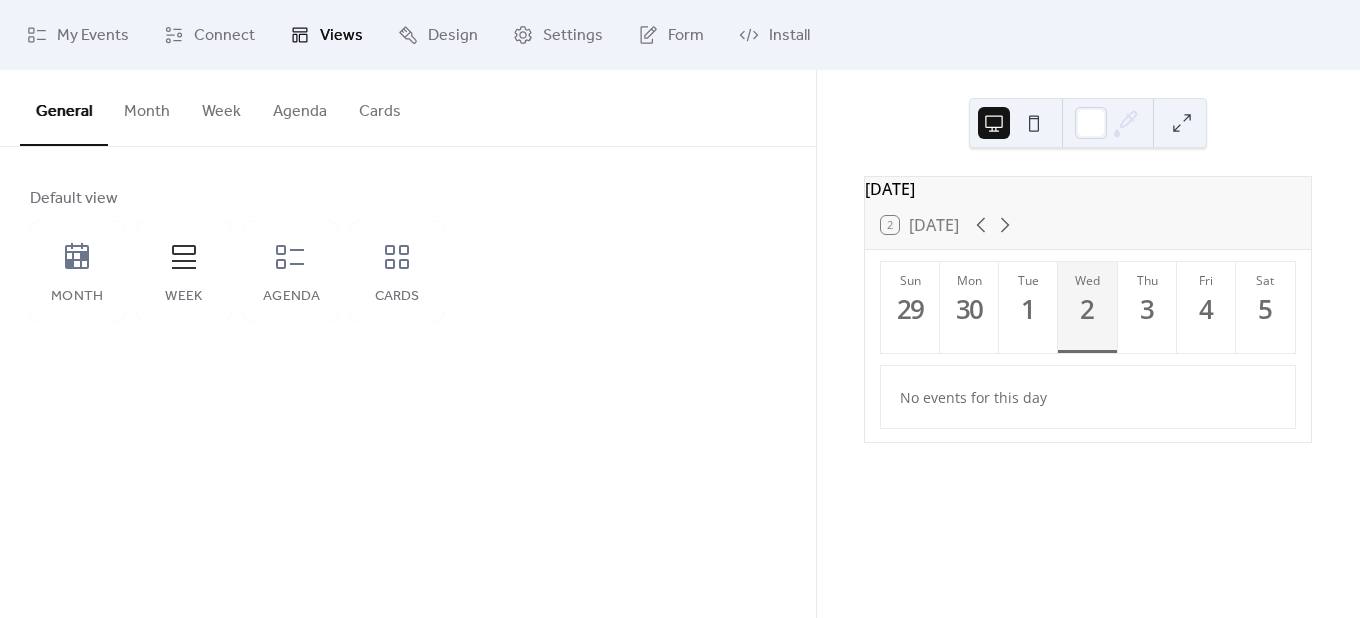click on "Week" at bounding box center (221, 107) 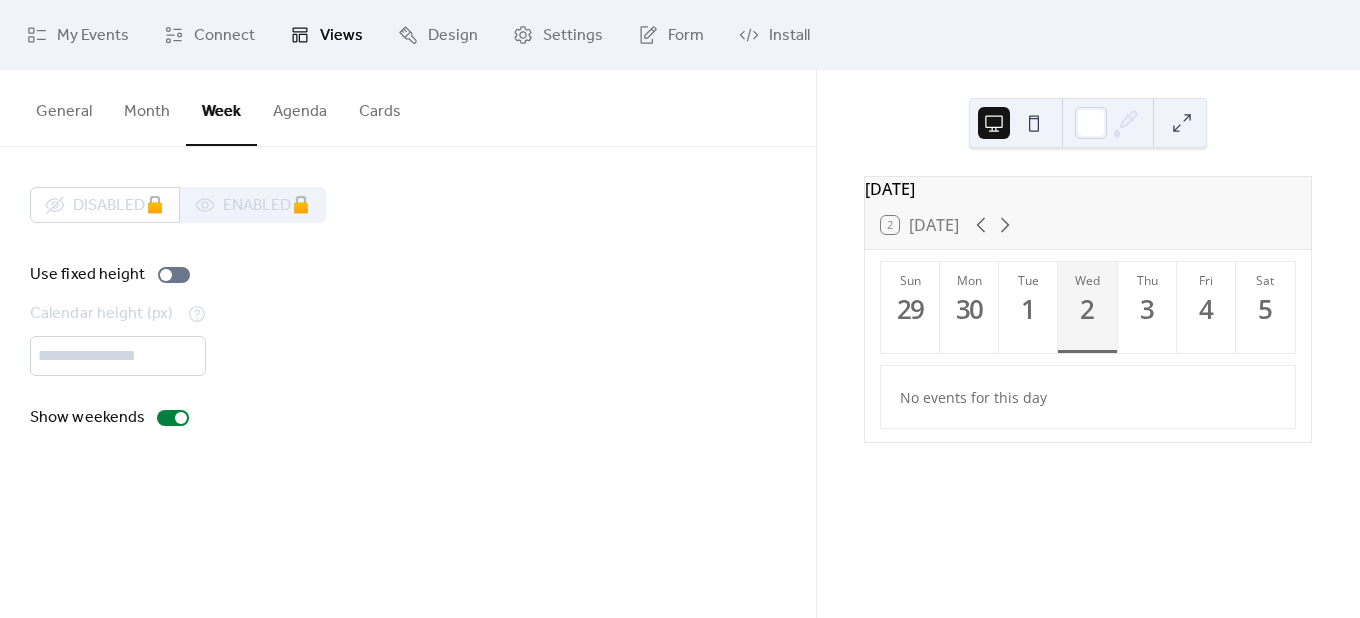 click on "Month" at bounding box center (147, 107) 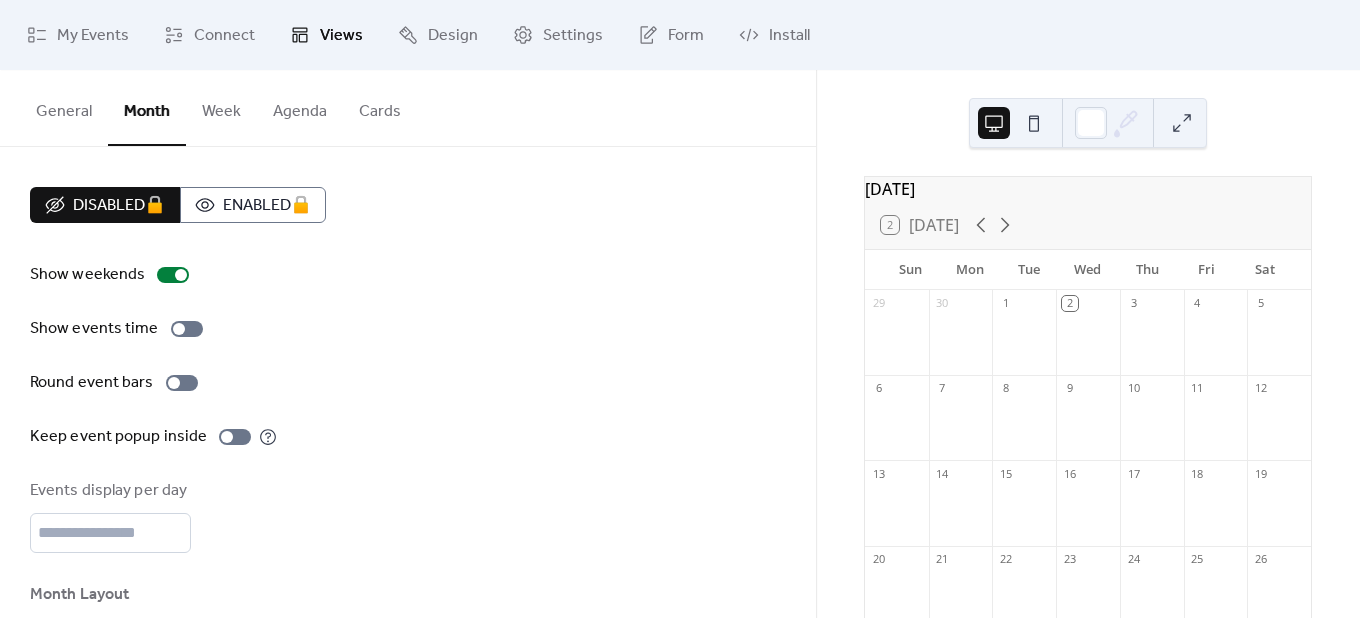 click on "Week" at bounding box center (221, 107) 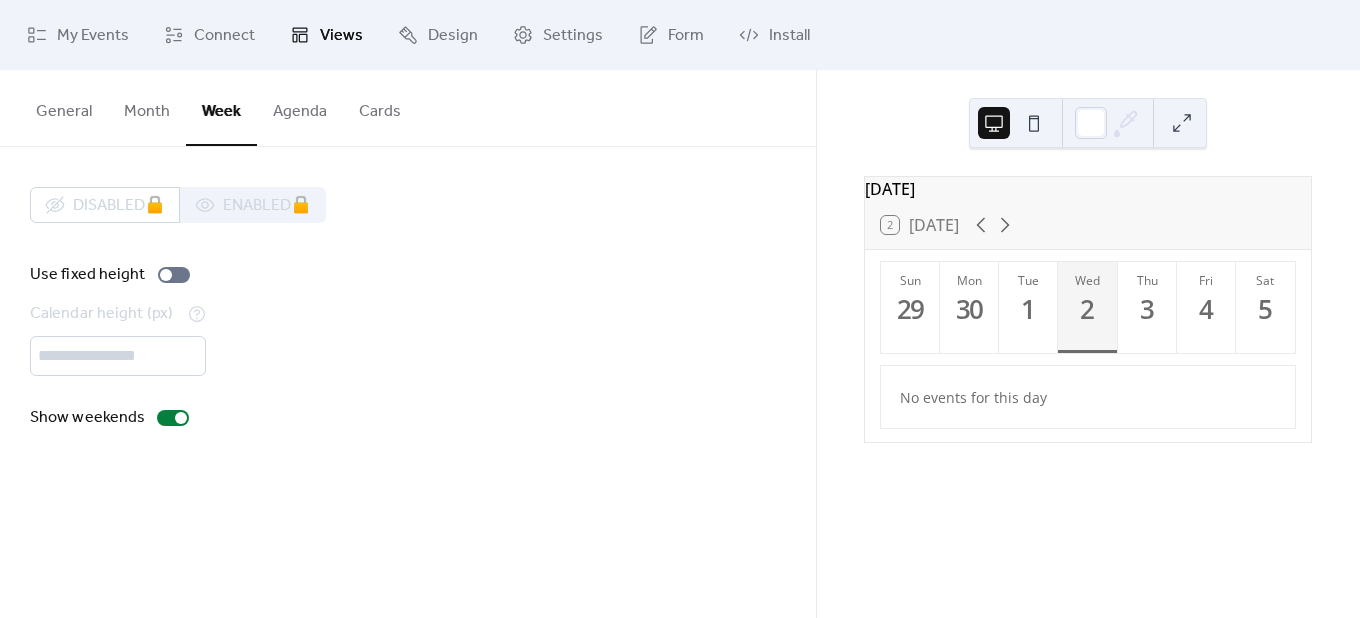 click on "Month" at bounding box center (147, 107) 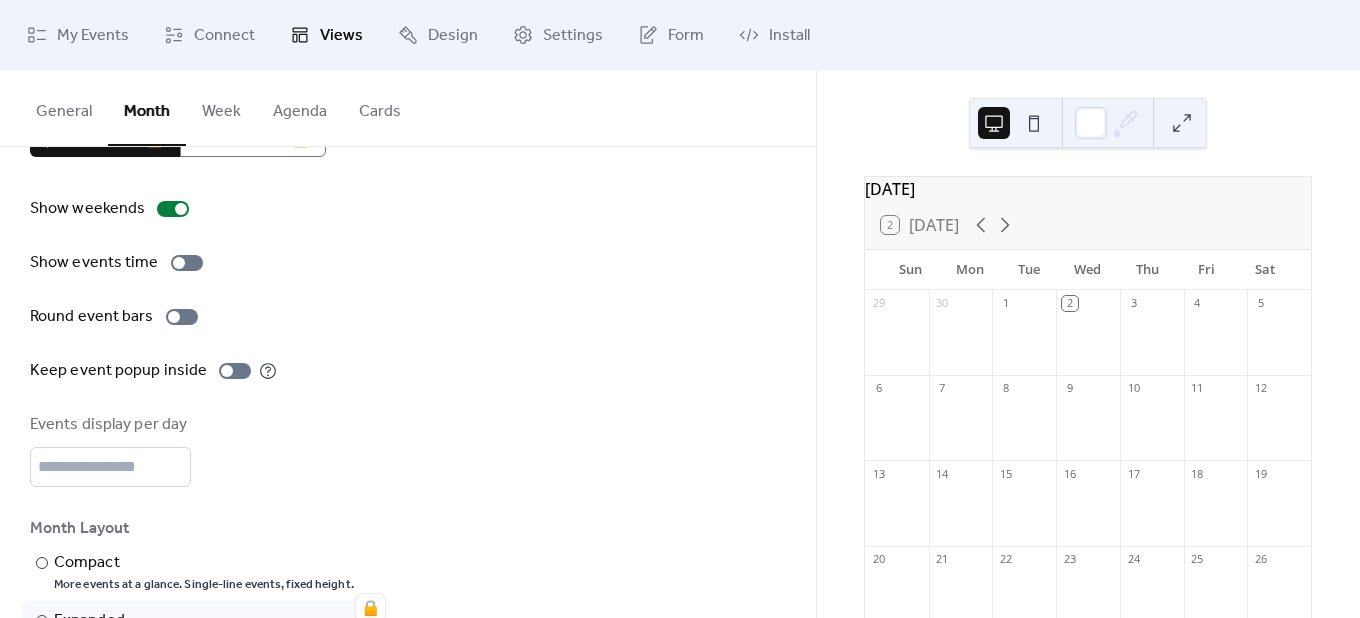 scroll, scrollTop: 139, scrollLeft: 0, axis: vertical 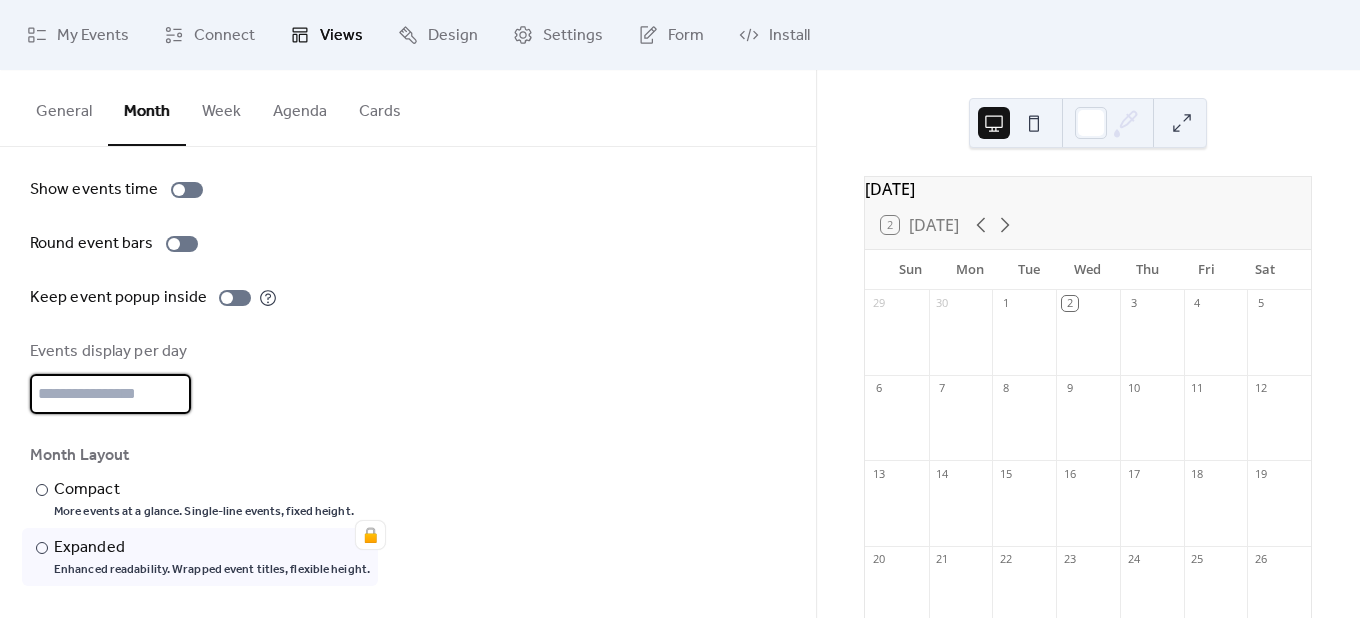 click on "*" at bounding box center (110, 394) 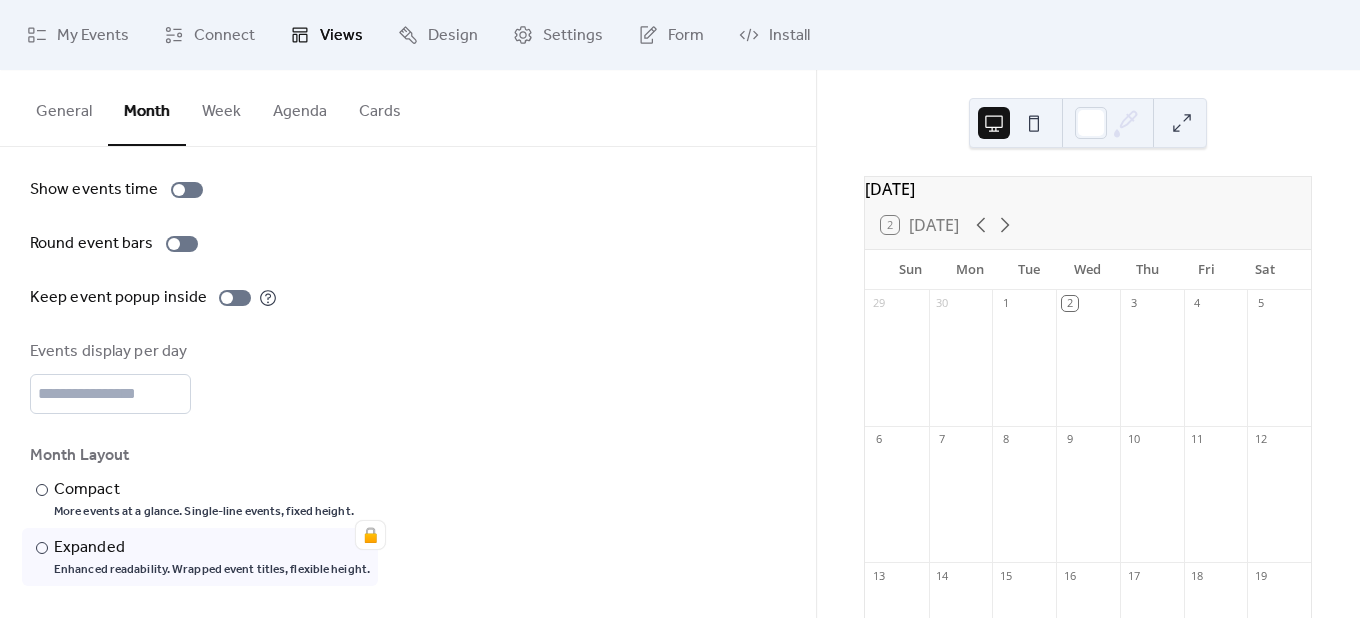 click on "Events display per day *" at bounding box center [408, 377] 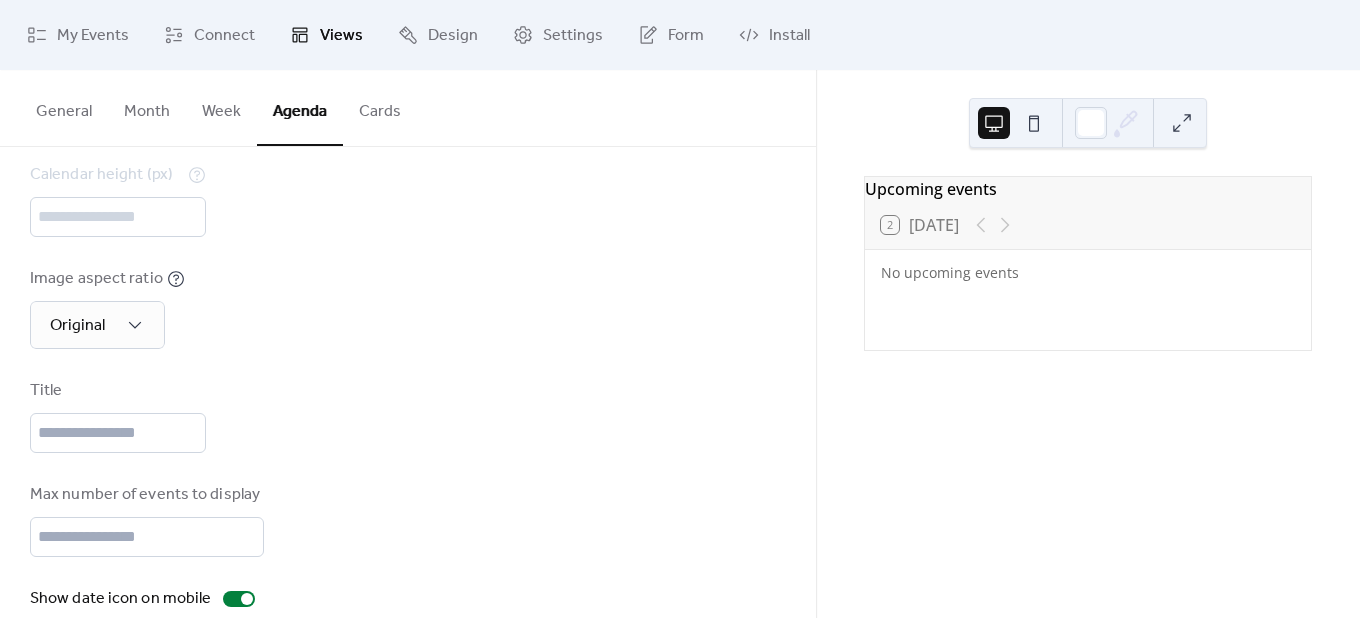 click on "Week" at bounding box center (221, 107) 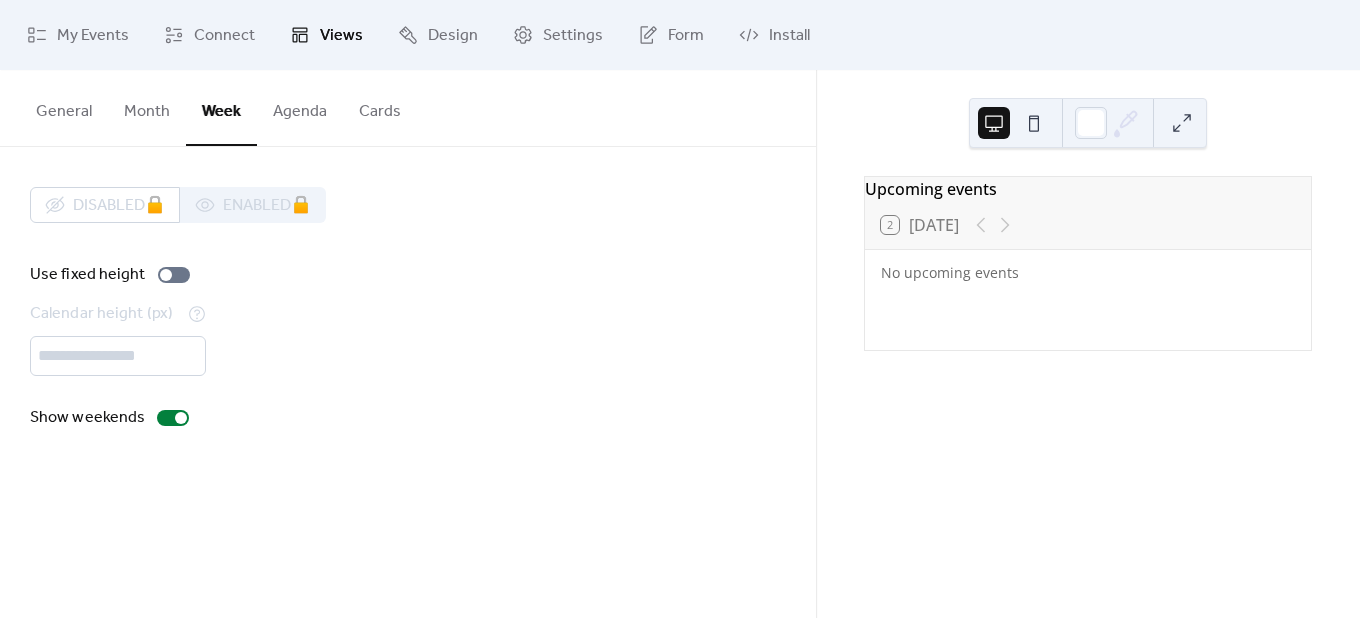 scroll, scrollTop: 0, scrollLeft: 0, axis: both 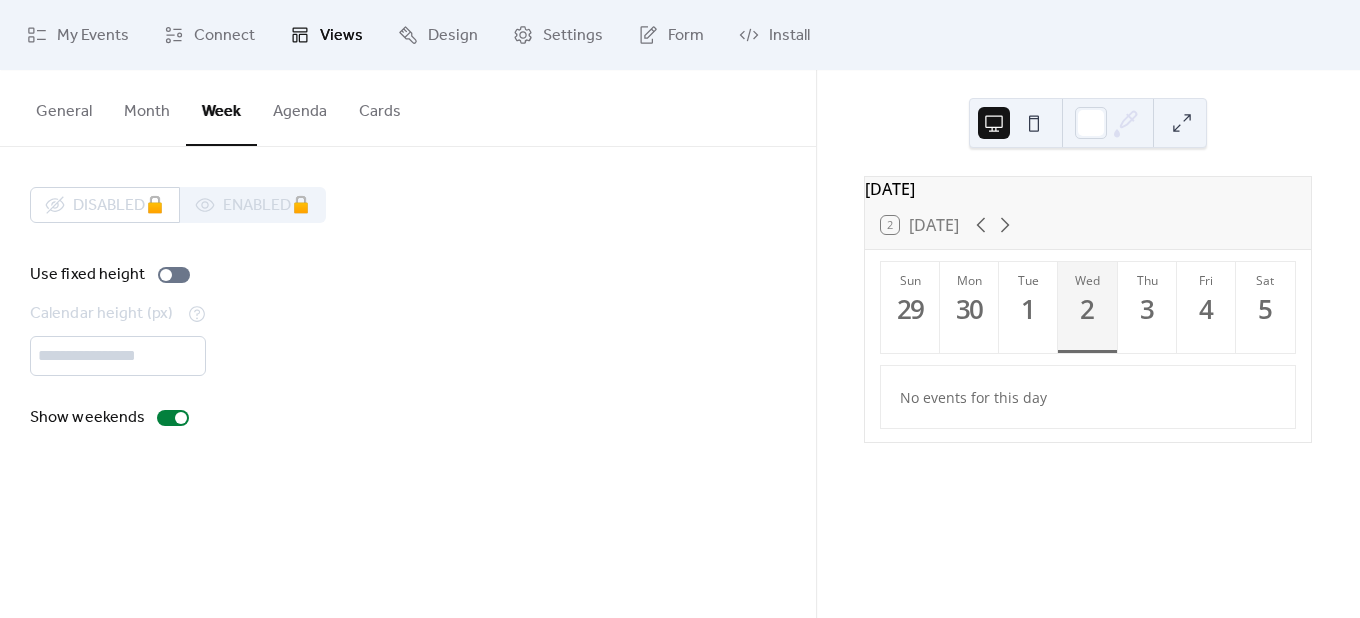 click on "Agenda" at bounding box center [300, 107] 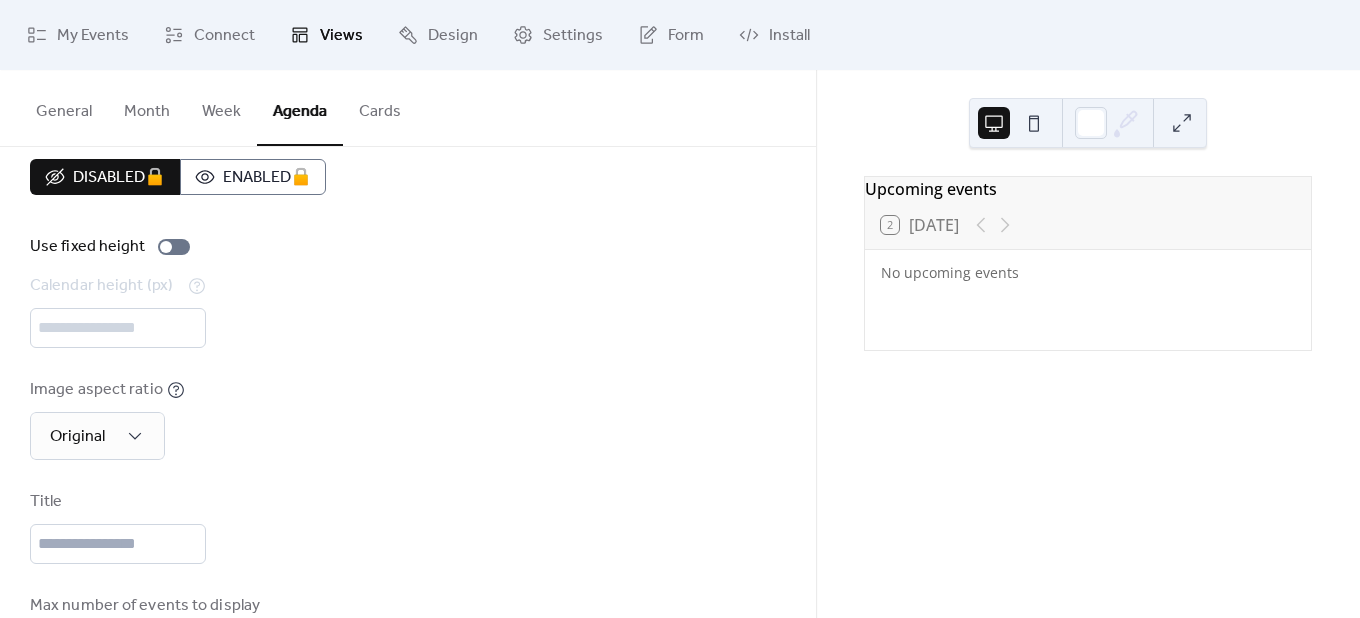 scroll, scrollTop: 0, scrollLeft: 0, axis: both 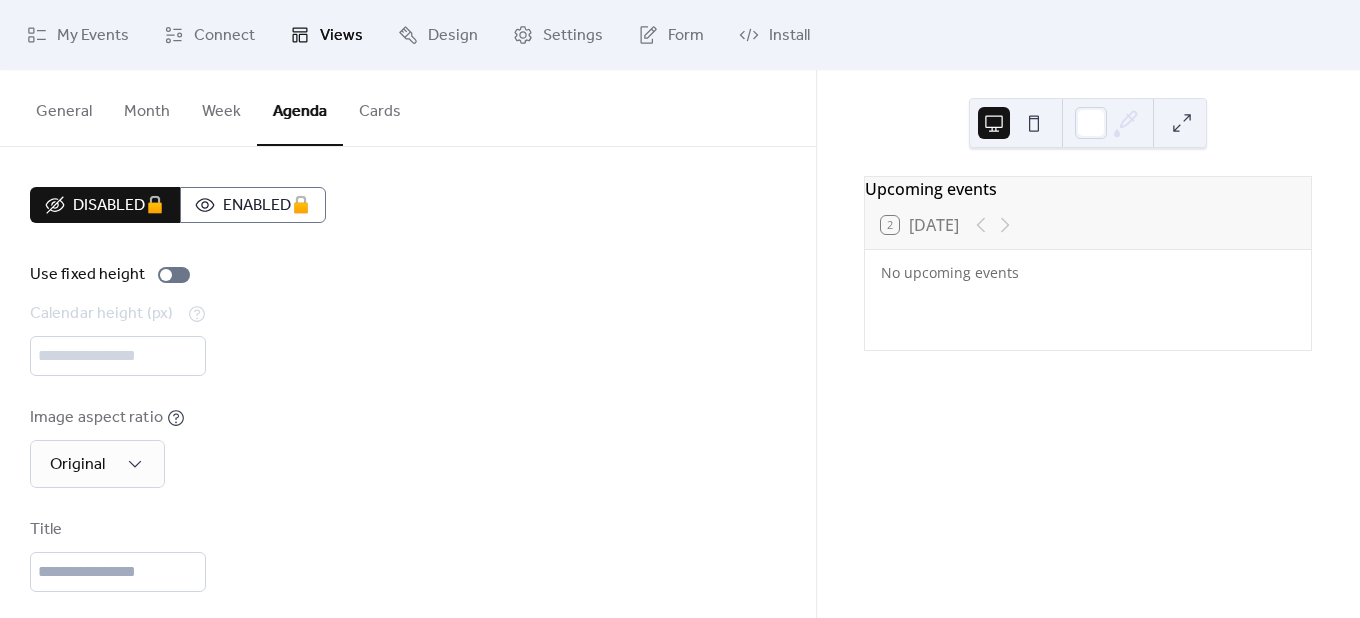 click on "Cards" at bounding box center [380, 107] 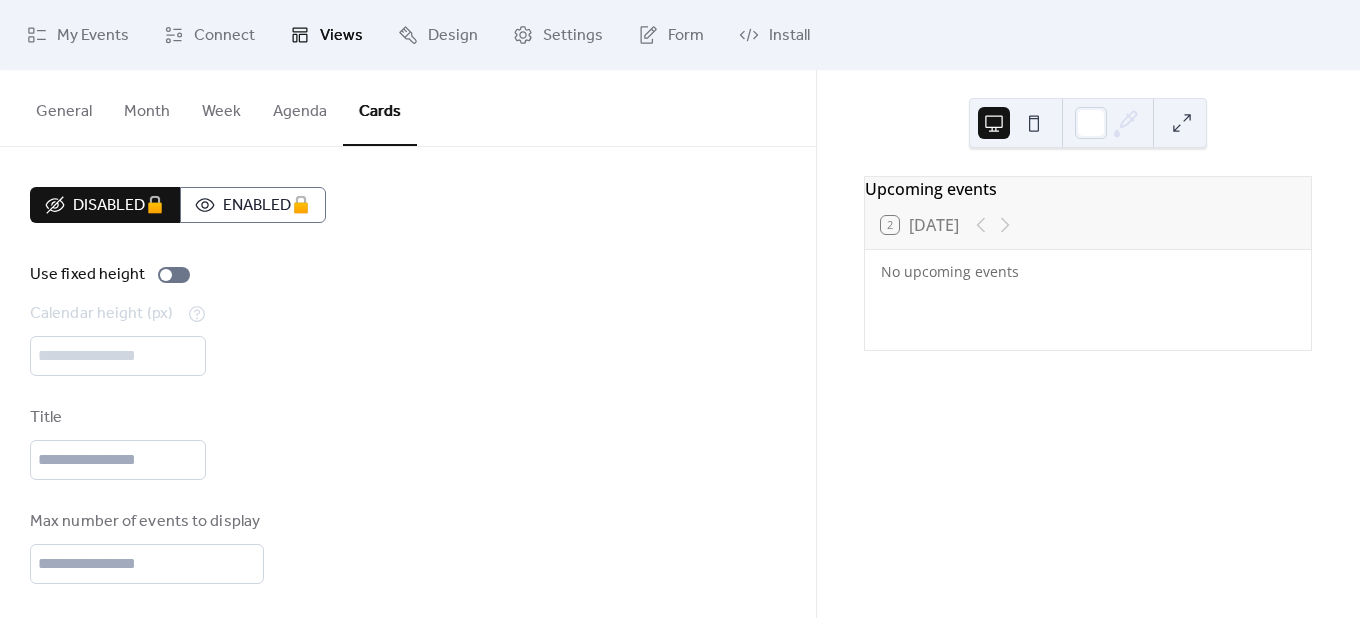click on "Cards" at bounding box center [380, 108] 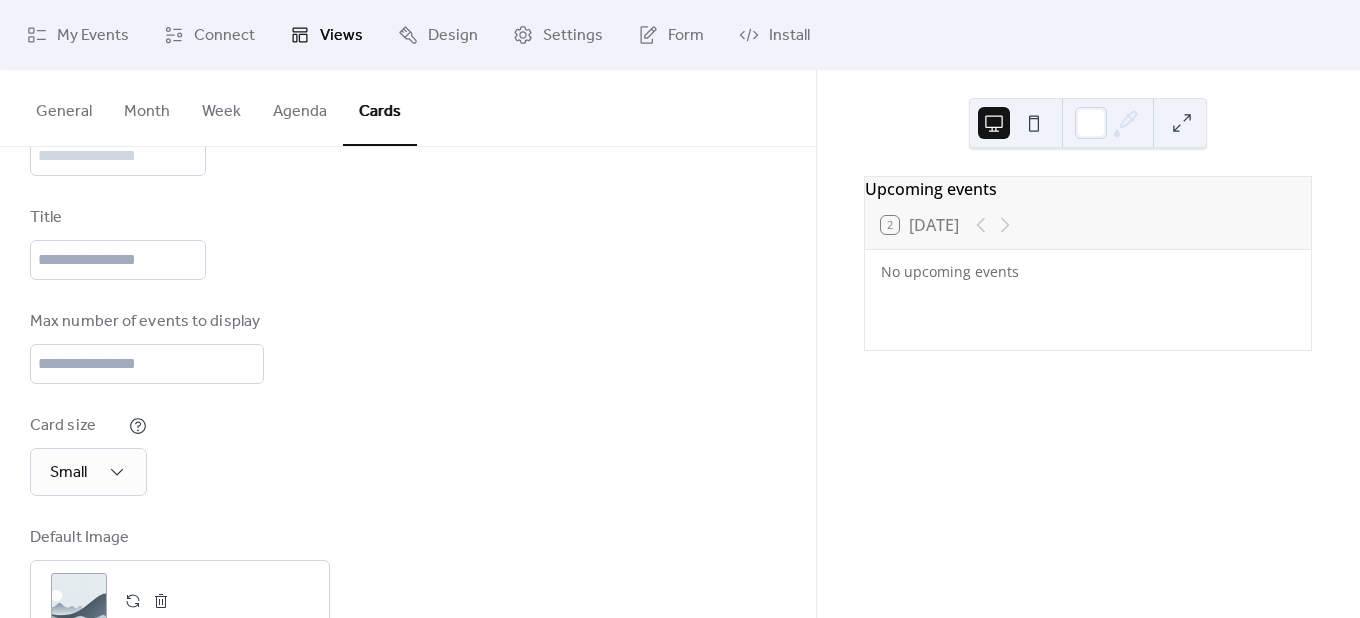 scroll, scrollTop: 264, scrollLeft: 0, axis: vertical 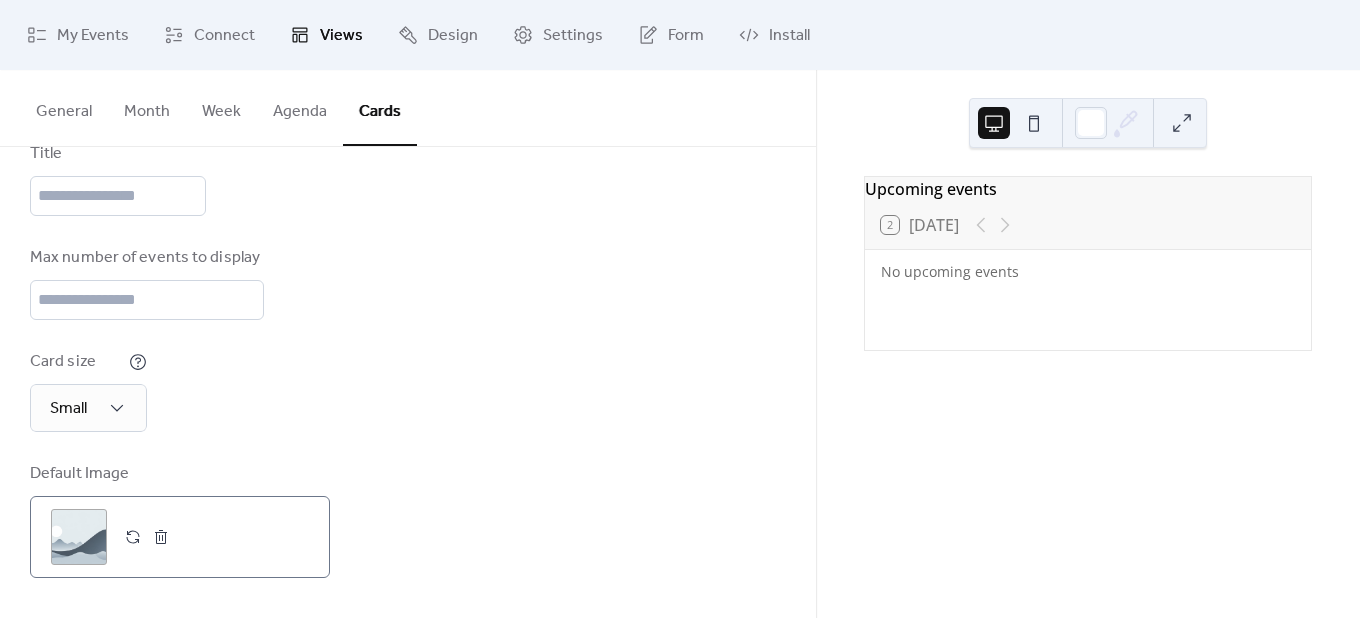 click at bounding box center [161, 537] 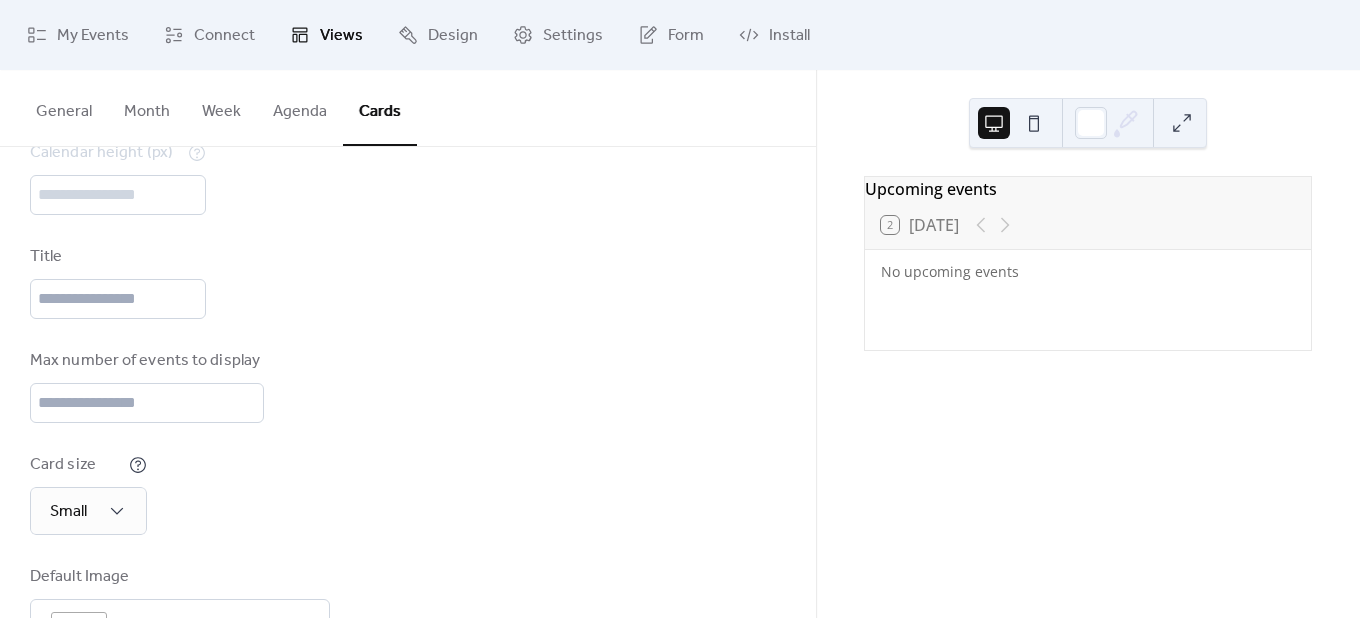 scroll, scrollTop: 0, scrollLeft: 0, axis: both 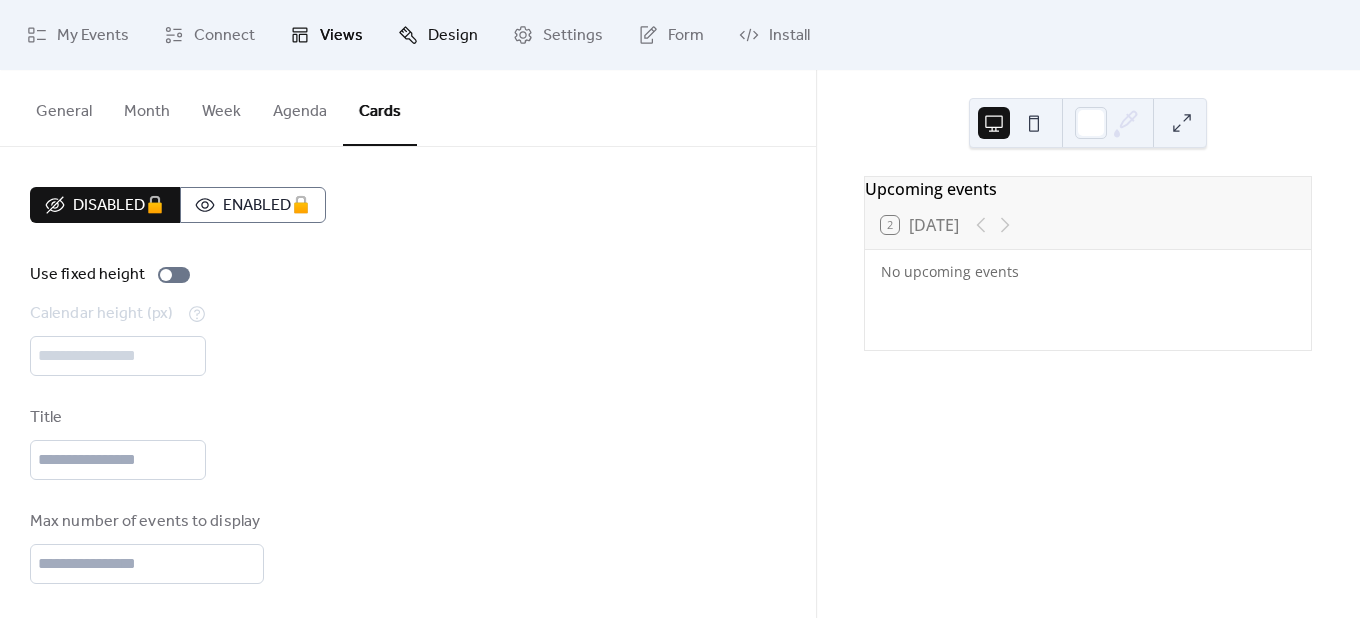 click on "Design" at bounding box center [438, 35] 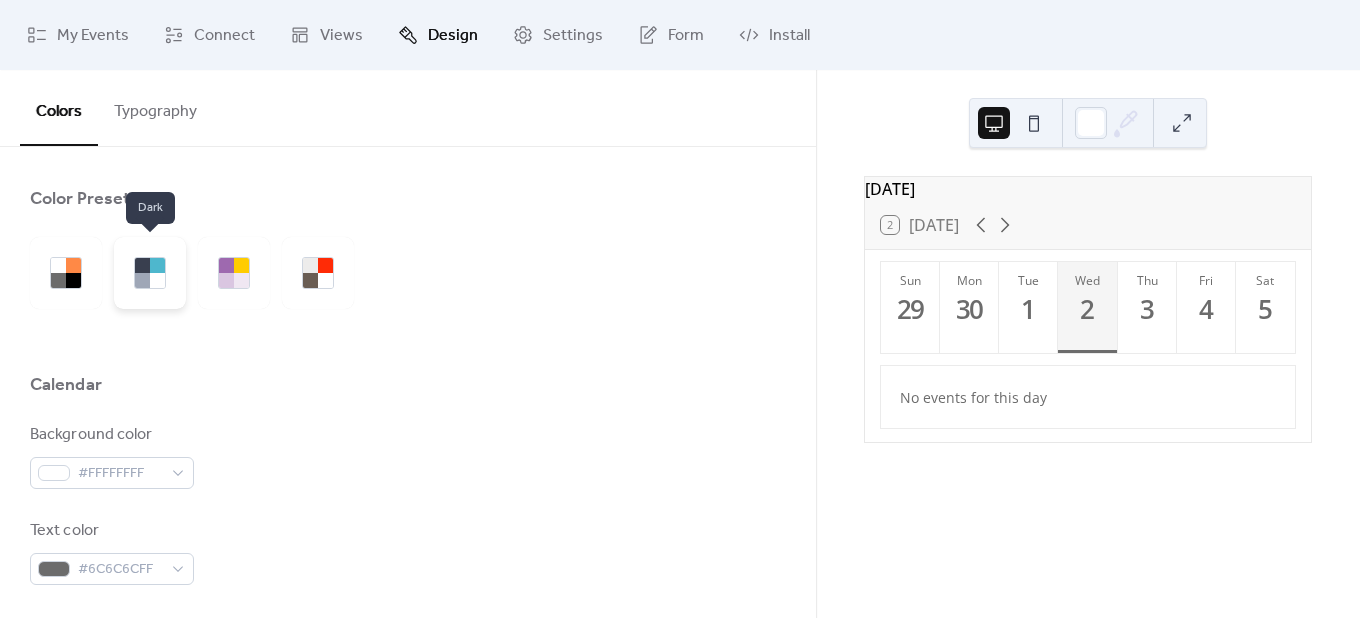 click at bounding box center [150, 273] 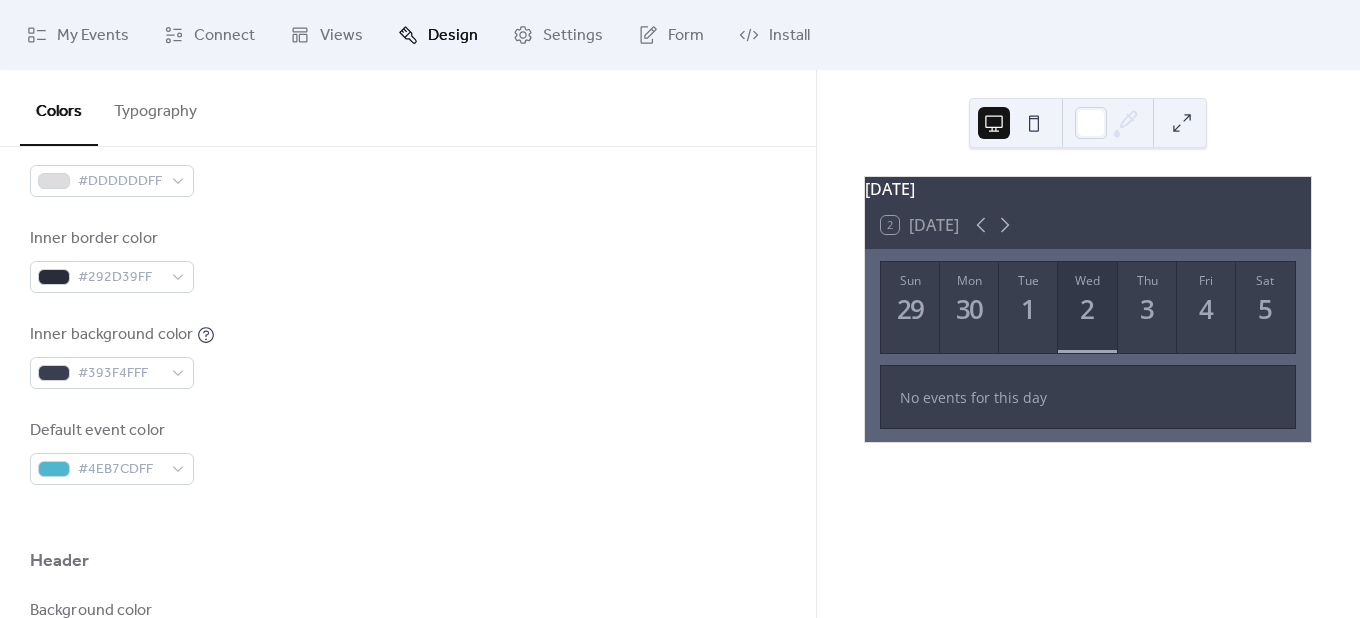 scroll, scrollTop: 600, scrollLeft: 0, axis: vertical 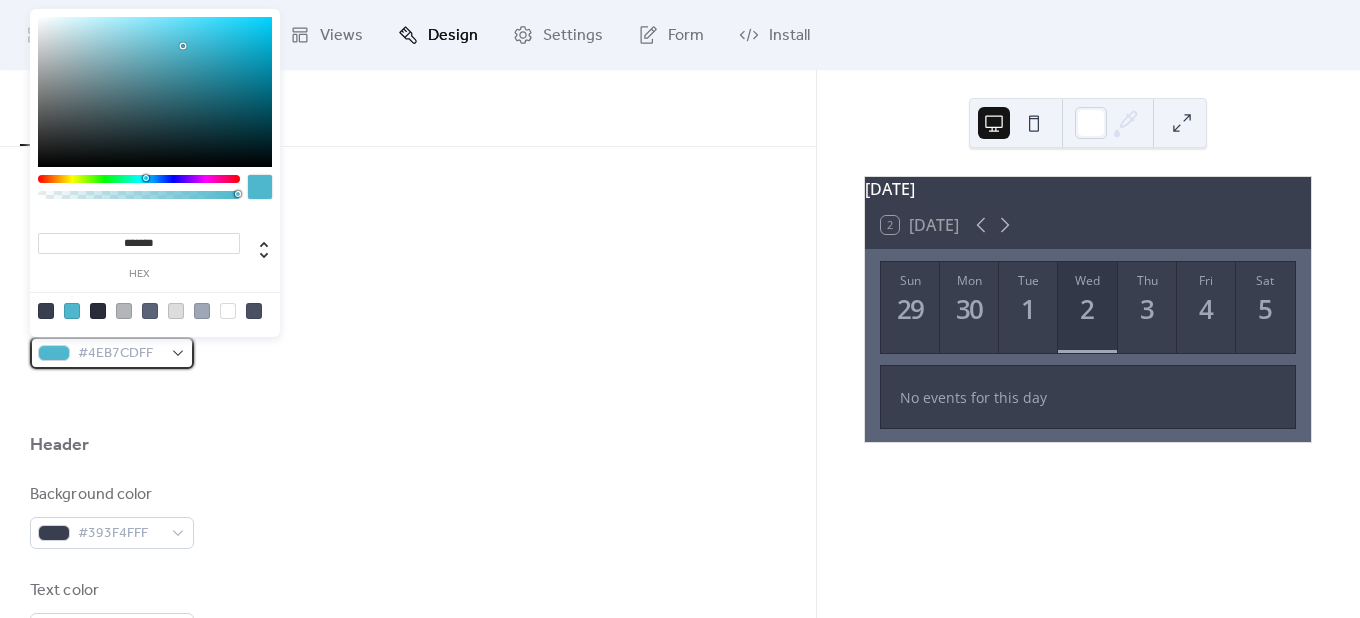 click on "#4EB7CDFF" at bounding box center [112, 353] 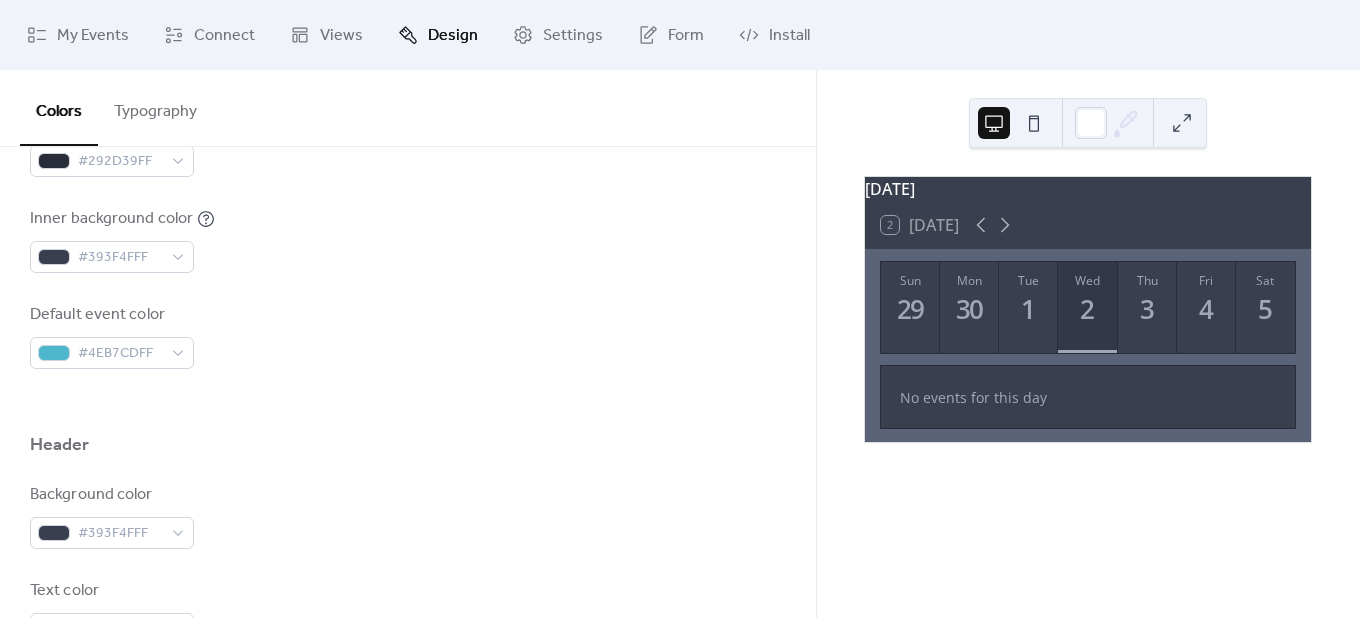 click at bounding box center [408, 401] 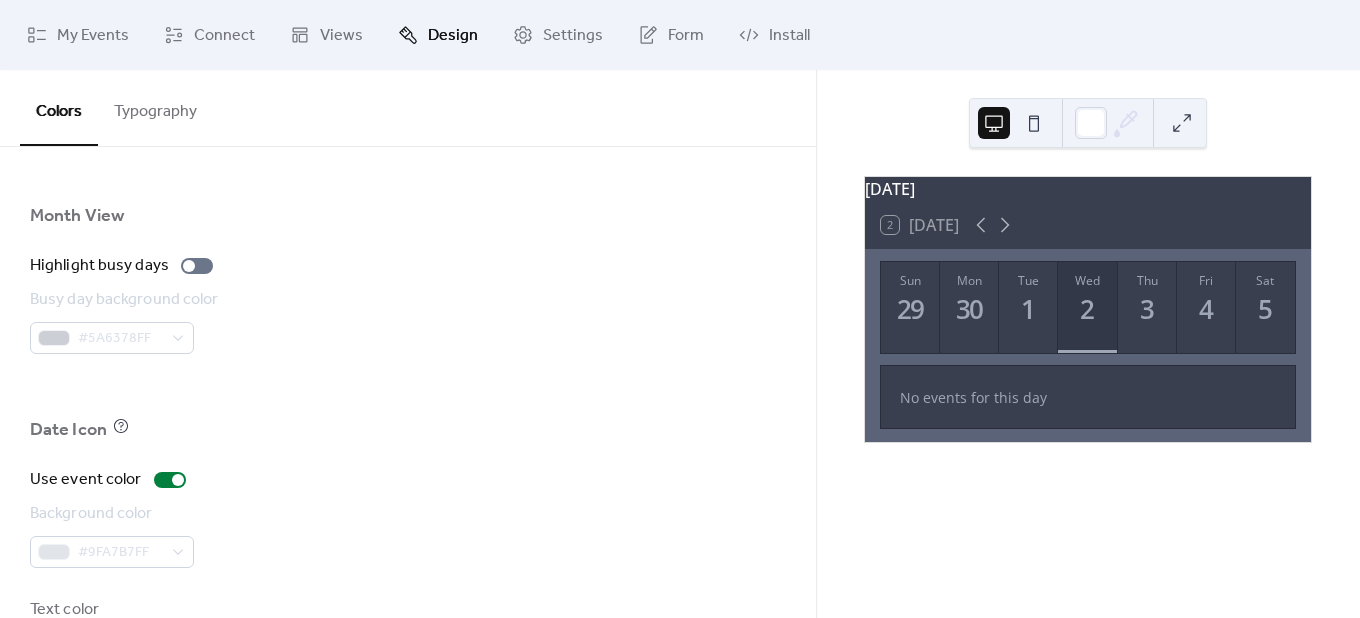 scroll, scrollTop: 1467, scrollLeft: 0, axis: vertical 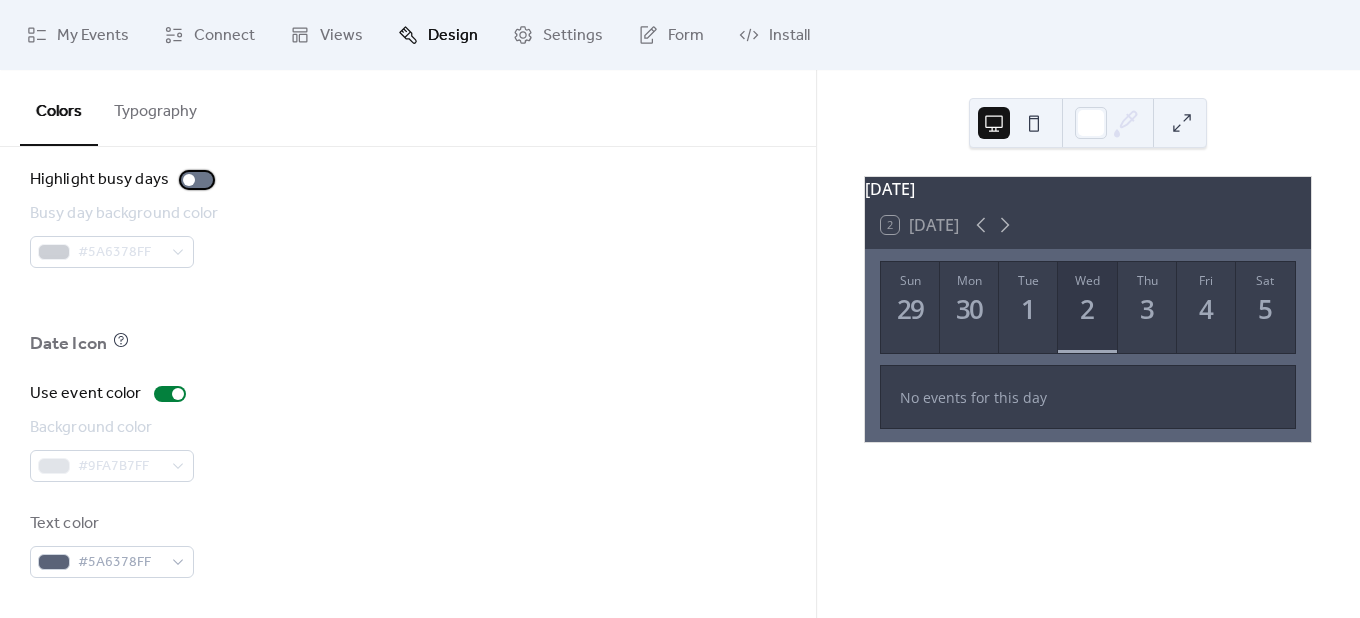 click on "Highlight busy days" at bounding box center [125, 180] 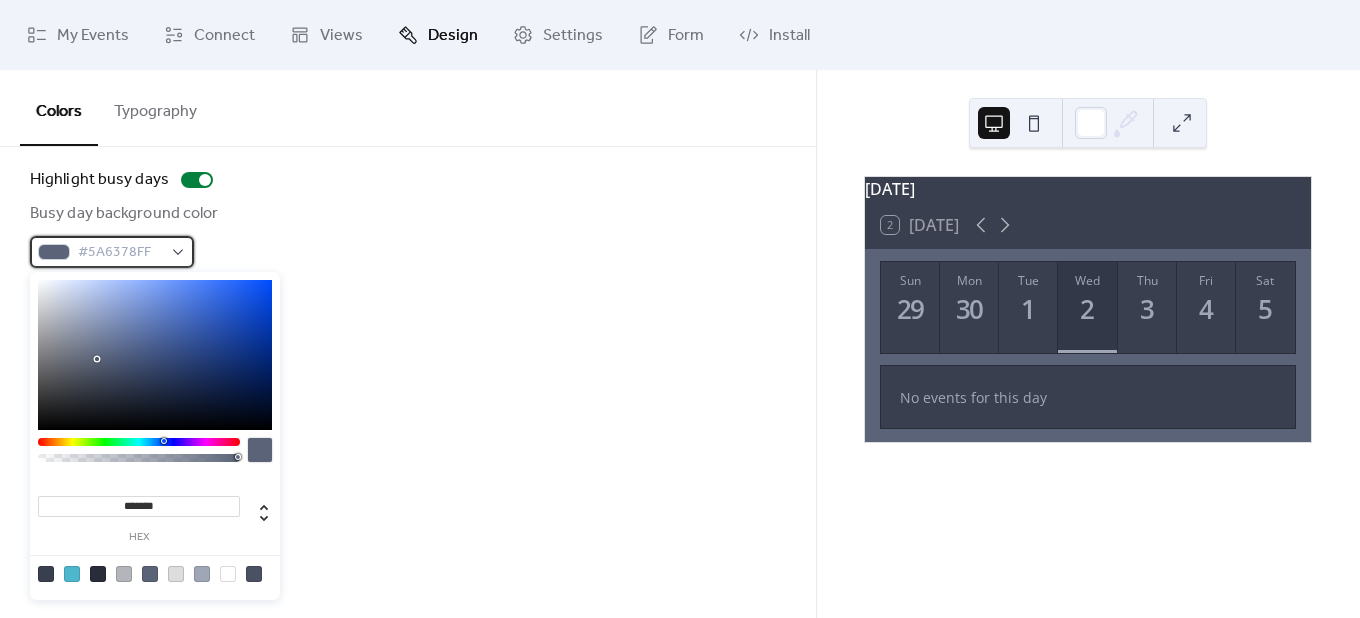 click on "#5A6378FF" at bounding box center (112, 252) 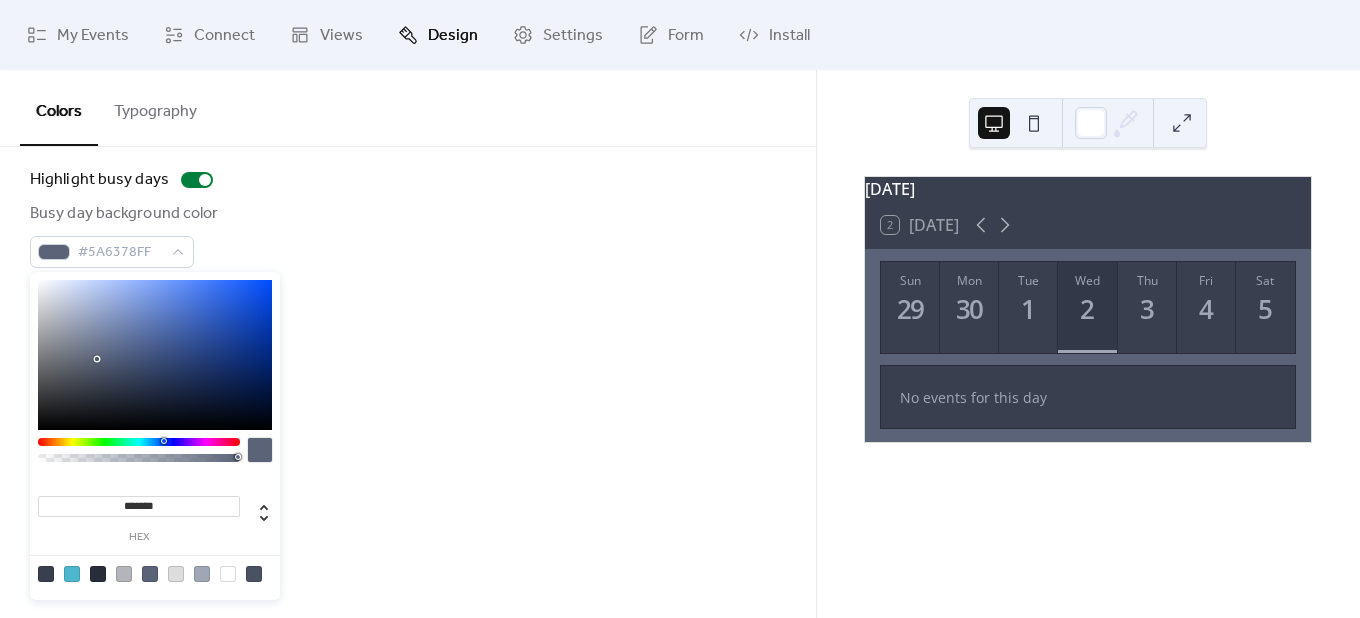 type on "*******" 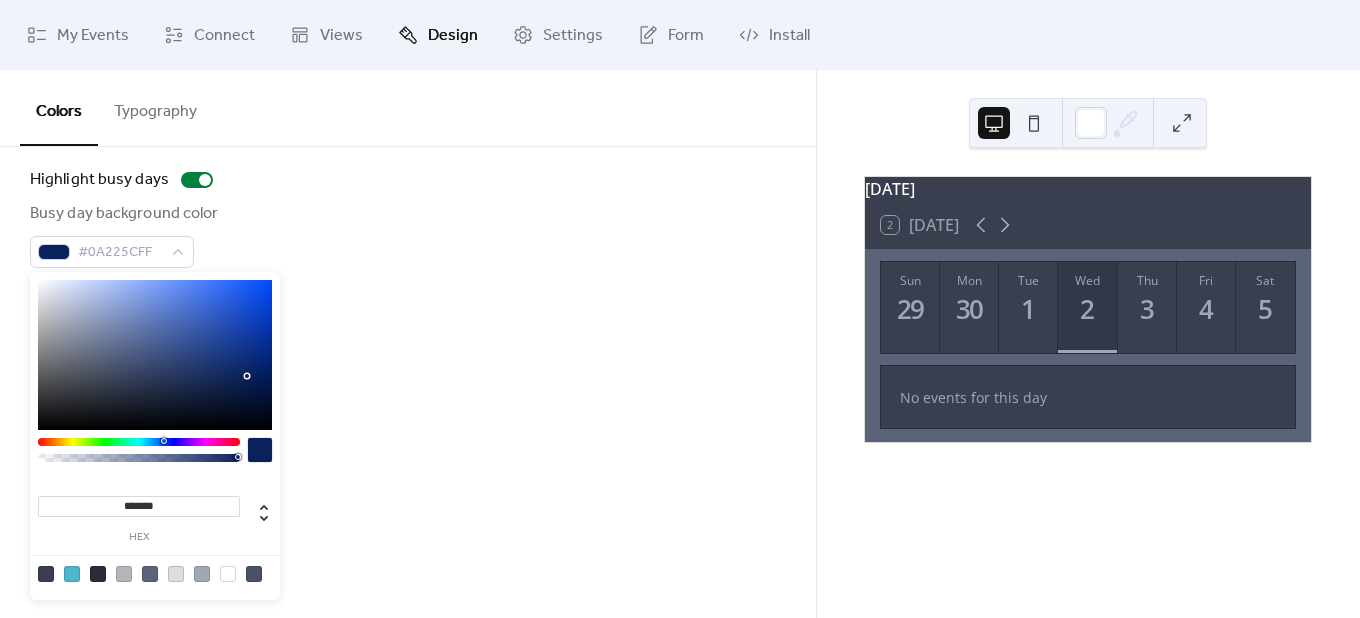click at bounding box center (155, 355) 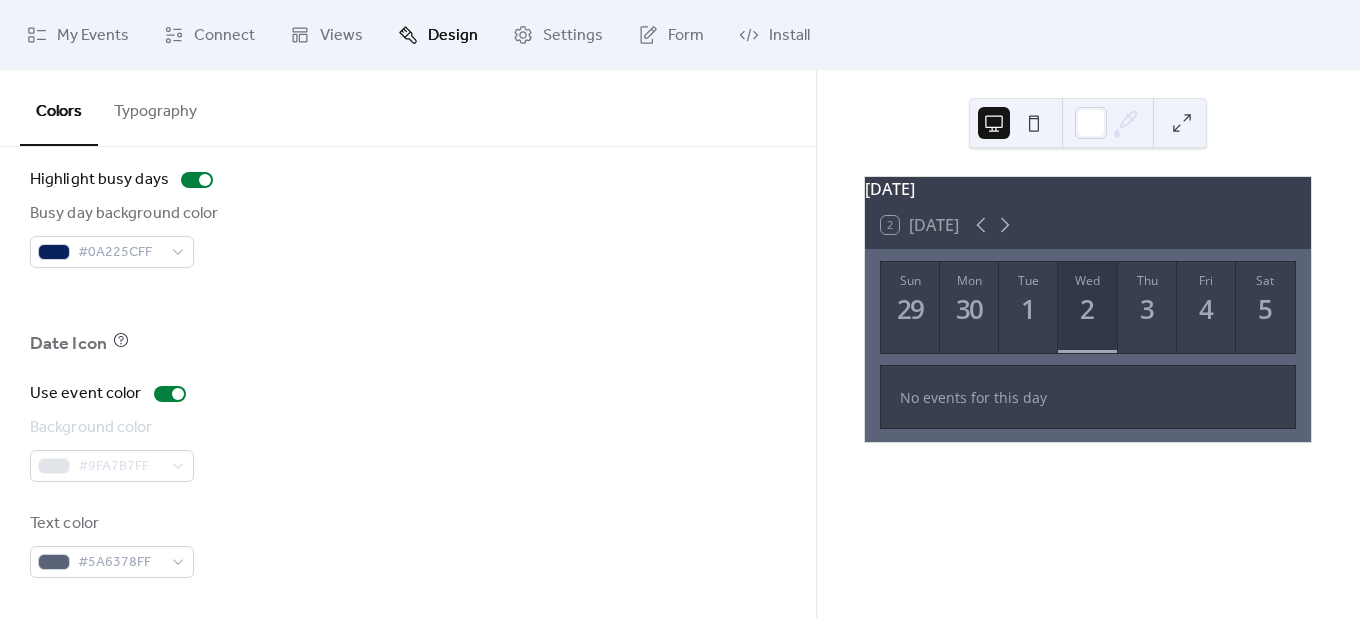 click at bounding box center [408, 300] 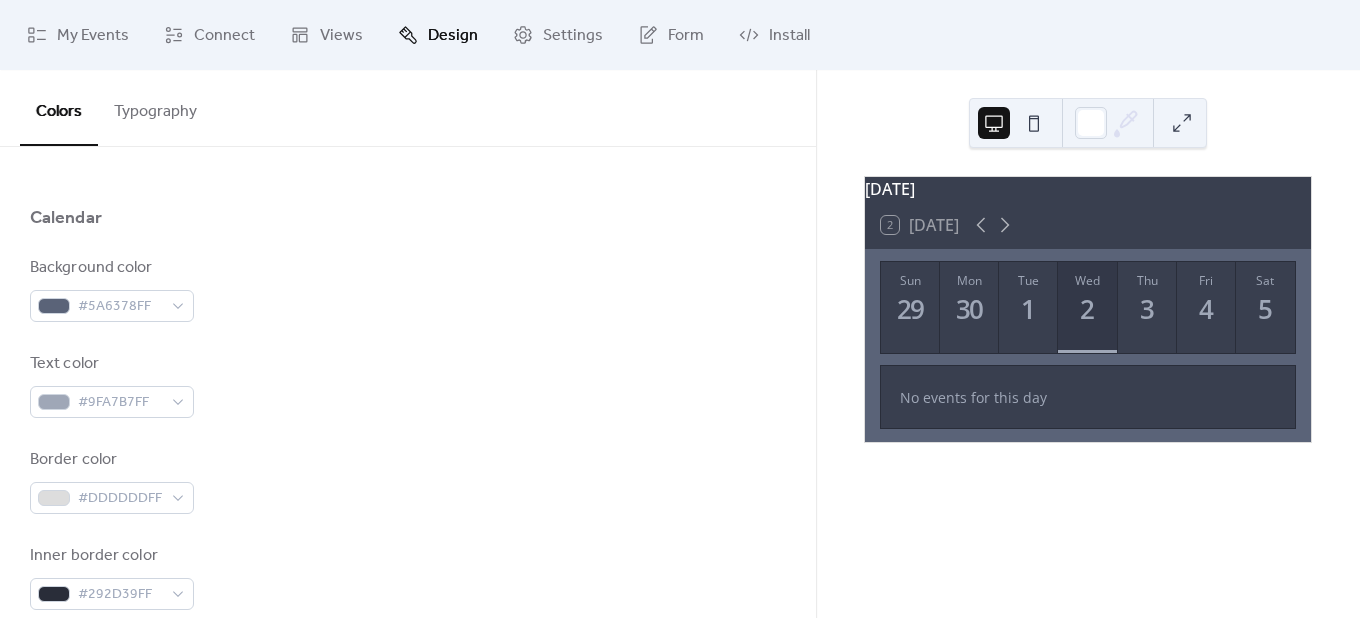scroll, scrollTop: 0, scrollLeft: 0, axis: both 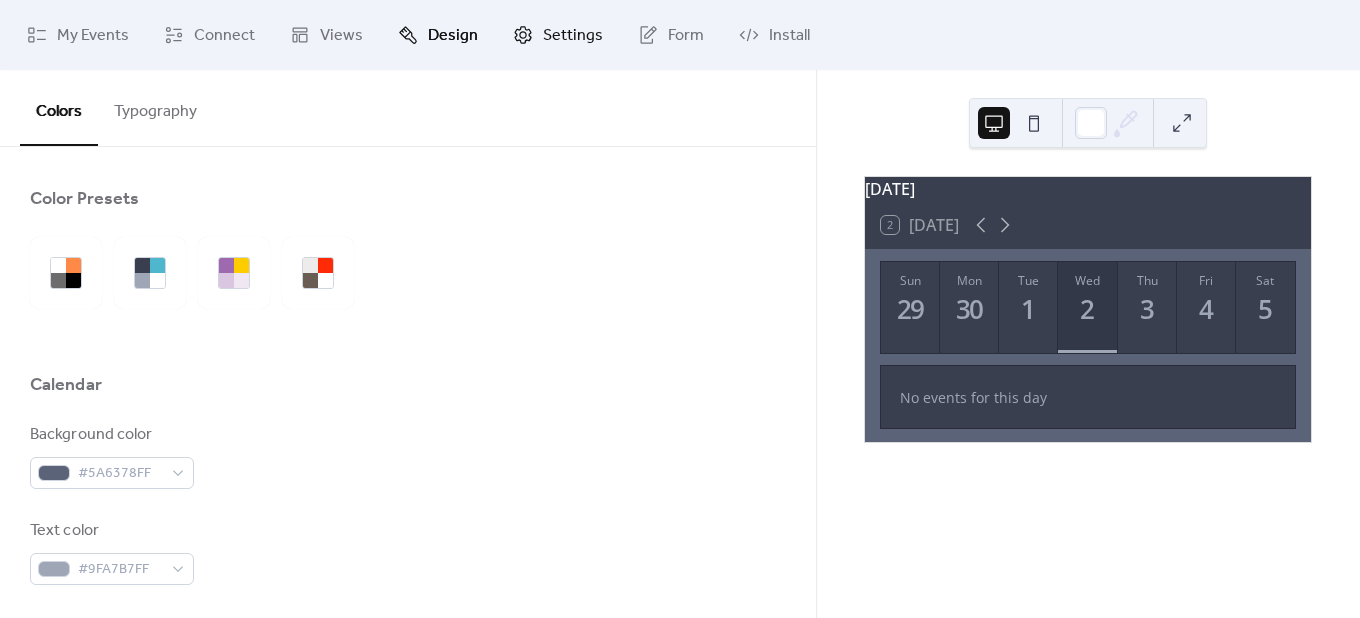 click on "Settings" at bounding box center [573, 36] 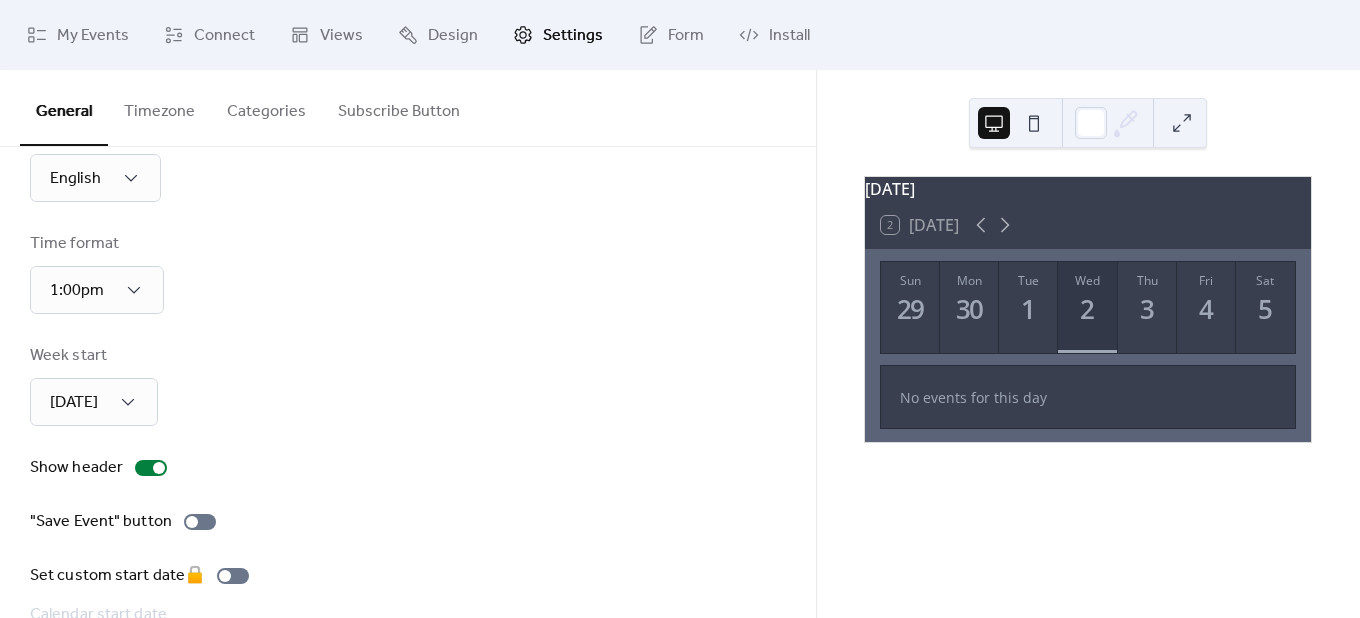scroll, scrollTop: 166, scrollLeft: 0, axis: vertical 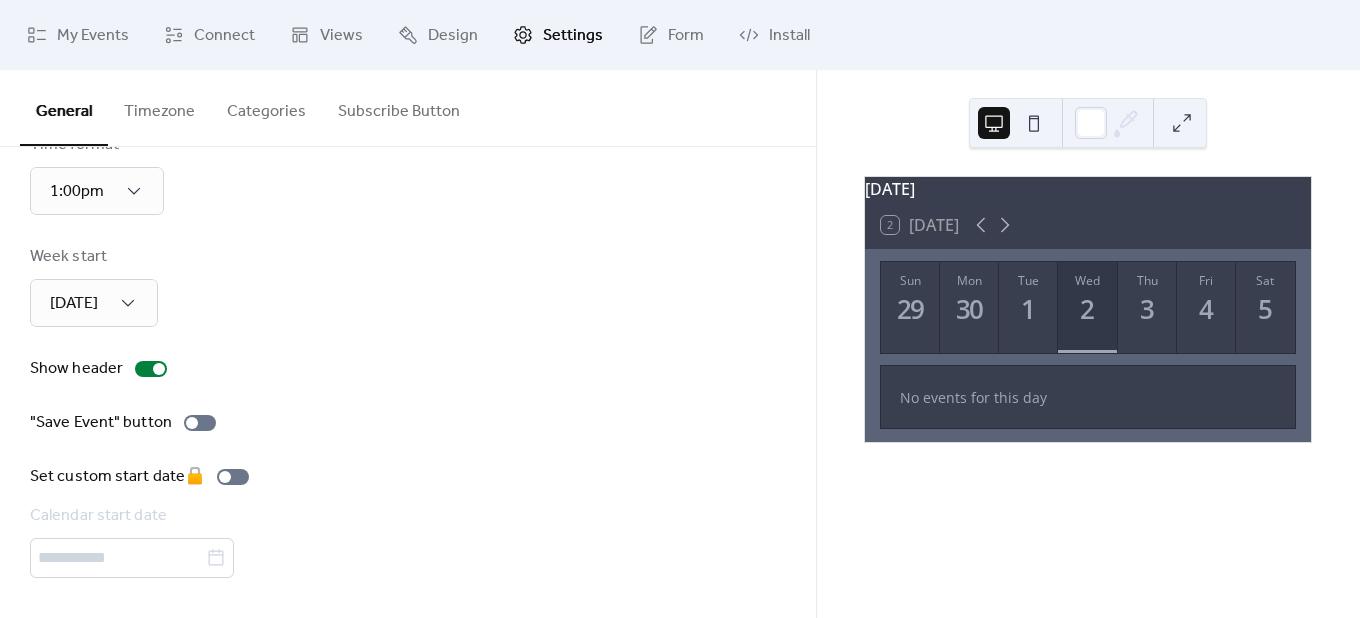 click on "Timezone" at bounding box center [159, 107] 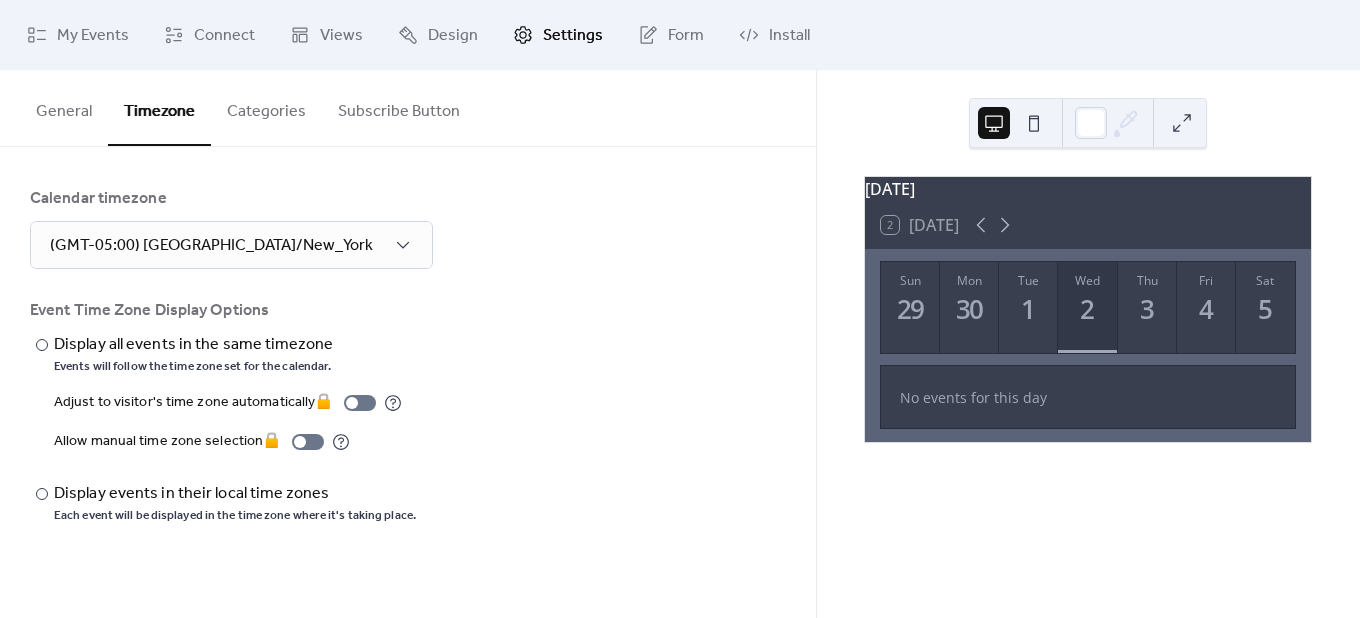 click on "Categories" at bounding box center (266, 107) 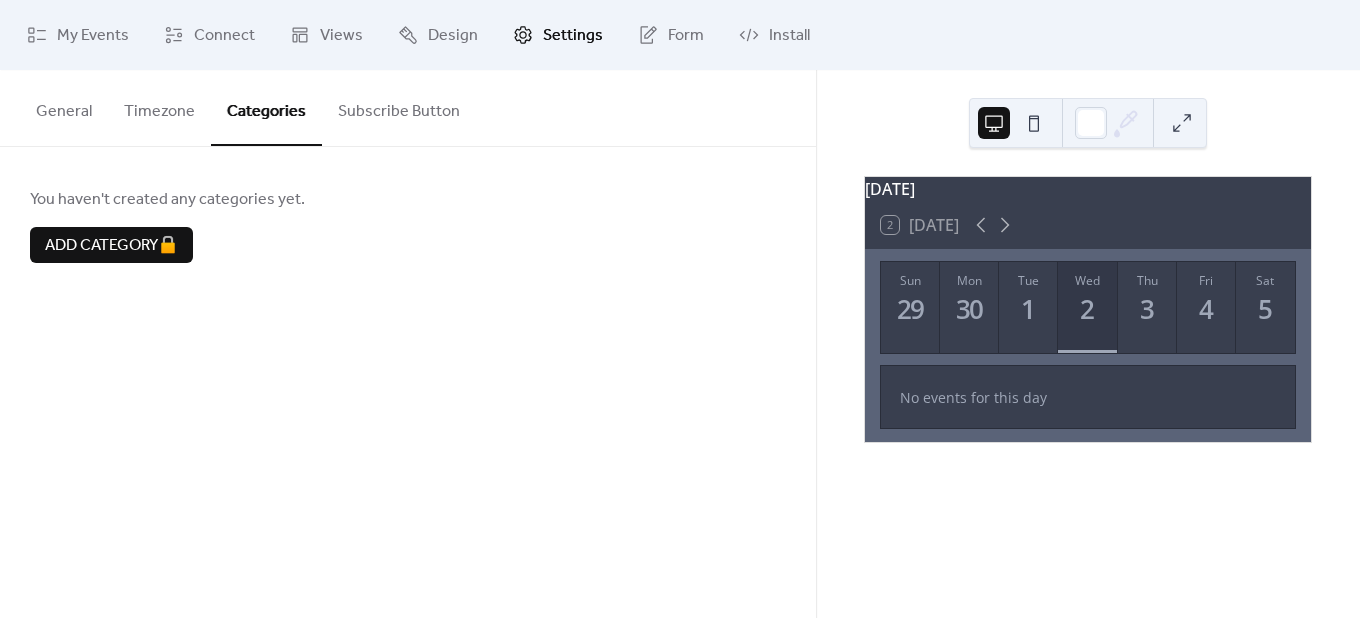 click on "Subscribe Button" at bounding box center [399, 107] 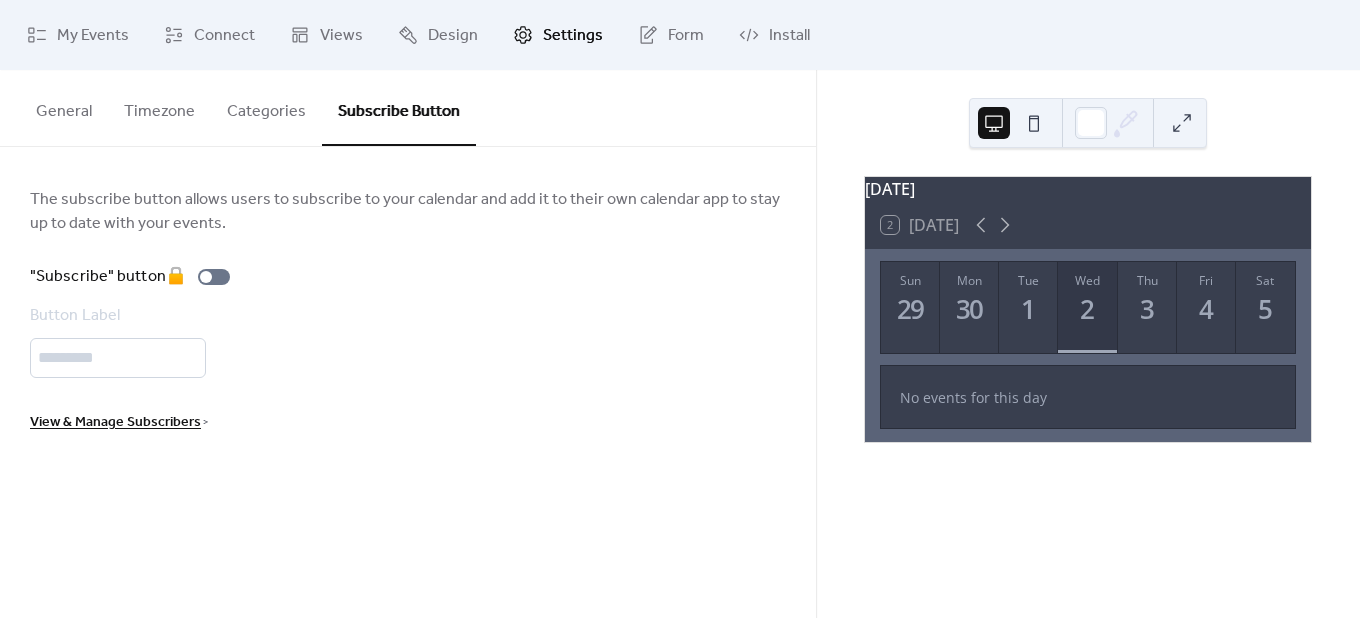 click on "General" at bounding box center (64, 107) 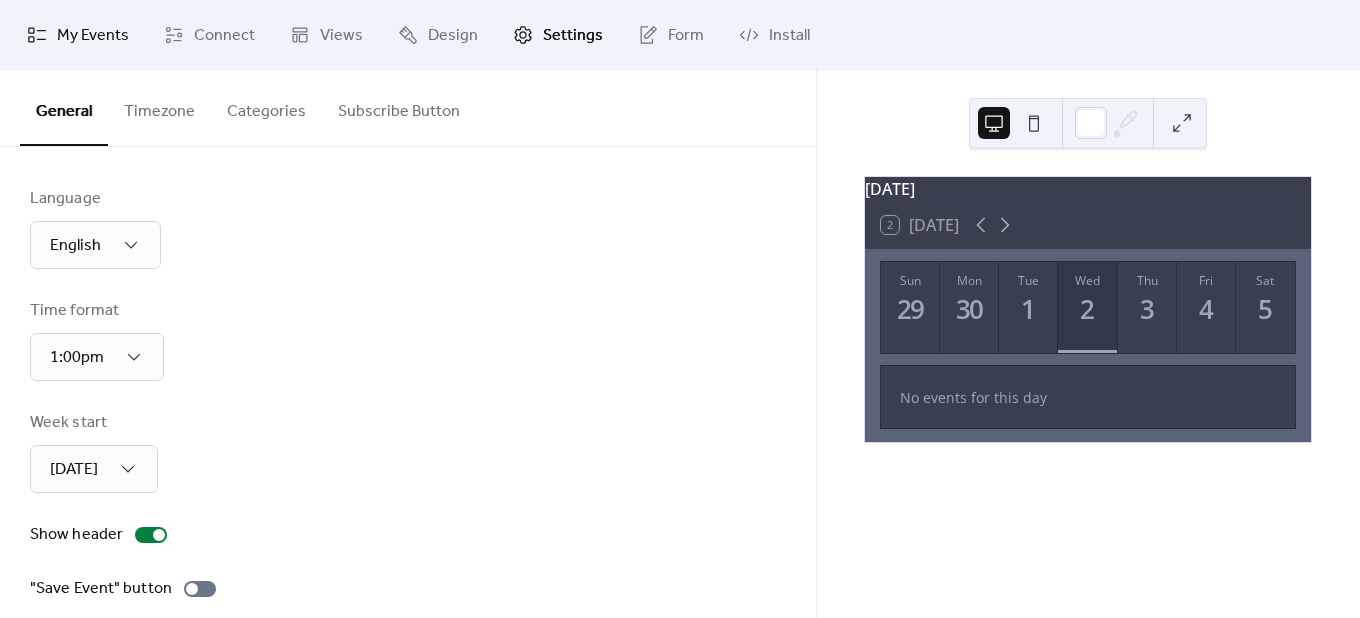 click on "My Events" at bounding box center [78, 35] 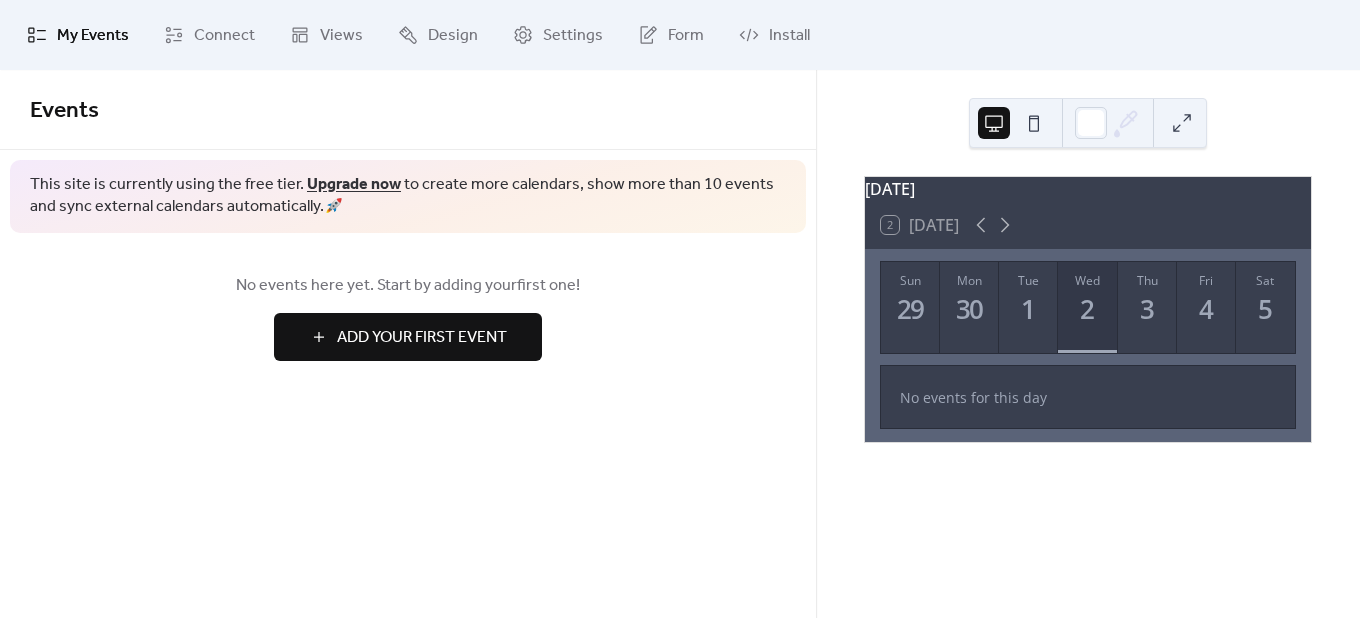 click on "Add Your First Event" at bounding box center (422, 338) 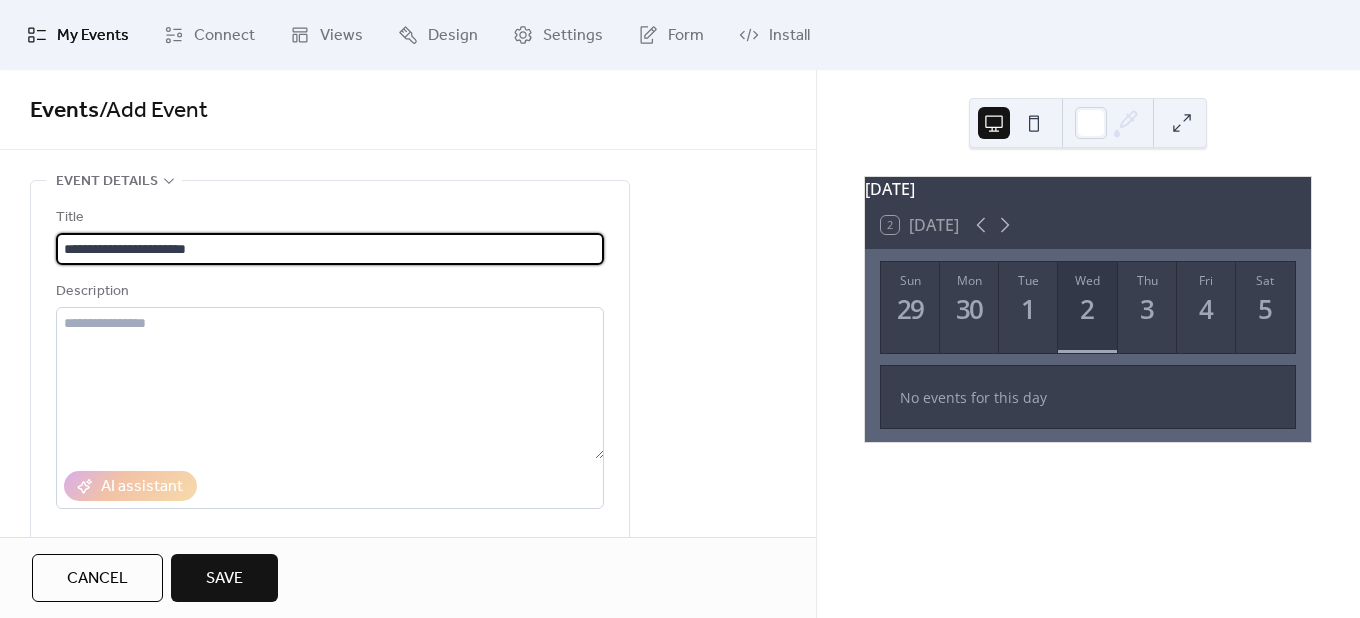 click on "**********" at bounding box center (330, 249) 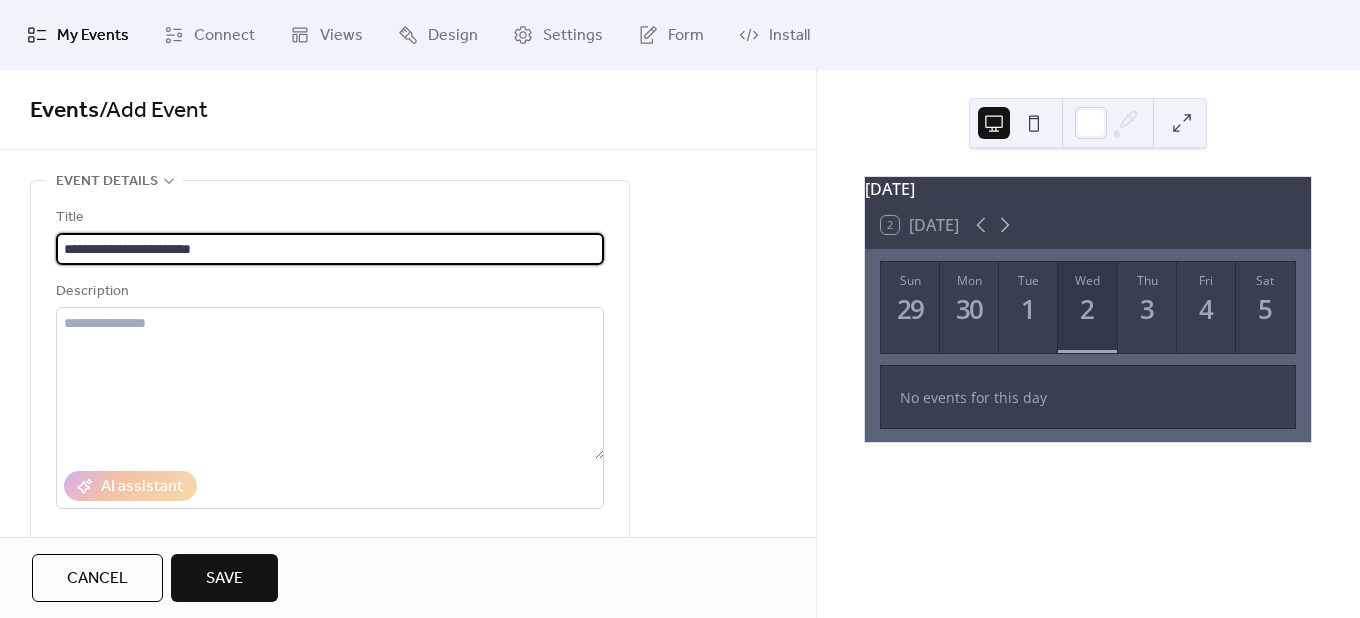 drag, startPoint x: 249, startPoint y: 250, endPoint x: 188, endPoint y: 252, distance: 61.03278 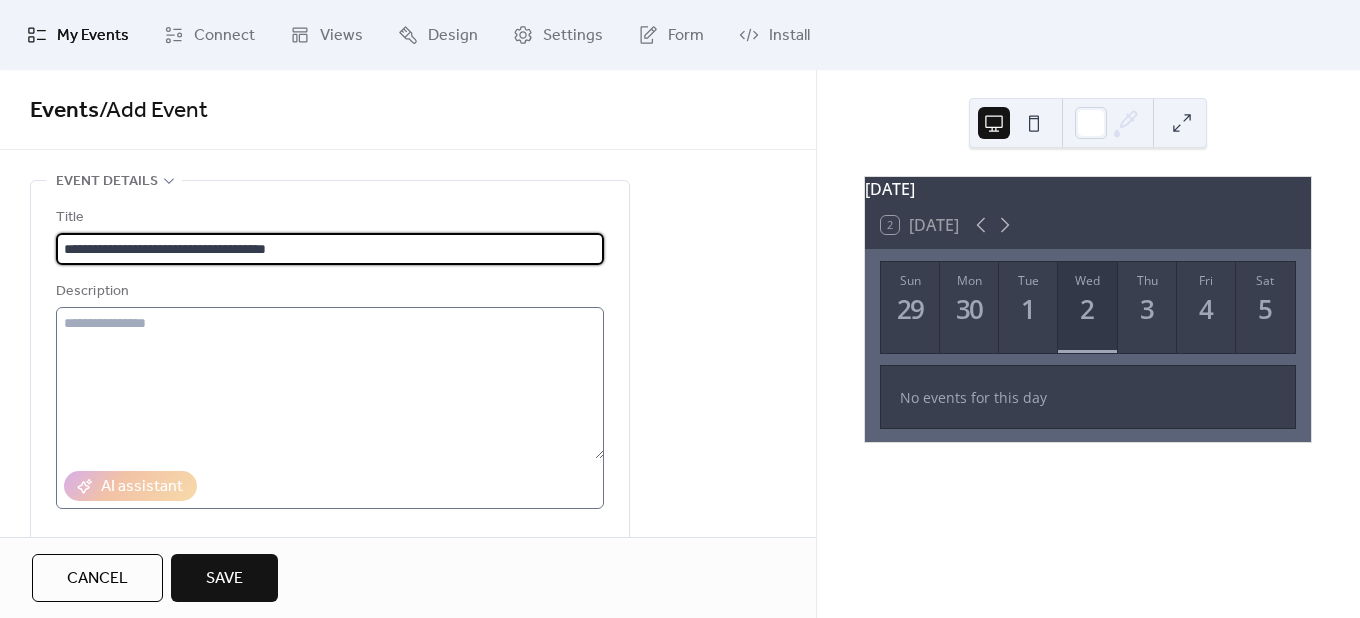 type on "**********" 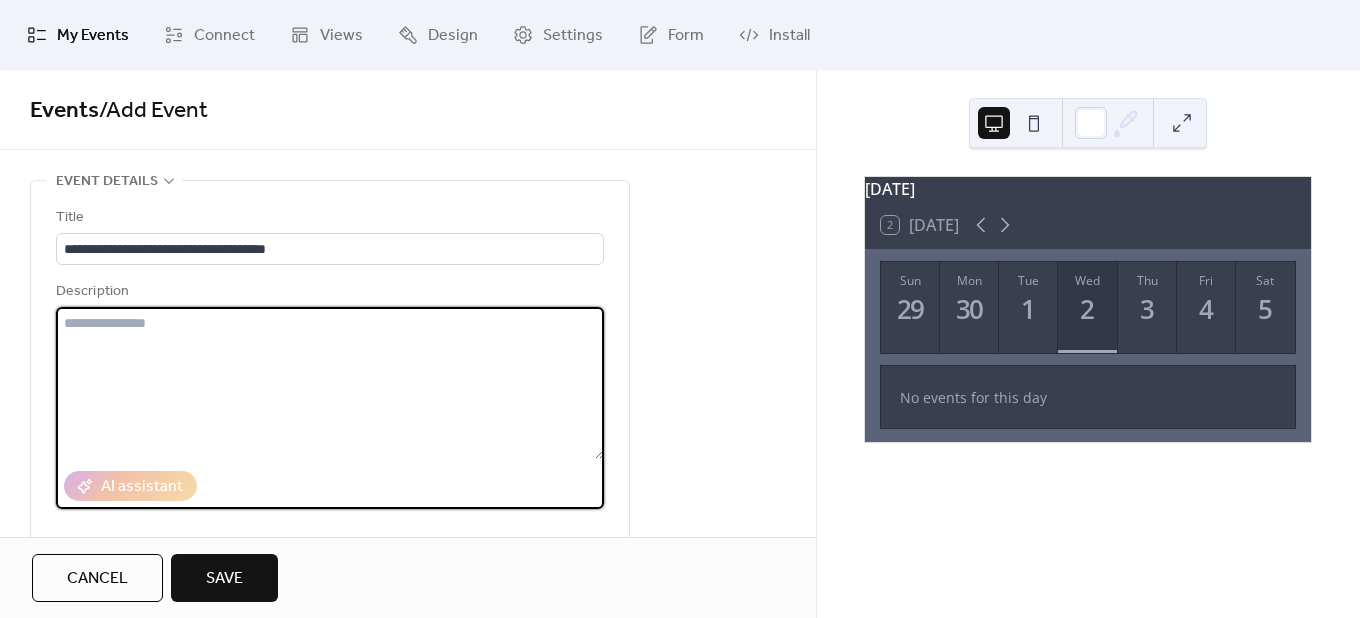 click at bounding box center (330, 383) 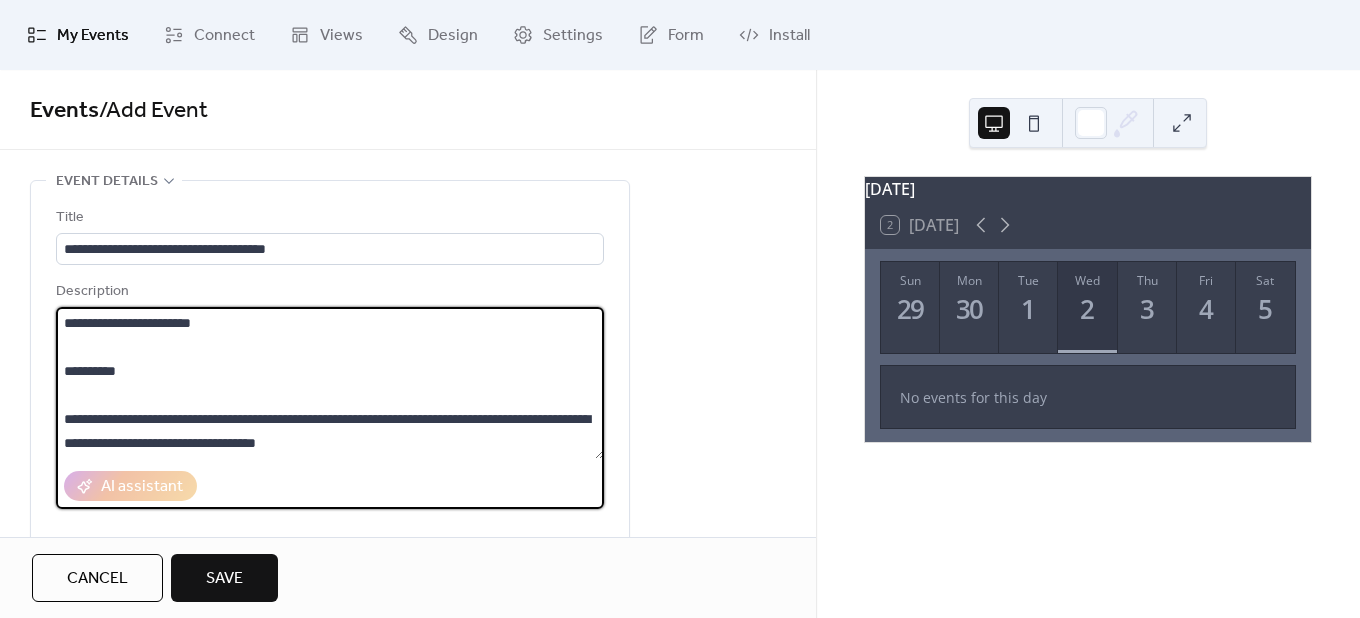 scroll, scrollTop: 45, scrollLeft: 0, axis: vertical 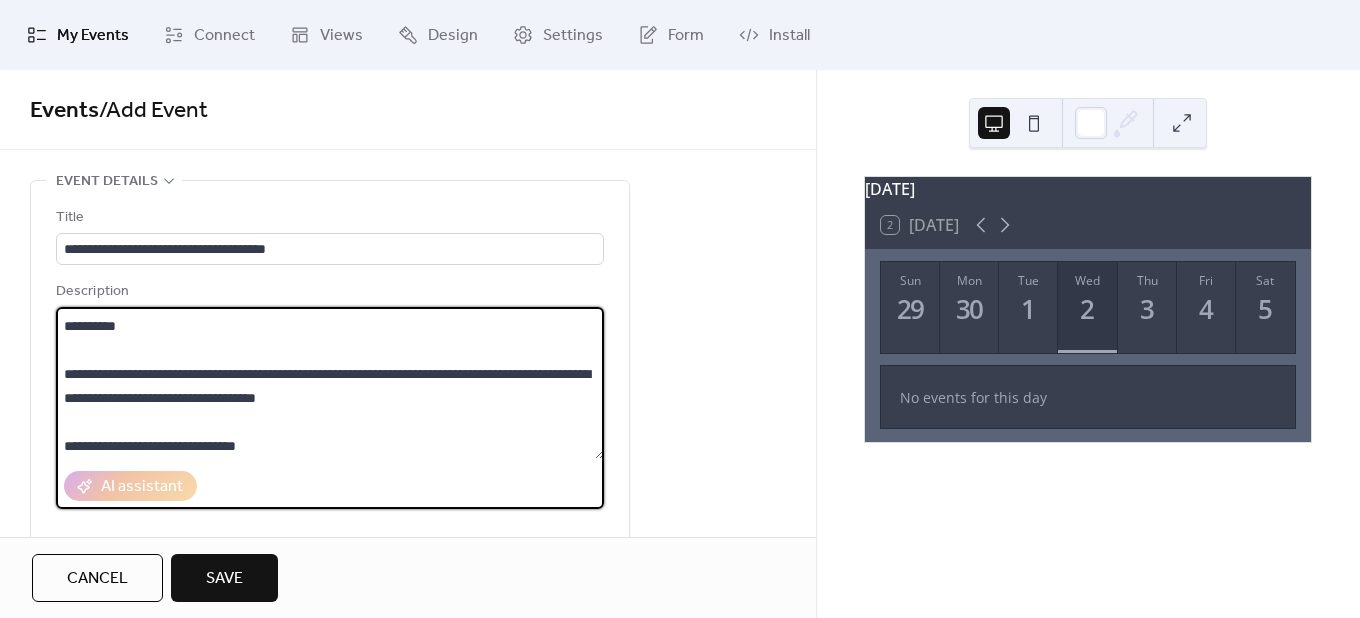 click on "**********" at bounding box center [330, 383] 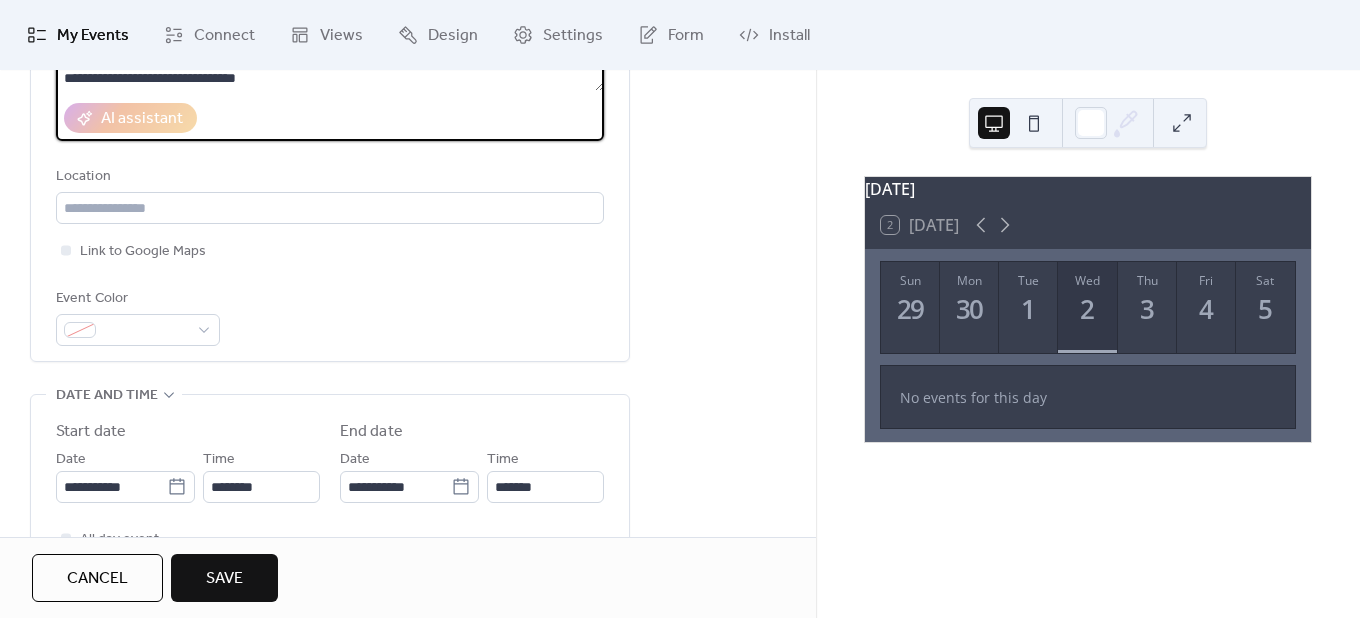 scroll, scrollTop: 400, scrollLeft: 0, axis: vertical 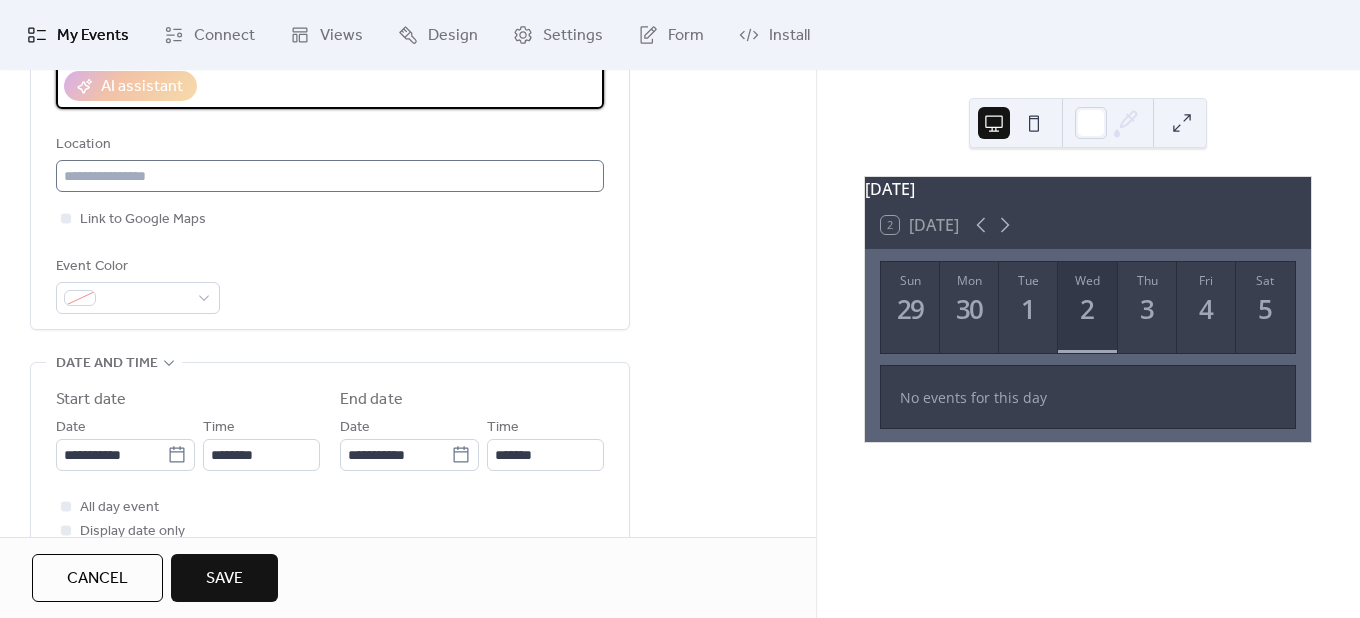 type on "**********" 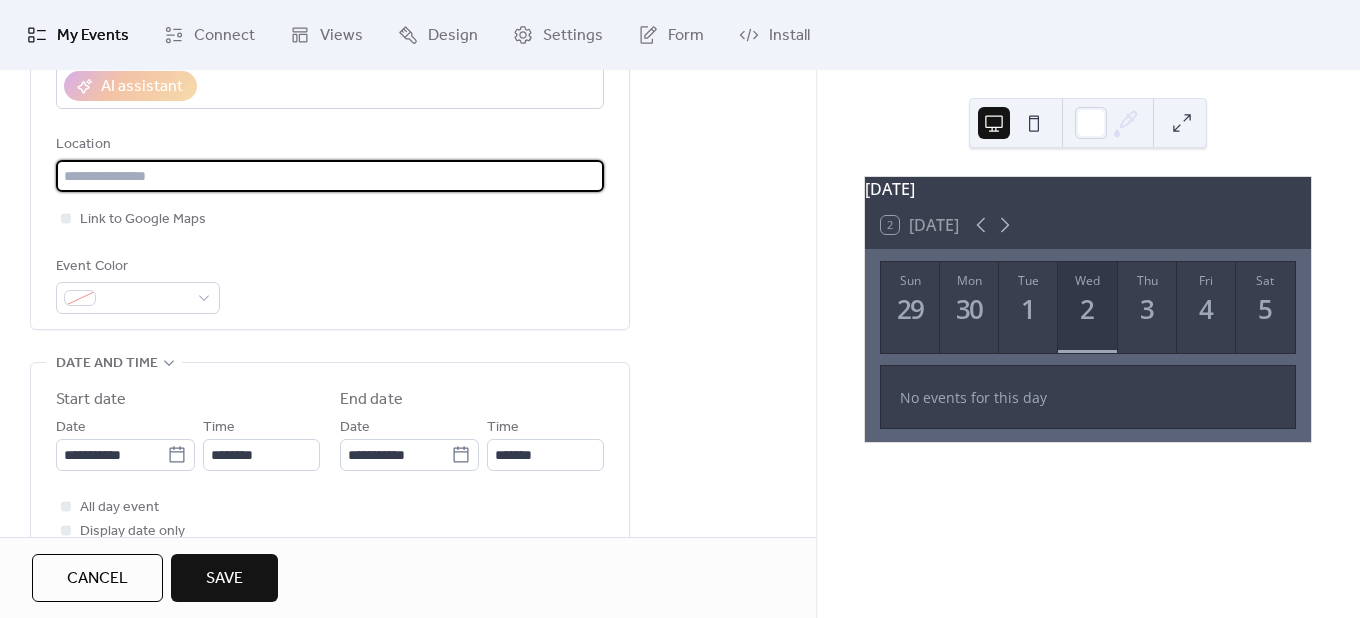 click at bounding box center [330, 176] 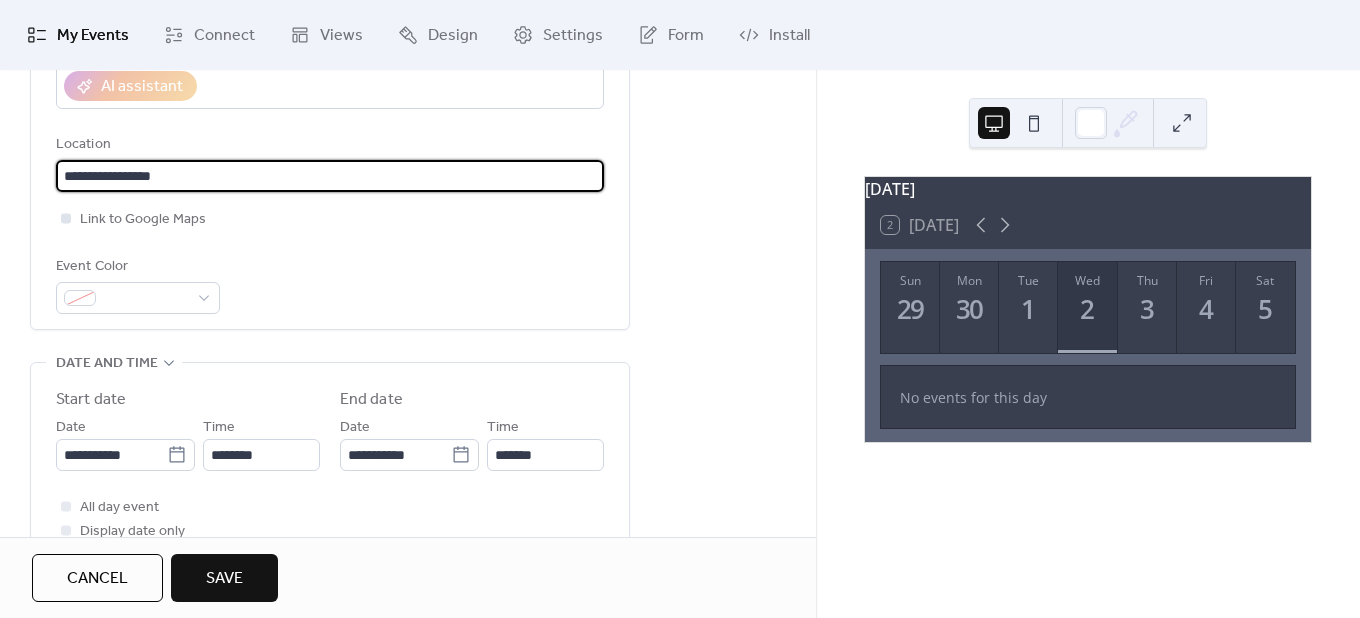 type on "**********" 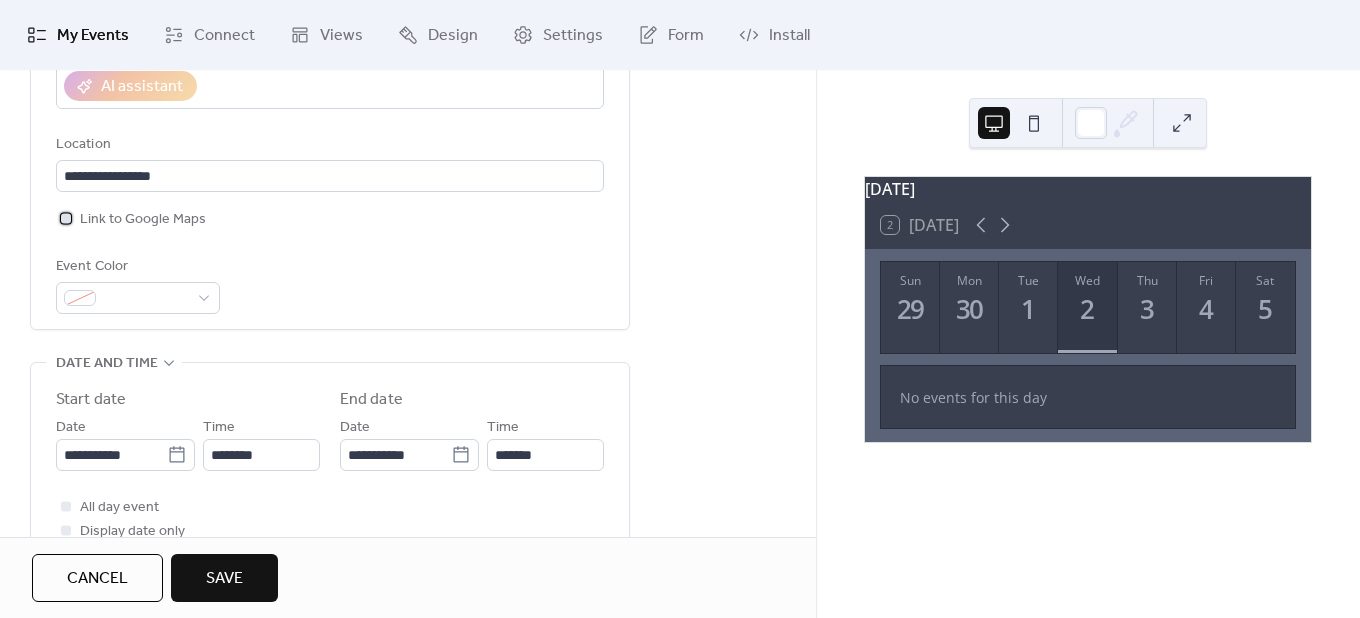 click at bounding box center [66, 218] 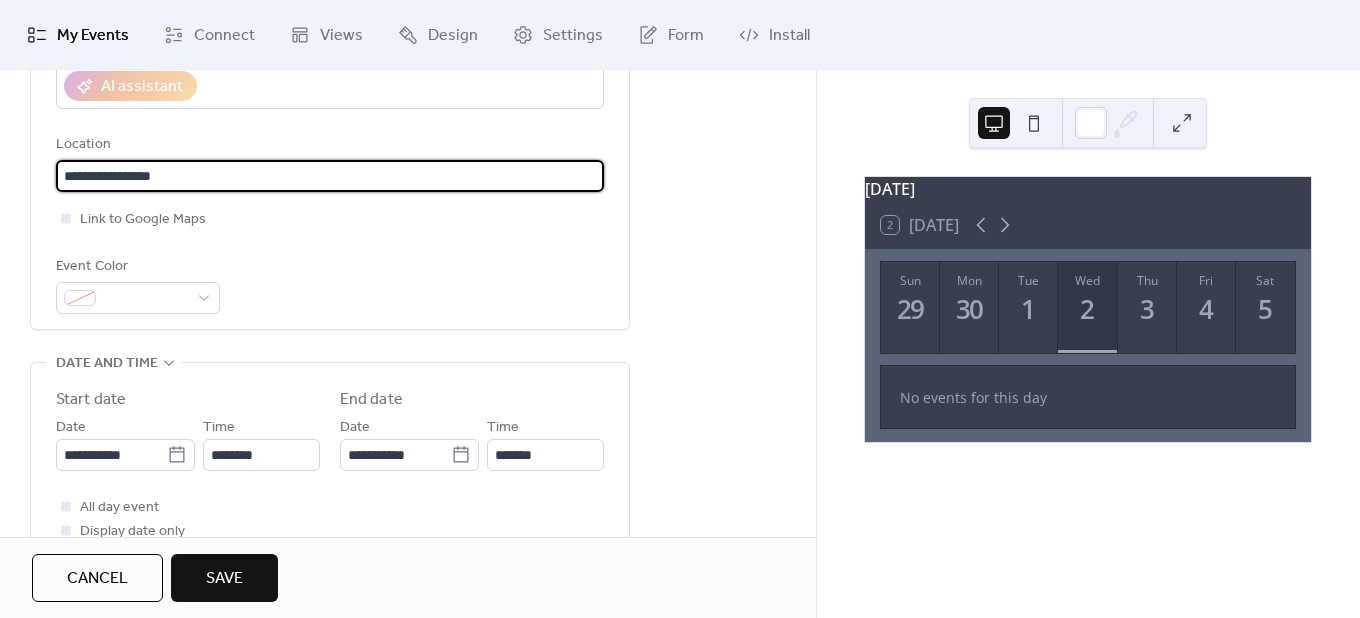 click on "**********" at bounding box center [330, 176] 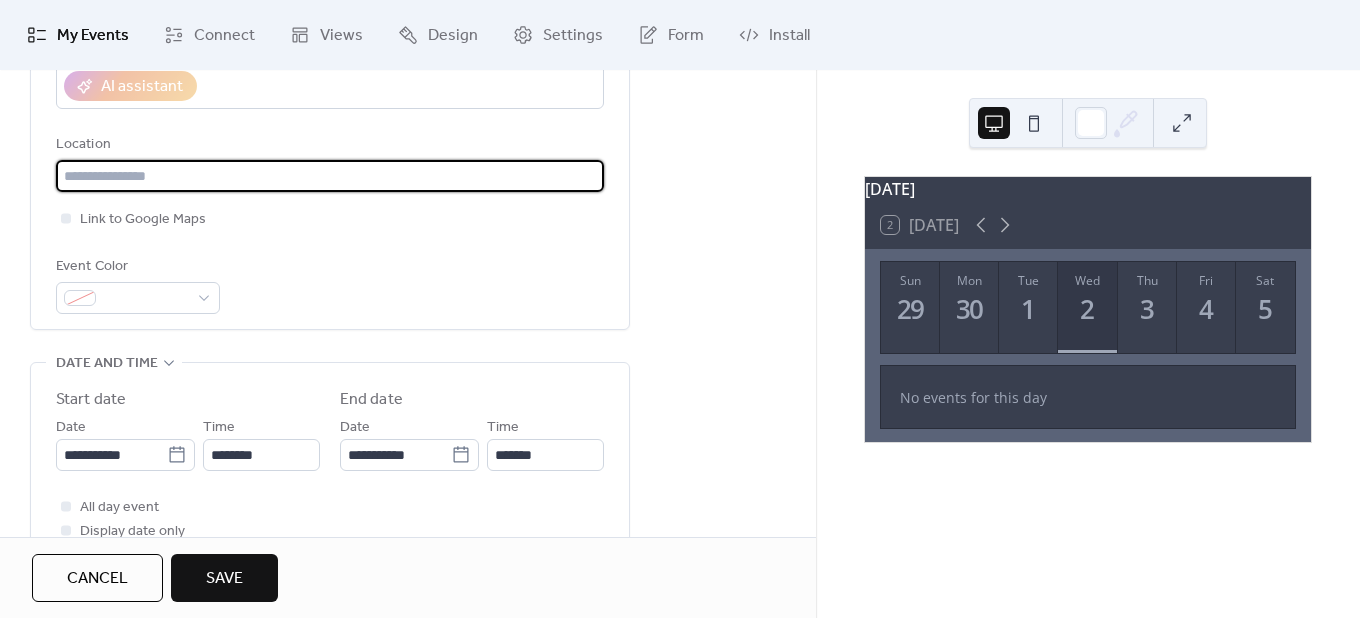 paste on "**********" 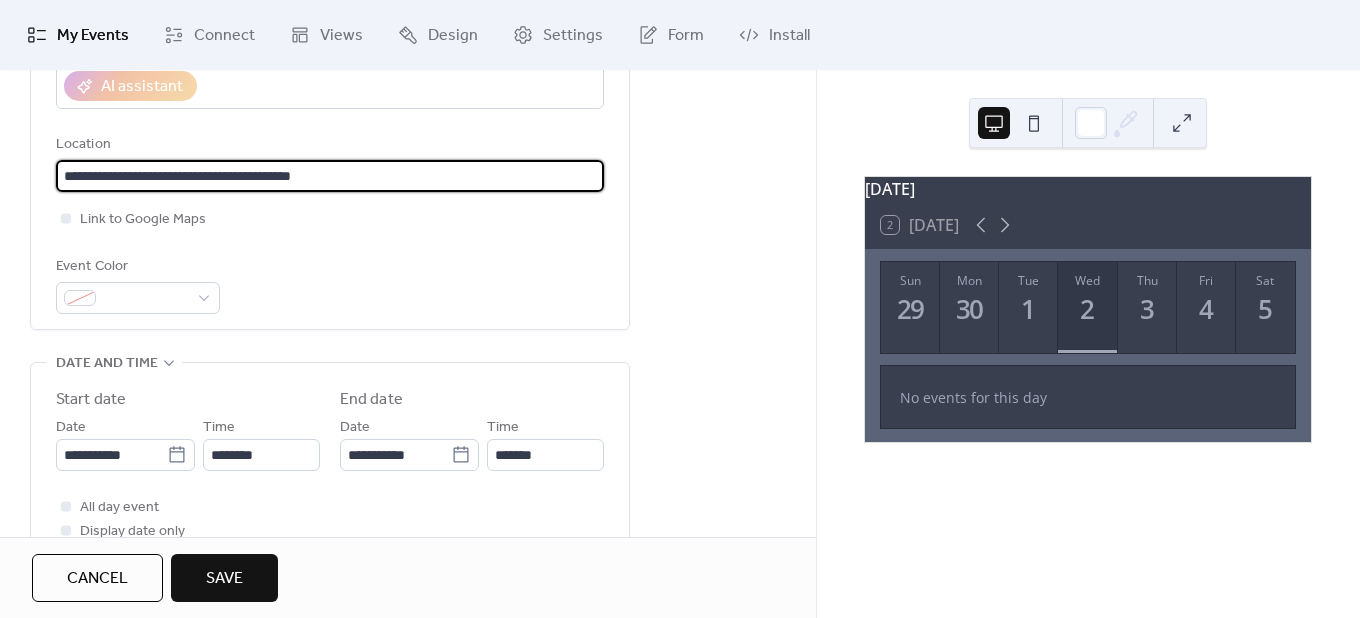 type on "**********" 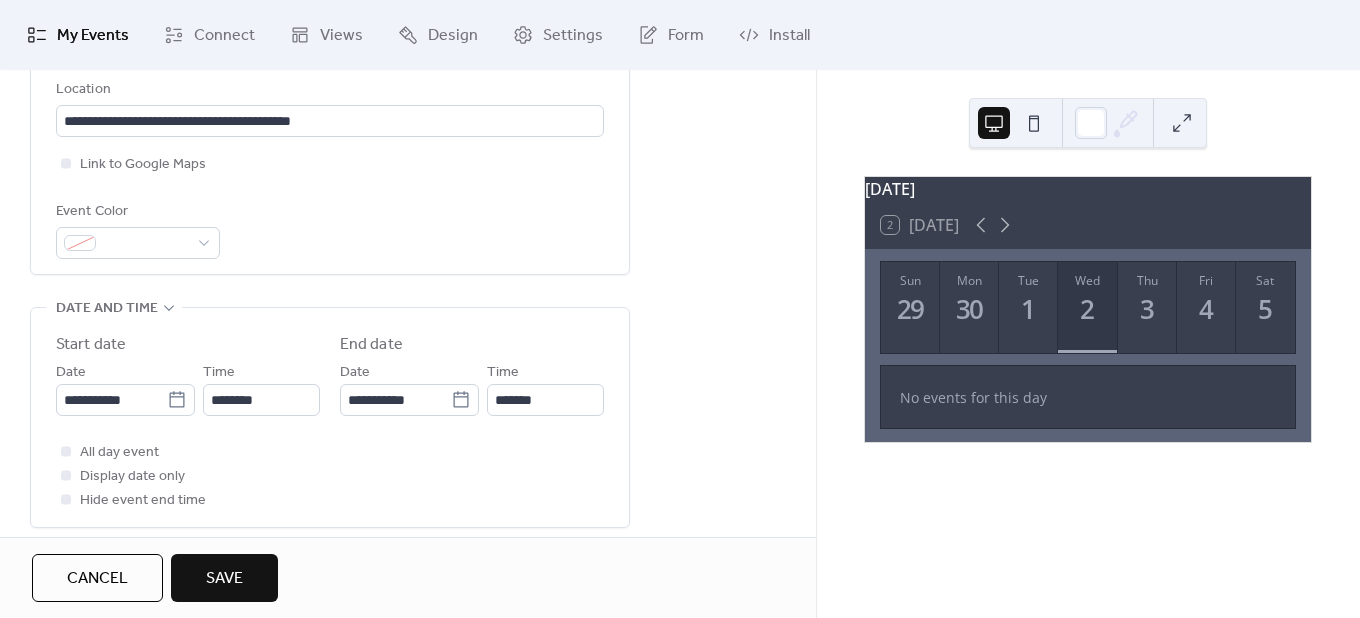 scroll, scrollTop: 500, scrollLeft: 0, axis: vertical 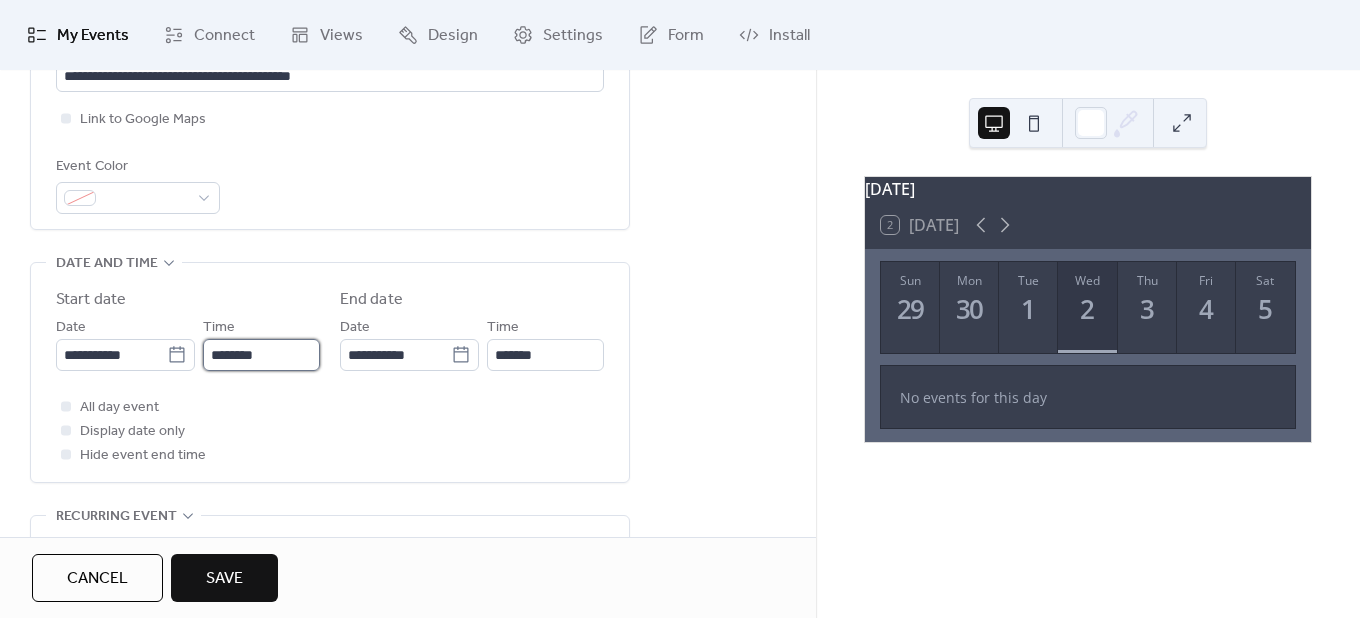 click on "********" at bounding box center (261, 355) 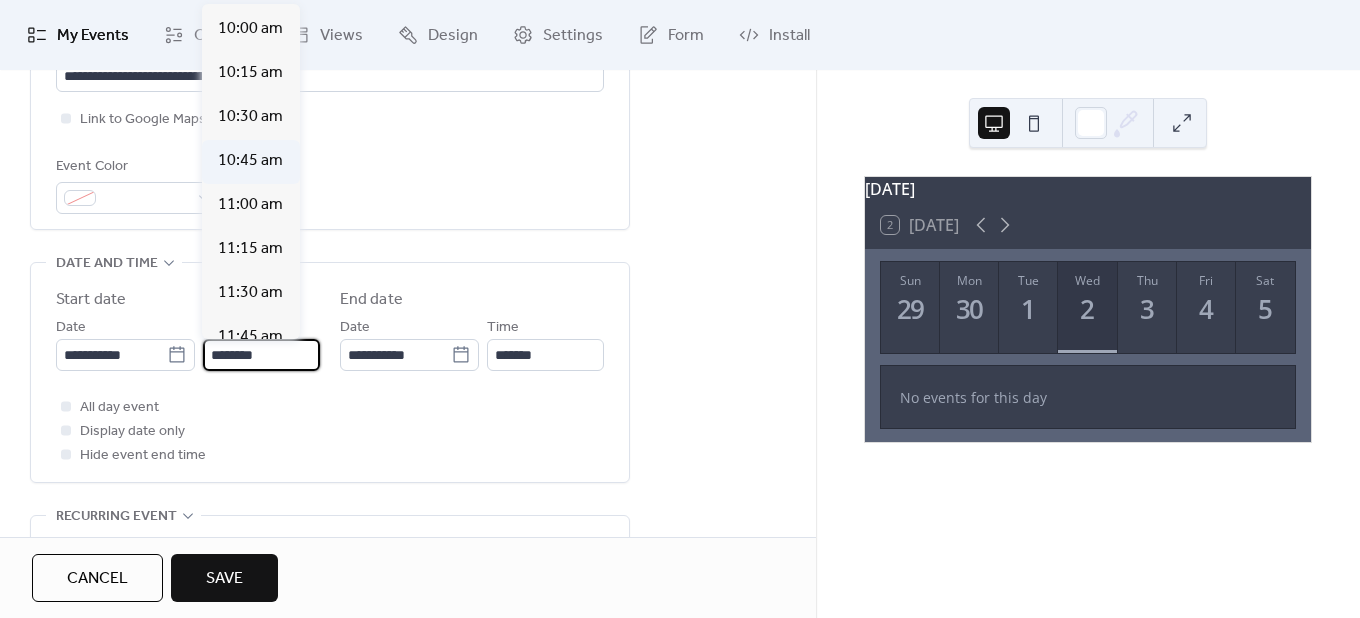 scroll, scrollTop: 1712, scrollLeft: 0, axis: vertical 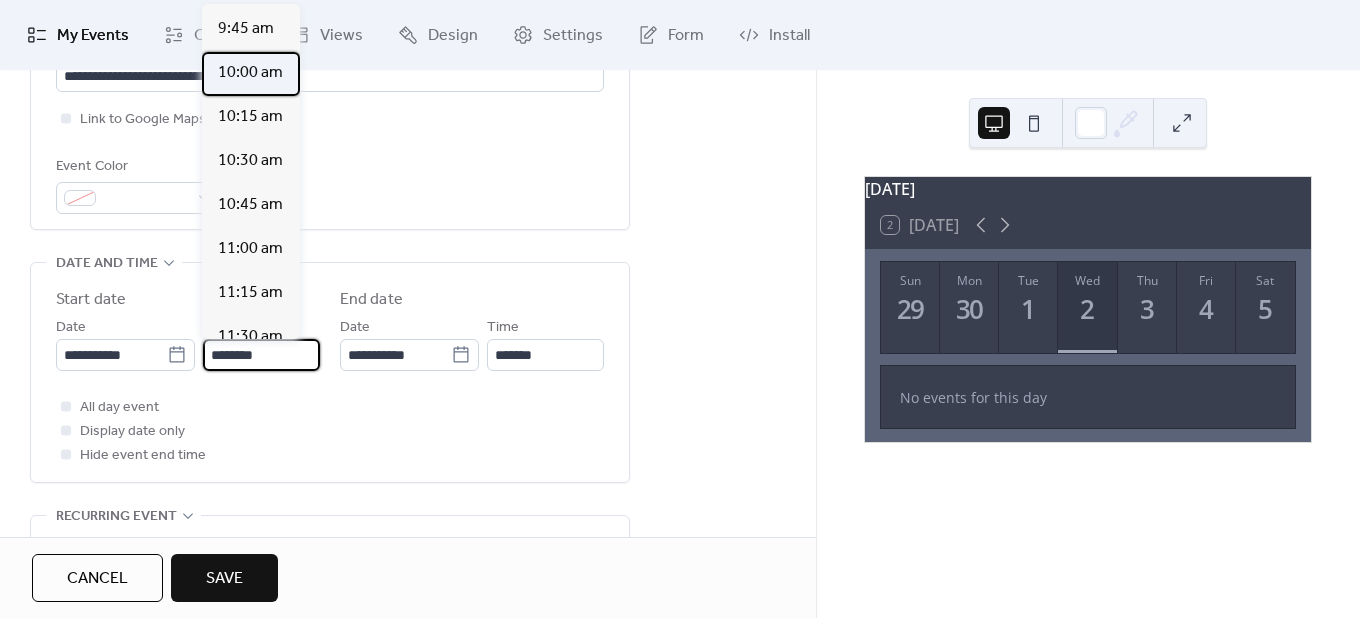 click on "10:00 am" at bounding box center [250, 73] 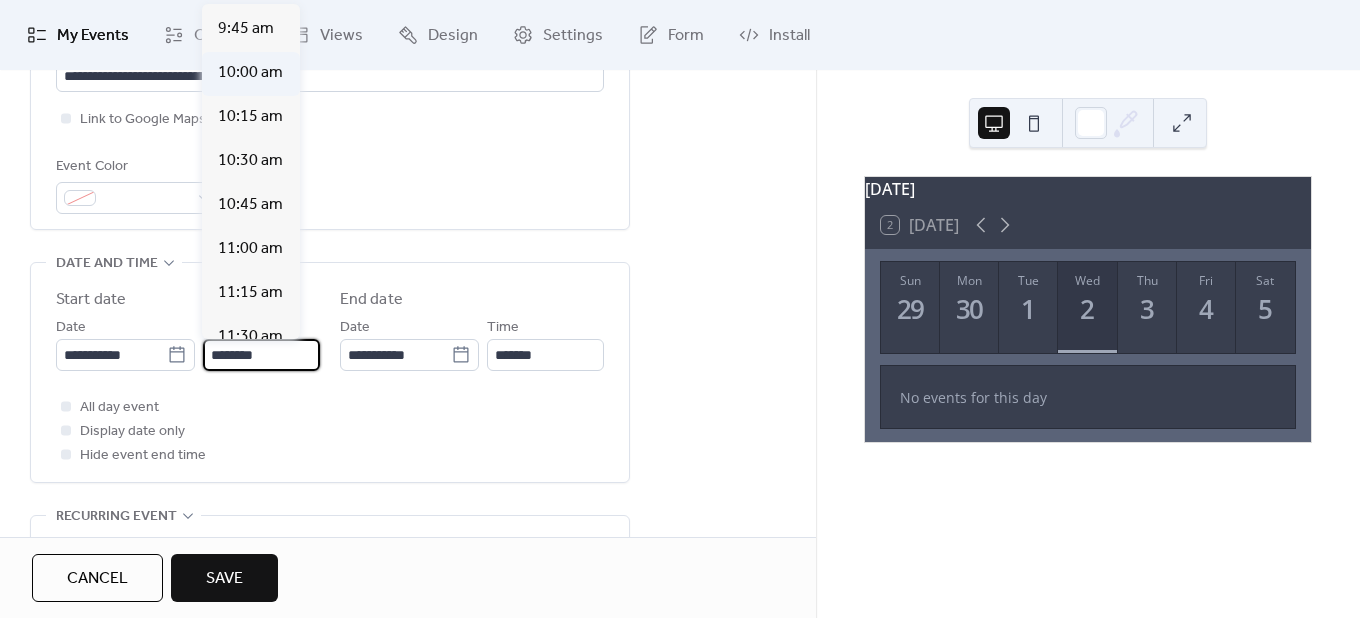 type on "********" 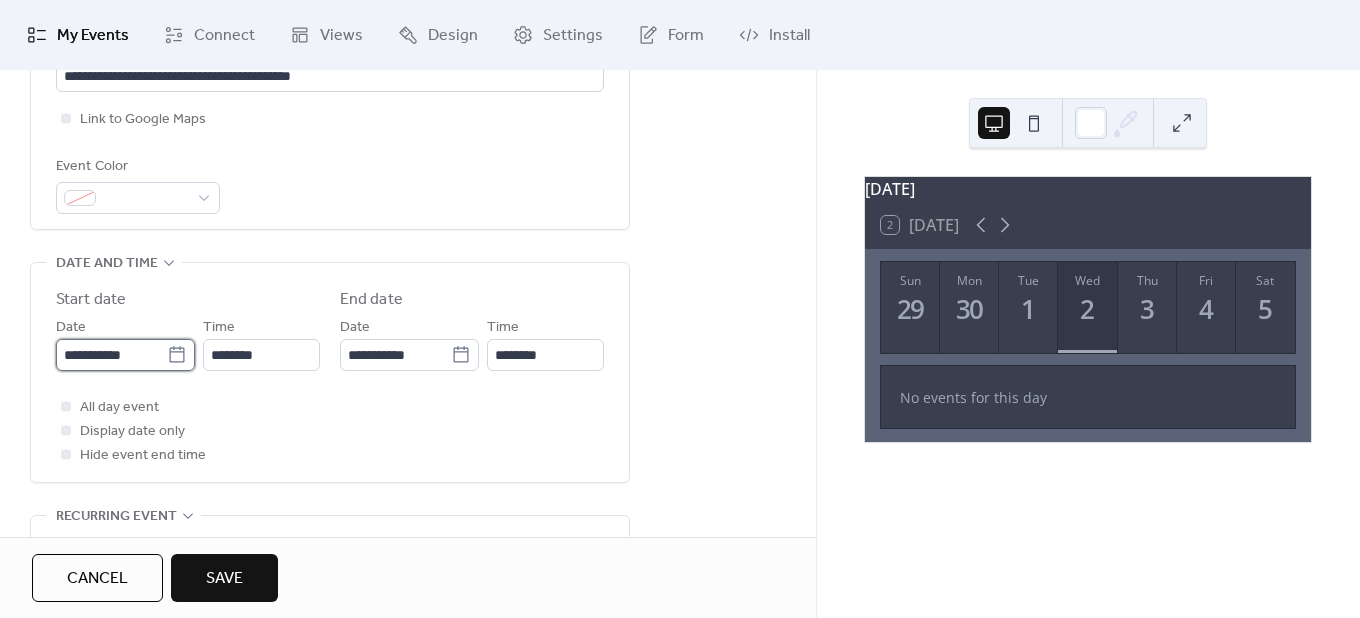 click on "**********" at bounding box center (111, 355) 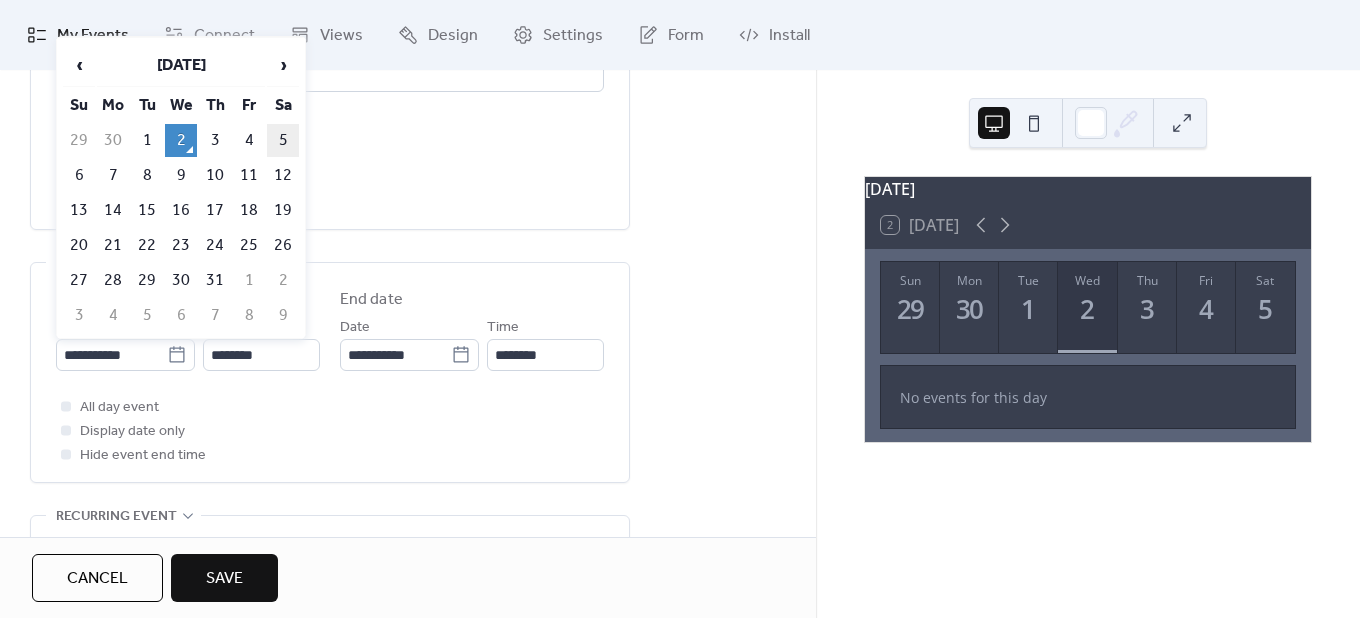 click on "5" at bounding box center (283, 140) 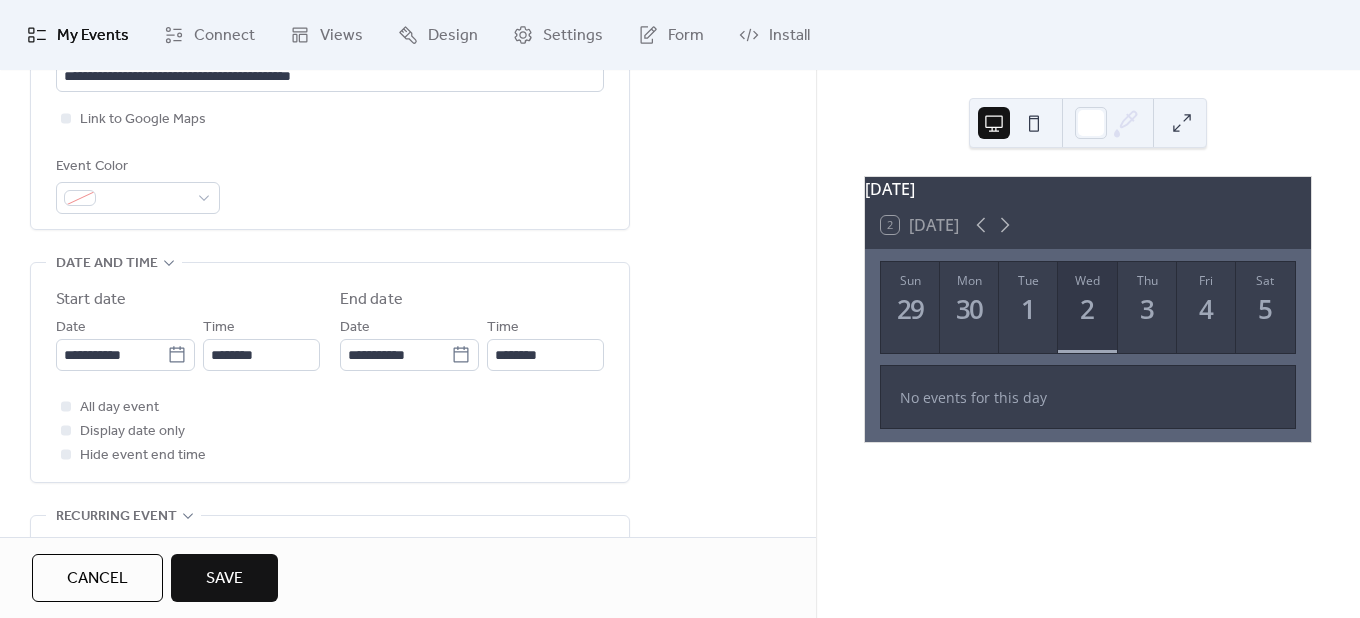 click on "Time ********" at bounding box center (545, 343) 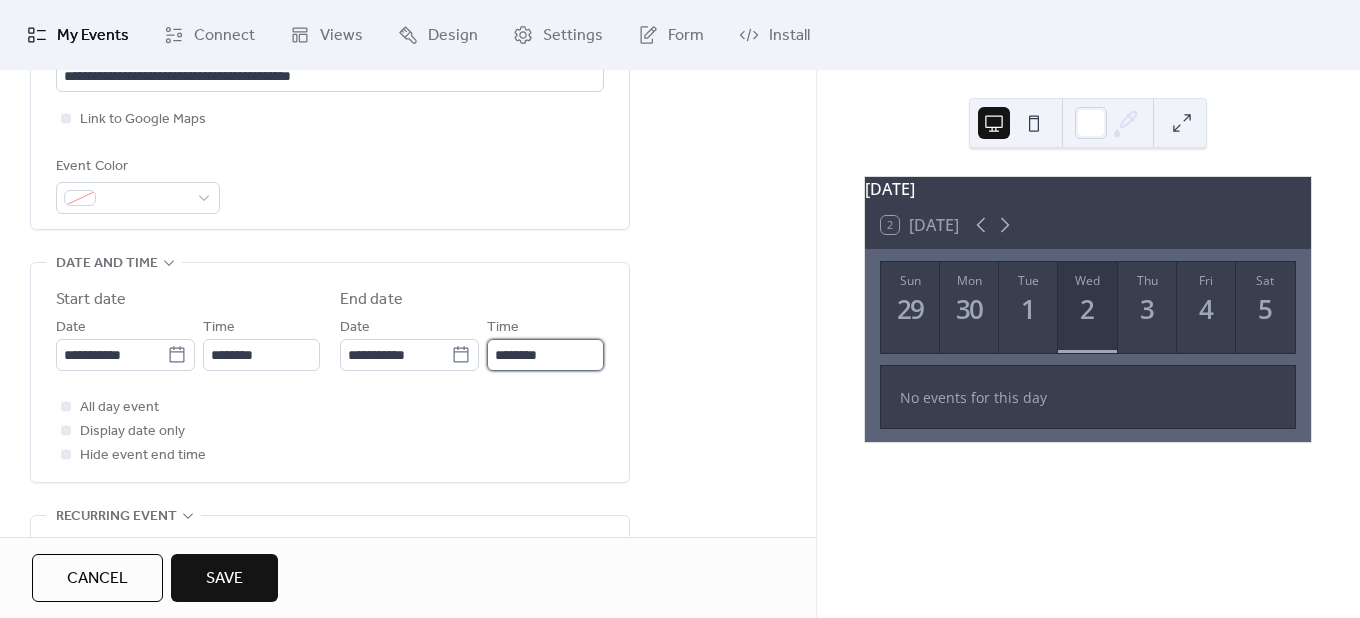 click on "********" at bounding box center [545, 355] 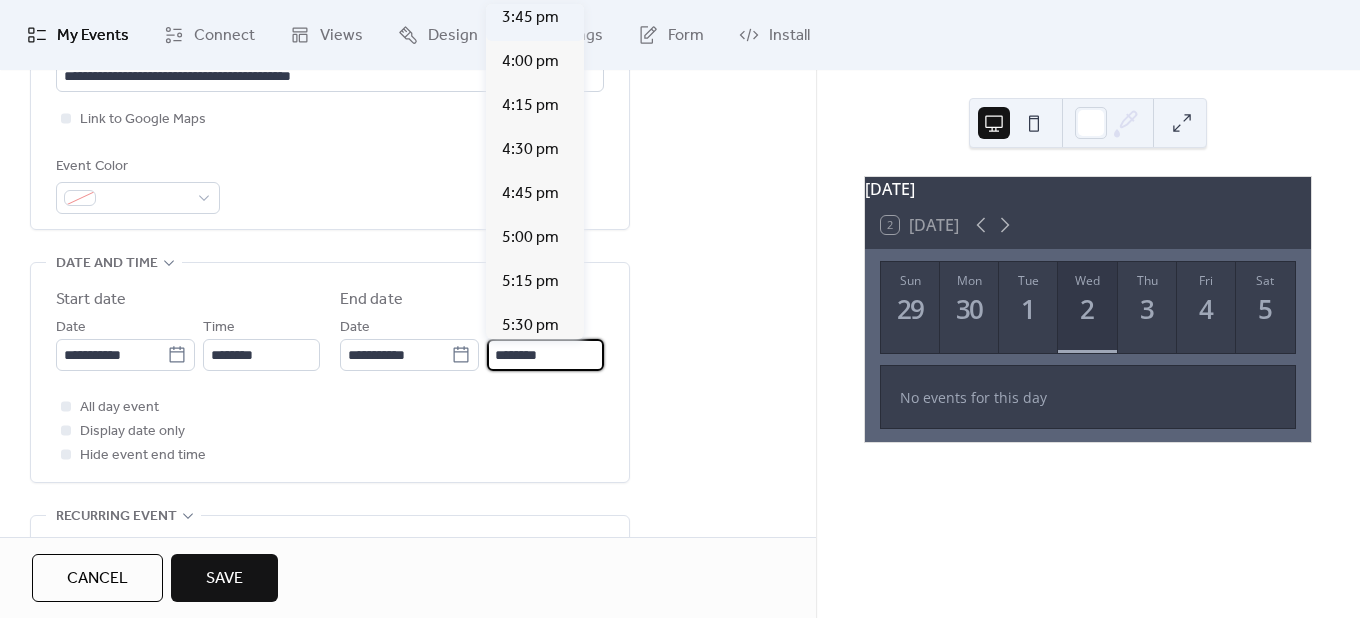 scroll, scrollTop: 1100, scrollLeft: 0, axis: vertical 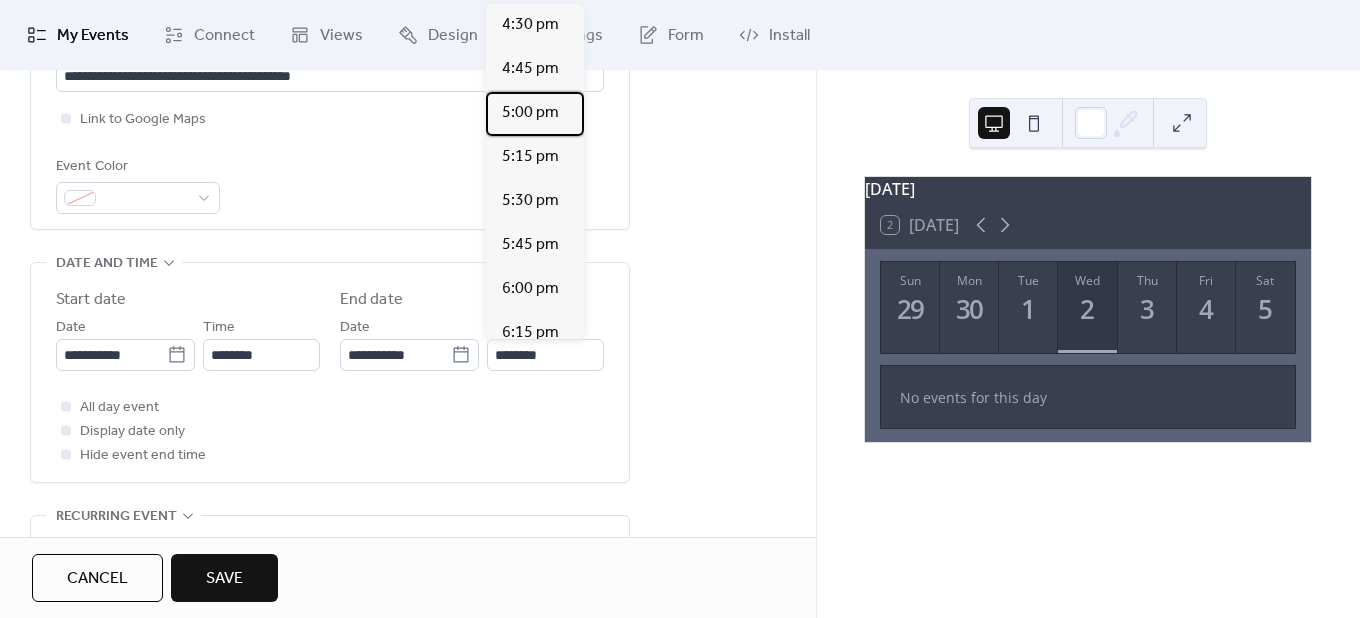 click on "5:00 pm" at bounding box center [530, 113] 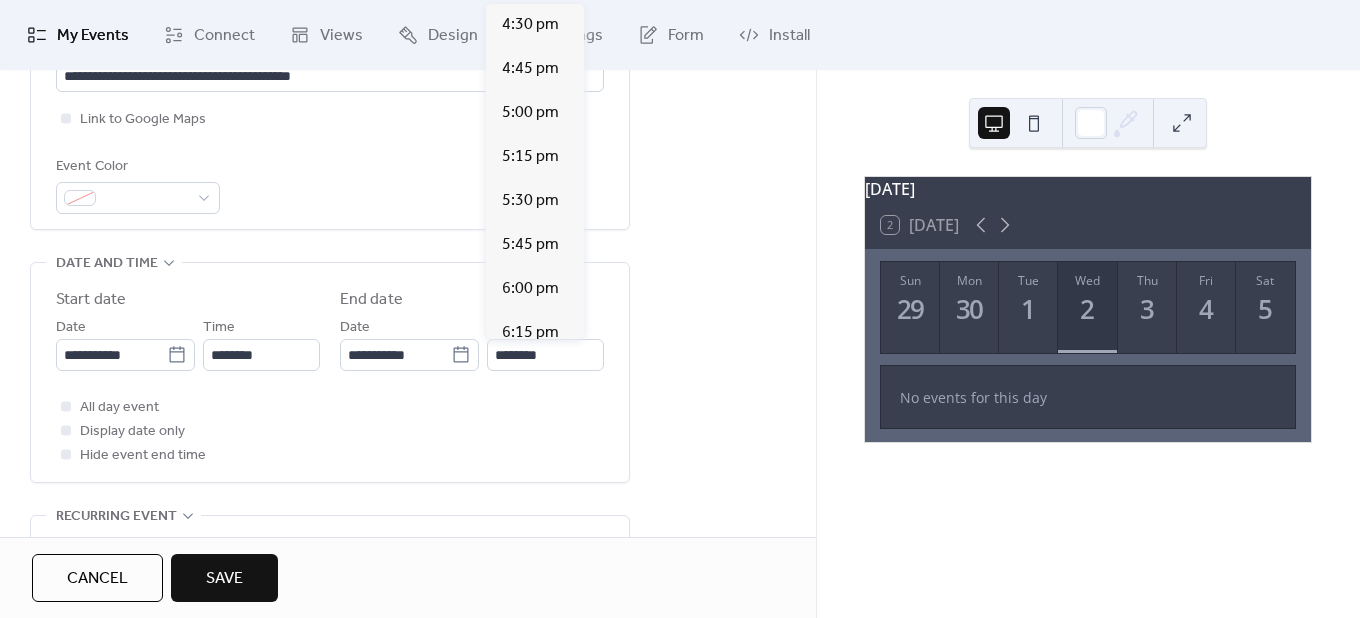 type on "*******" 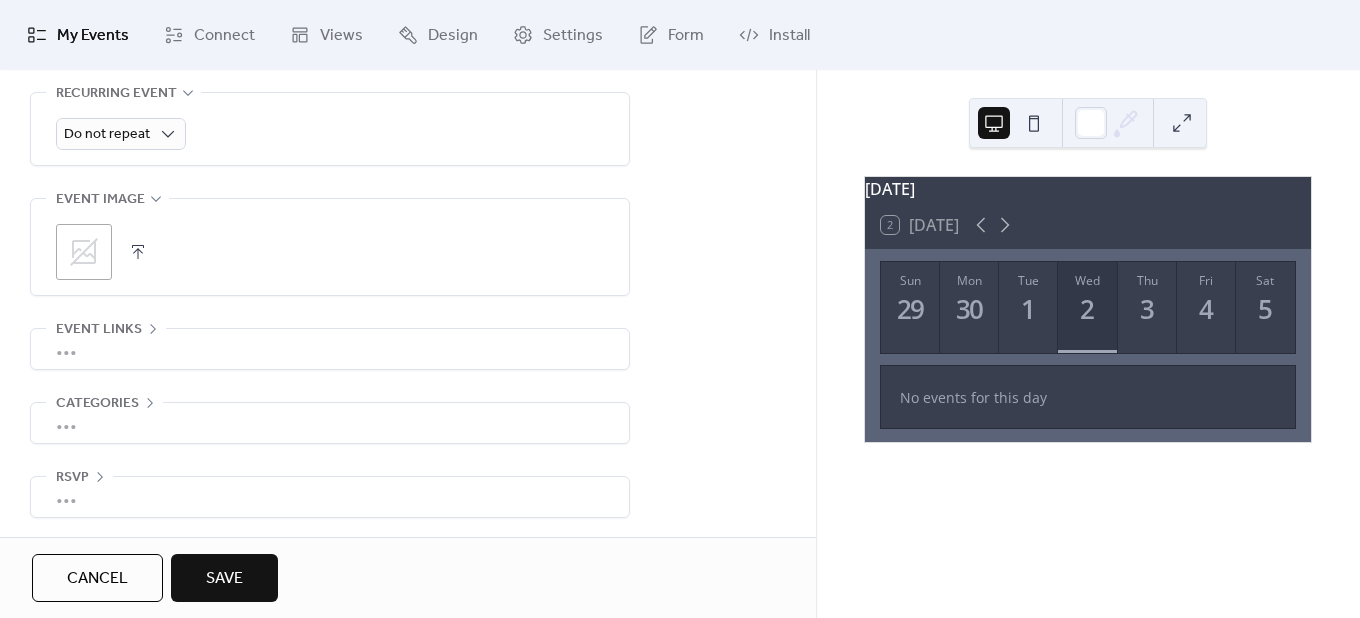scroll, scrollTop: 930, scrollLeft: 0, axis: vertical 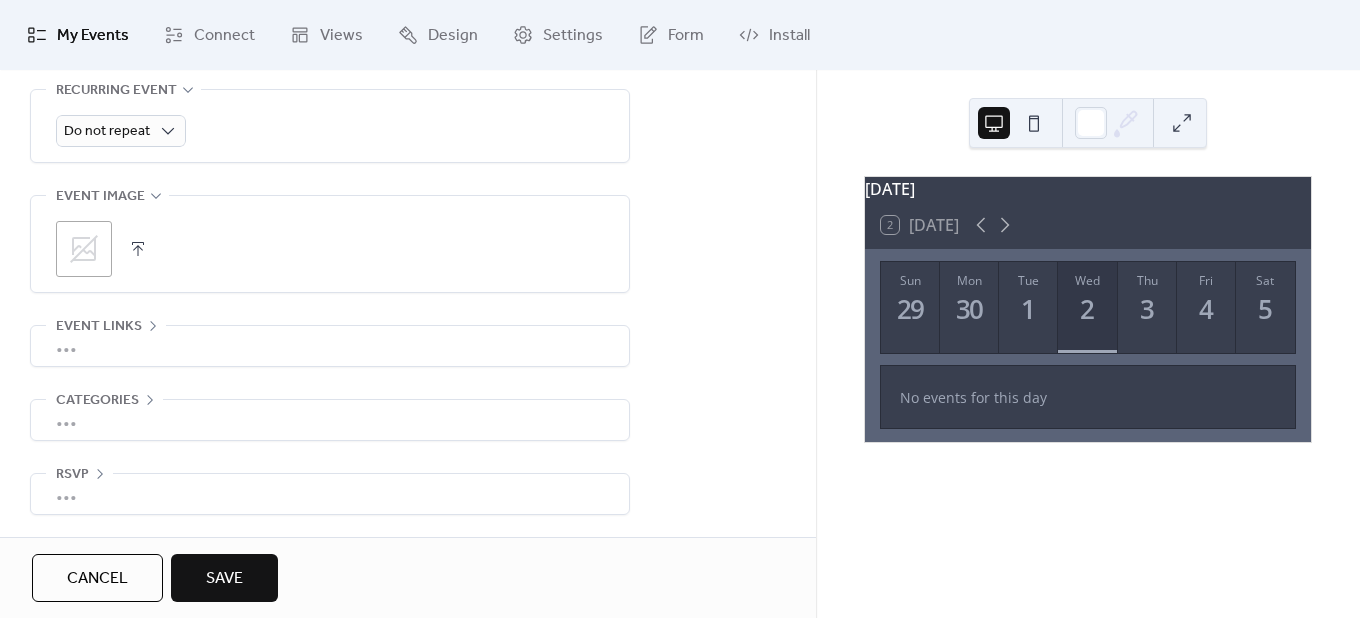 click on "Save" at bounding box center (224, 579) 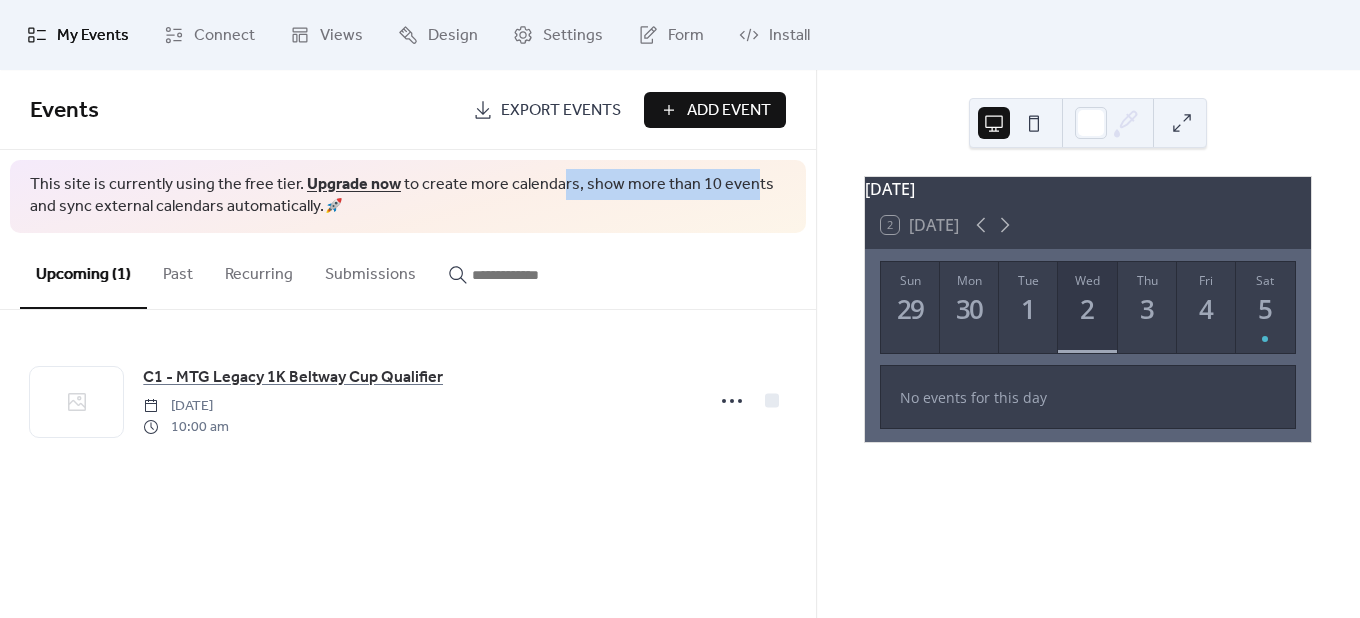 drag, startPoint x: 552, startPoint y: 180, endPoint x: 734, endPoint y: 168, distance: 182.39517 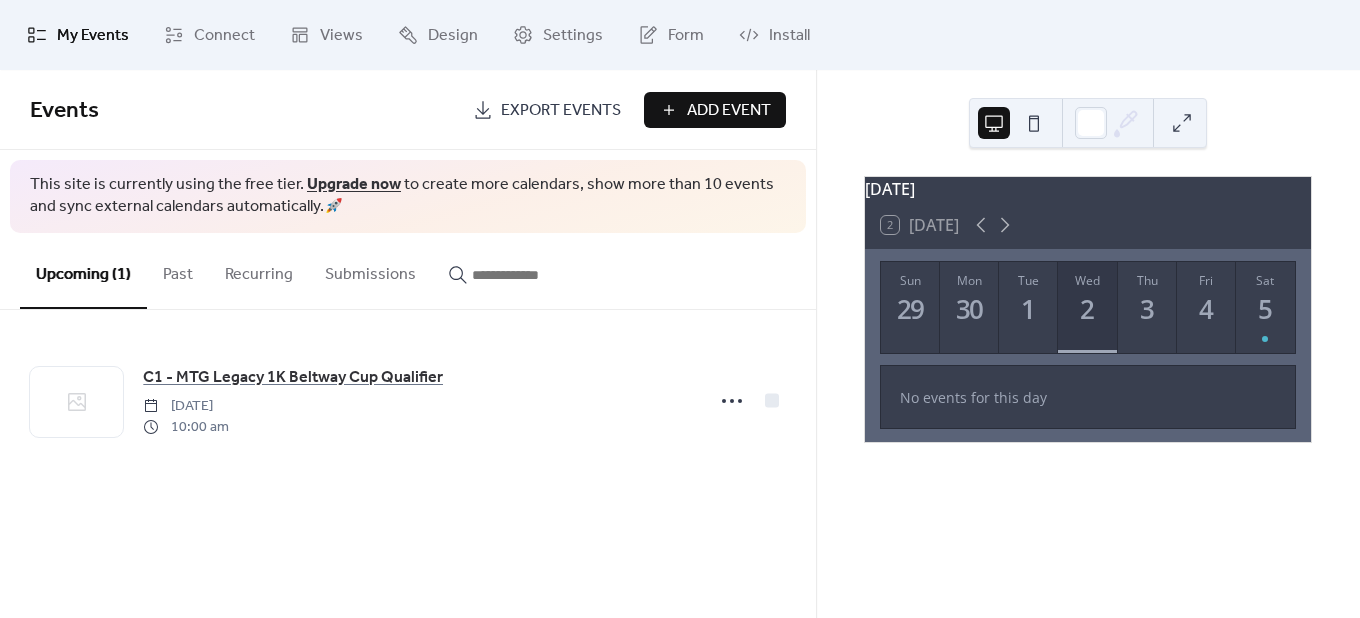 click on "Add Event" at bounding box center (729, 111) 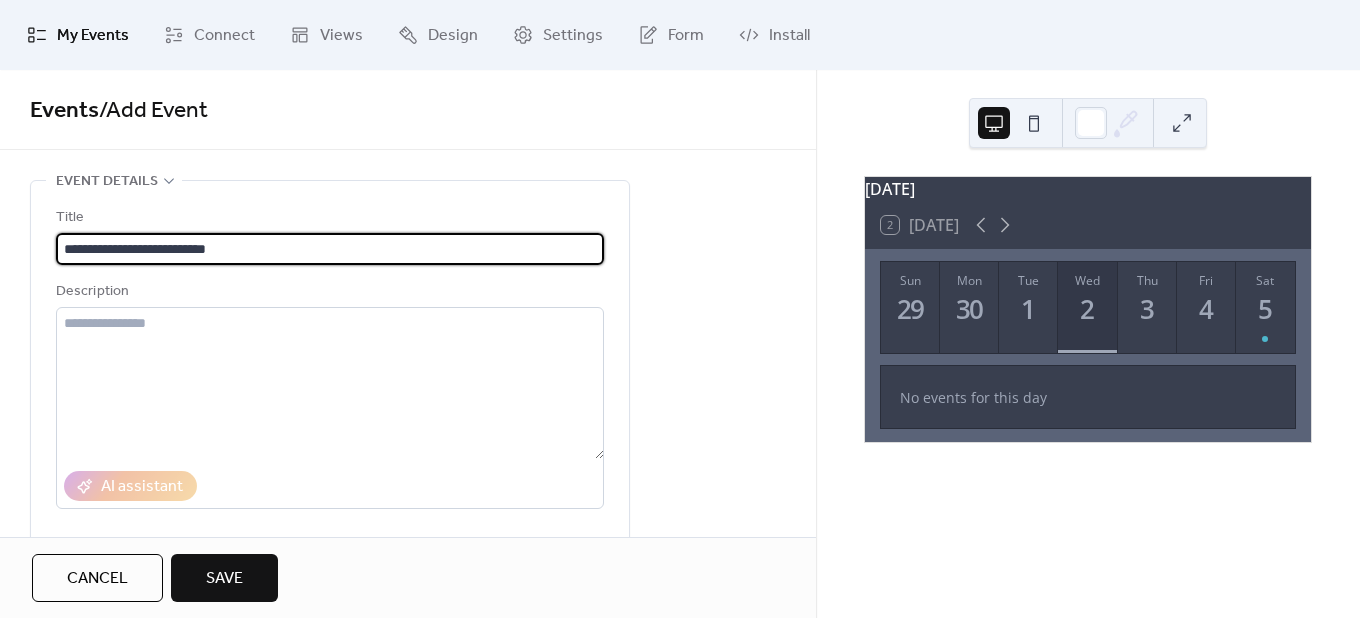 drag, startPoint x: 77, startPoint y: 249, endPoint x: 12, endPoint y: 255, distance: 65.27634 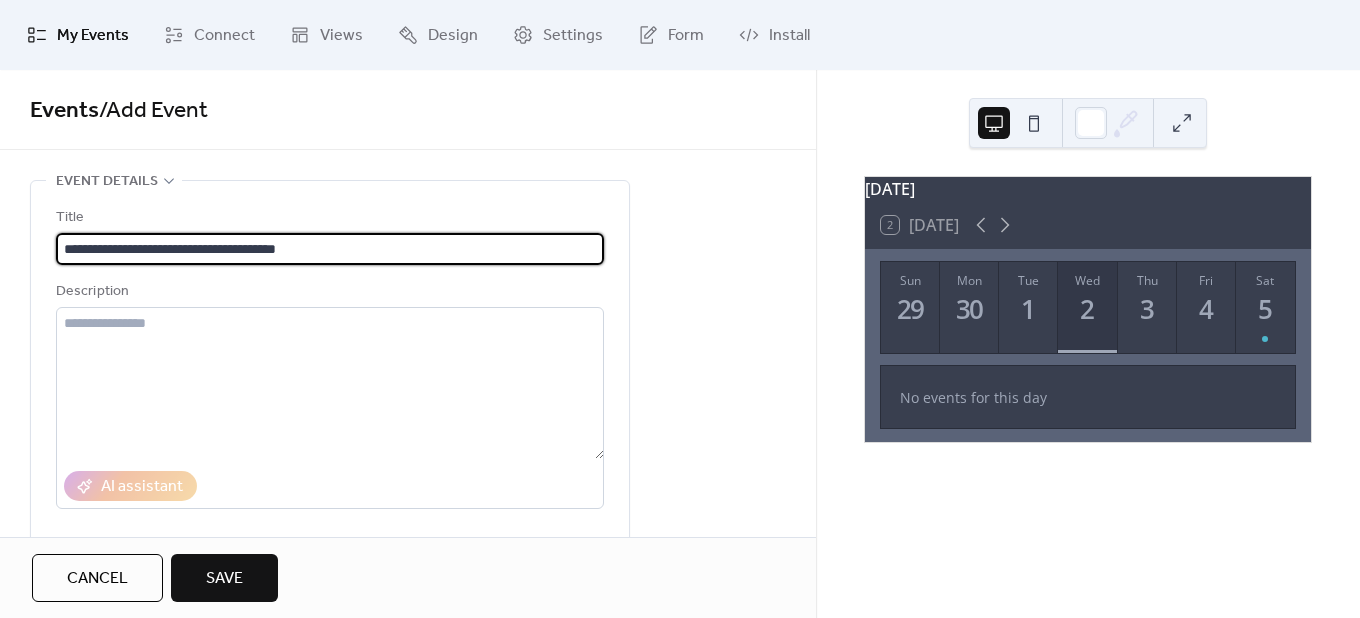 scroll, scrollTop: 1, scrollLeft: 0, axis: vertical 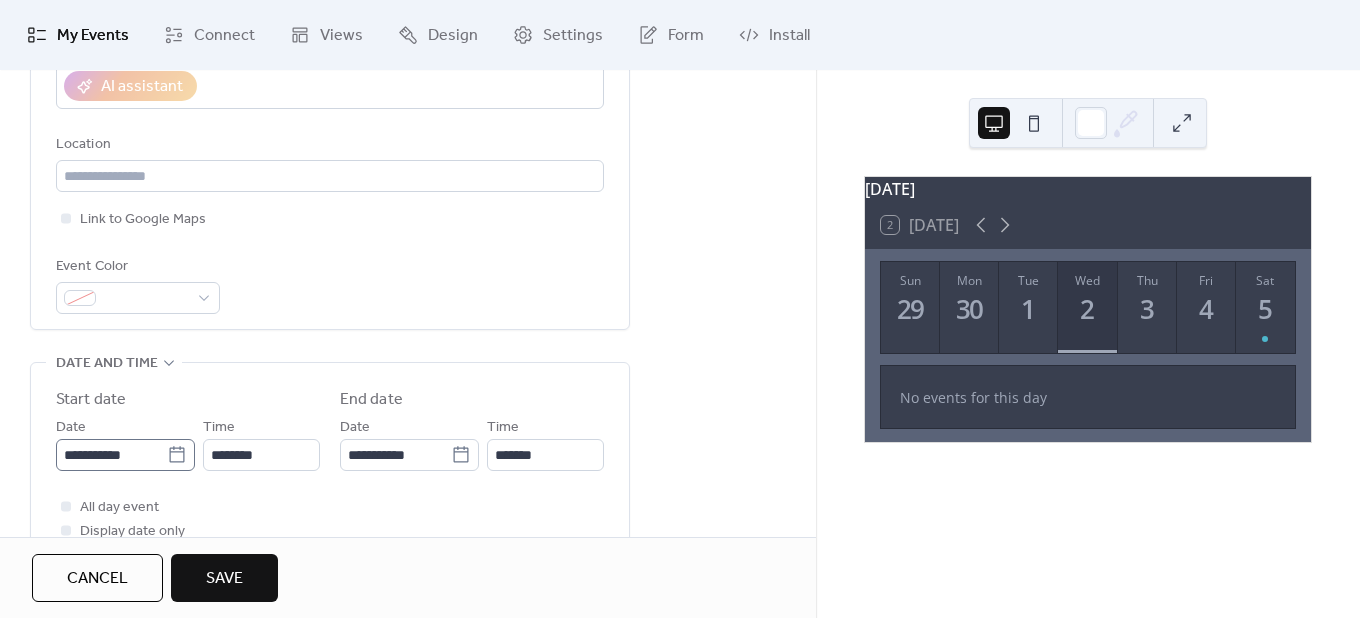 type on "**********" 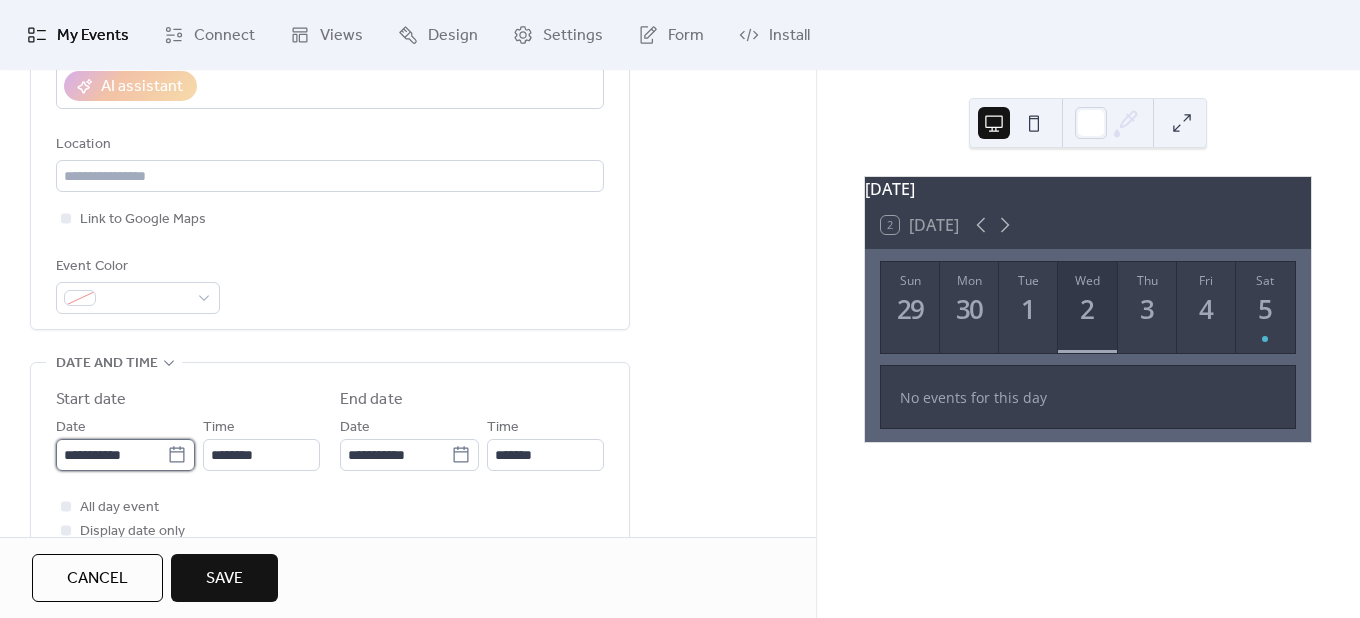 scroll, scrollTop: 0, scrollLeft: 0, axis: both 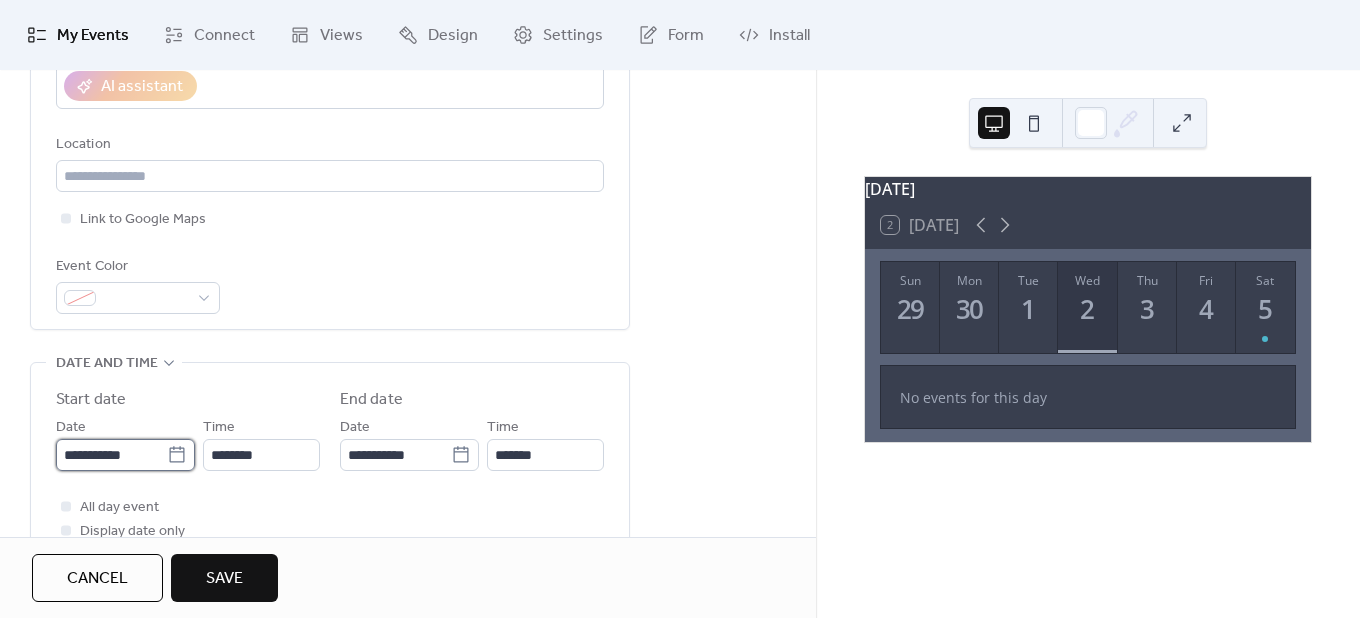 click on "**********" at bounding box center (111, 455) 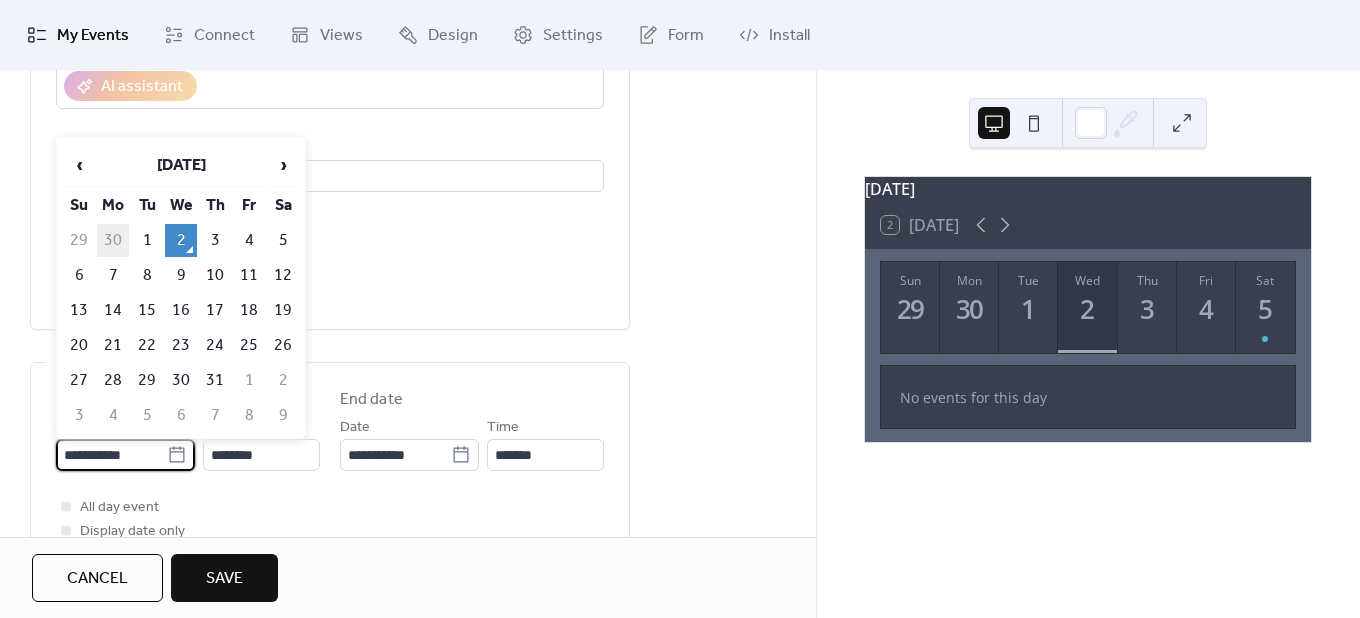 click on "30" at bounding box center [113, 240] 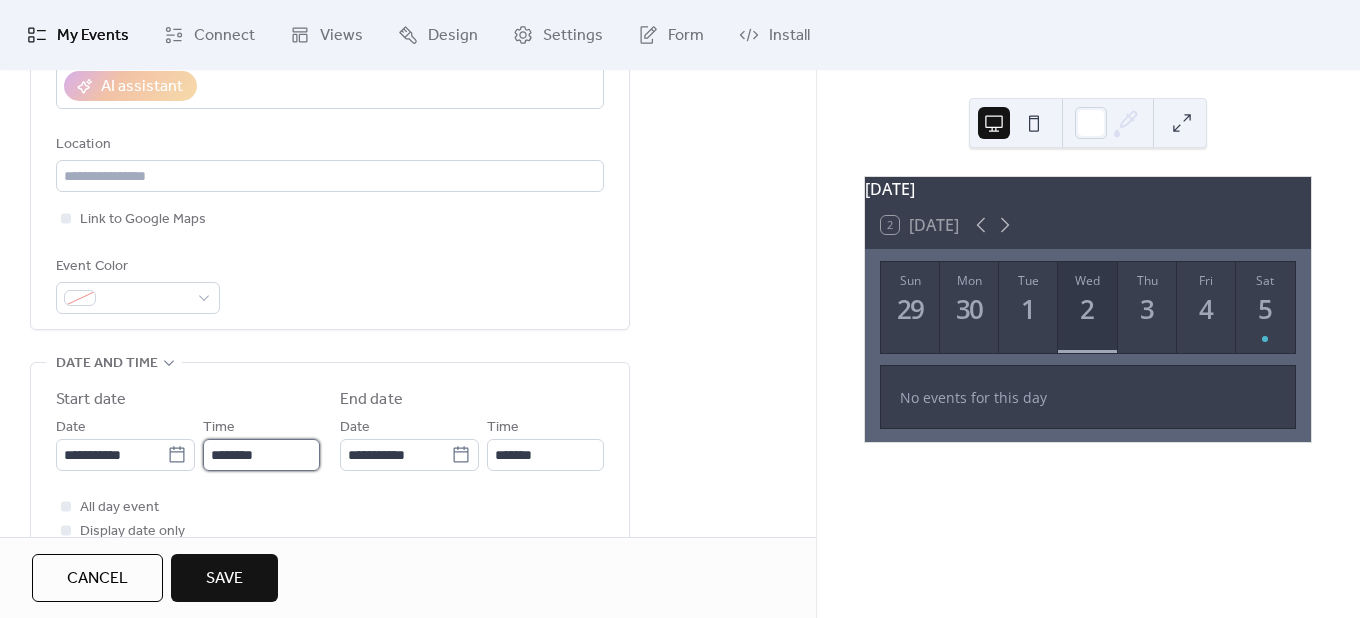 click on "********" at bounding box center [261, 455] 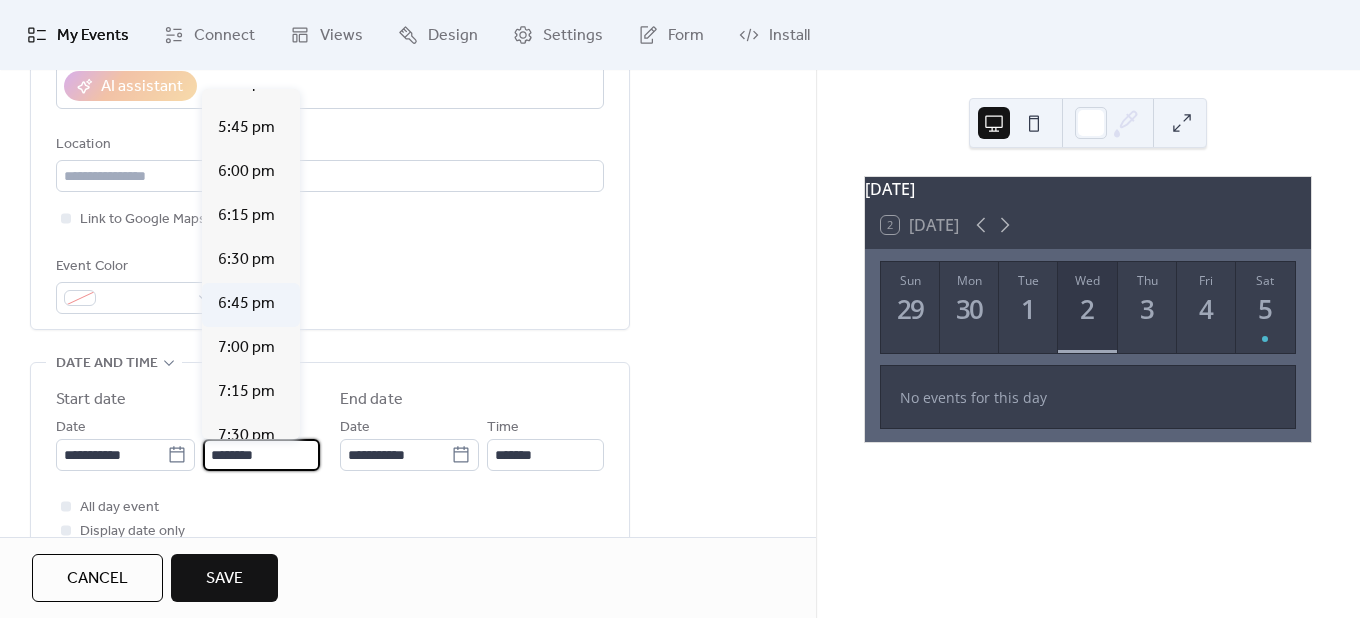 scroll, scrollTop: 3112, scrollLeft: 0, axis: vertical 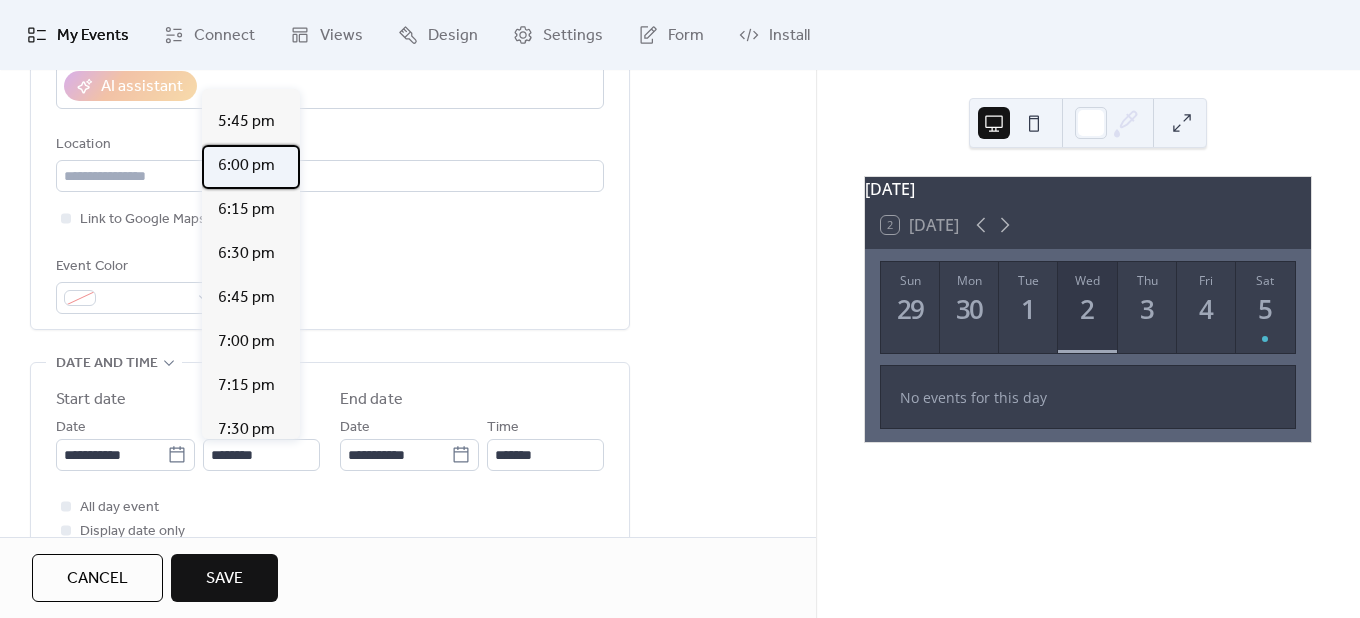 click on "6:00 pm" at bounding box center (246, 166) 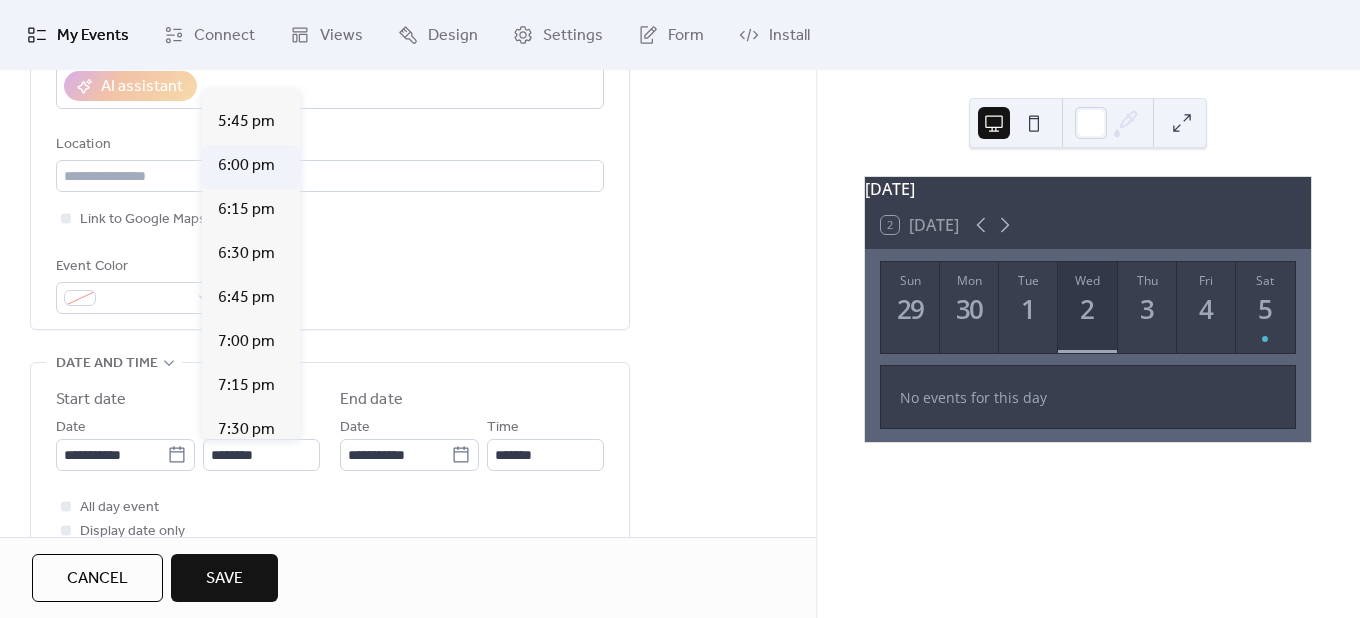 type on "*******" 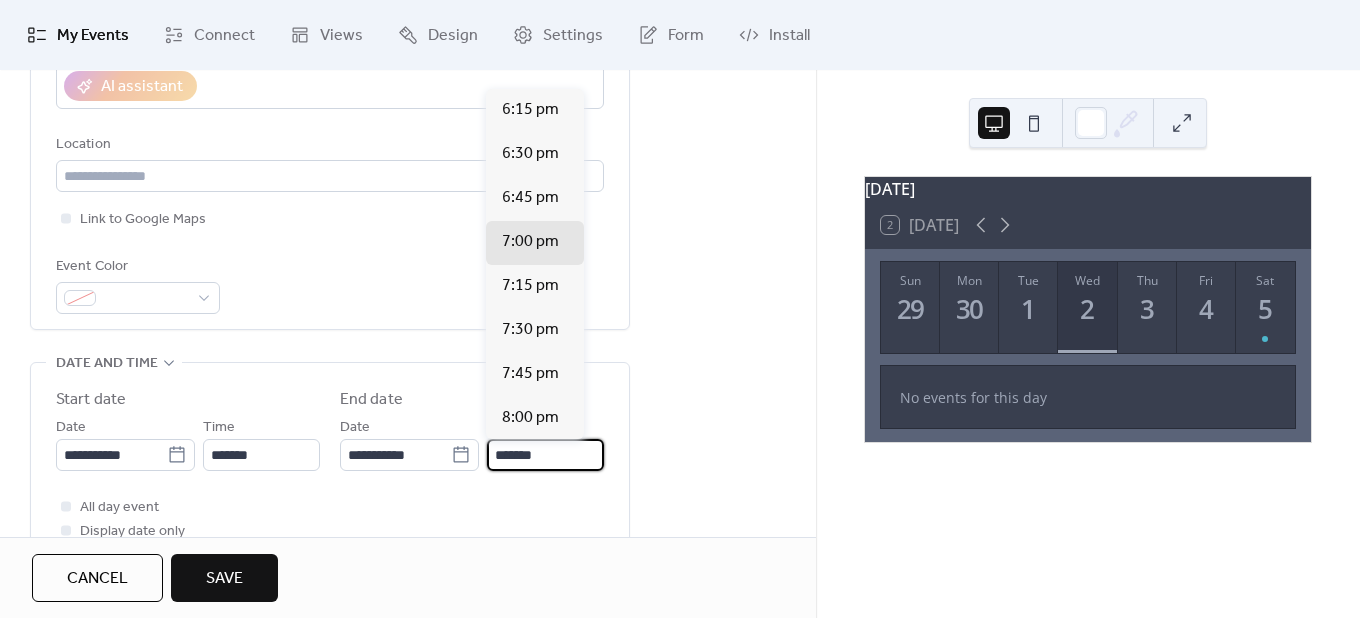 drag, startPoint x: 501, startPoint y: 459, endPoint x: 494, endPoint y: 448, distance: 13.038404 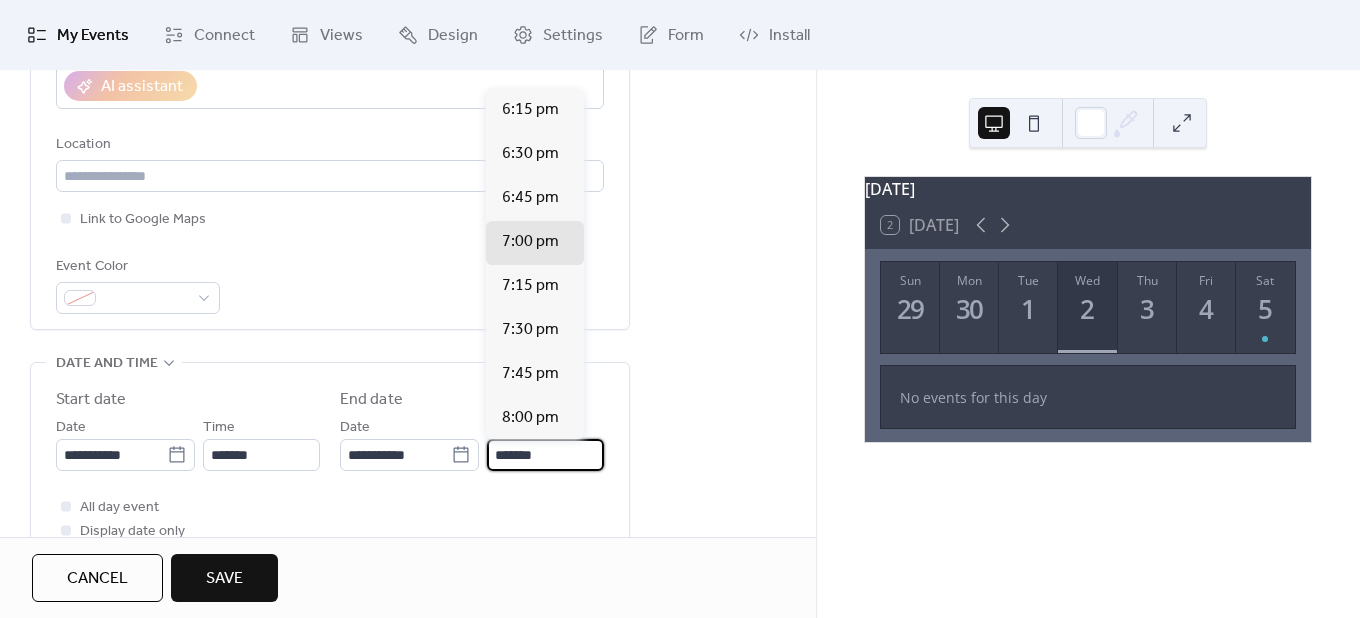 click on "*******" at bounding box center (545, 455) 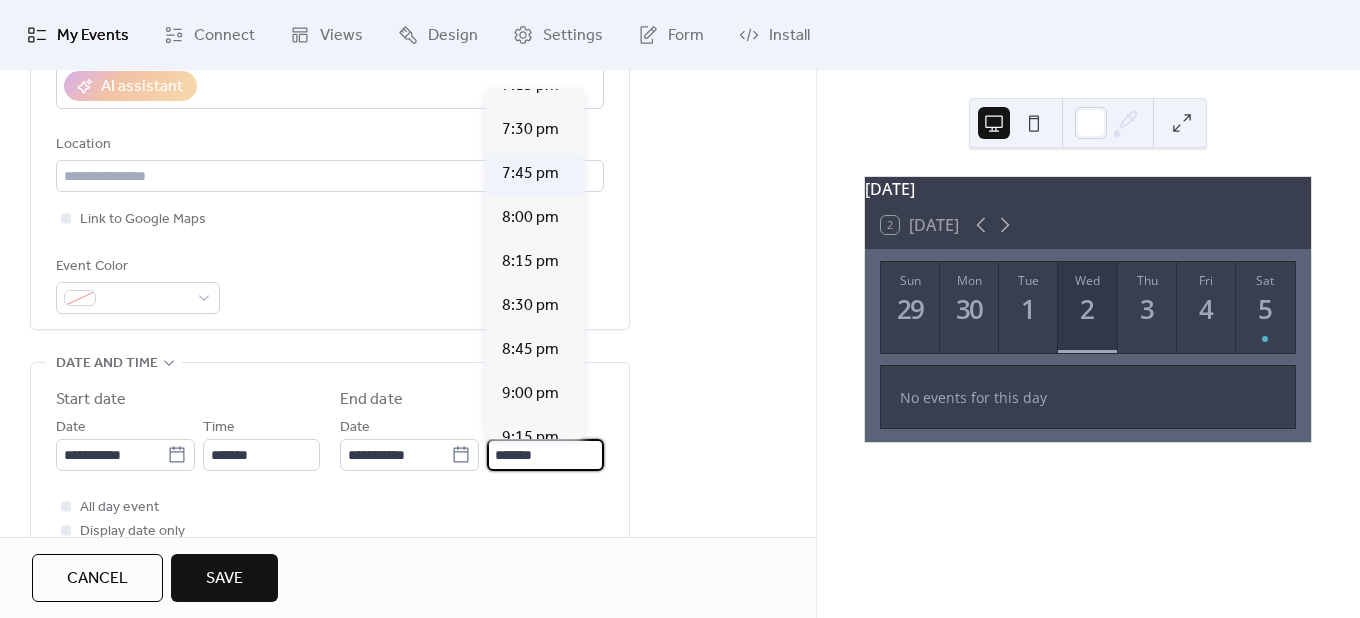 scroll, scrollTop: 300, scrollLeft: 0, axis: vertical 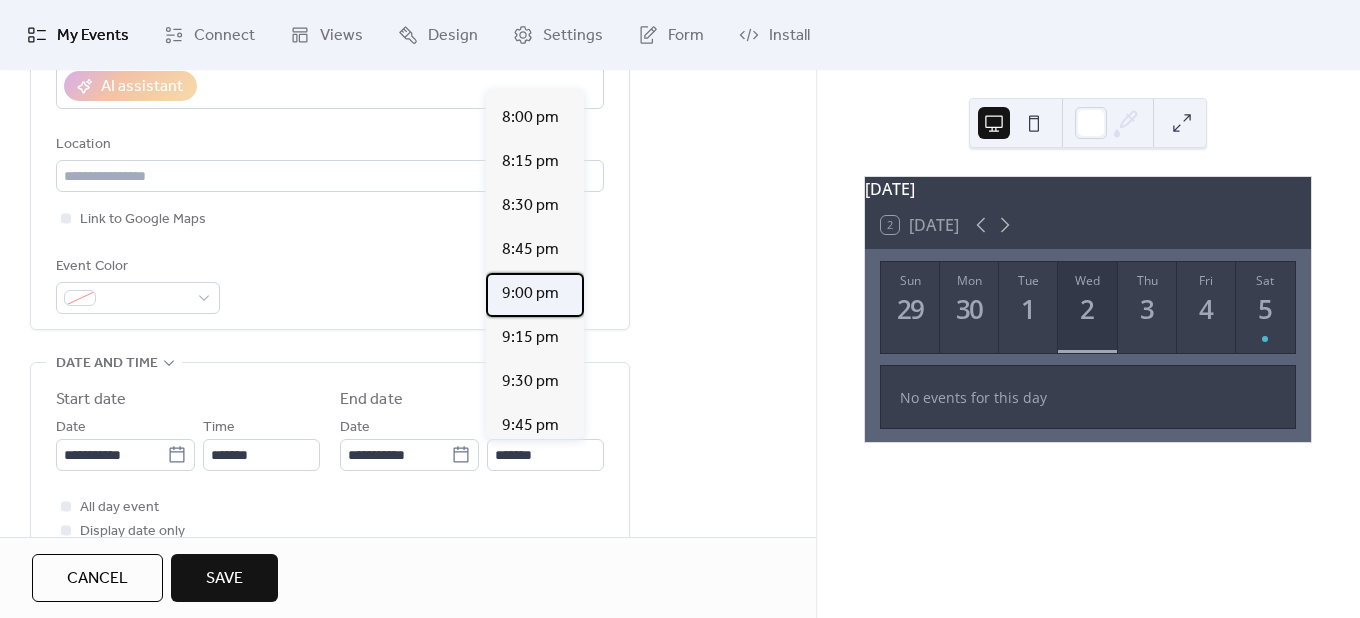 click on "9:00 pm" at bounding box center [530, 294] 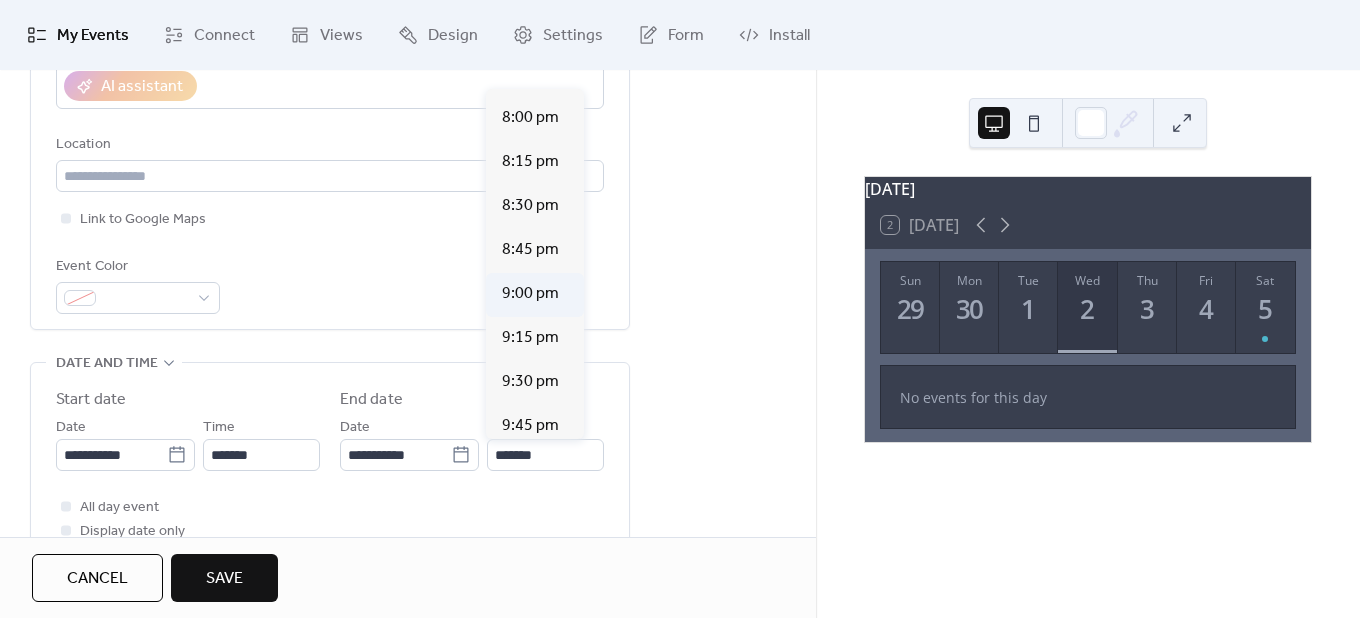 type on "*******" 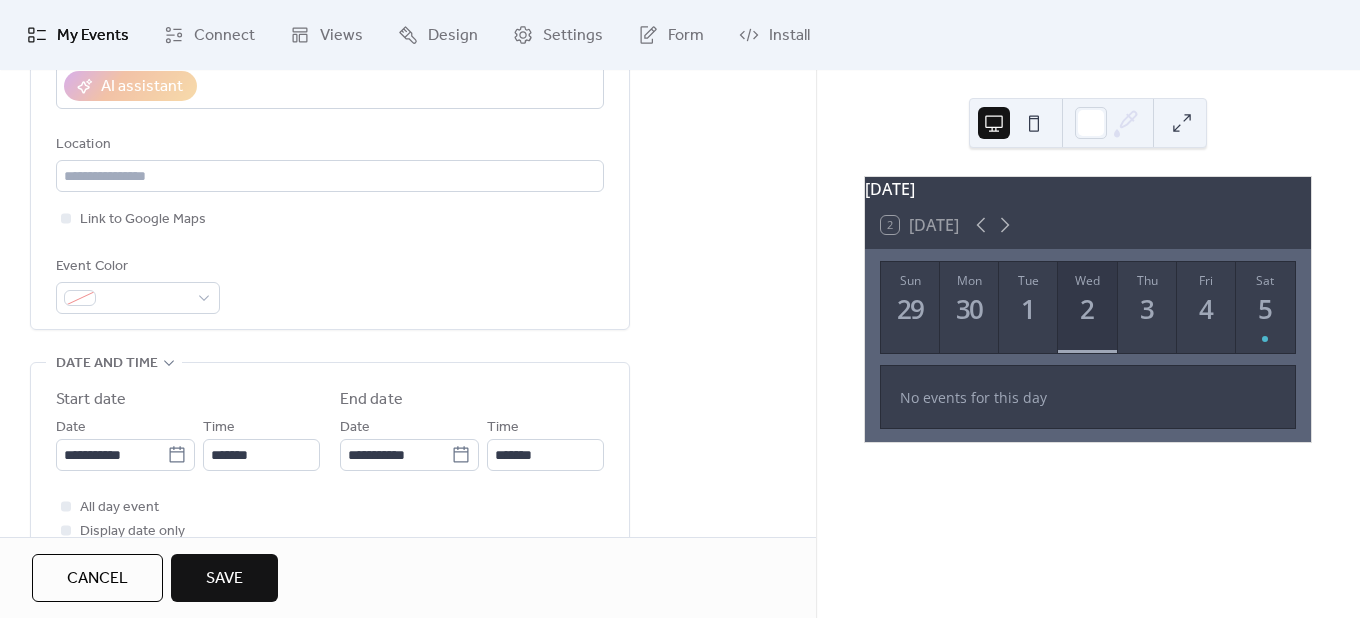 click on "**********" at bounding box center [330, 472] 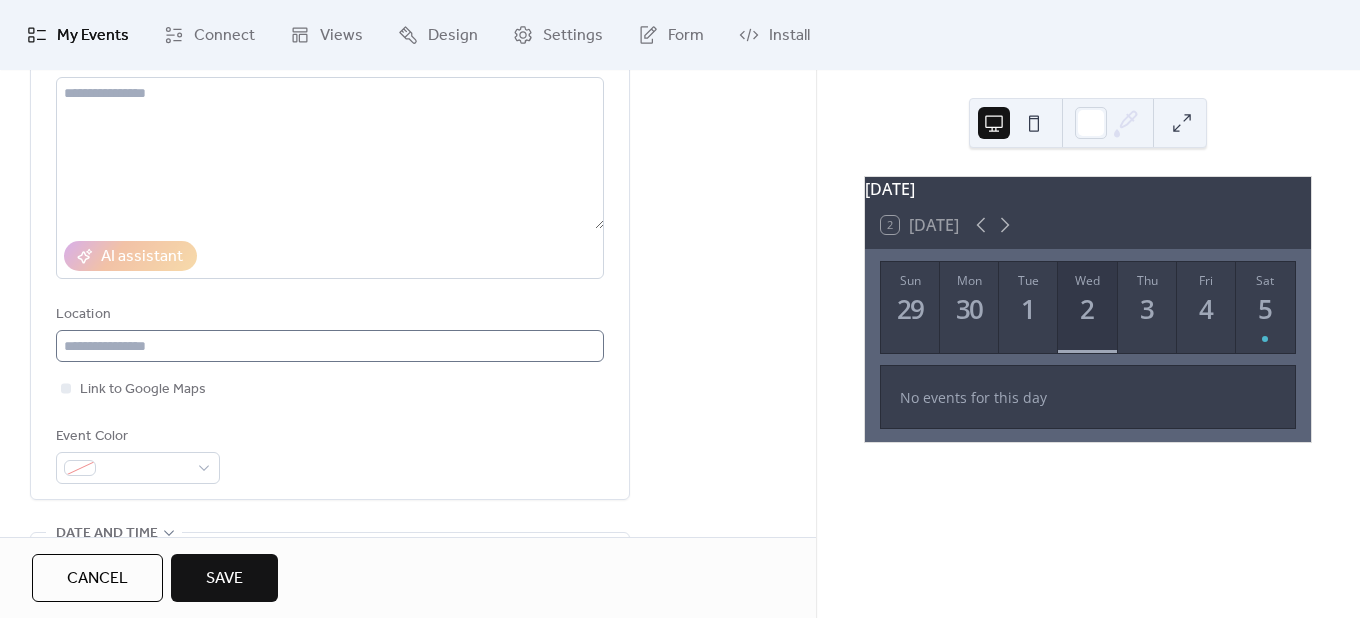 scroll, scrollTop: 200, scrollLeft: 0, axis: vertical 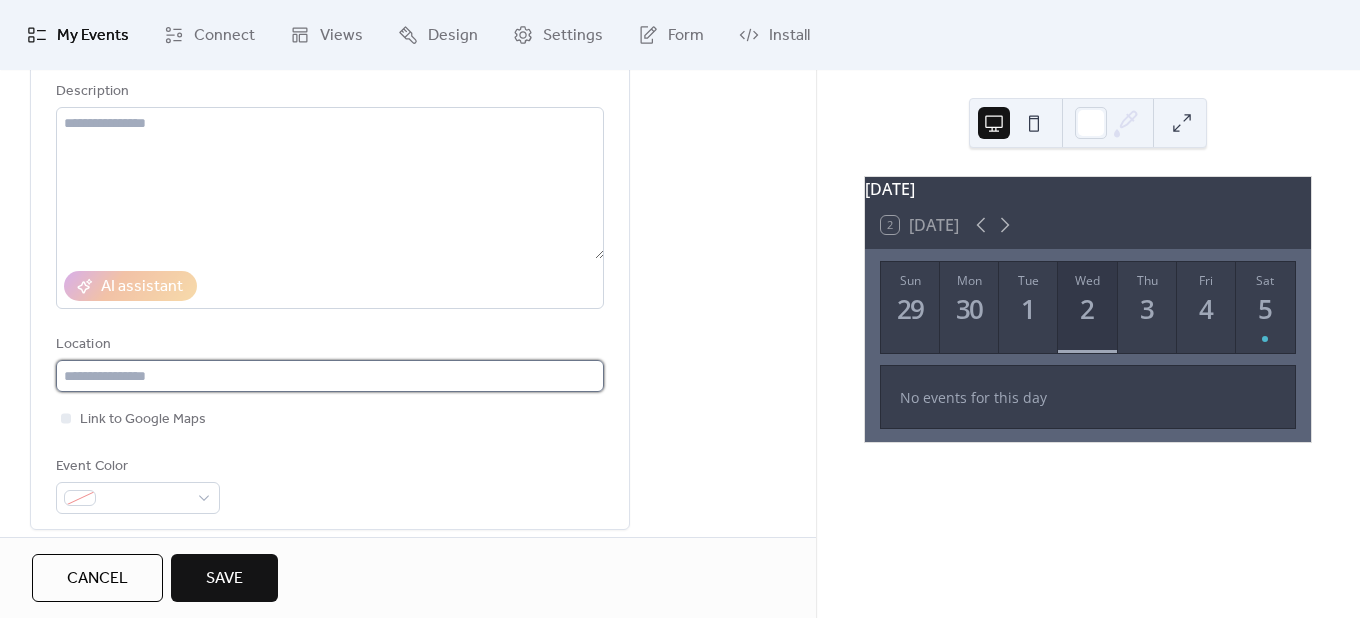 click at bounding box center [330, 376] 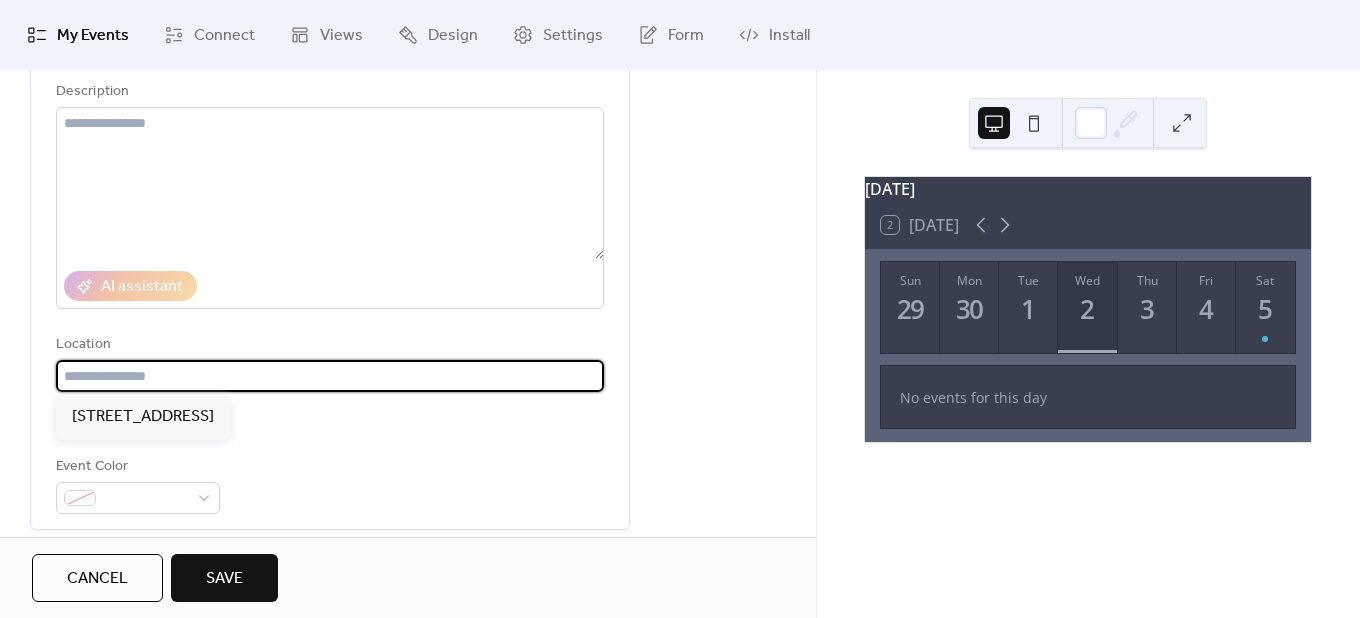 paste on "**********" 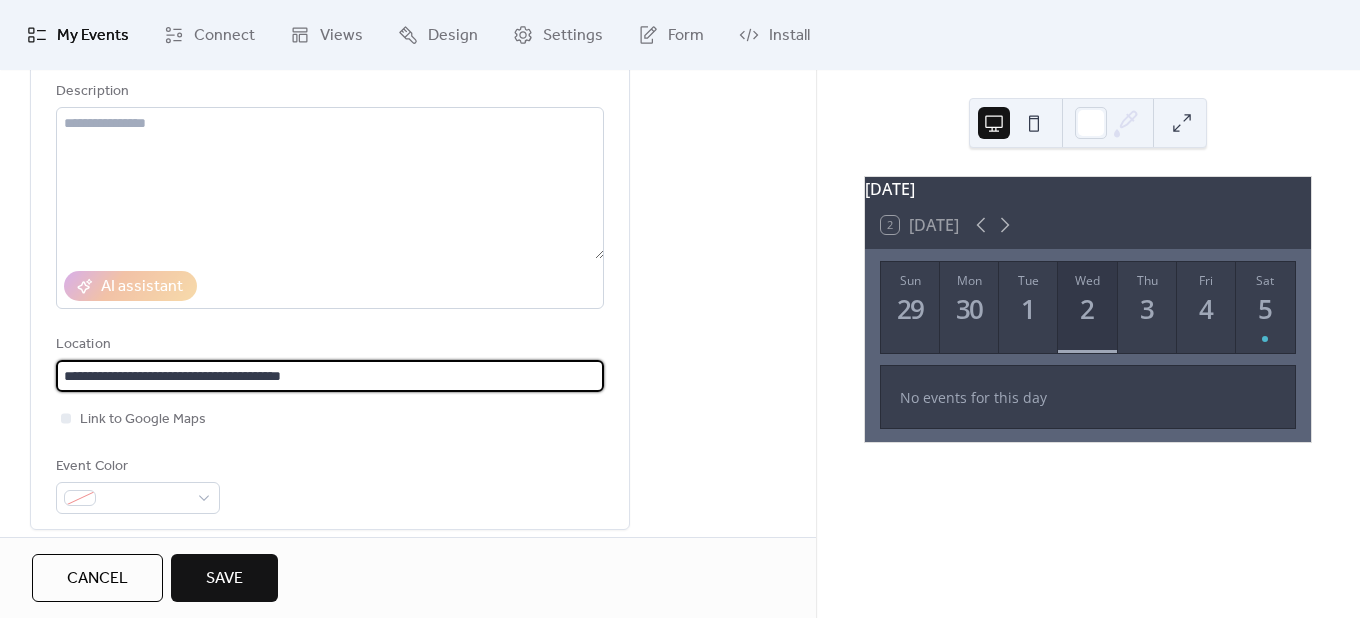 type on "**********" 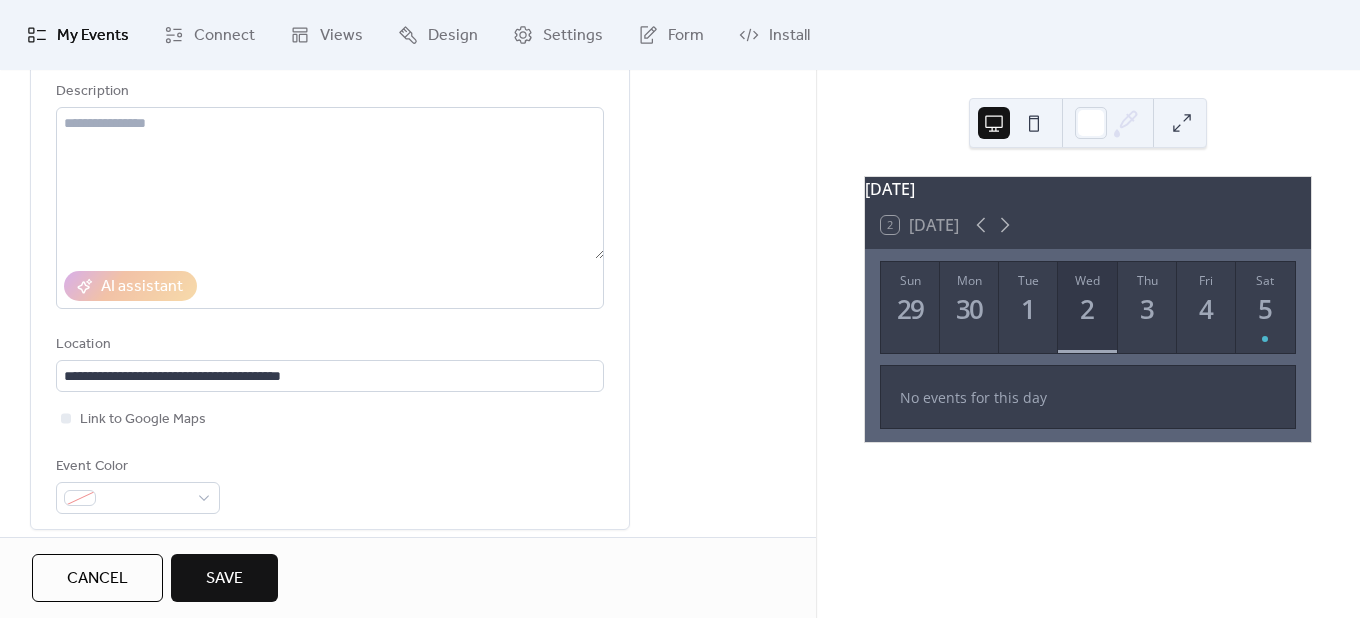 click on "**********" at bounding box center (330, 260) 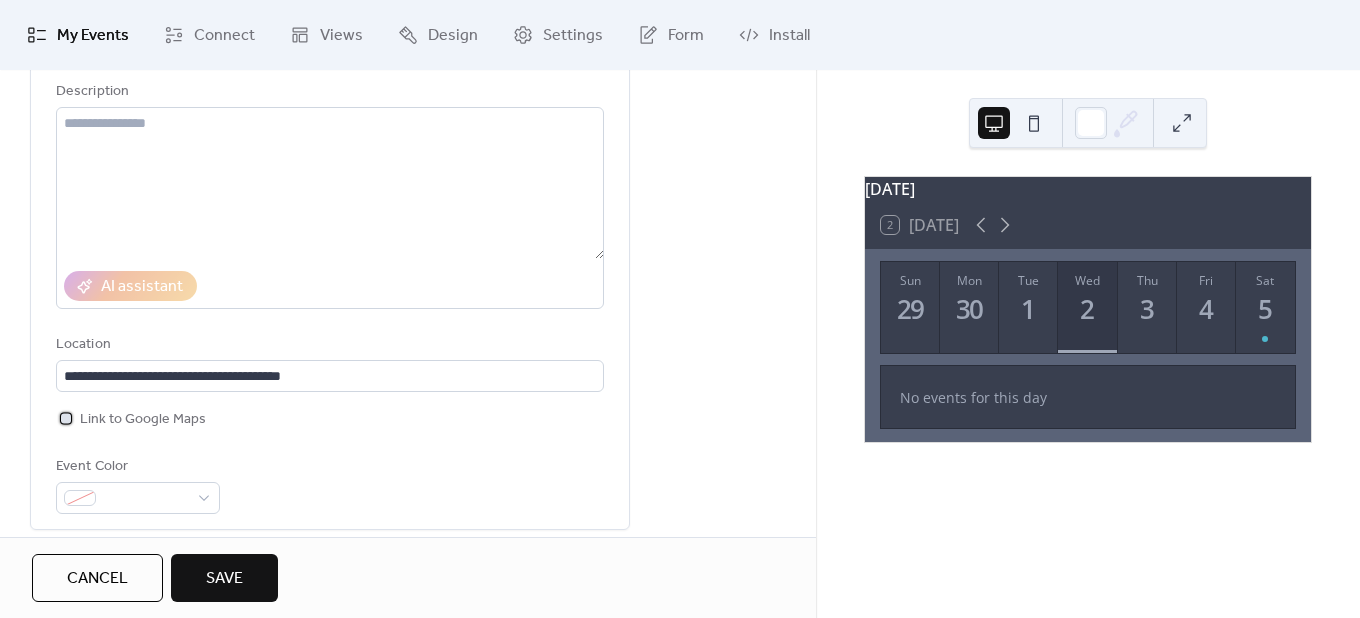 click on "Link to Google Maps" at bounding box center (143, 420) 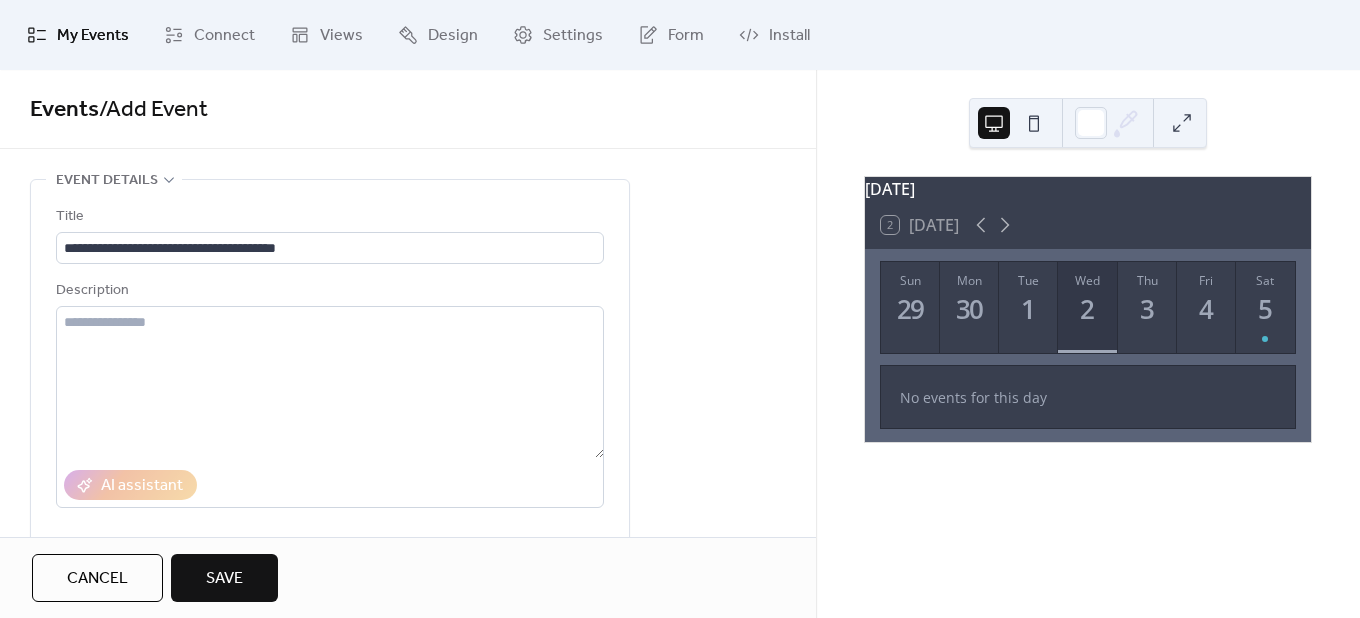 scroll, scrollTop: 0, scrollLeft: 0, axis: both 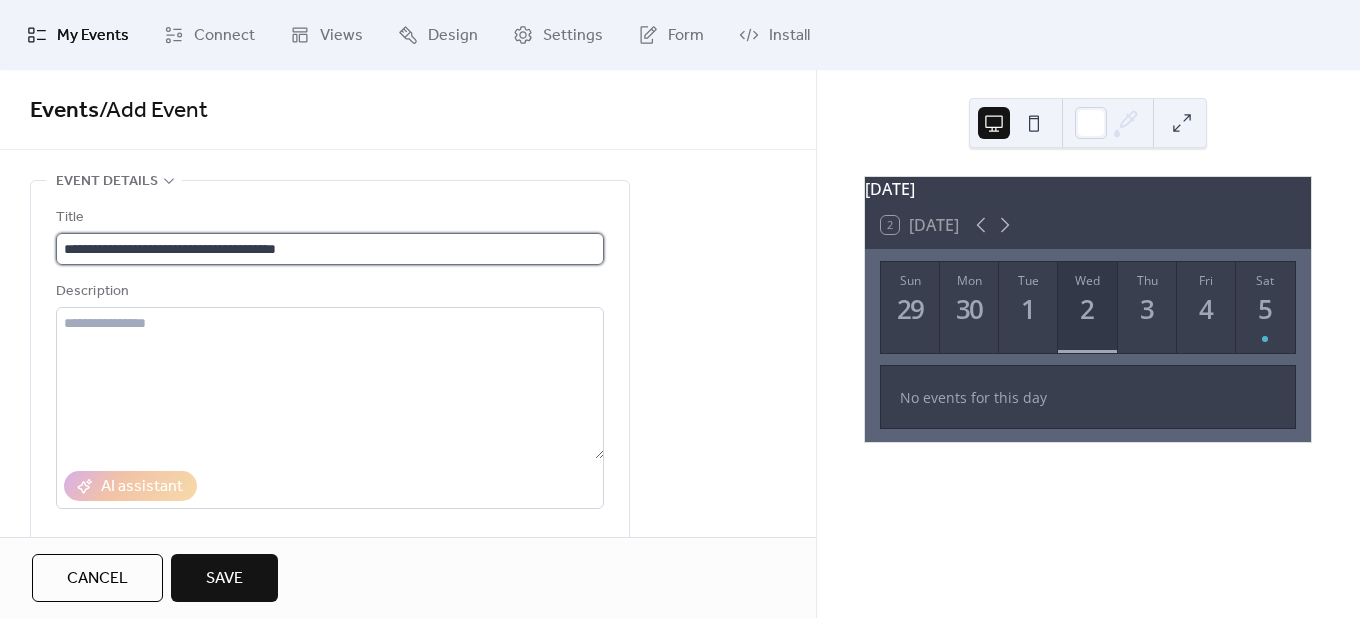 click on "**********" at bounding box center [330, 249] 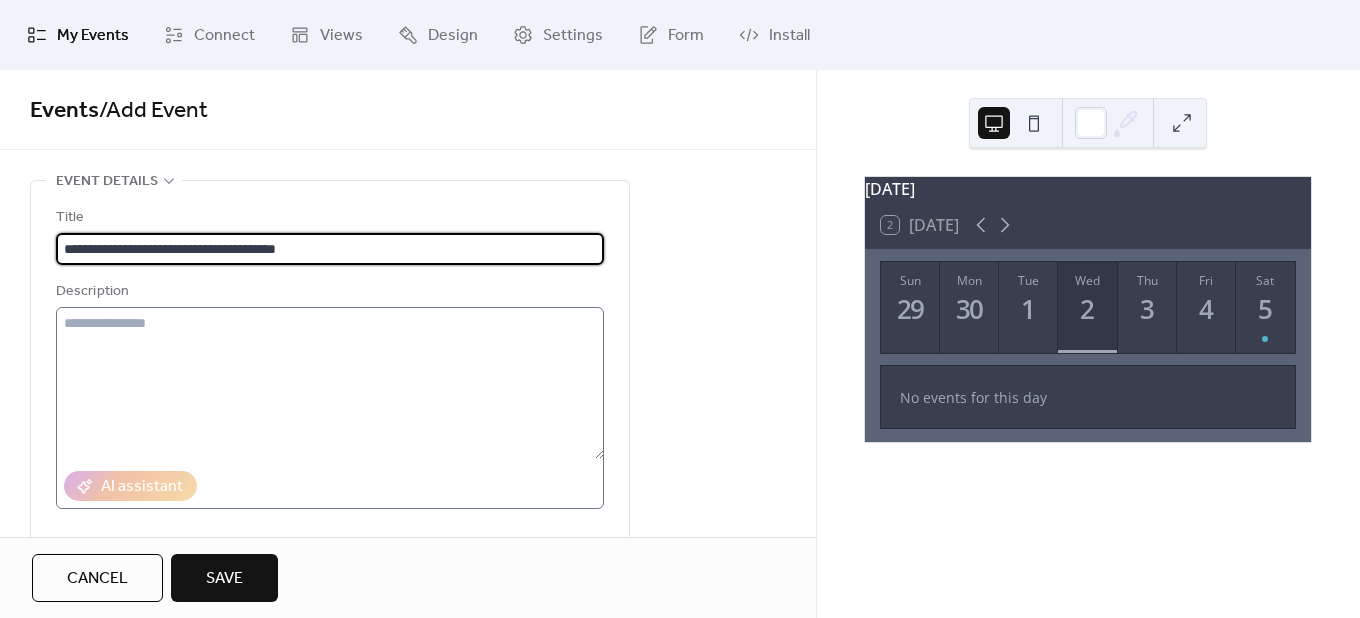 type on "**********" 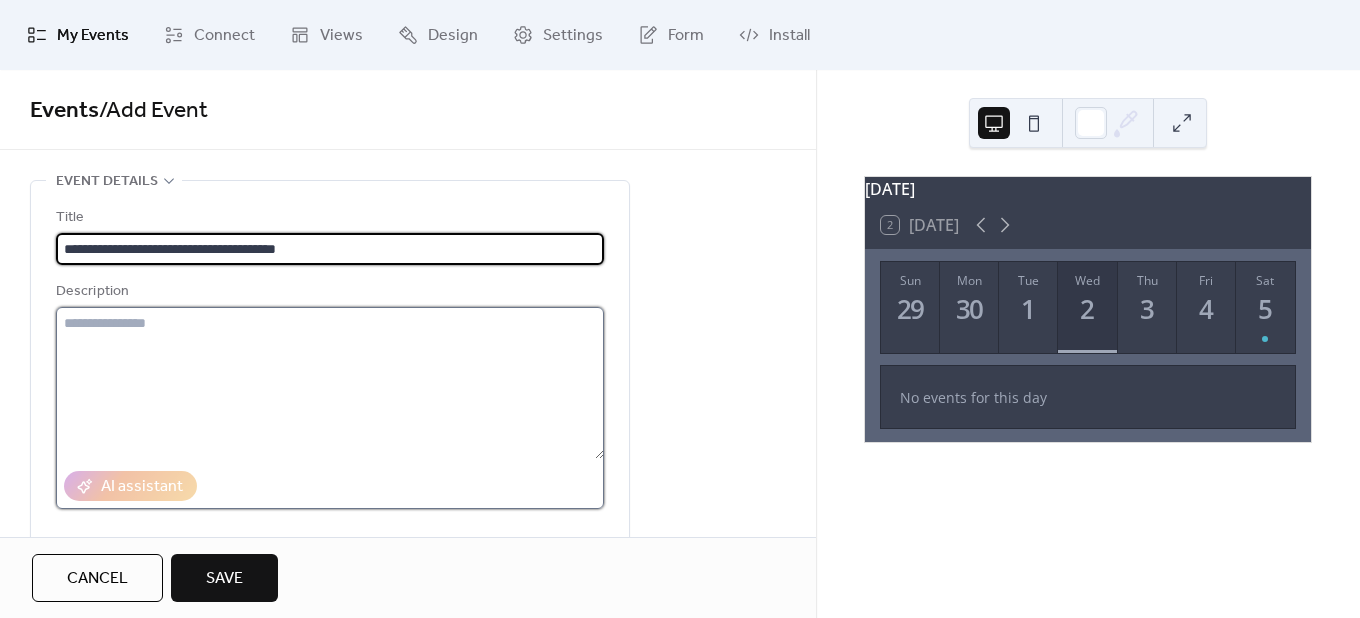 click at bounding box center [330, 383] 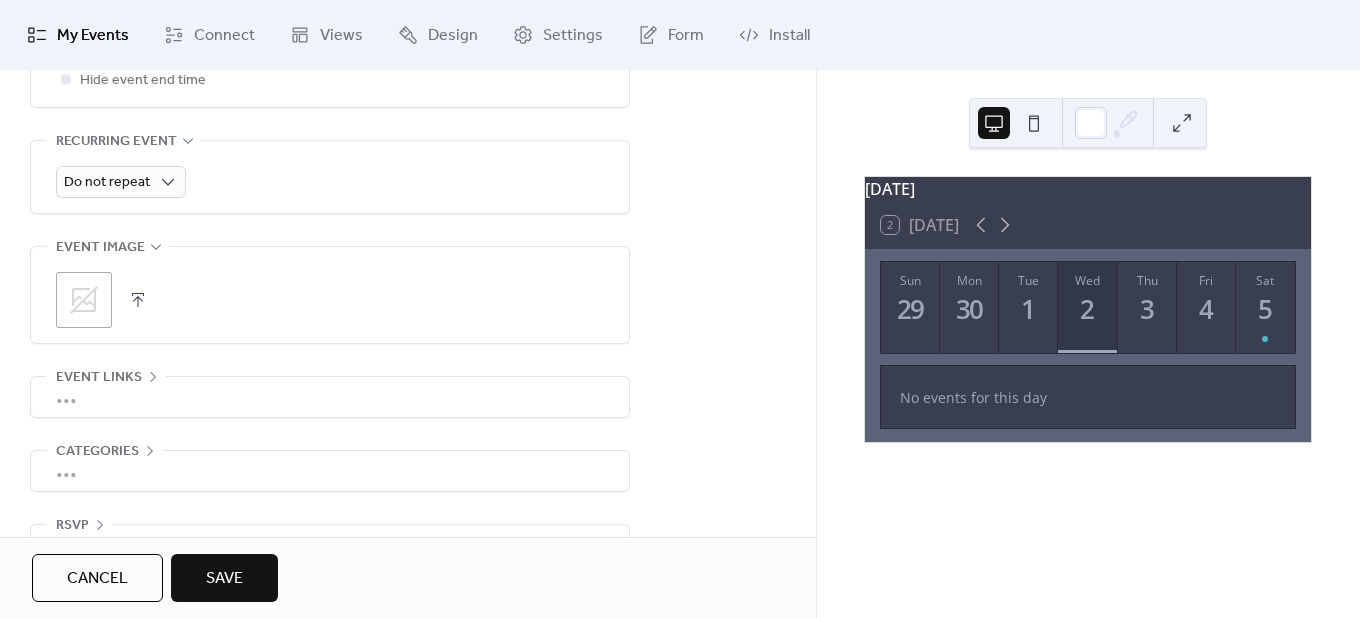 scroll, scrollTop: 900, scrollLeft: 0, axis: vertical 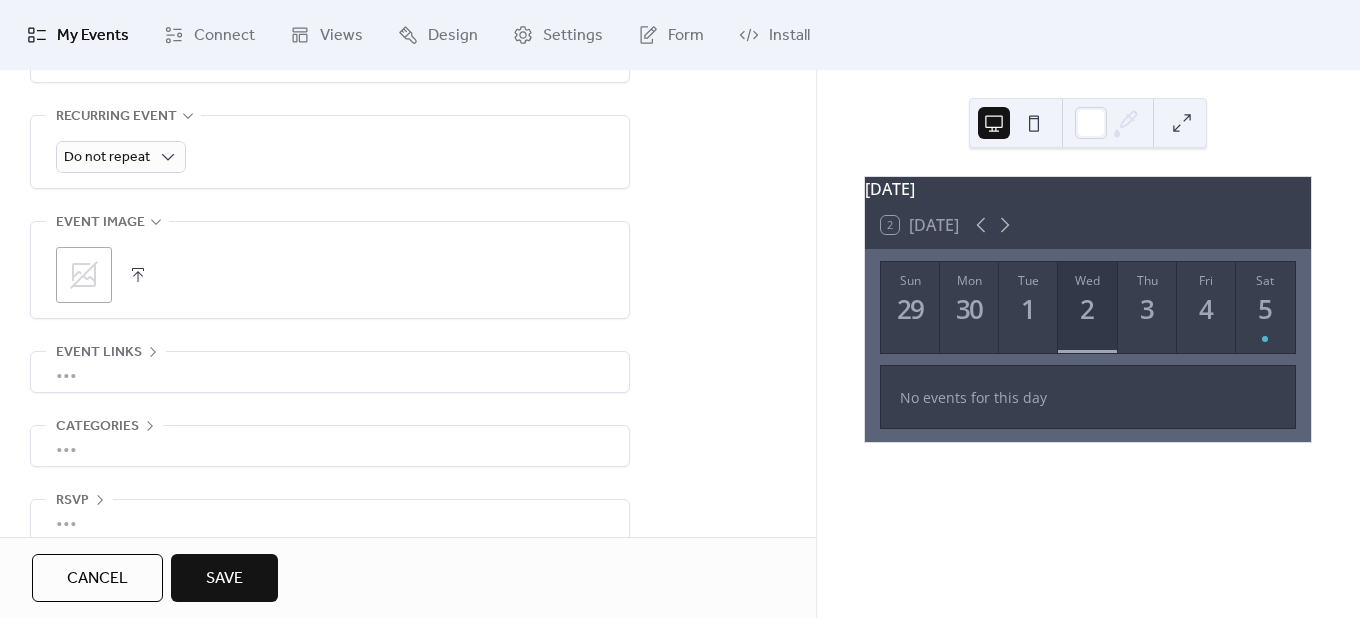 click on "Save" at bounding box center [224, 579] 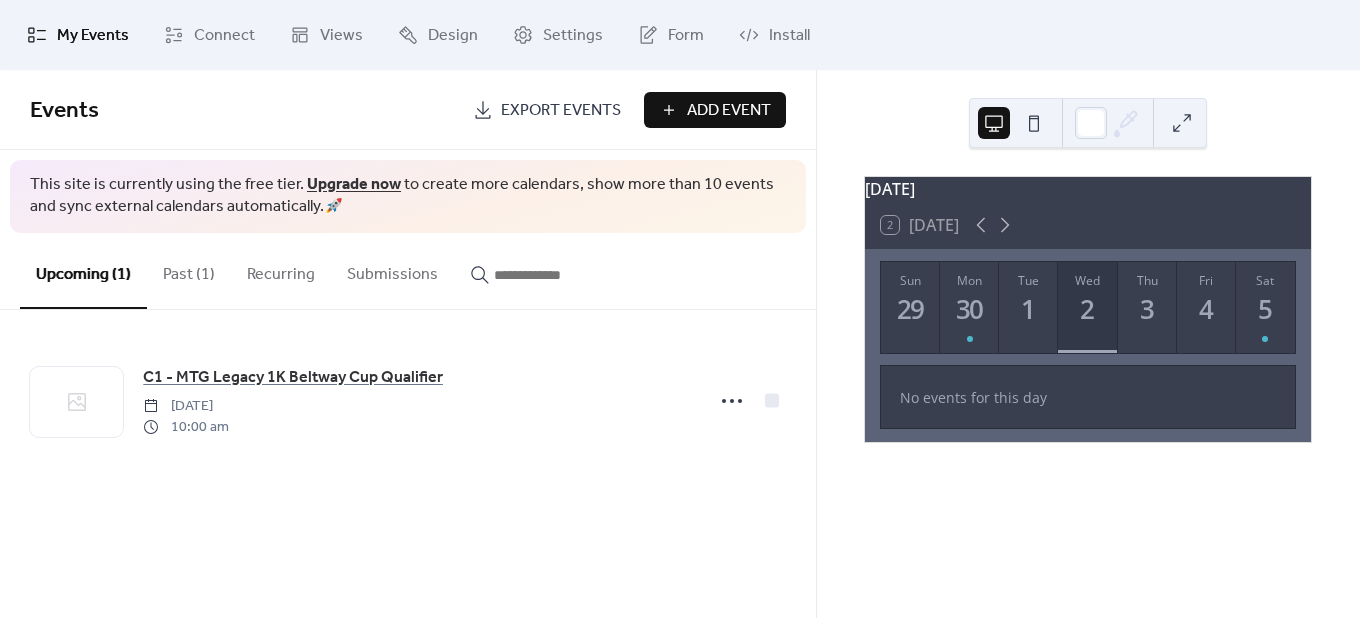 click on "Past  (1)" at bounding box center (189, 270) 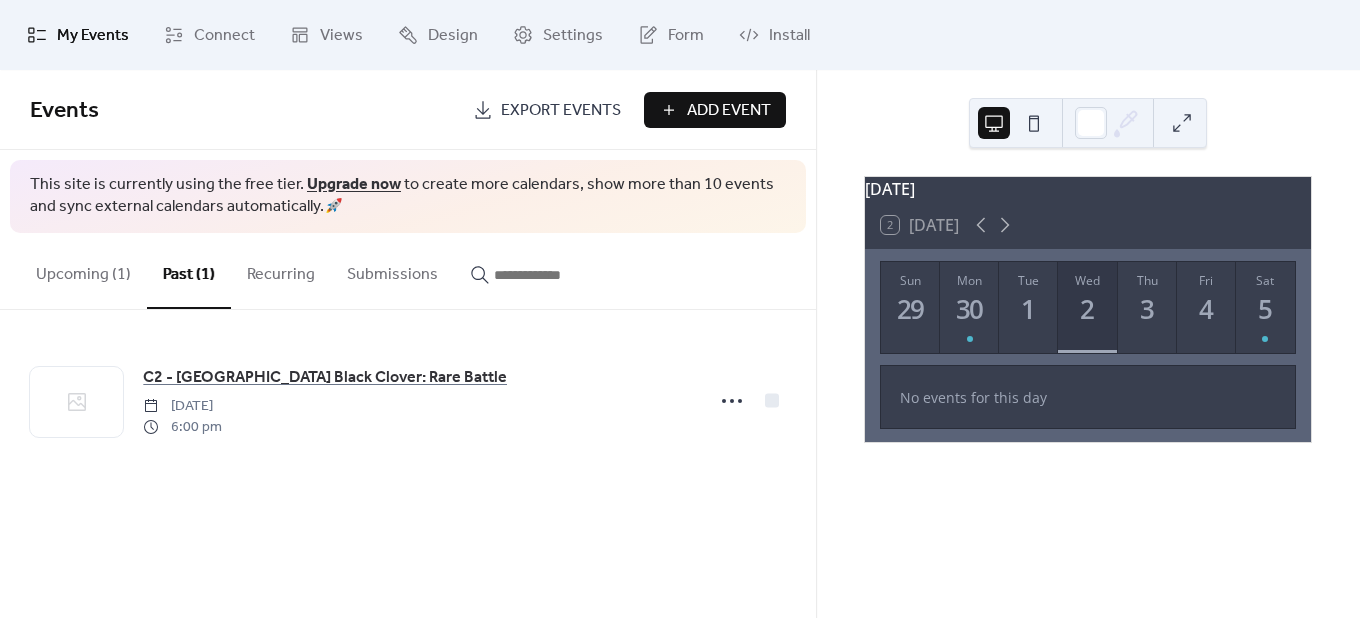 click on "Upcoming  (1)" at bounding box center (83, 270) 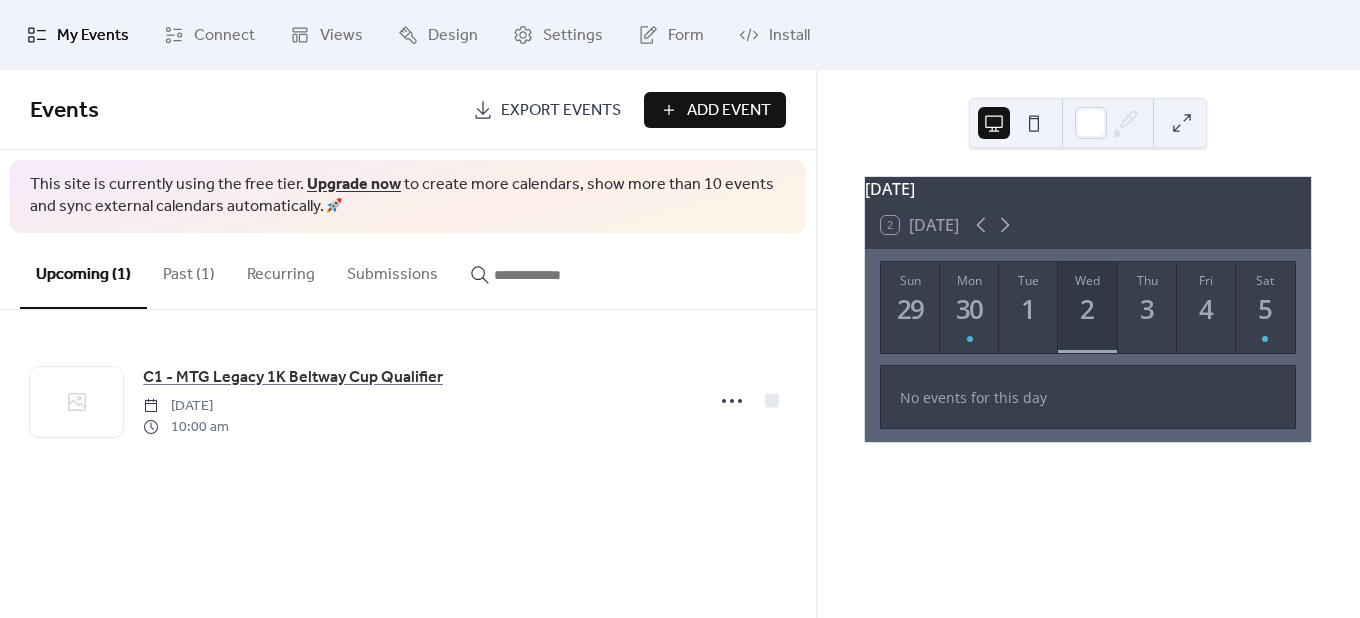 click on "Add Event" at bounding box center [729, 111] 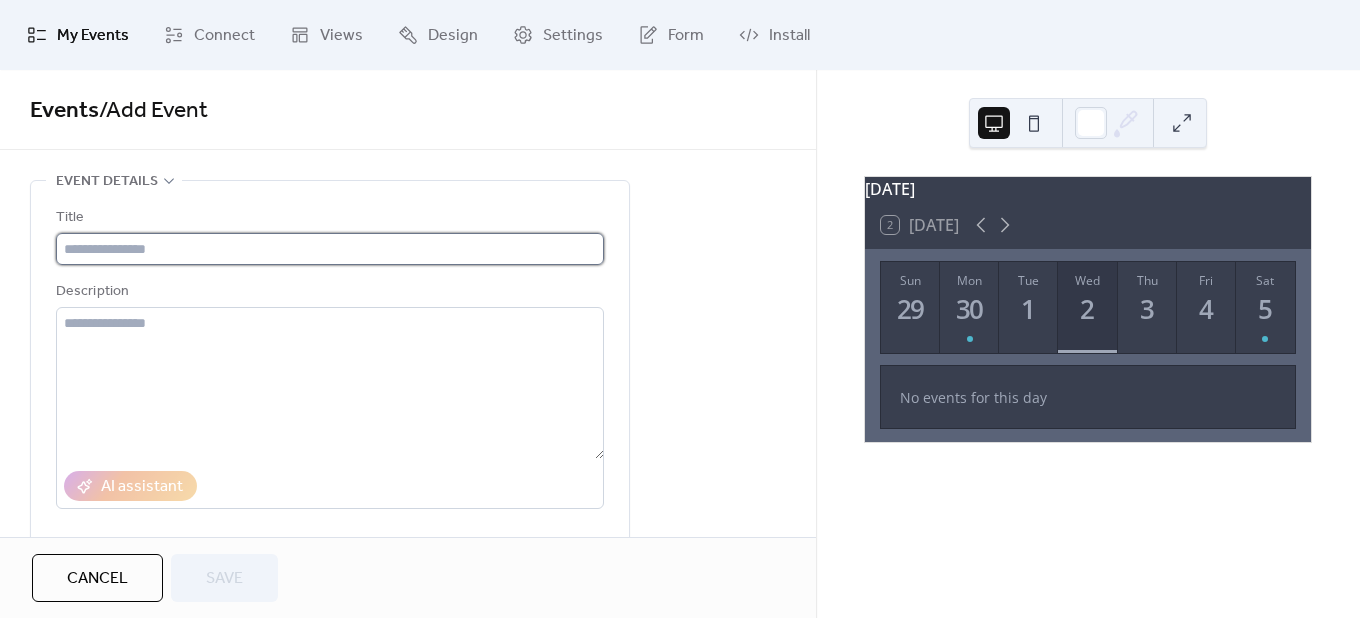click at bounding box center [330, 249] 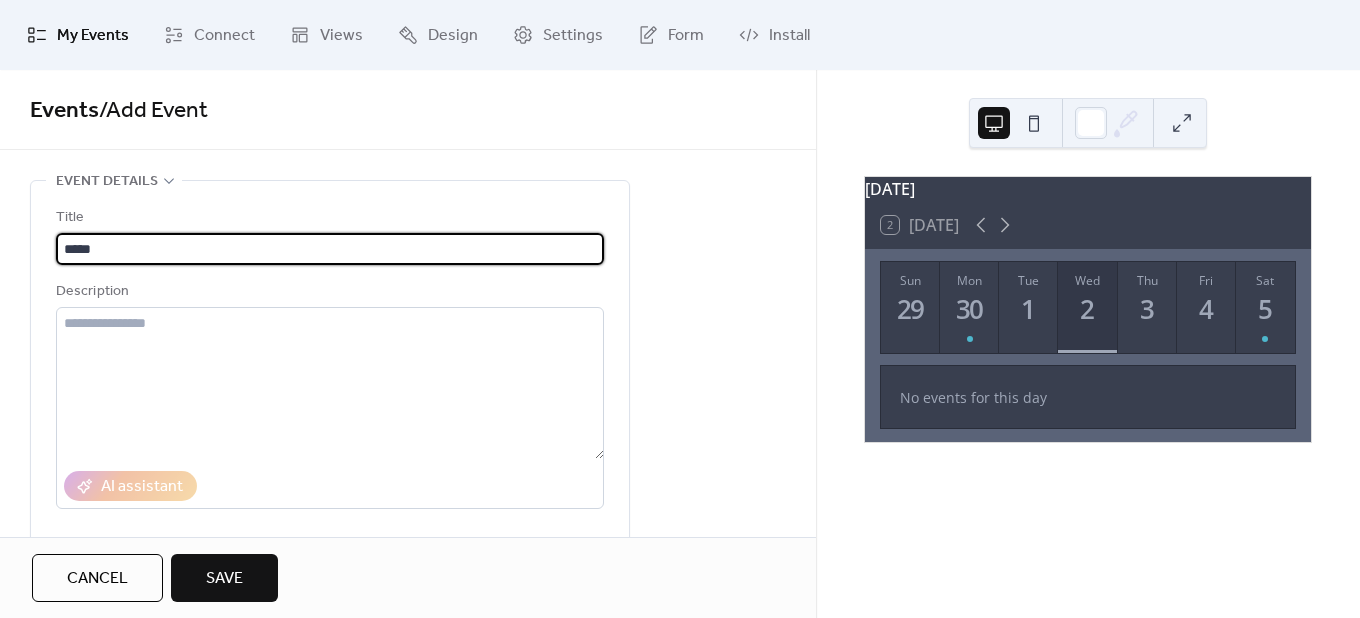 paste on "**********" 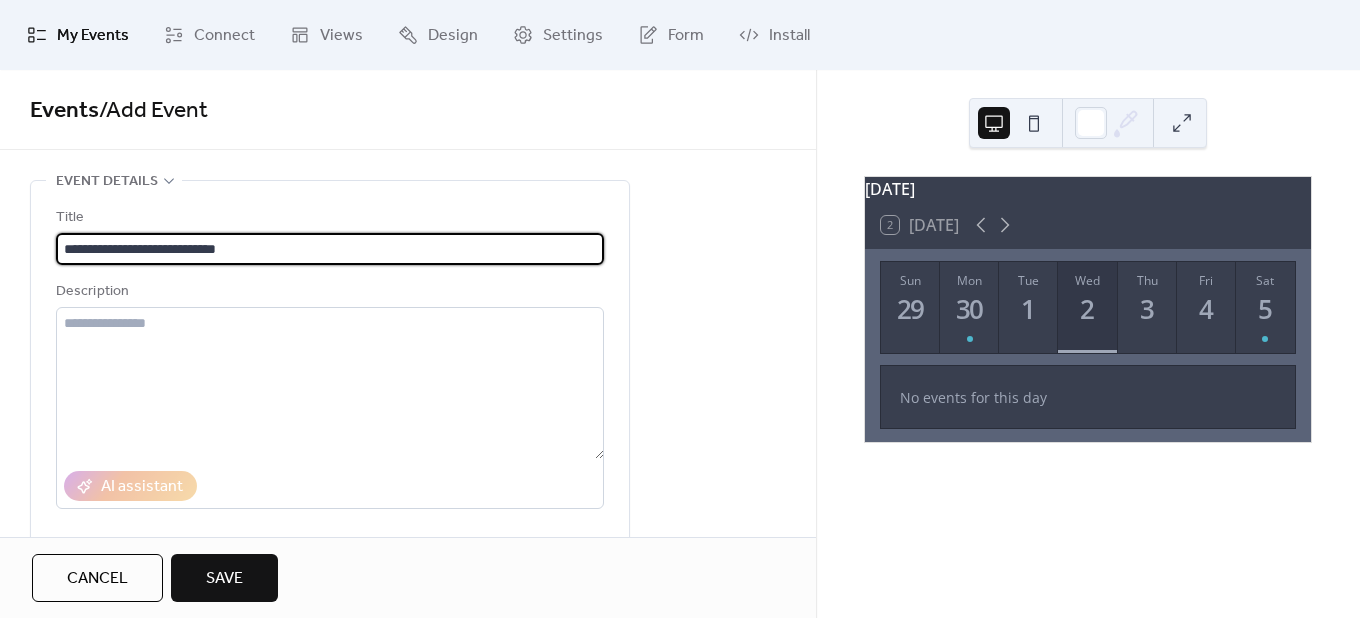 click on "**********" at bounding box center (330, 249) 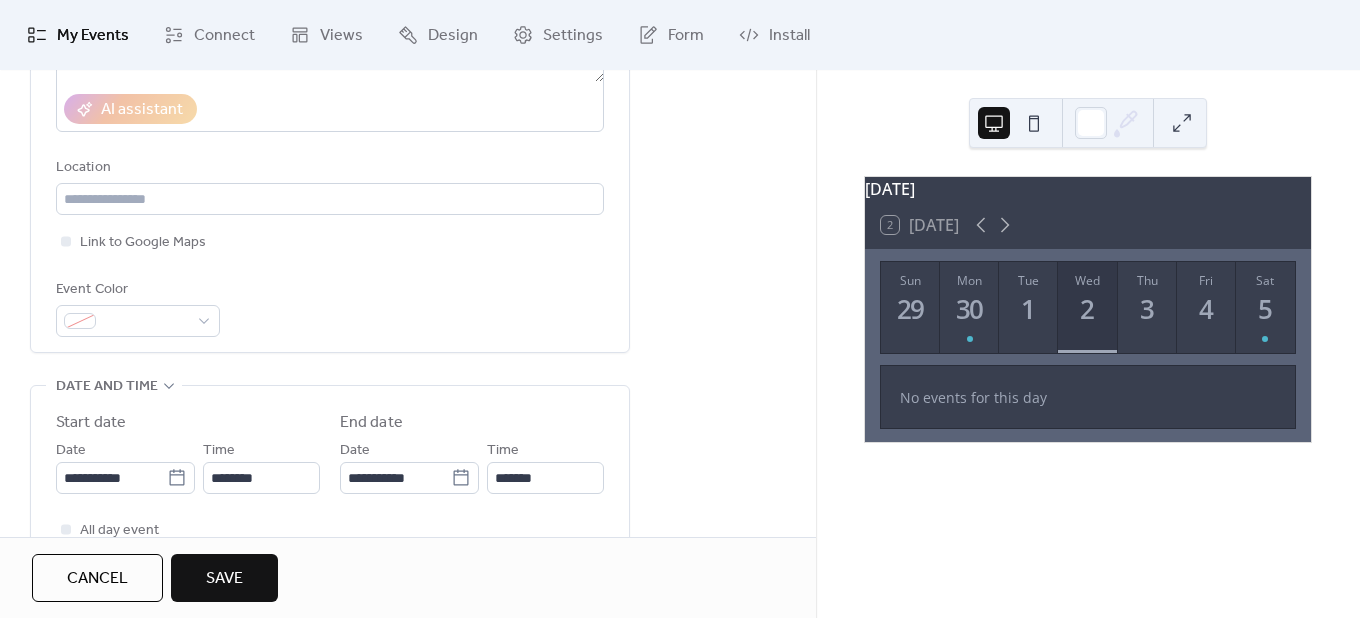 scroll, scrollTop: 400, scrollLeft: 0, axis: vertical 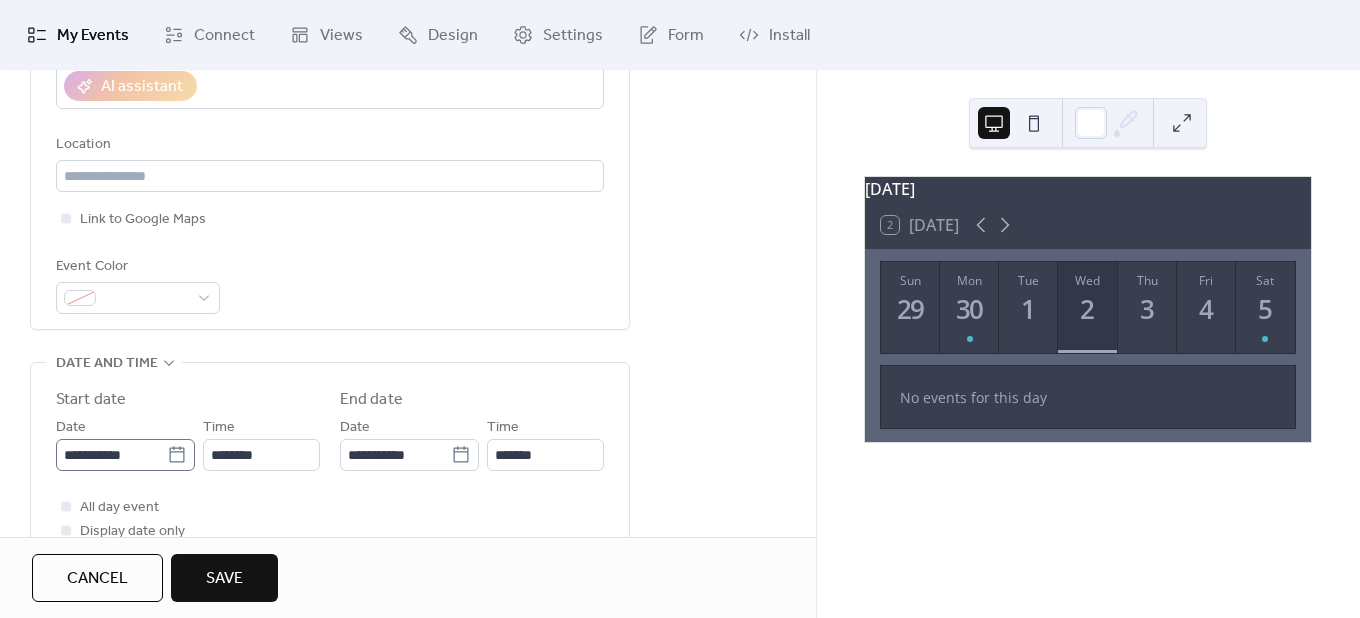 type on "**********" 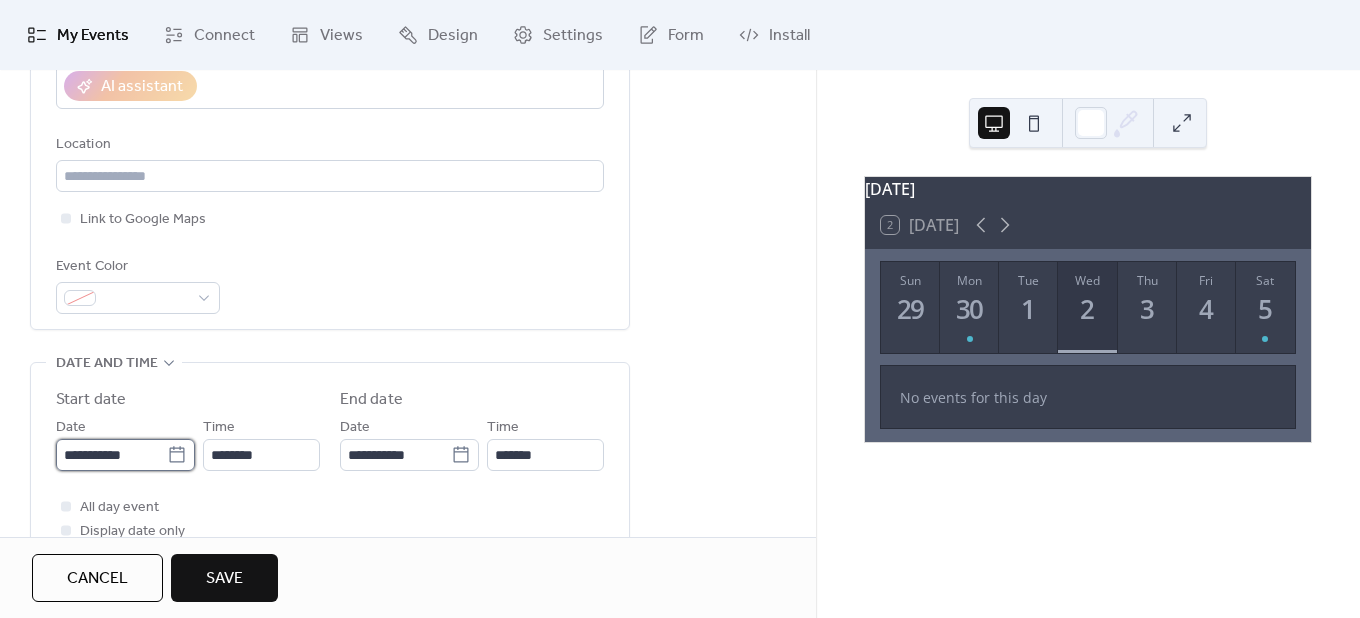 click on "**********" at bounding box center (111, 455) 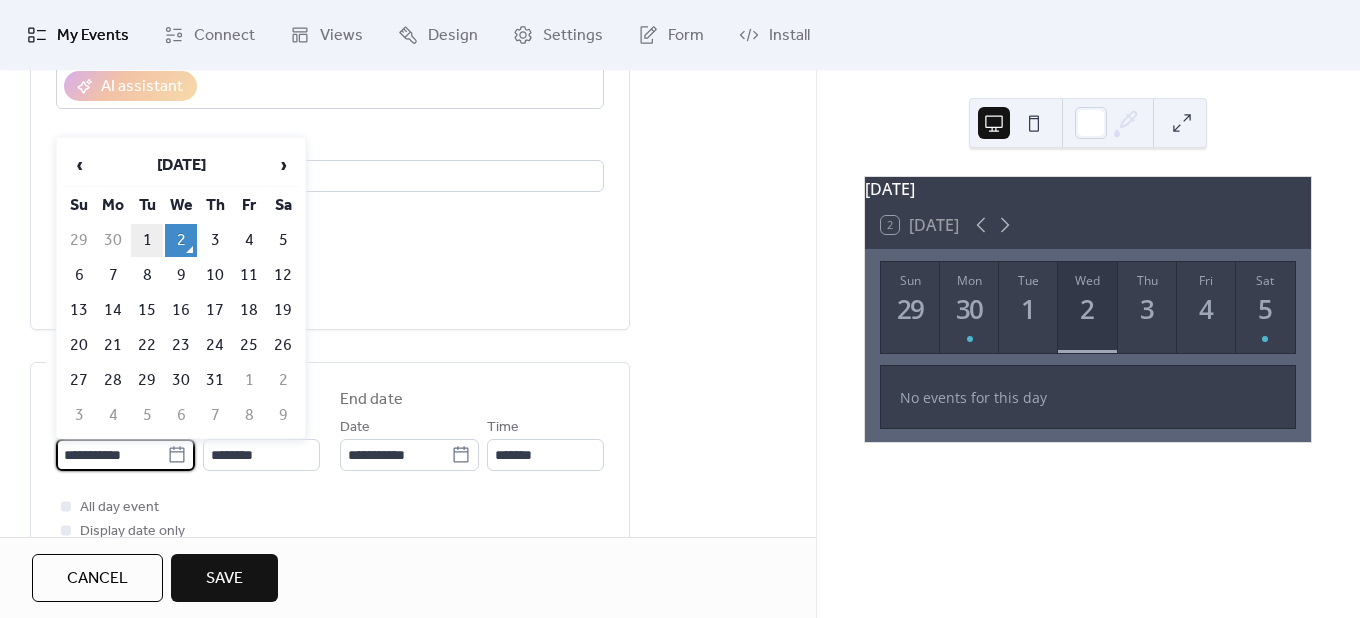 click on "1" at bounding box center (147, 240) 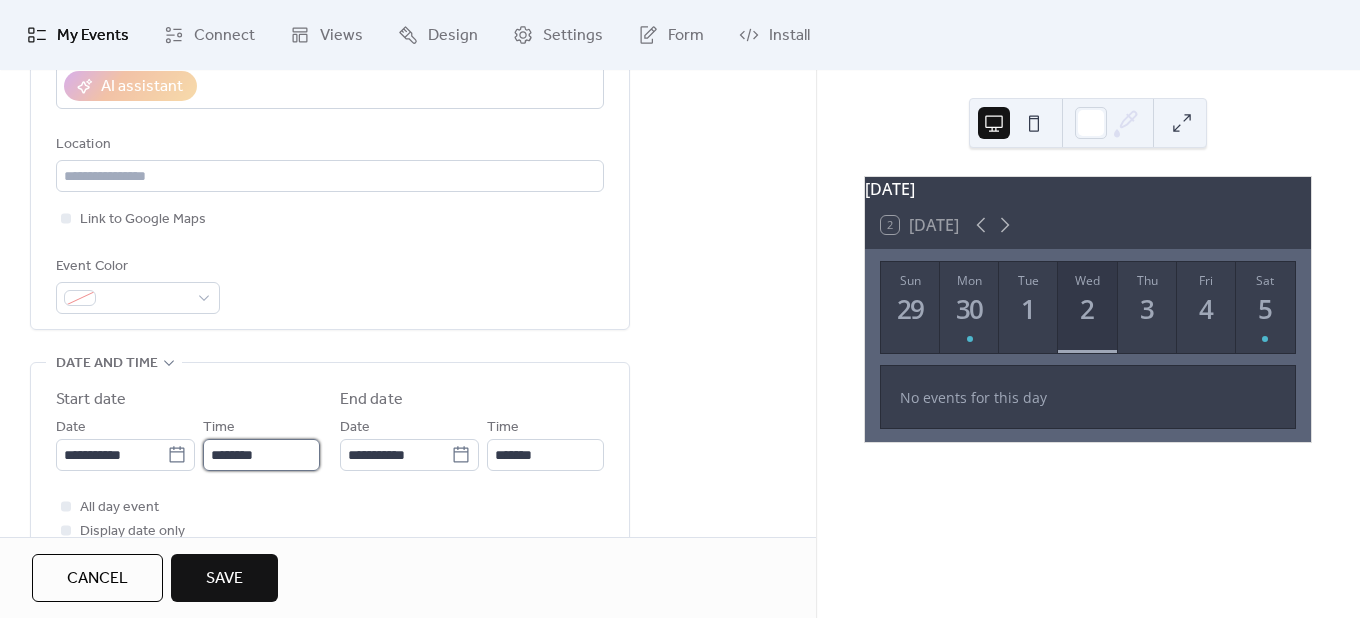 click on "********" at bounding box center (261, 455) 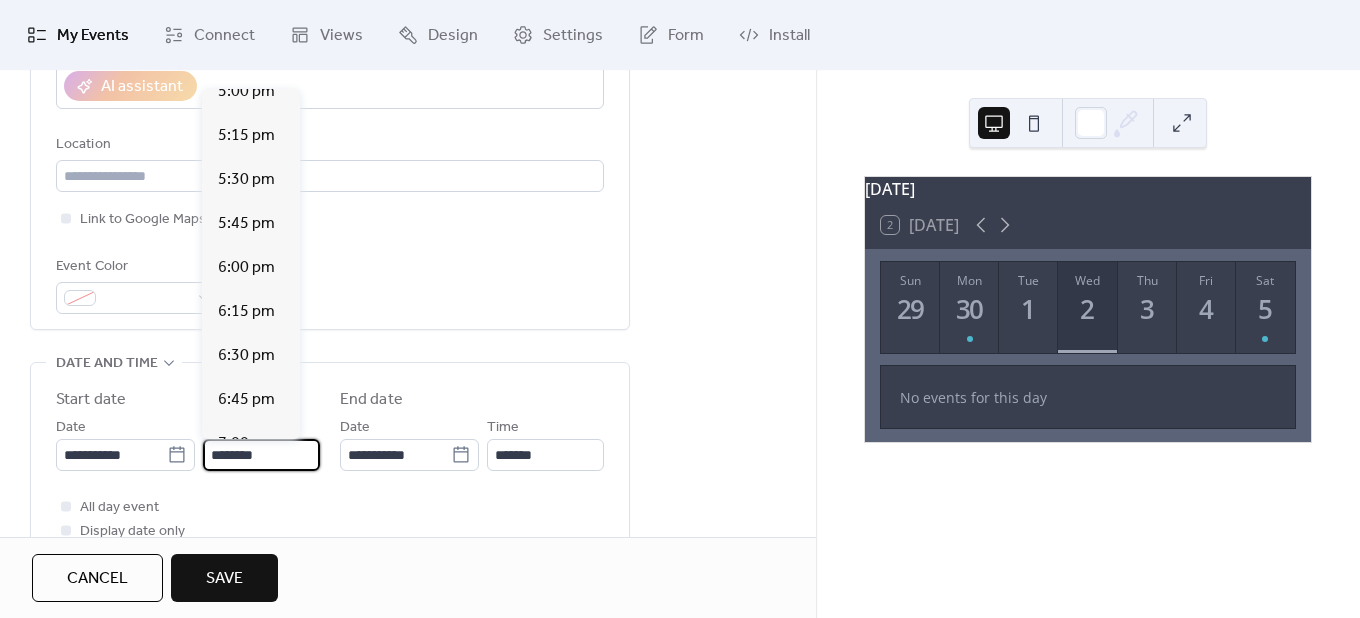 scroll, scrollTop: 3012, scrollLeft: 0, axis: vertical 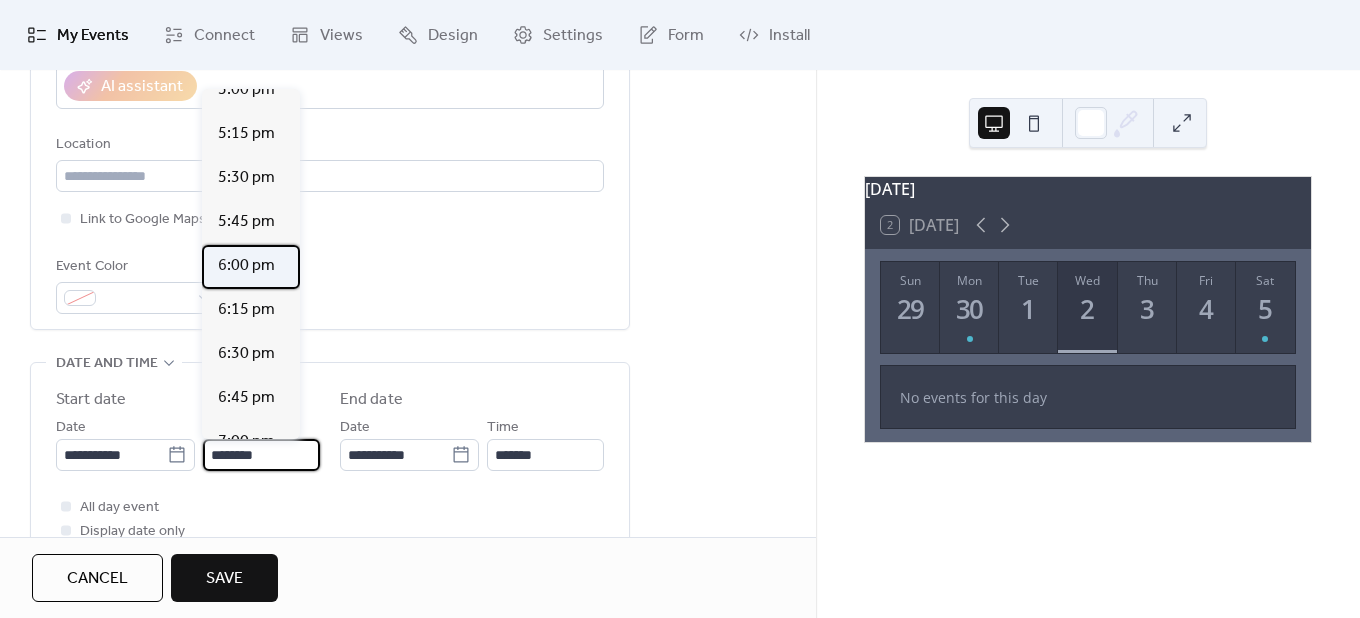 click on "6:00 pm" at bounding box center [246, 266] 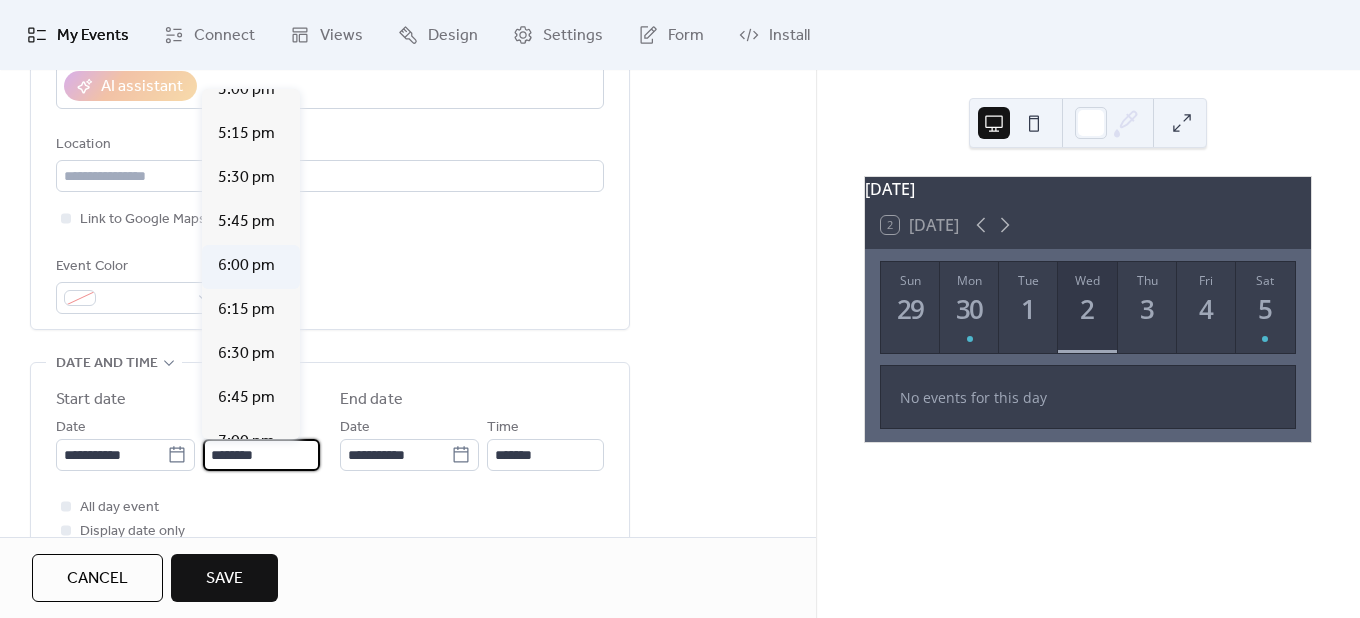 type on "*******" 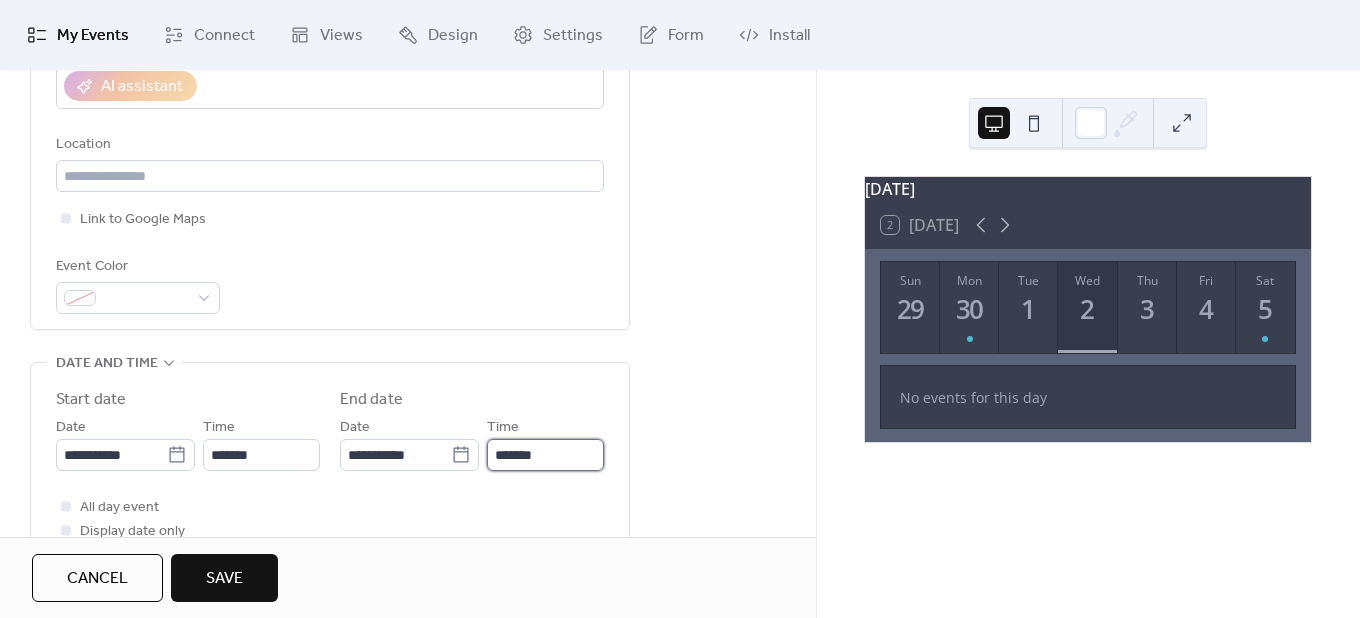 click on "*******" at bounding box center [545, 455] 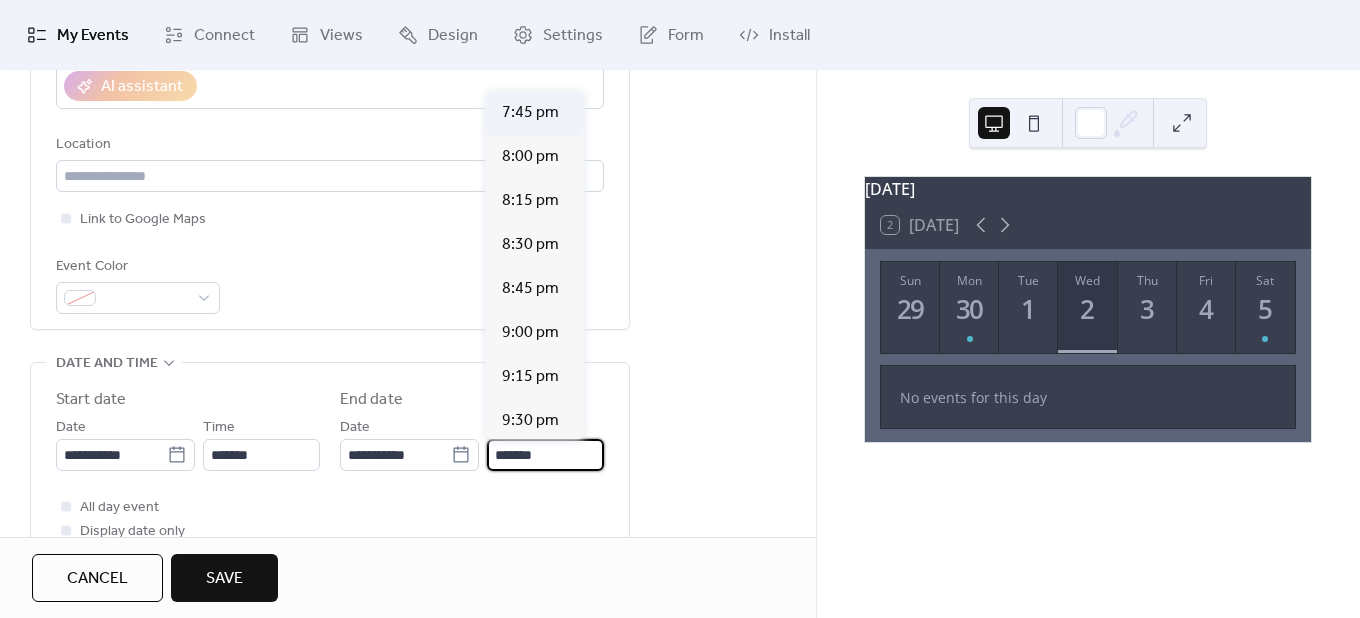 scroll, scrollTop: 300, scrollLeft: 0, axis: vertical 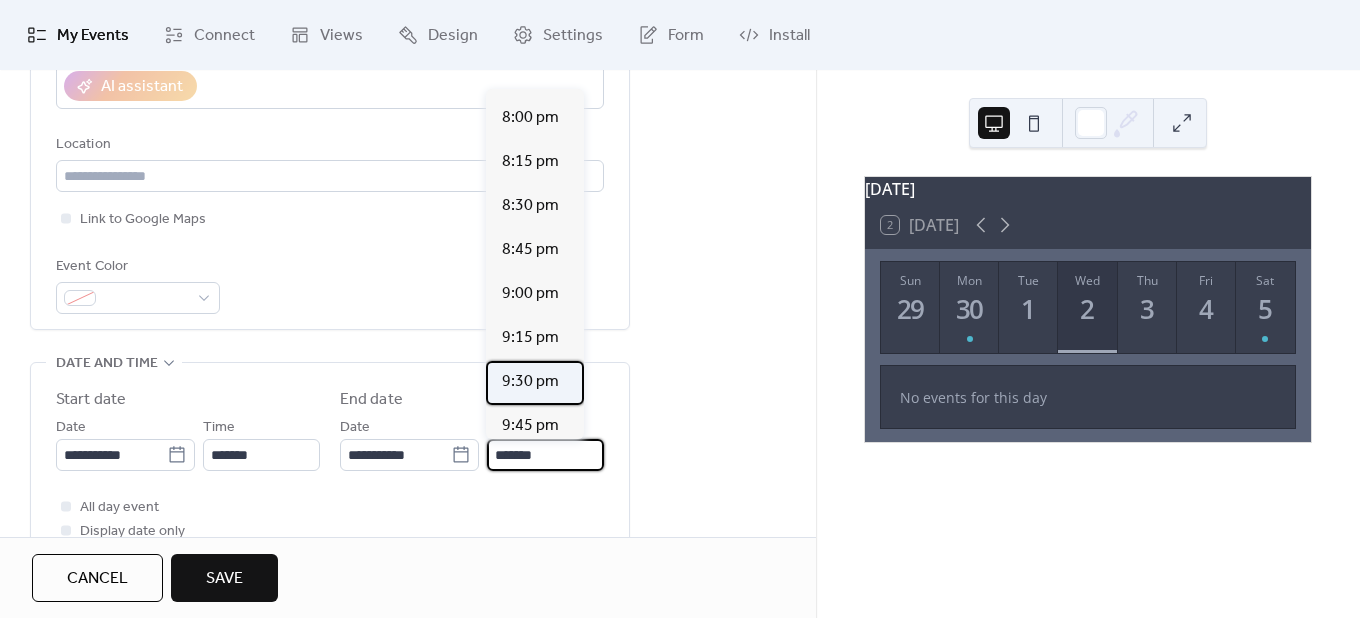 click on "9:30 pm" at bounding box center [530, 382] 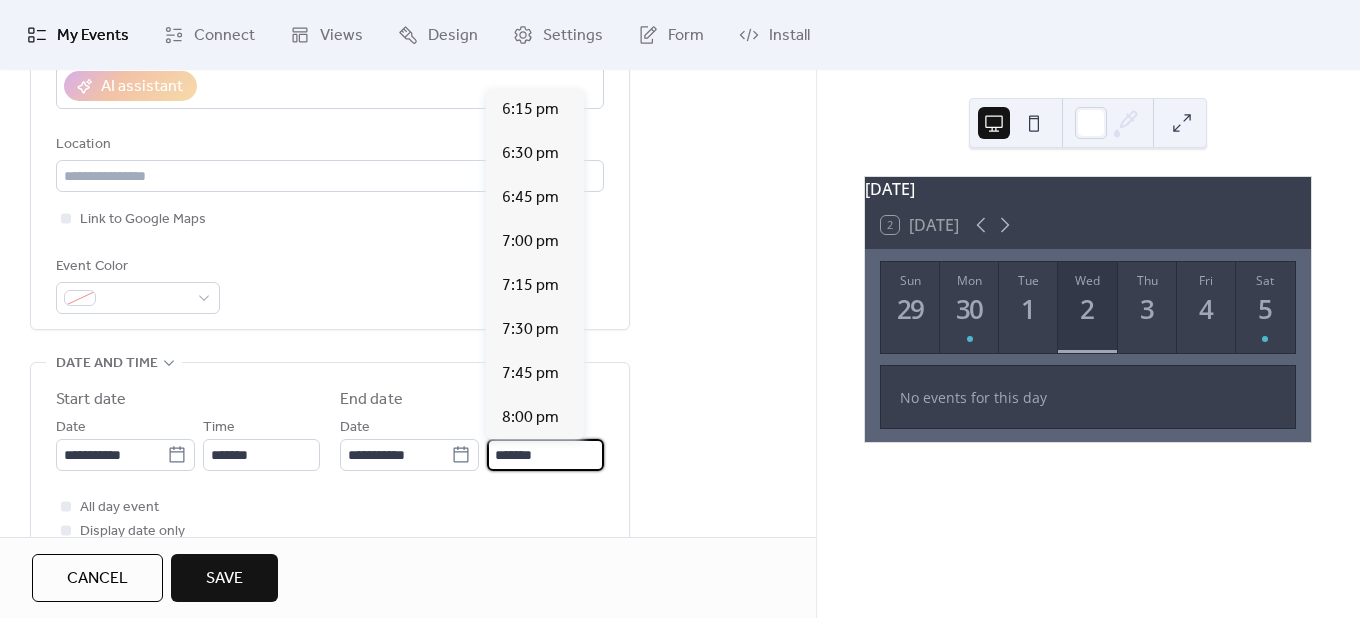 click on "*******" at bounding box center (545, 455) 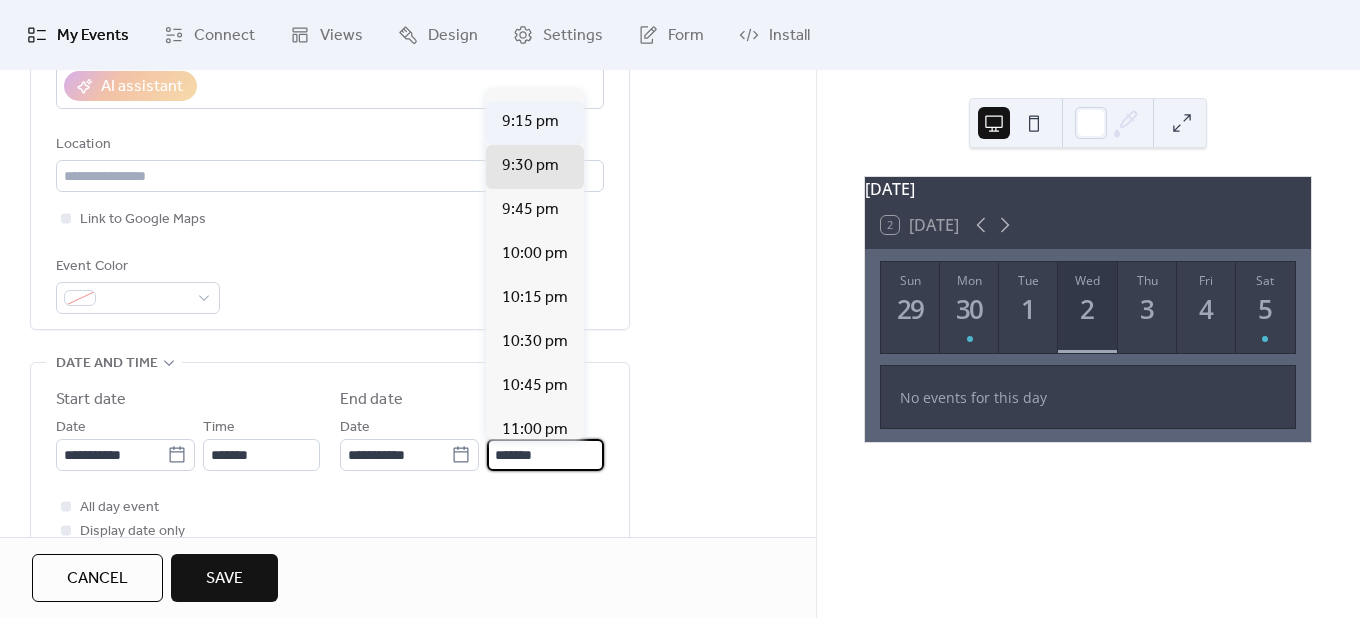 scroll, scrollTop: 472, scrollLeft: 0, axis: vertical 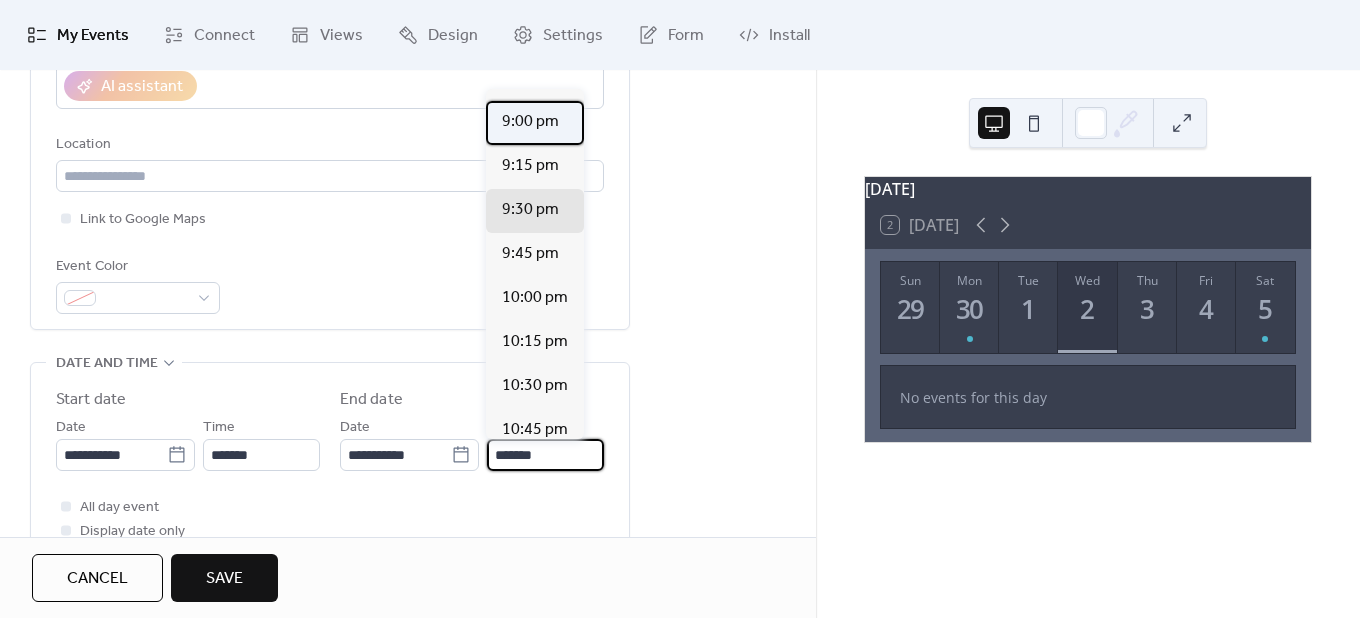 click on "9:00 pm" at bounding box center (530, 122) 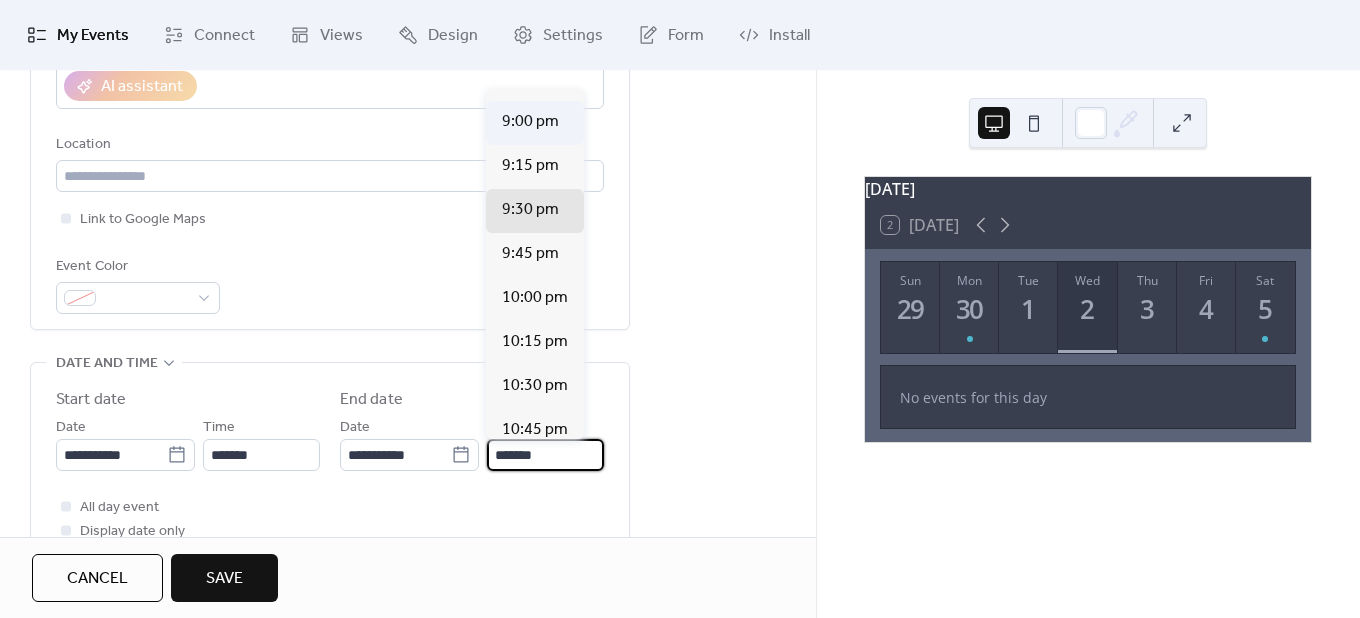 type on "*******" 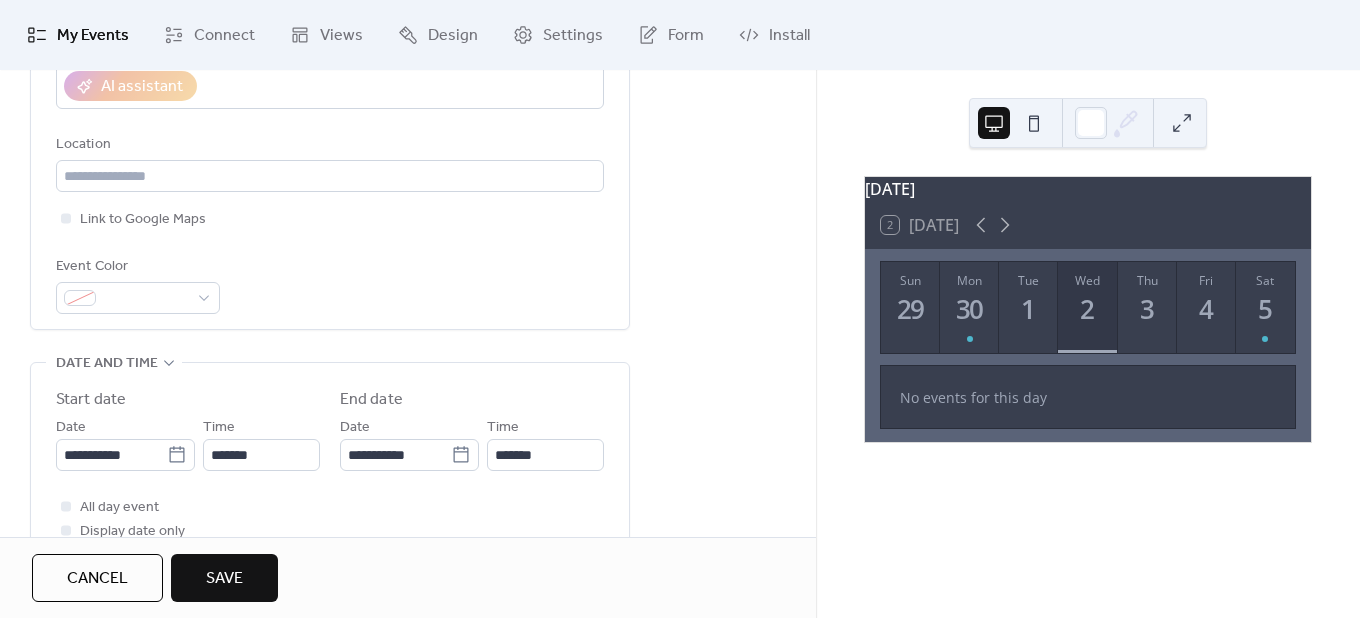 click on "All day event Display date only Hide event end time" at bounding box center (330, 531) 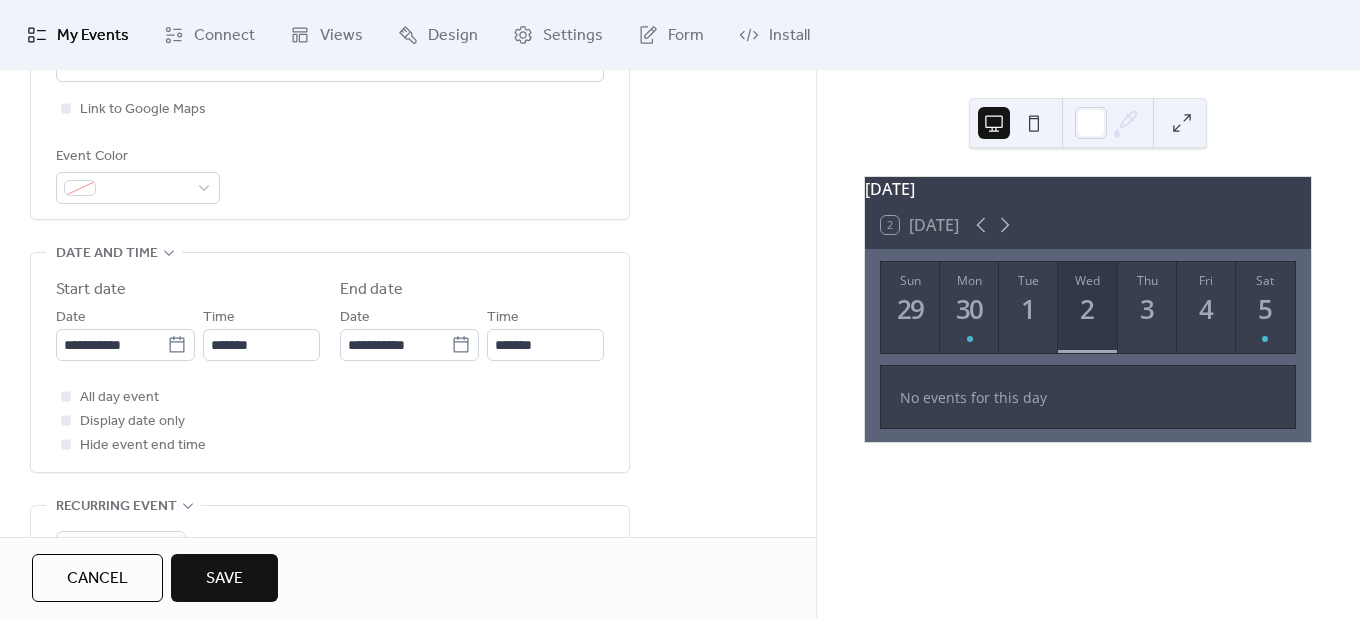 scroll, scrollTop: 300, scrollLeft: 0, axis: vertical 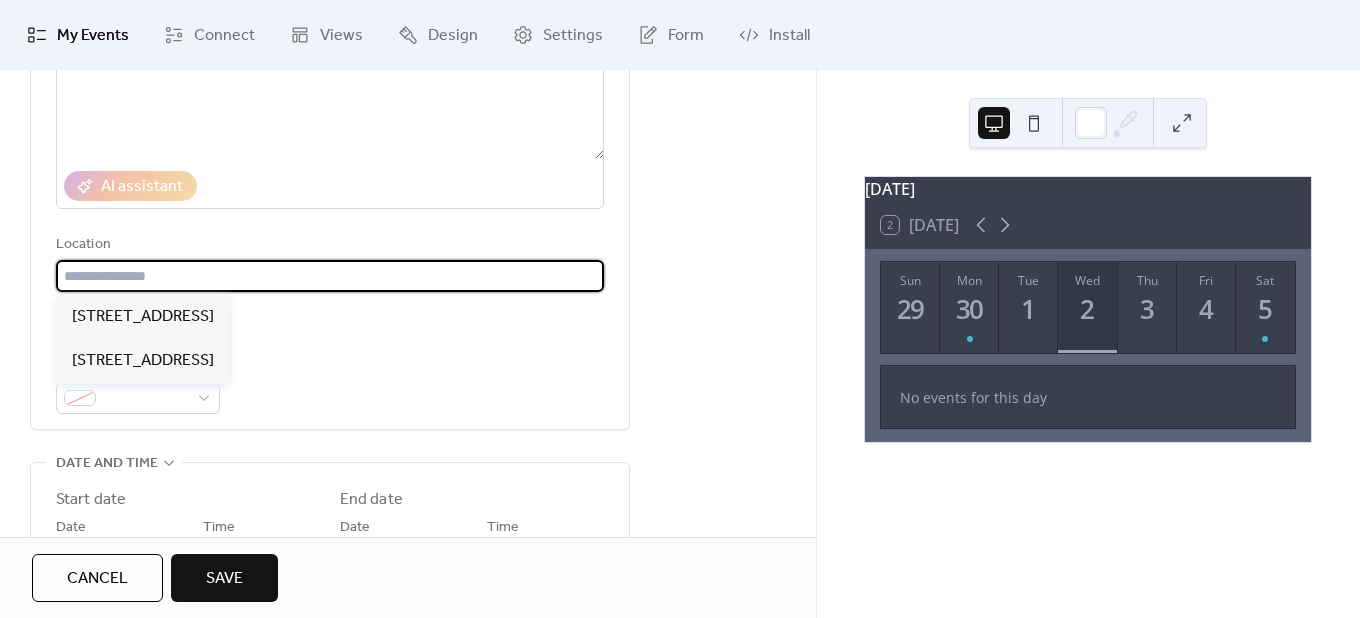 click at bounding box center (330, 276) 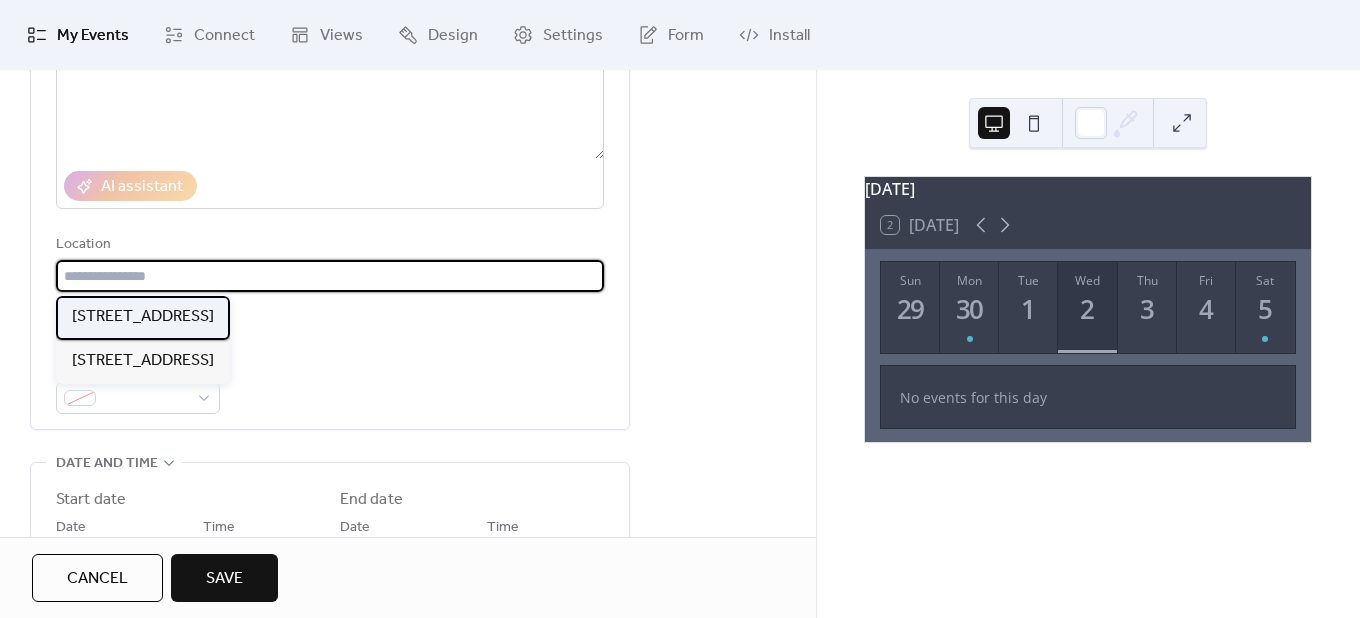 click on "[STREET_ADDRESS]" at bounding box center [143, 317] 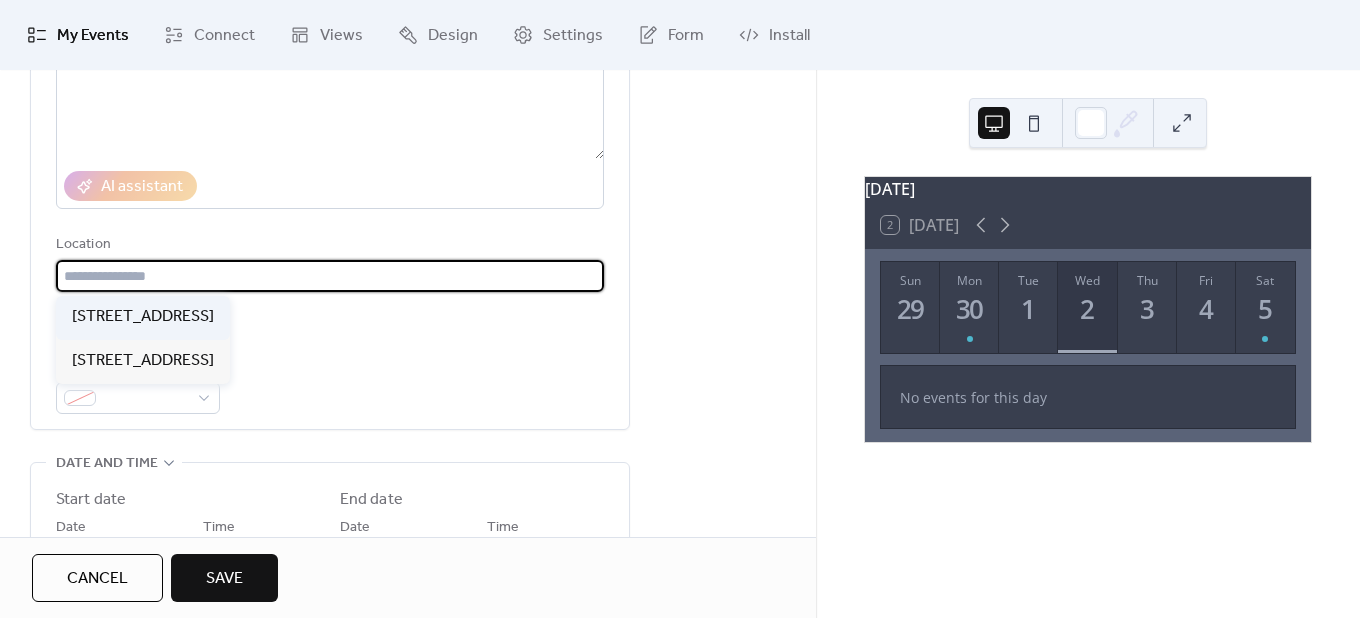 type on "**********" 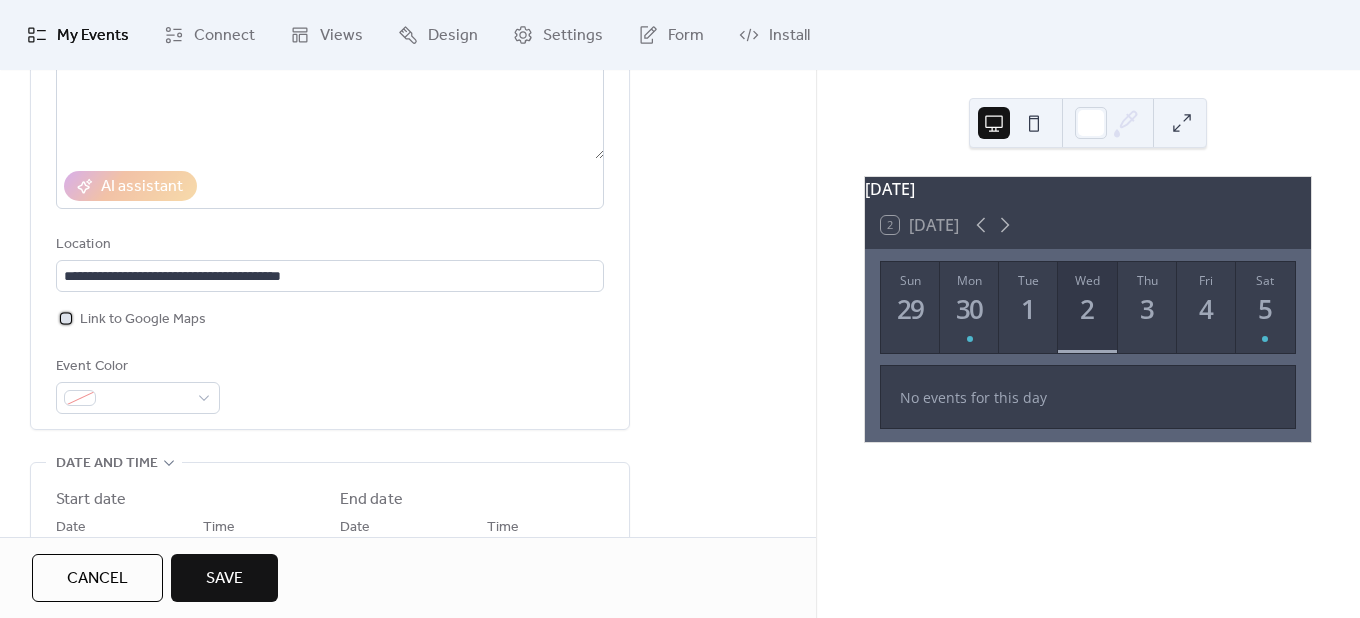 click on "Link to Google Maps" at bounding box center [143, 320] 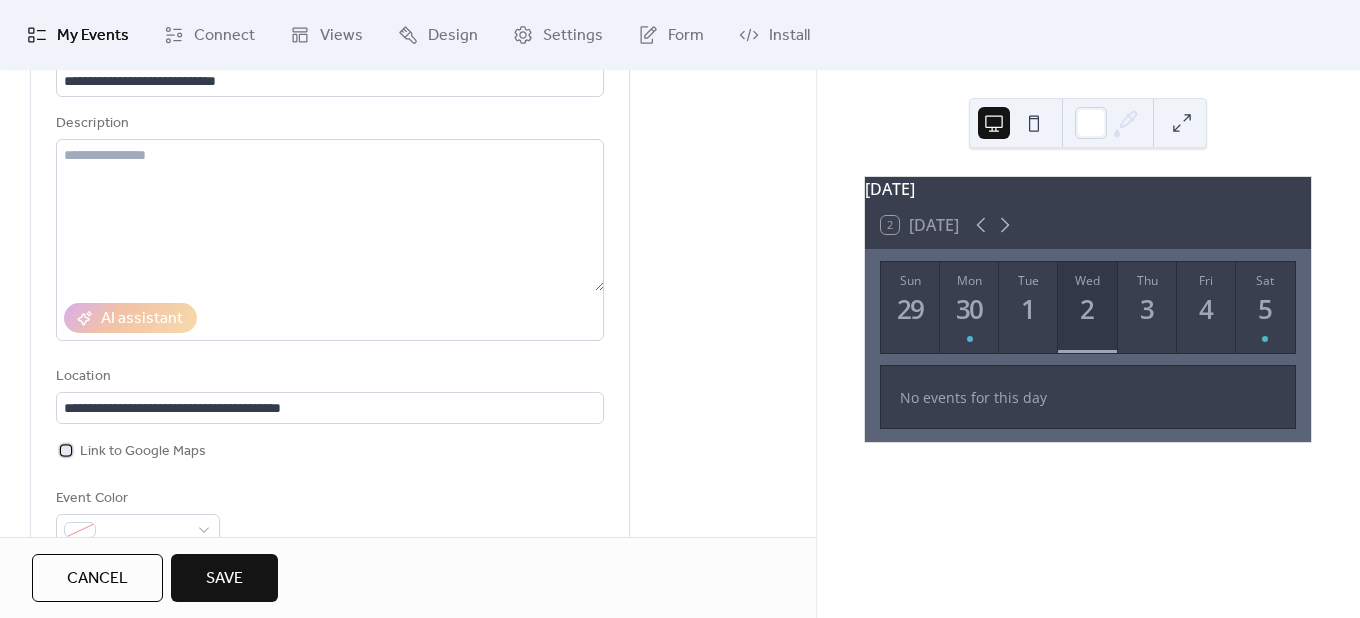 scroll, scrollTop: 200, scrollLeft: 0, axis: vertical 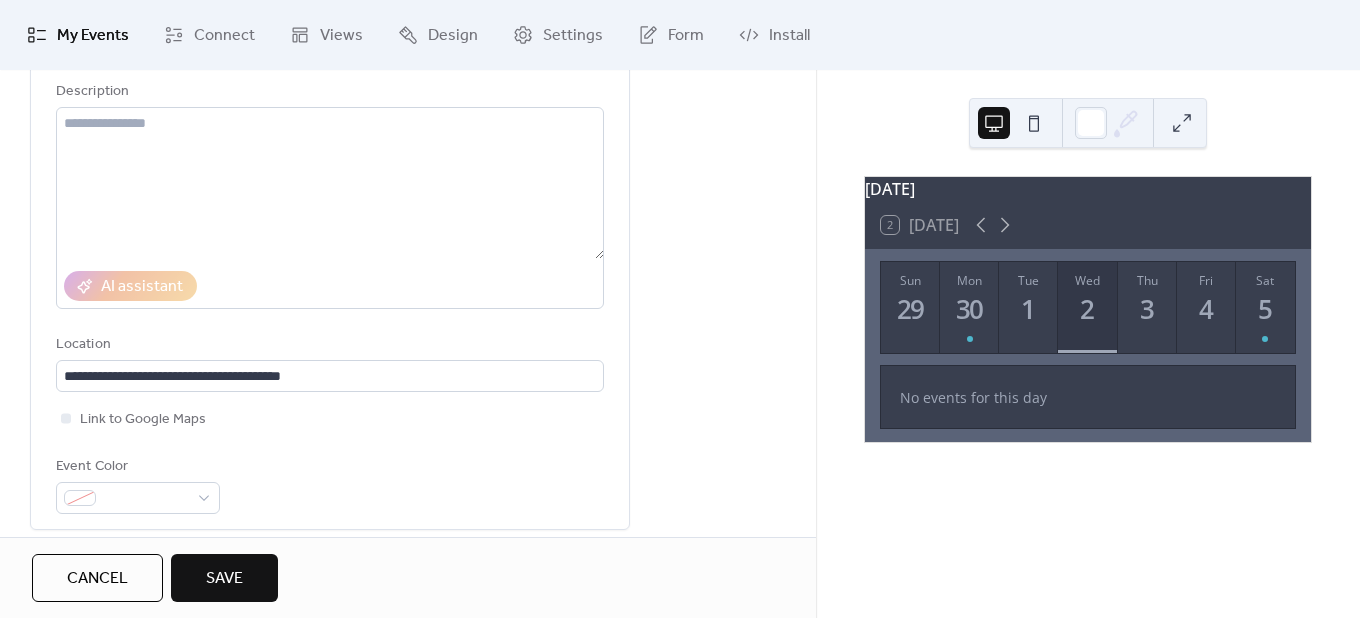 click on "Save" at bounding box center [224, 578] 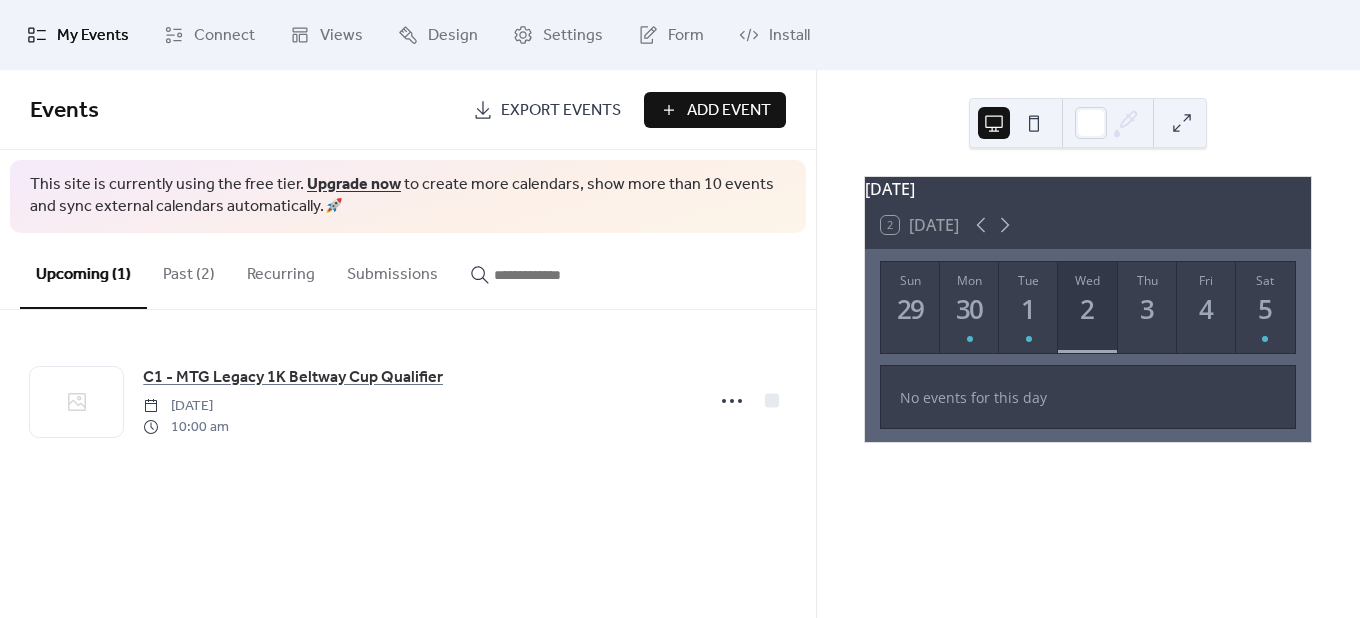 click on "Add Event" at bounding box center [729, 111] 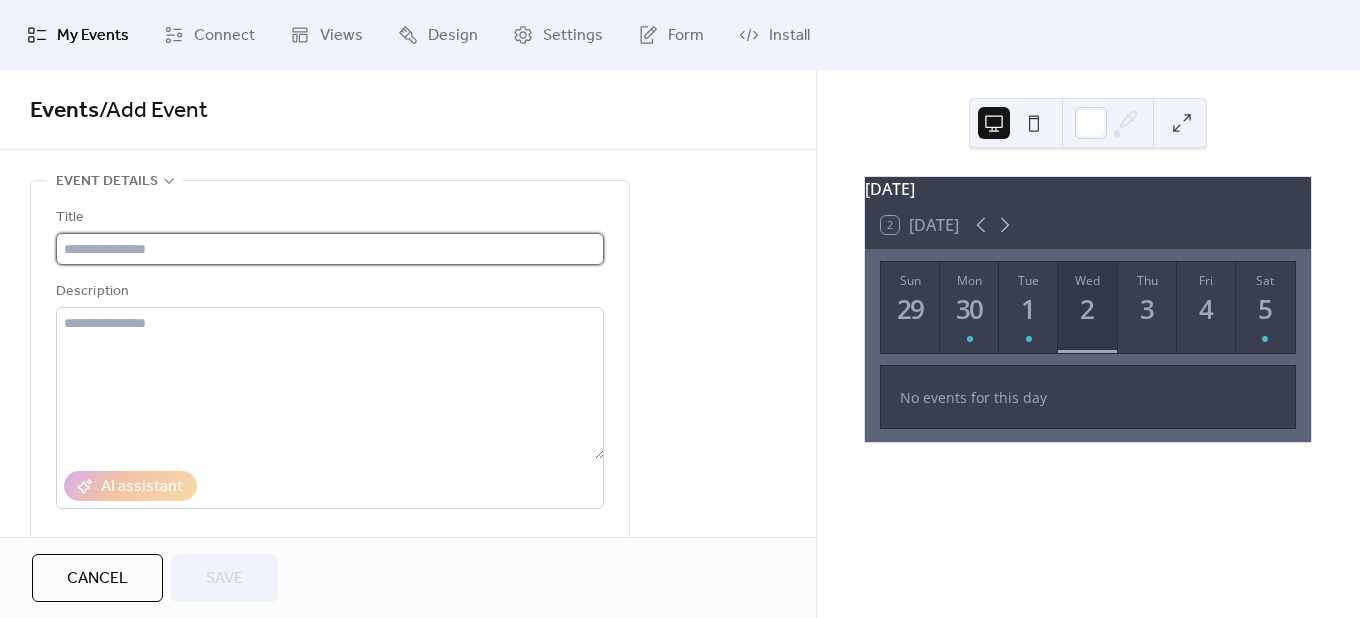 click at bounding box center [330, 249] 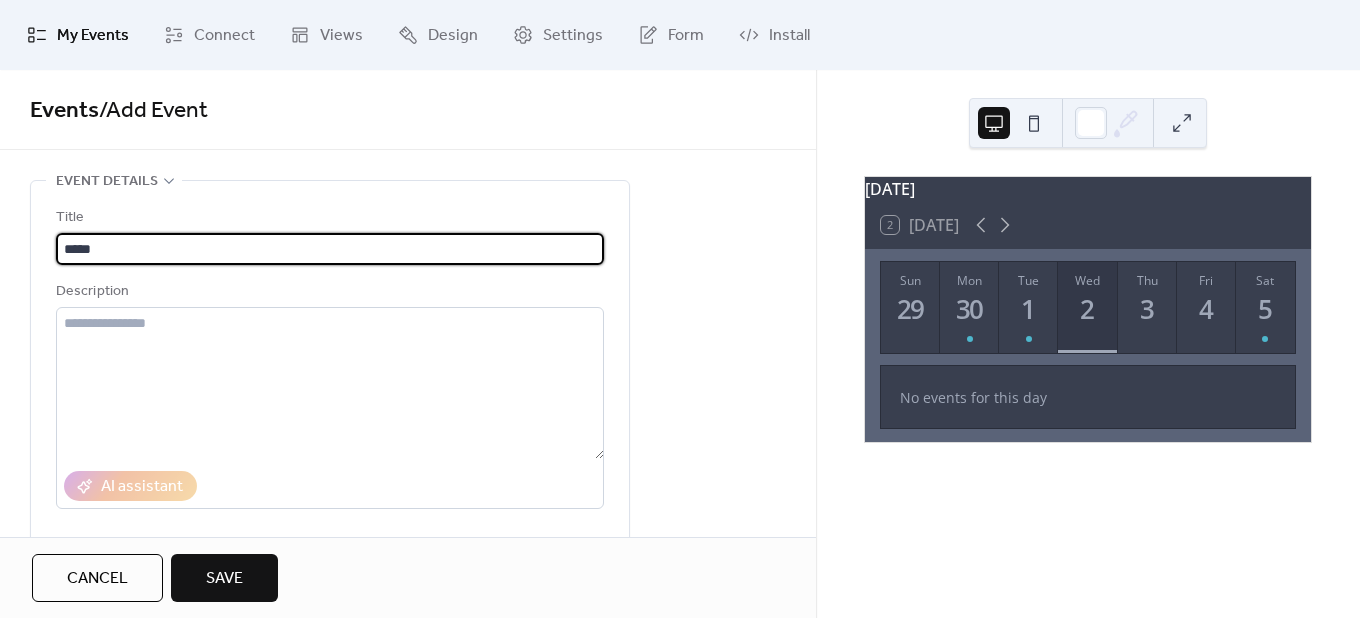 paste on "**********" 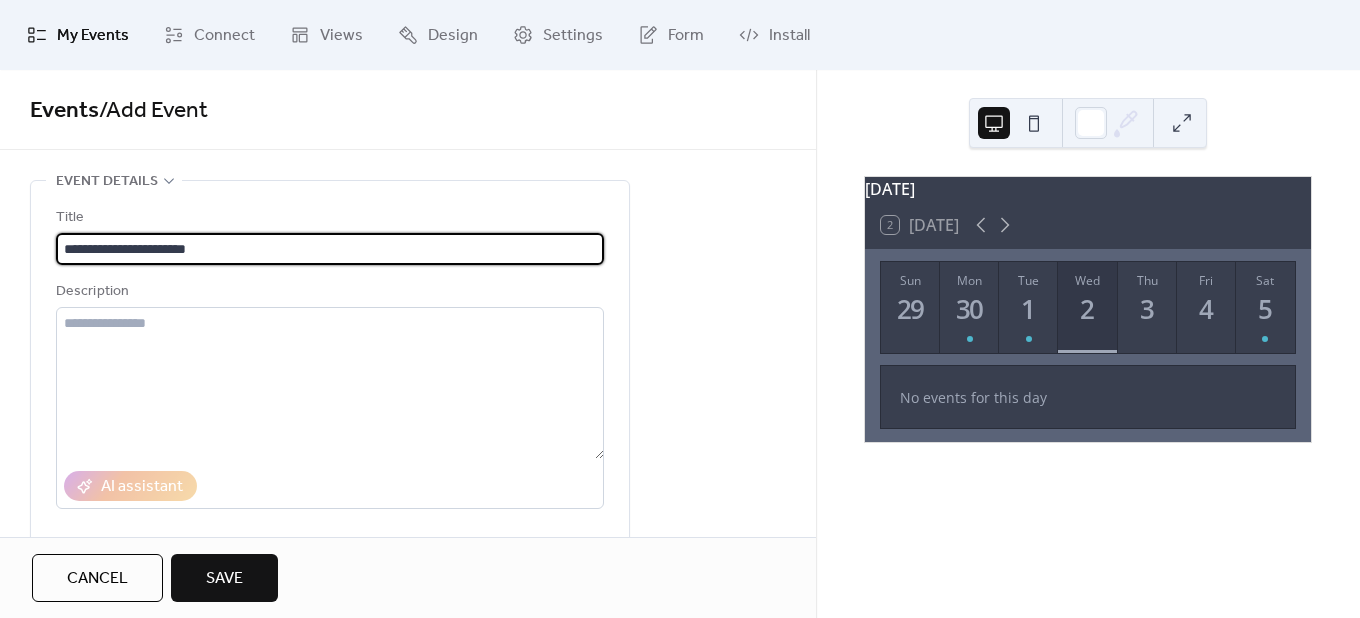 drag, startPoint x: 113, startPoint y: 248, endPoint x: 91, endPoint y: 248, distance: 22 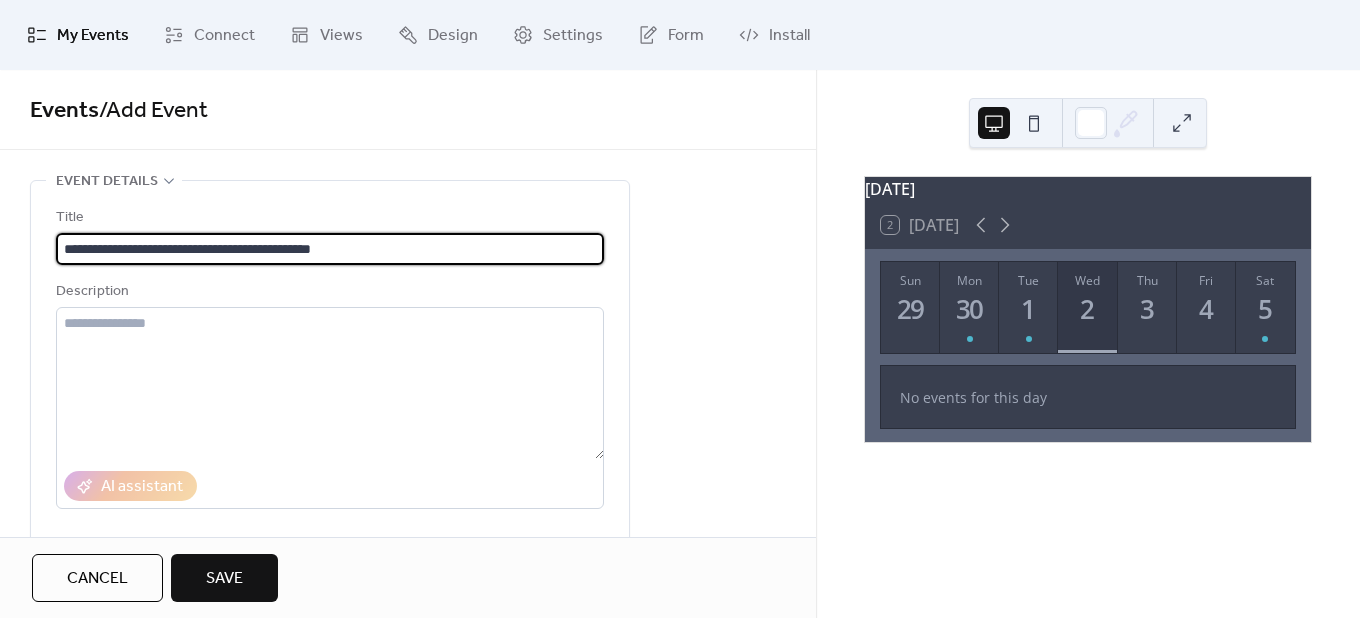 click on "**********" at bounding box center (330, 249) 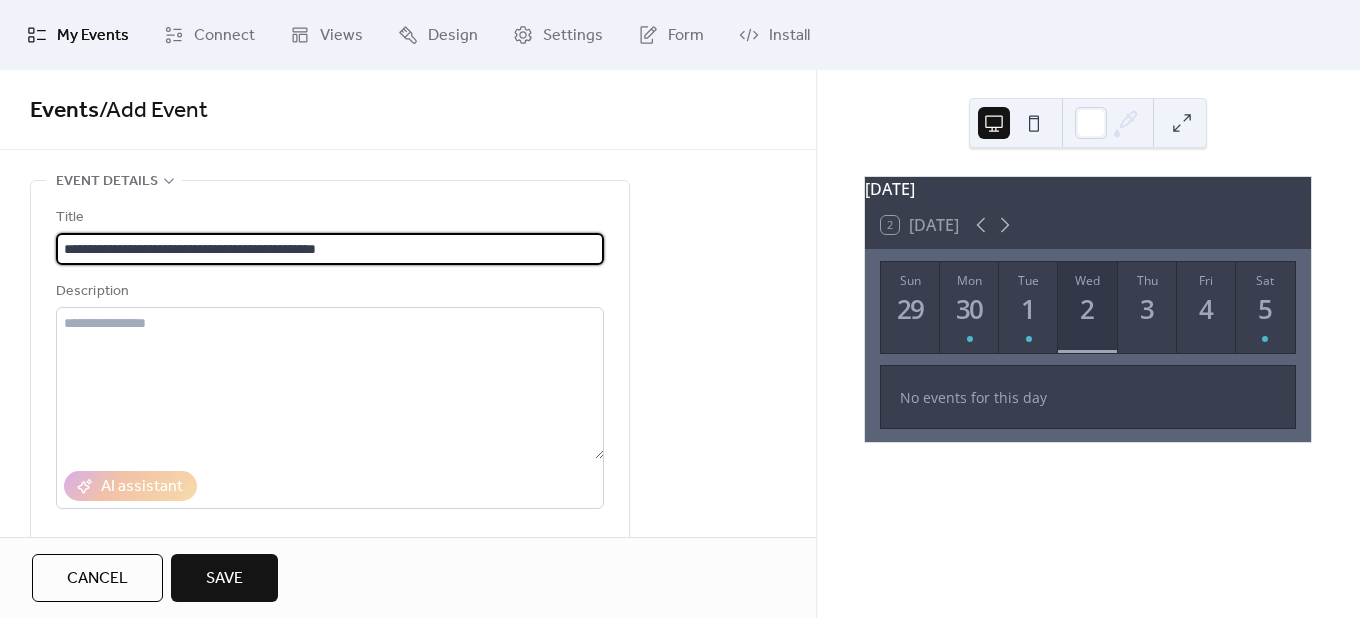 click on "**********" at bounding box center [330, 249] 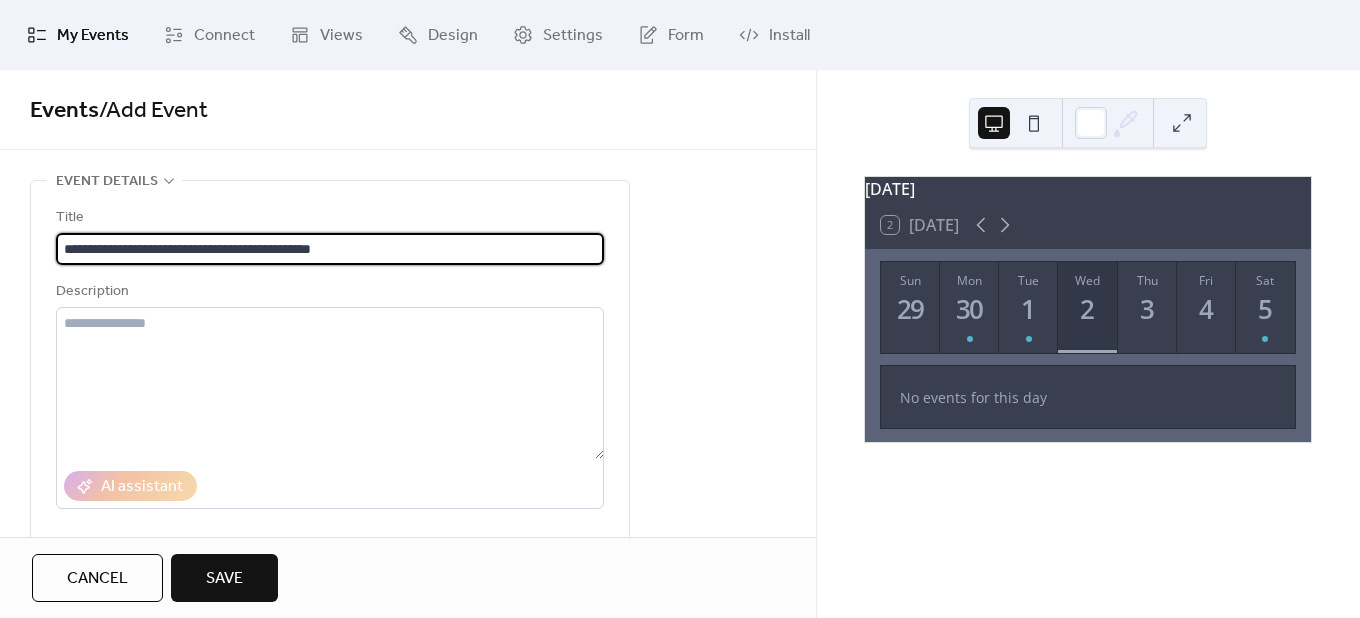 type on "**********" 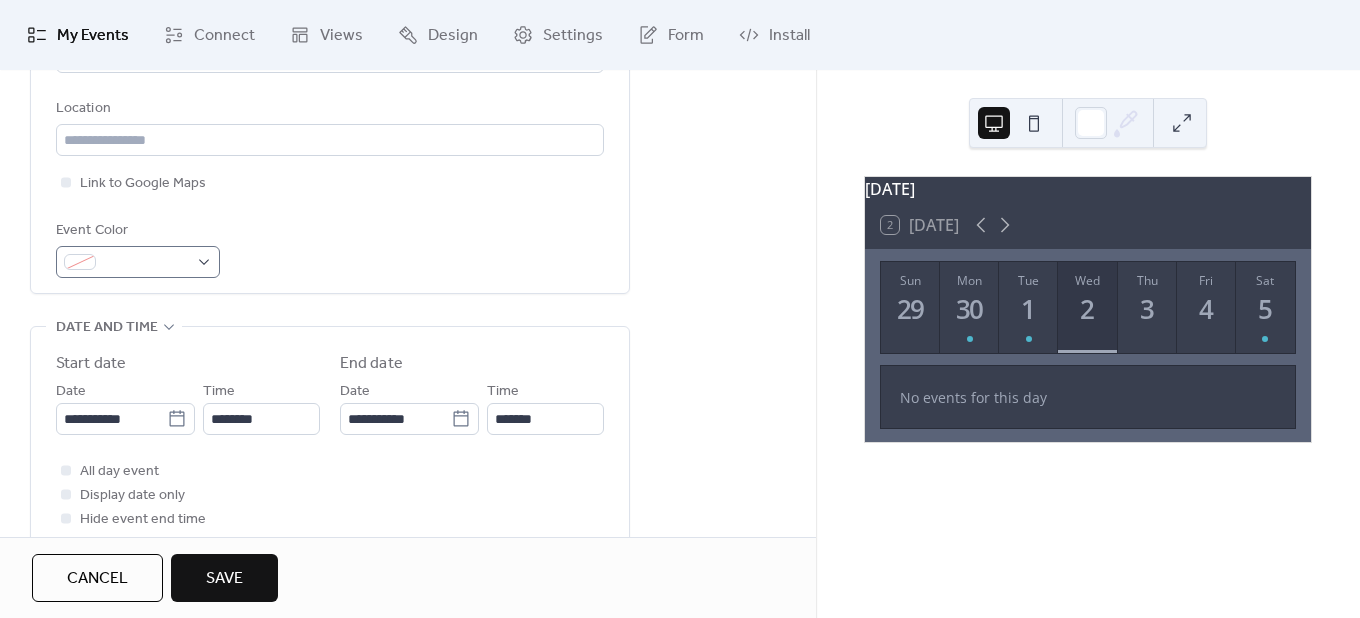 scroll, scrollTop: 400, scrollLeft: 0, axis: vertical 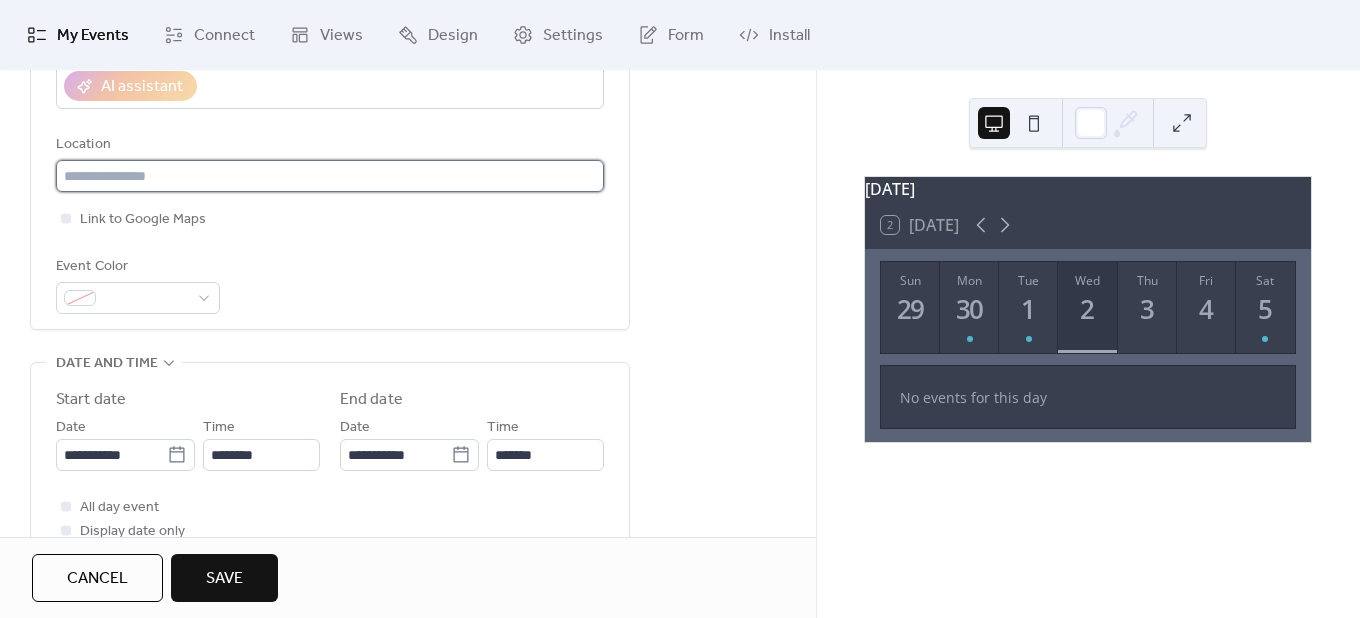click at bounding box center (330, 176) 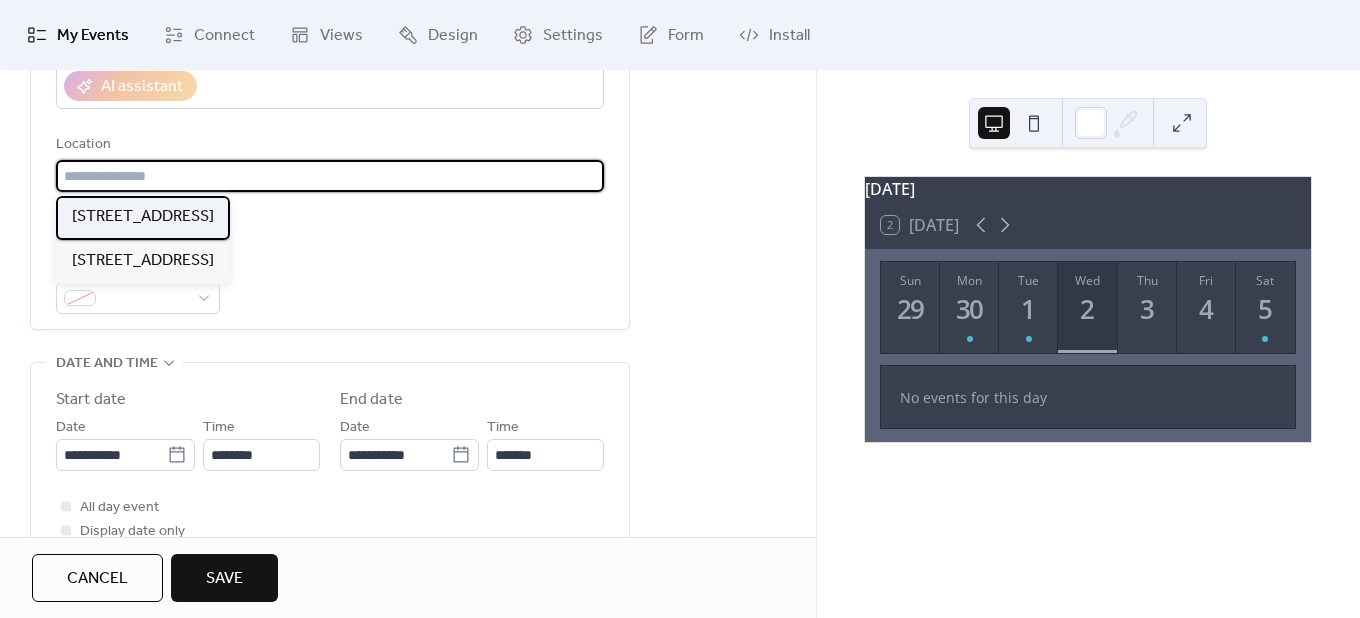 click on "[STREET_ADDRESS]" at bounding box center (143, 217) 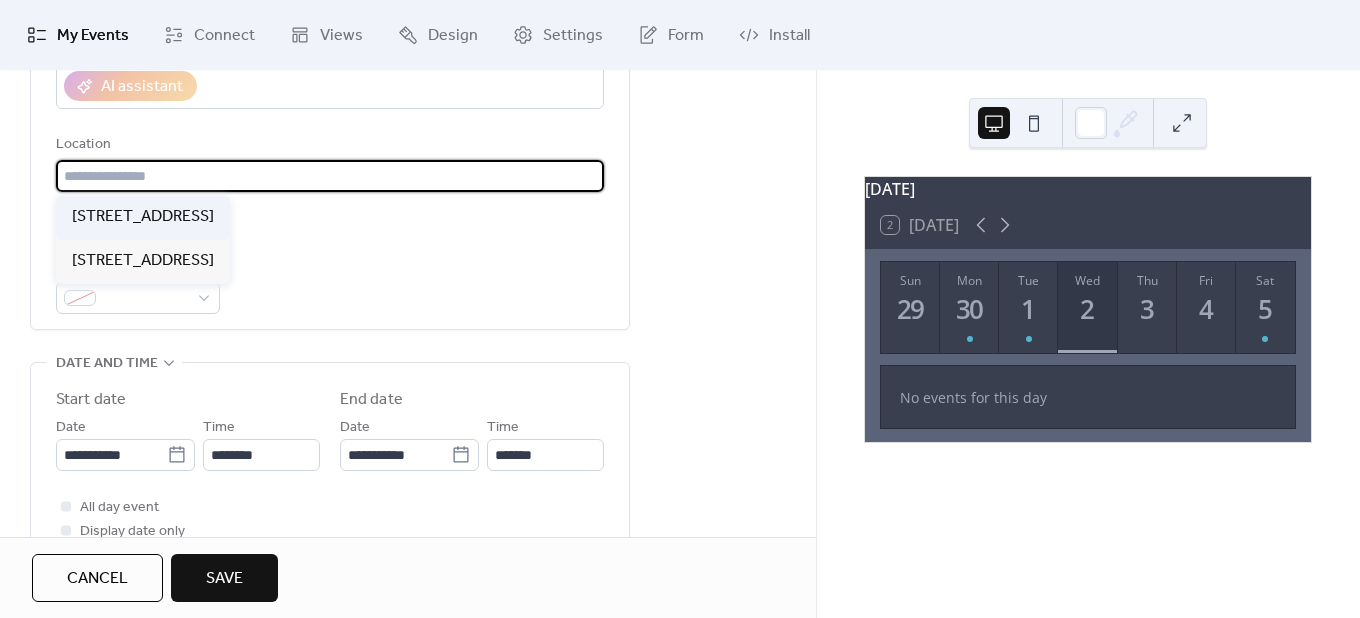 type on "**********" 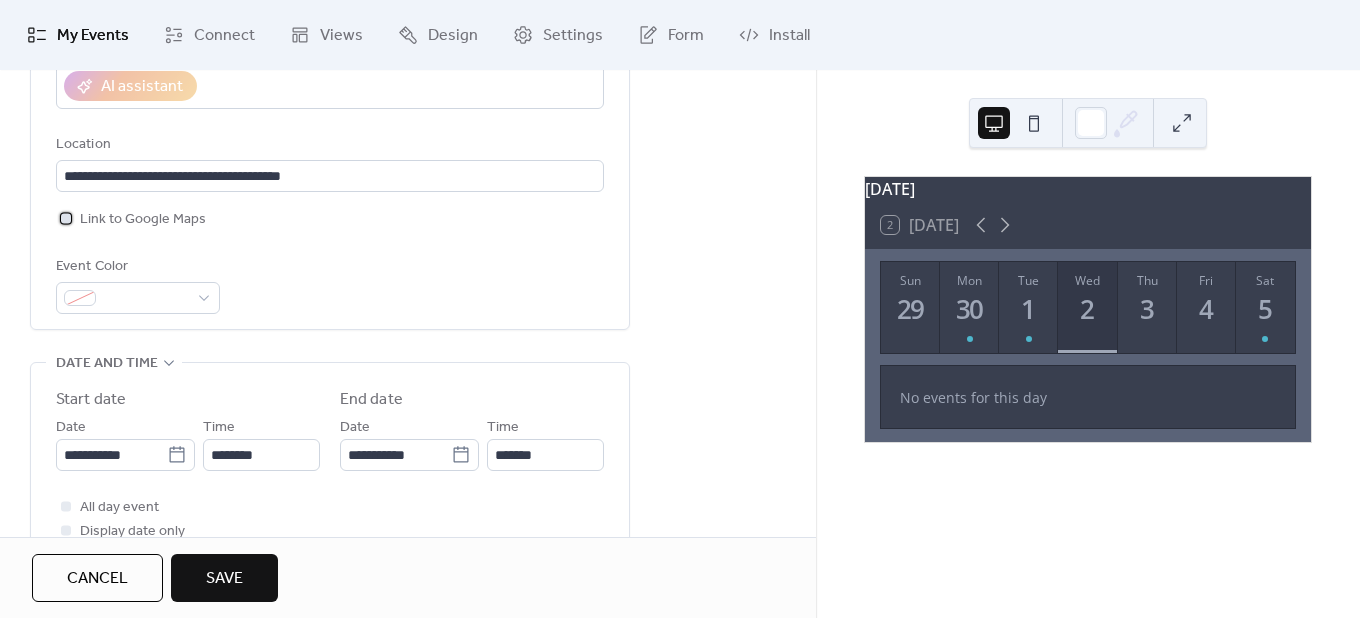 click on "Link to Google Maps" at bounding box center [143, 220] 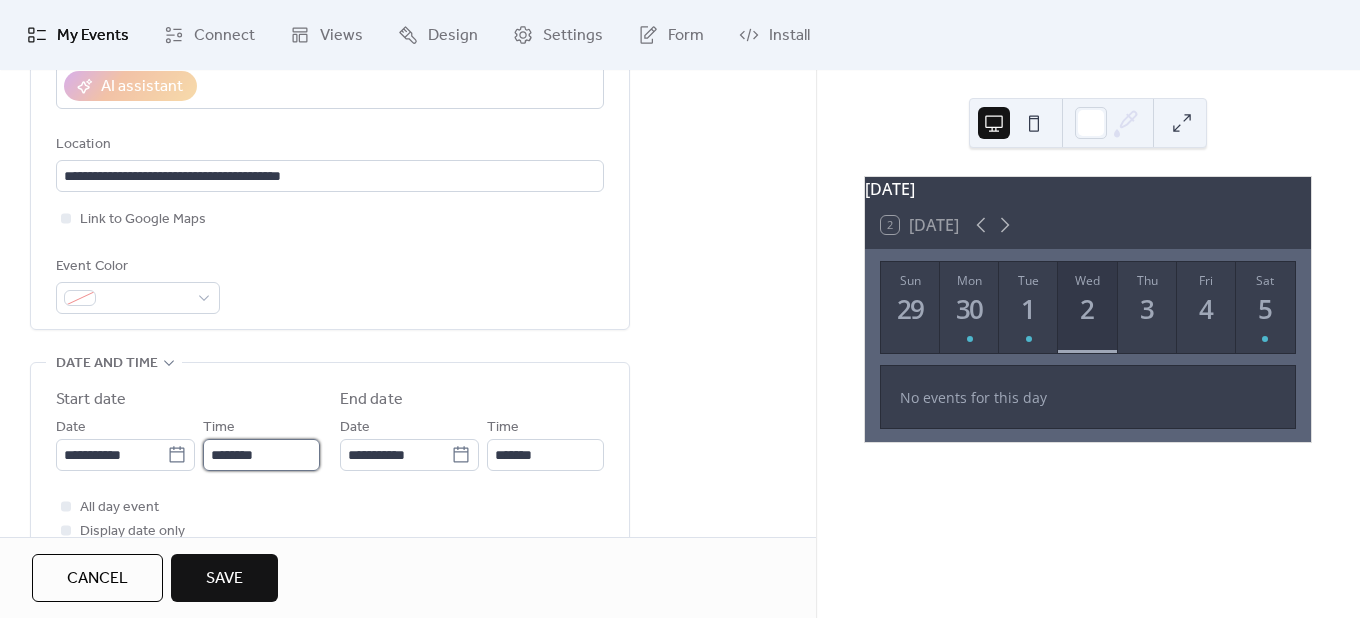 click on "********" at bounding box center [261, 455] 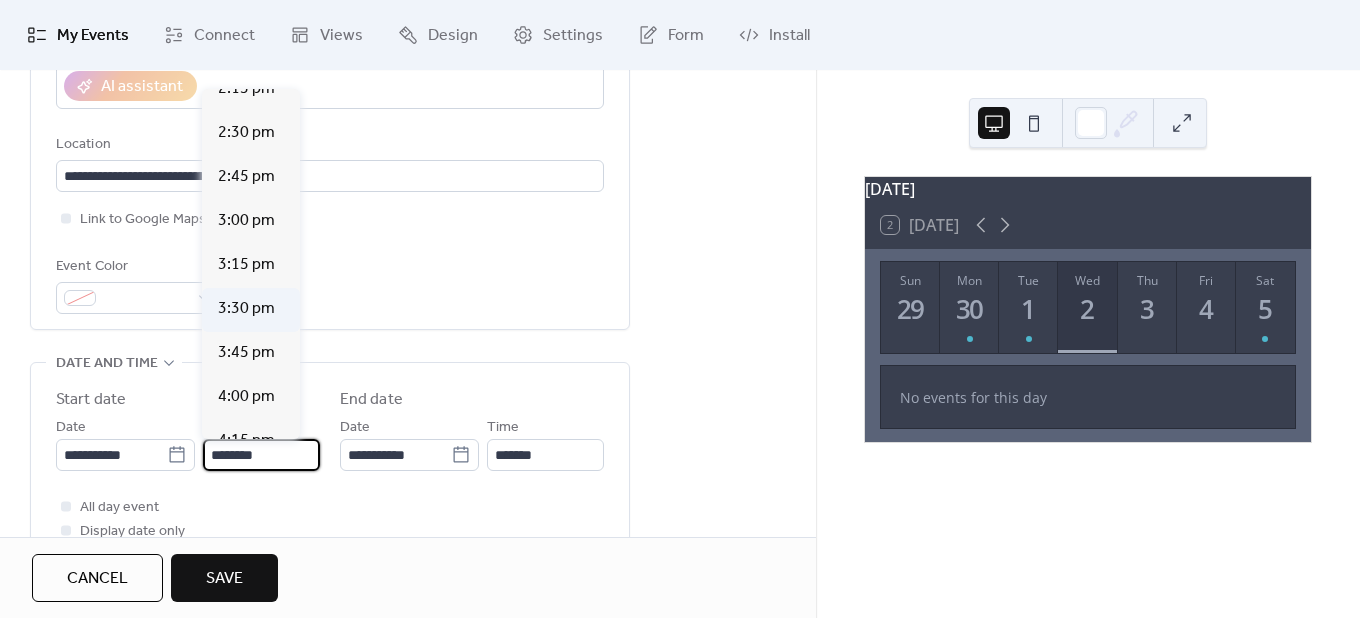 scroll, scrollTop: 2912, scrollLeft: 0, axis: vertical 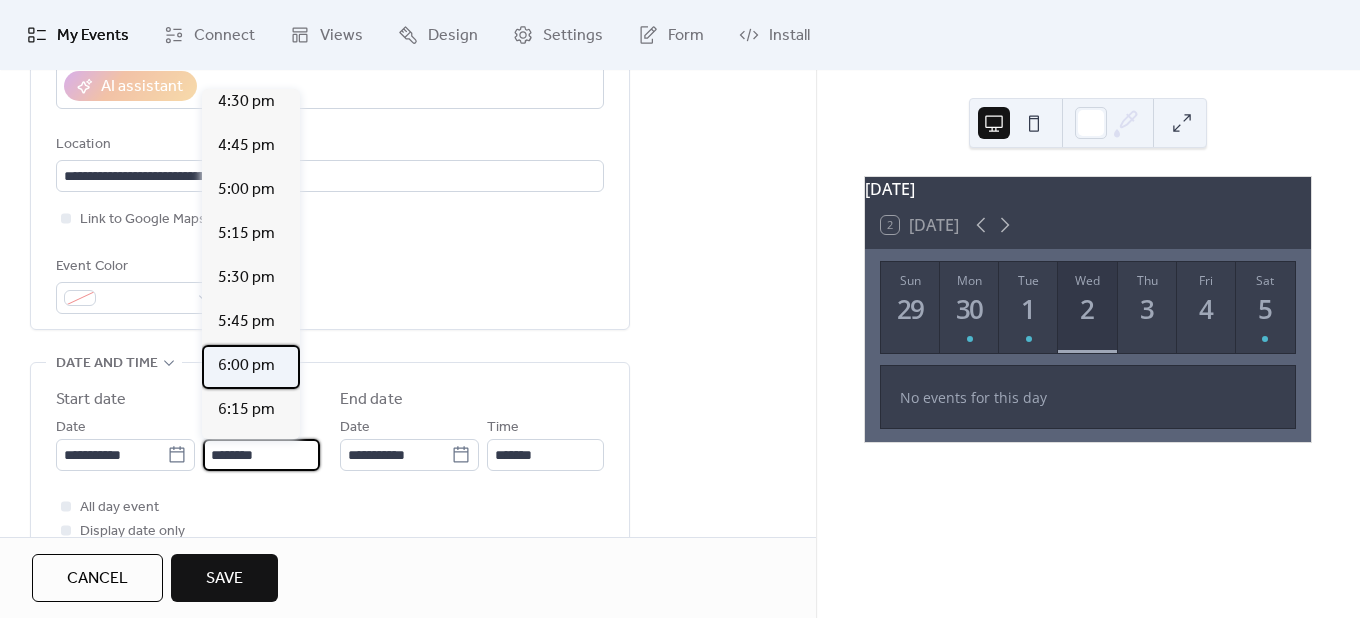 click on "6:00 pm" at bounding box center [246, 366] 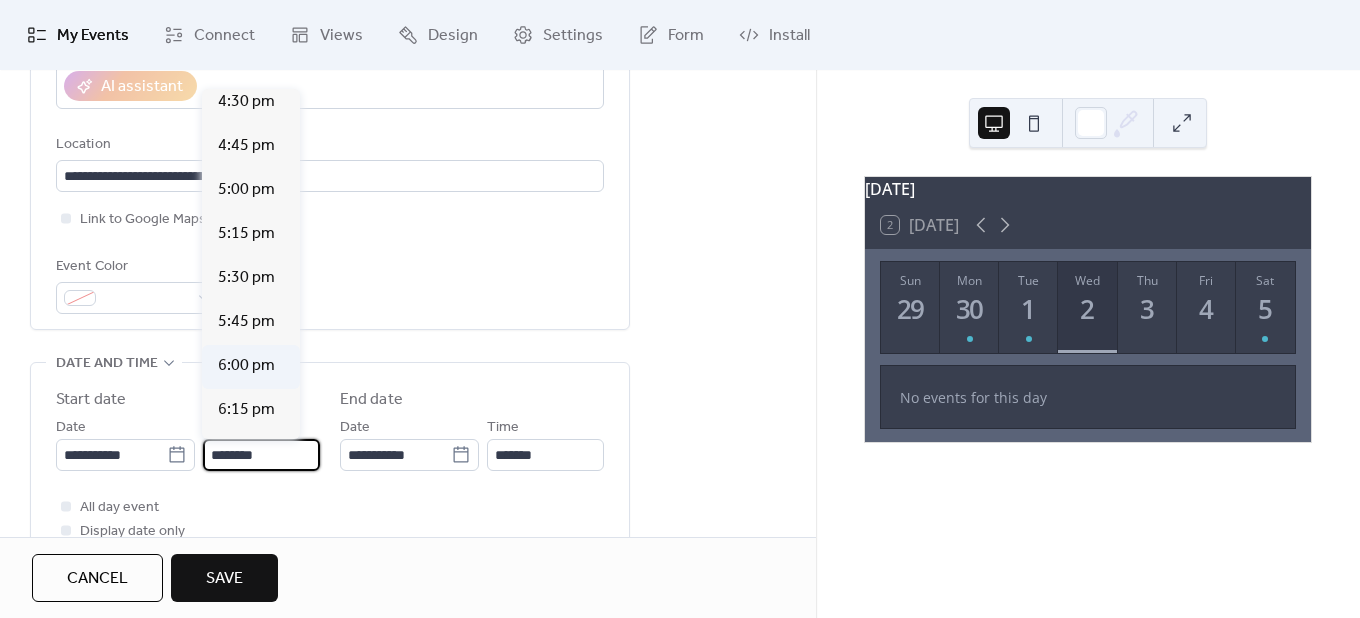 type on "*******" 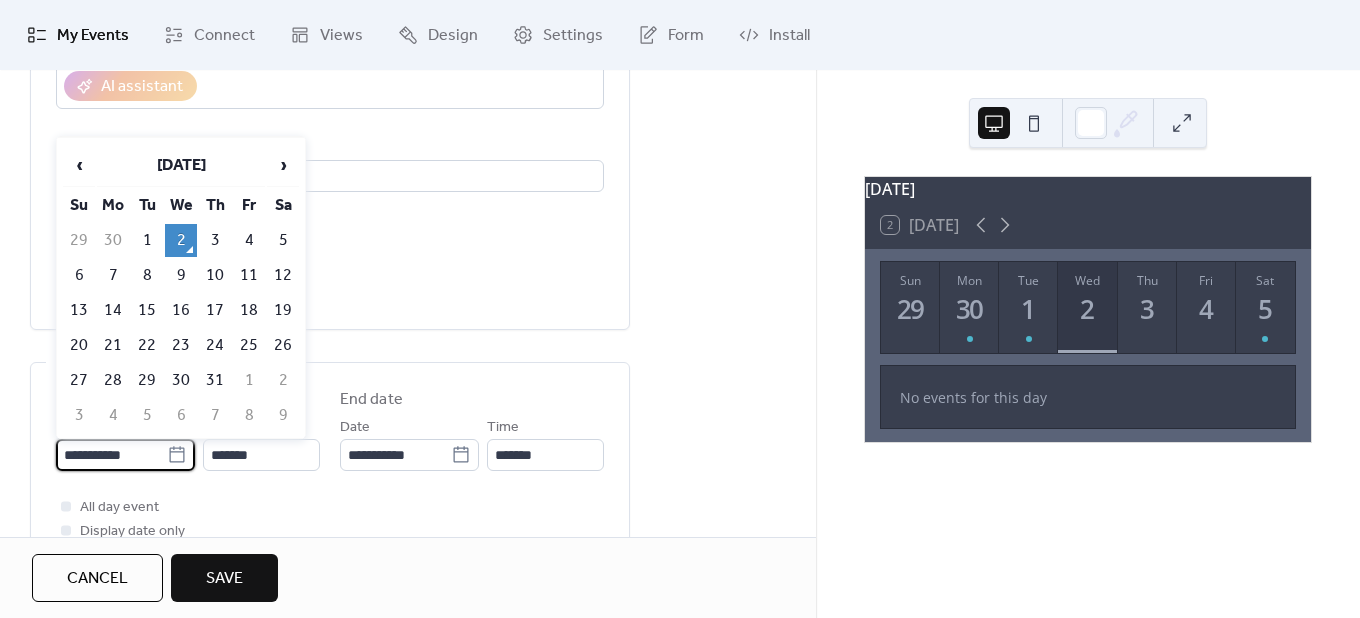 click on "**********" at bounding box center [111, 455] 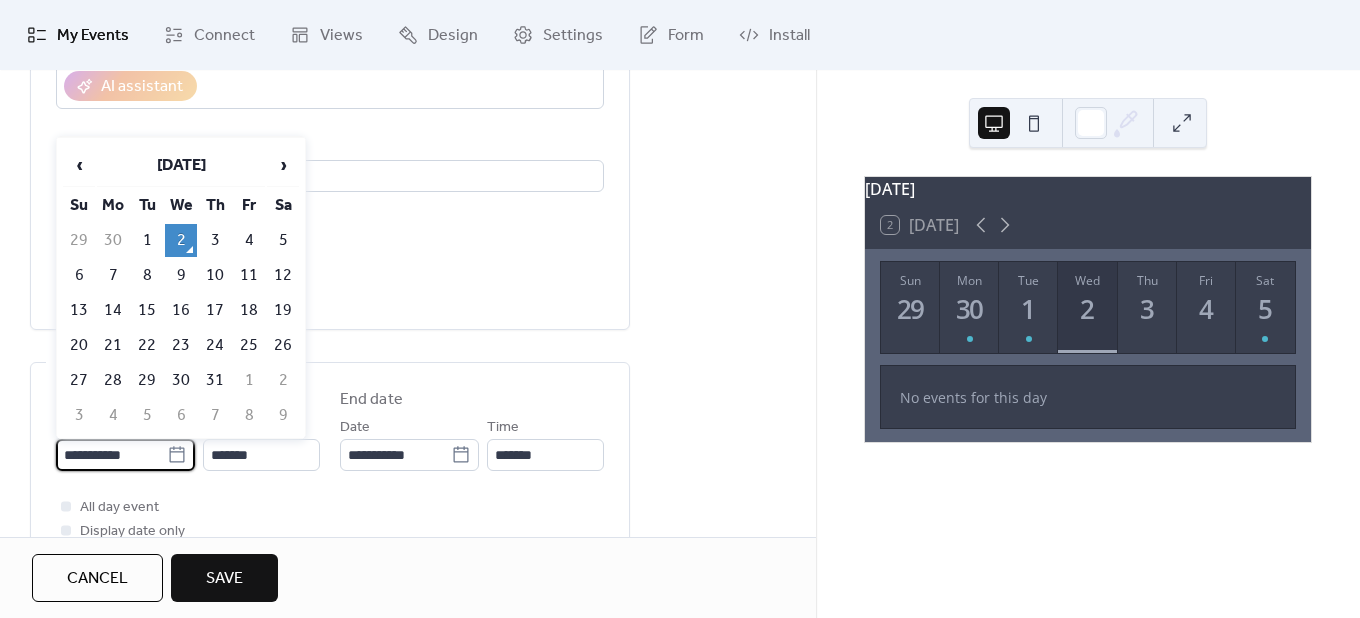 click on "2" at bounding box center [181, 240] 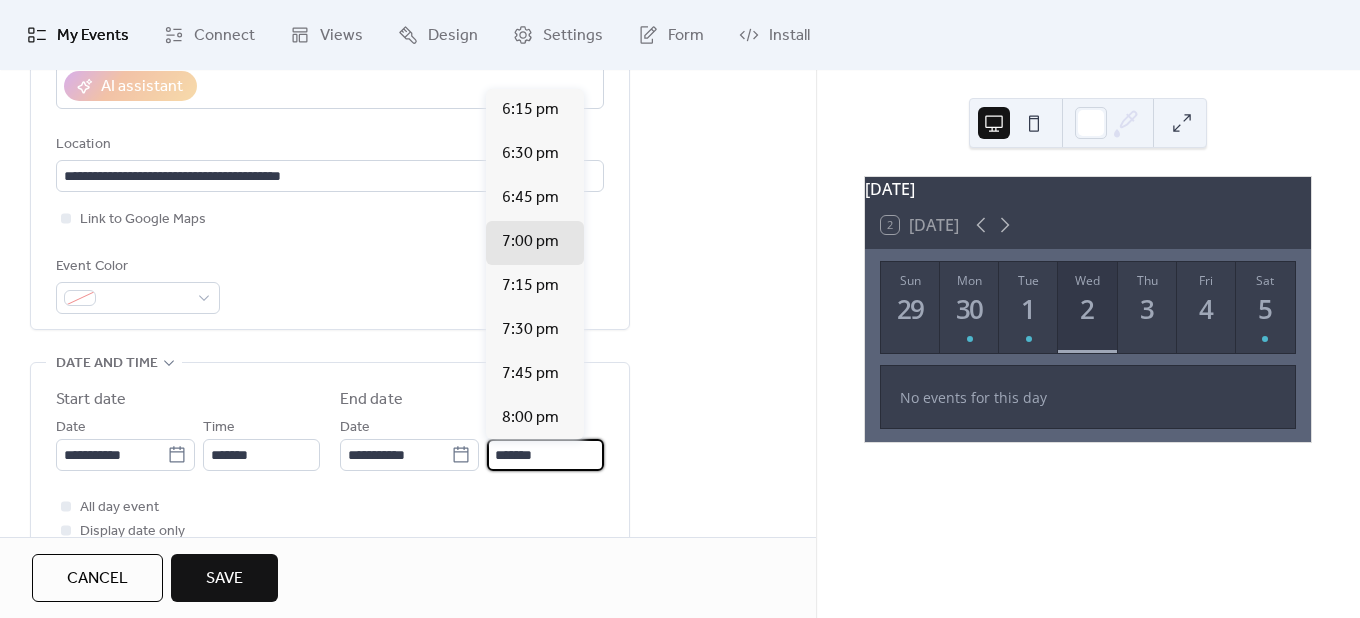 click on "*******" at bounding box center (545, 455) 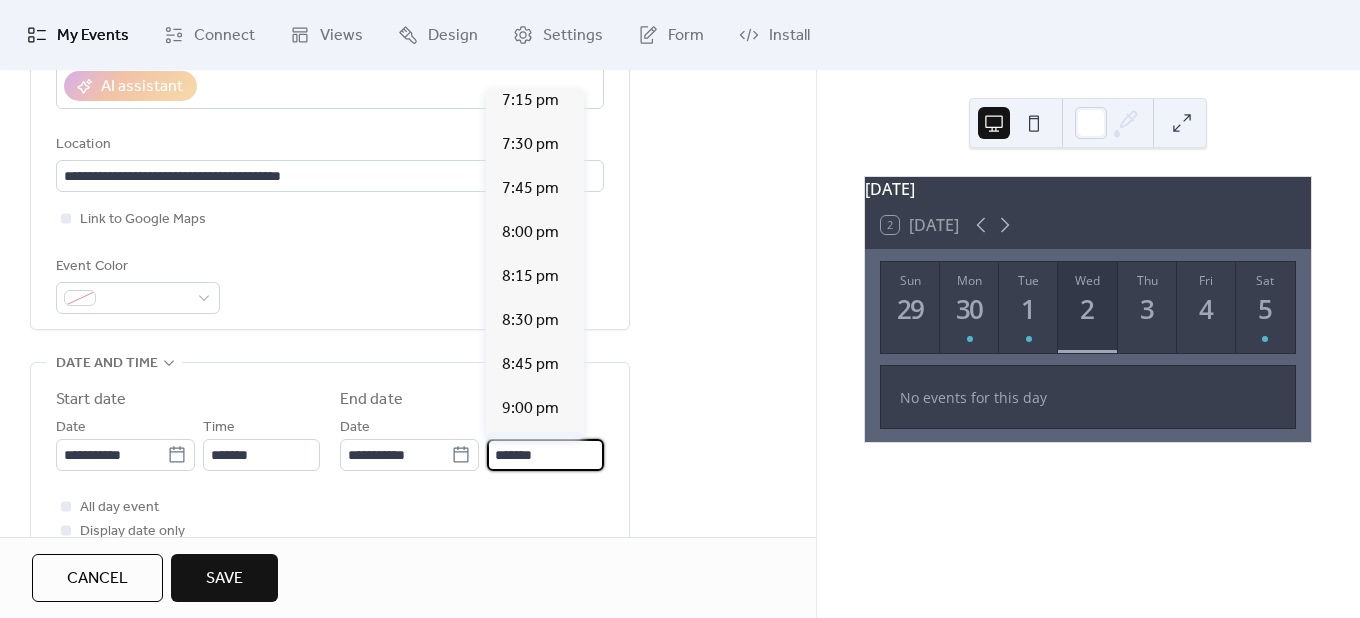 scroll, scrollTop: 300, scrollLeft: 0, axis: vertical 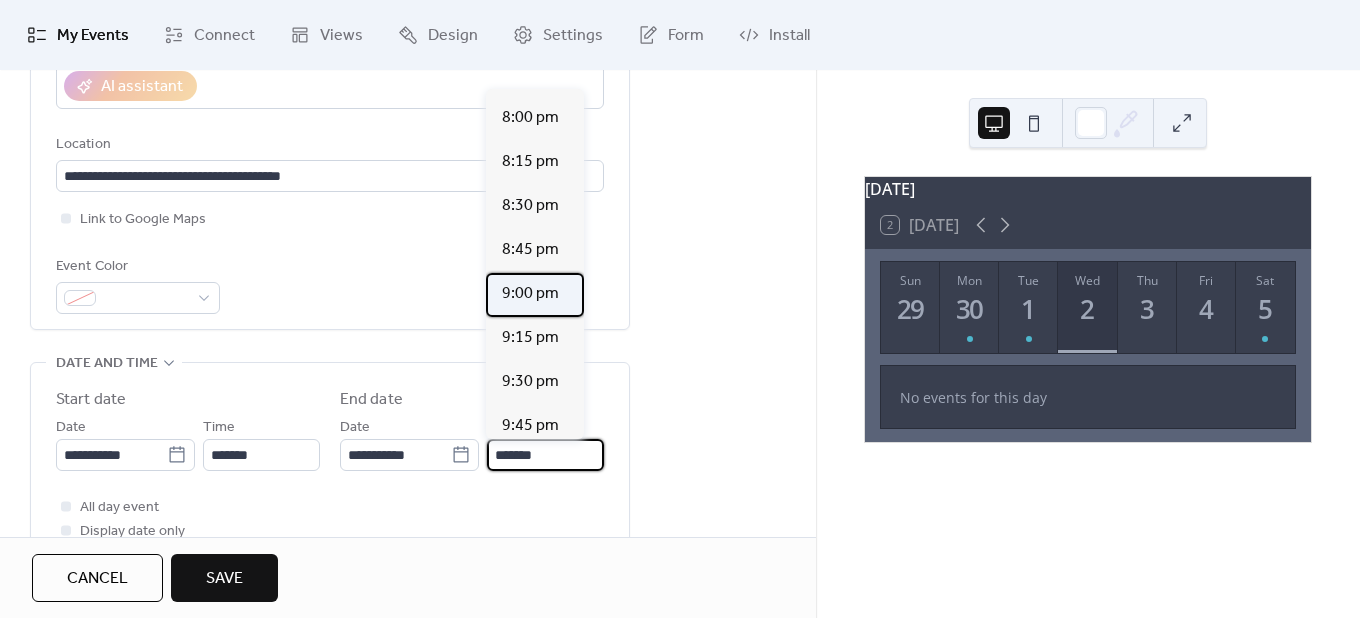 click on "9:00 pm" at bounding box center (530, 294) 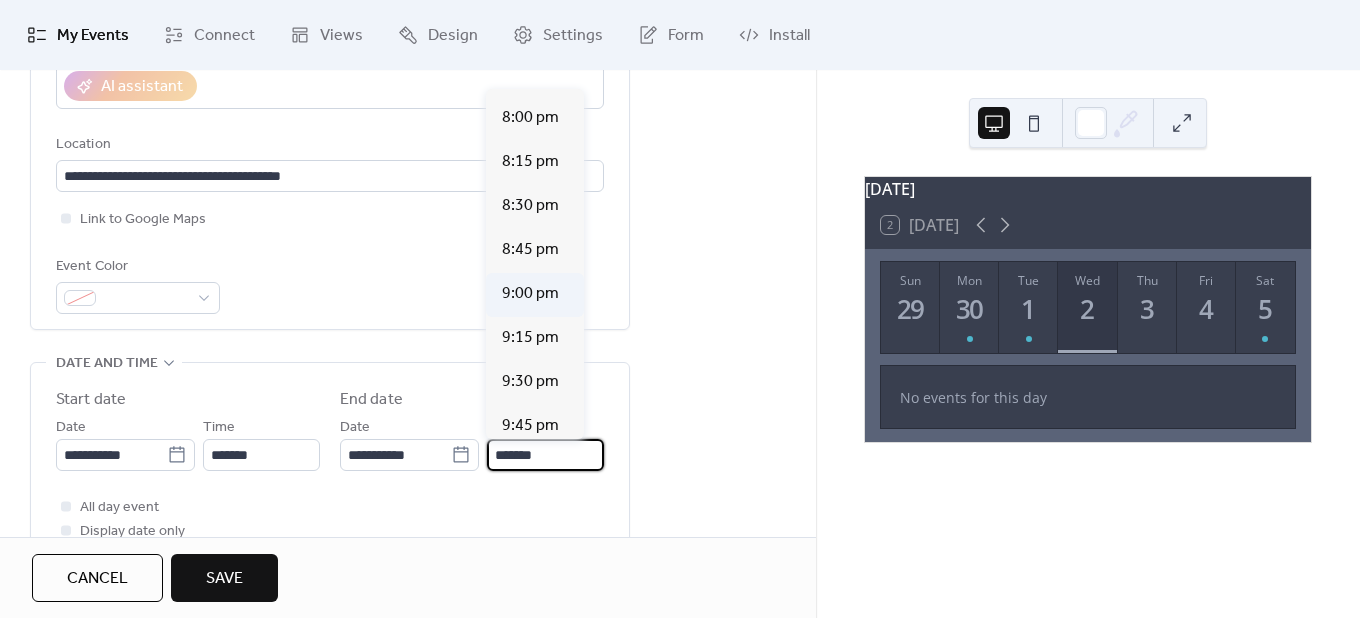 type on "*******" 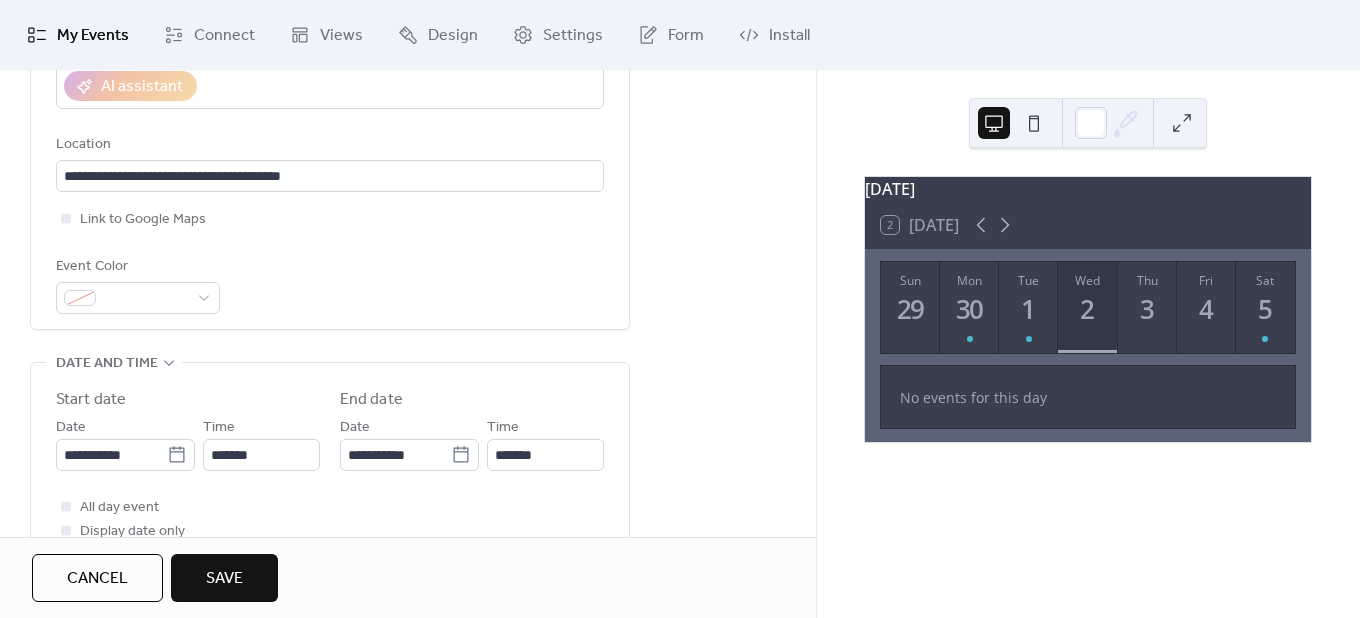 click on "**********" at bounding box center [330, 410] 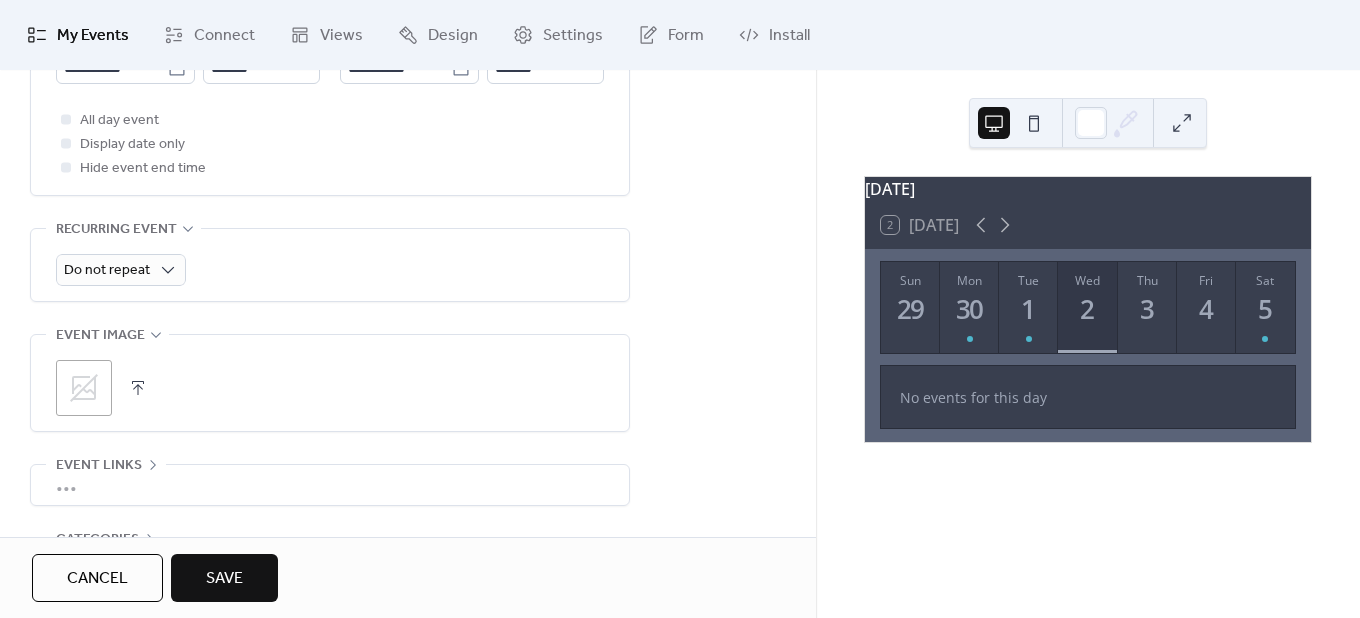 scroll, scrollTop: 900, scrollLeft: 0, axis: vertical 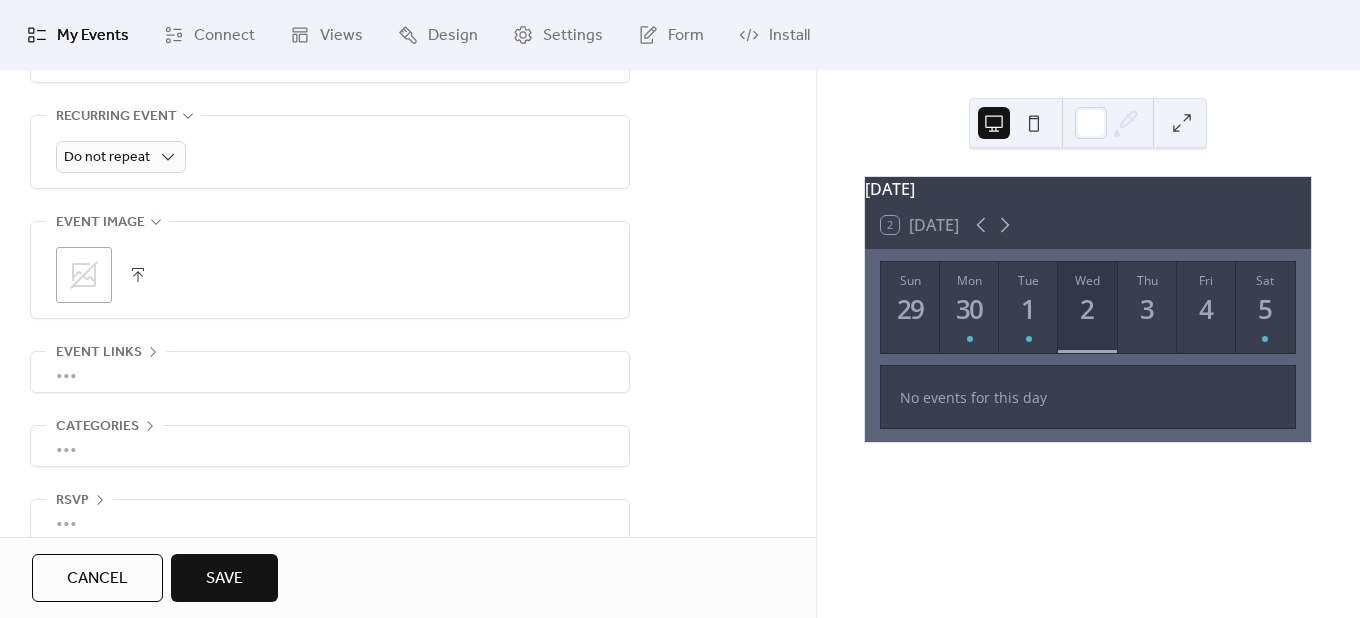 click on "Save" at bounding box center [224, 578] 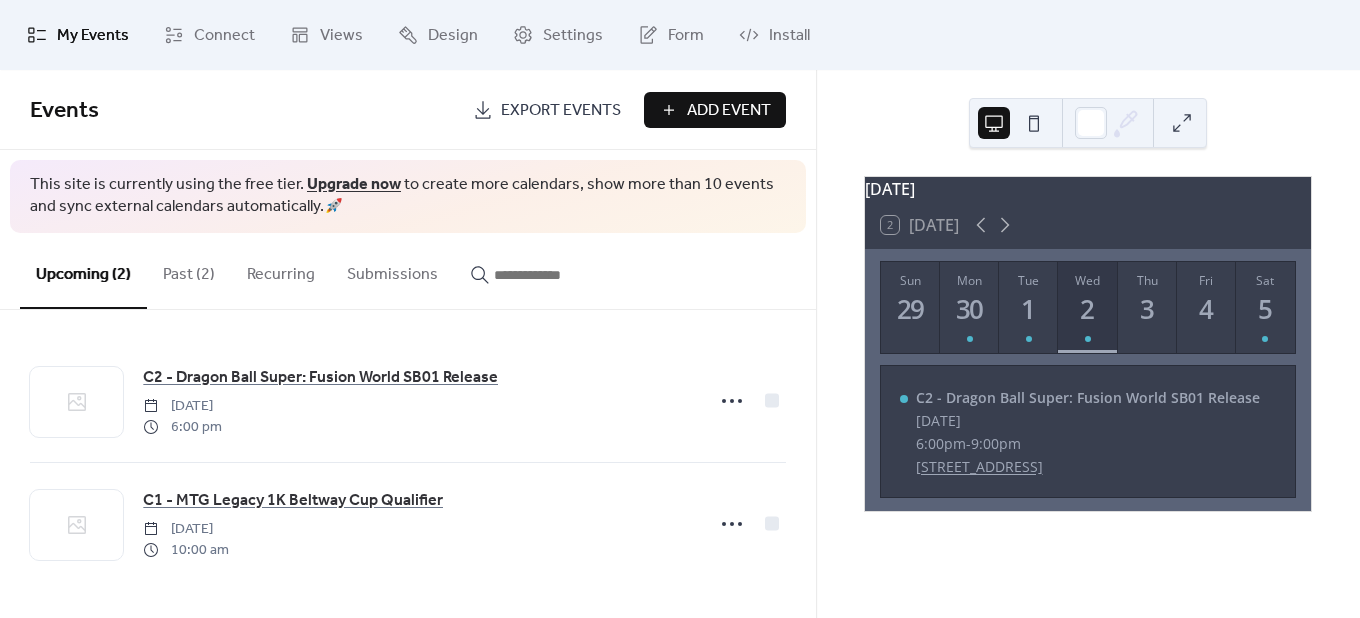 click on "Add Event" at bounding box center (729, 111) 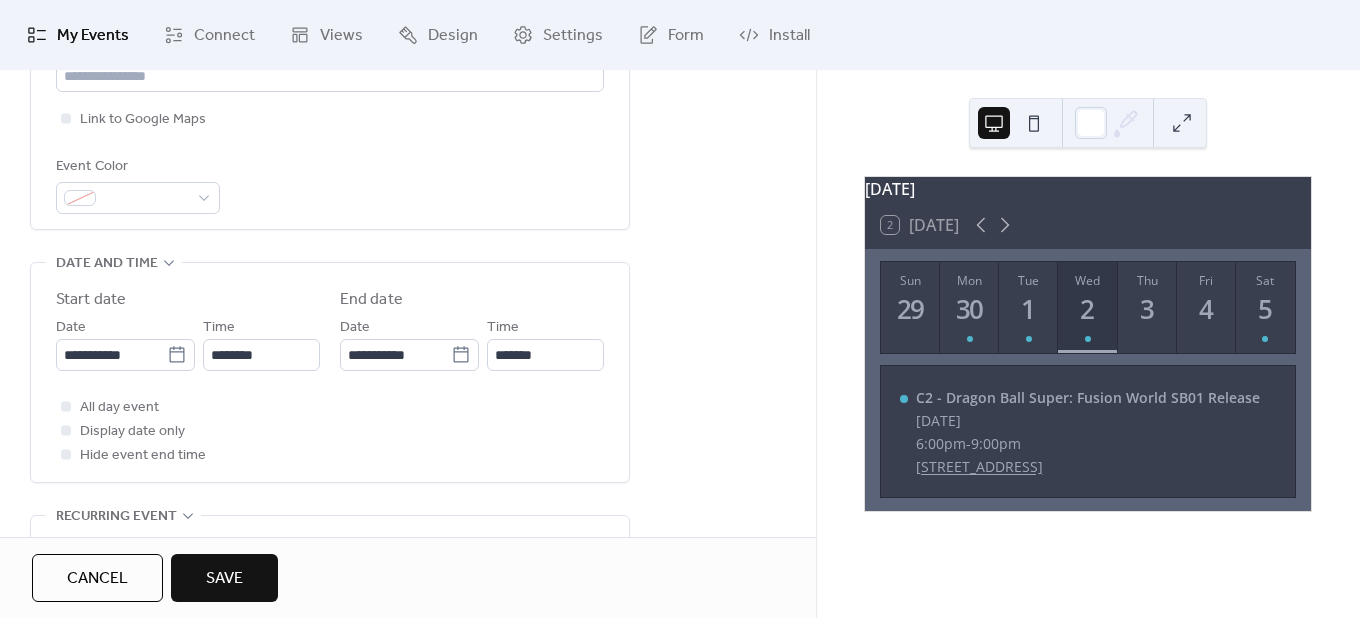 scroll, scrollTop: 400, scrollLeft: 0, axis: vertical 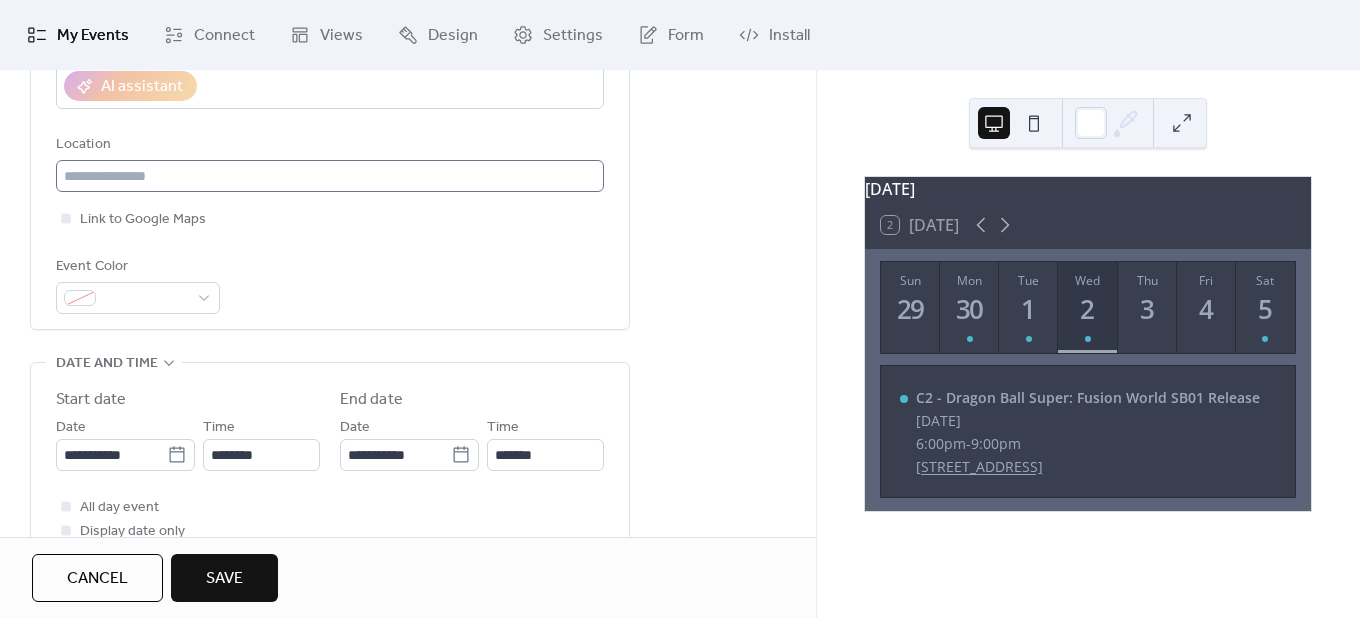 type on "**********" 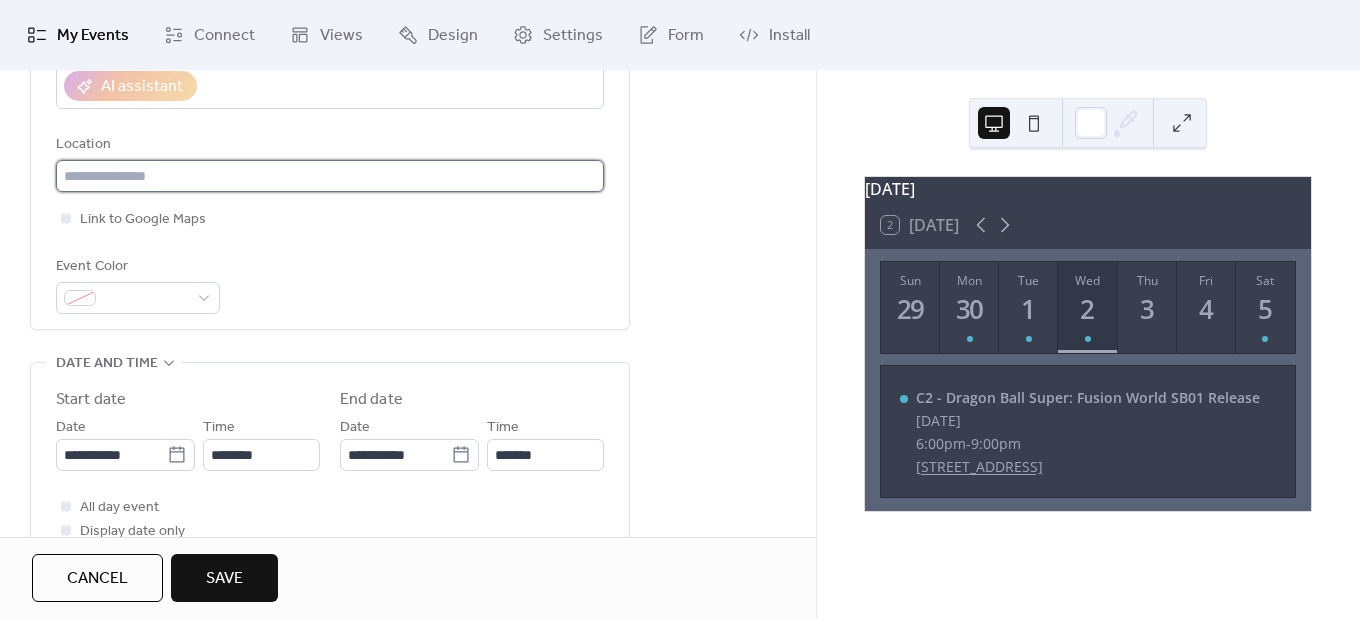 click at bounding box center [330, 176] 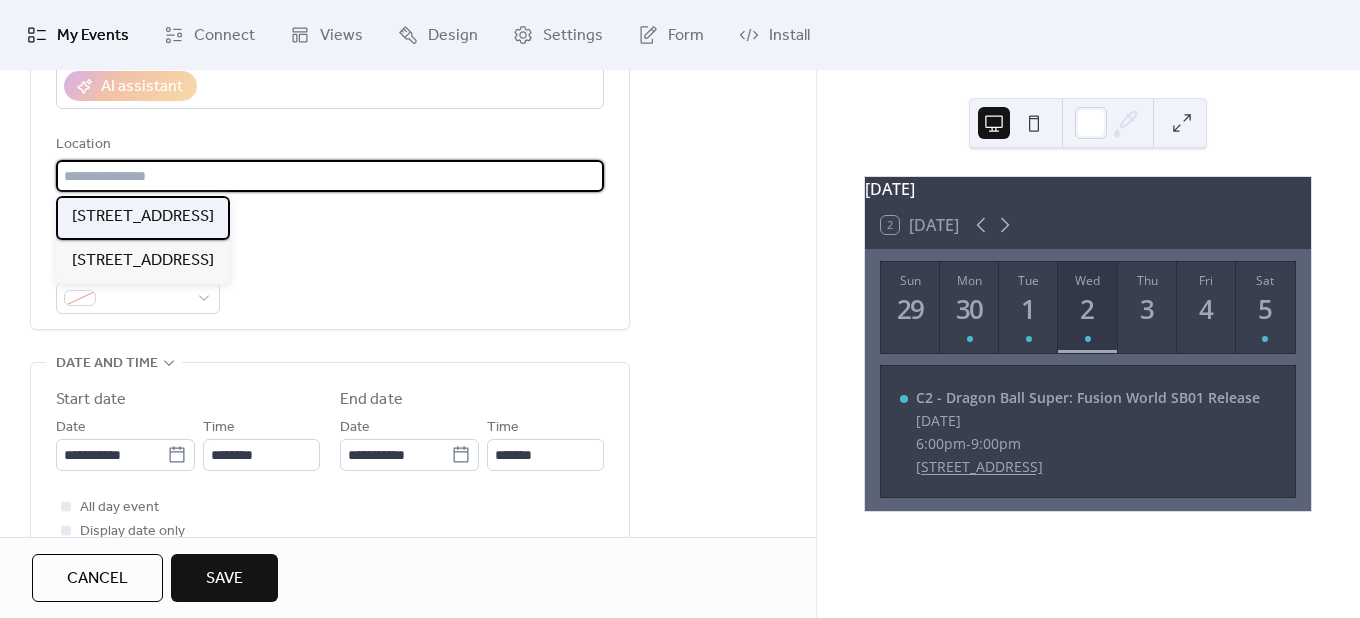 click on "[STREET_ADDRESS]" at bounding box center (143, 217) 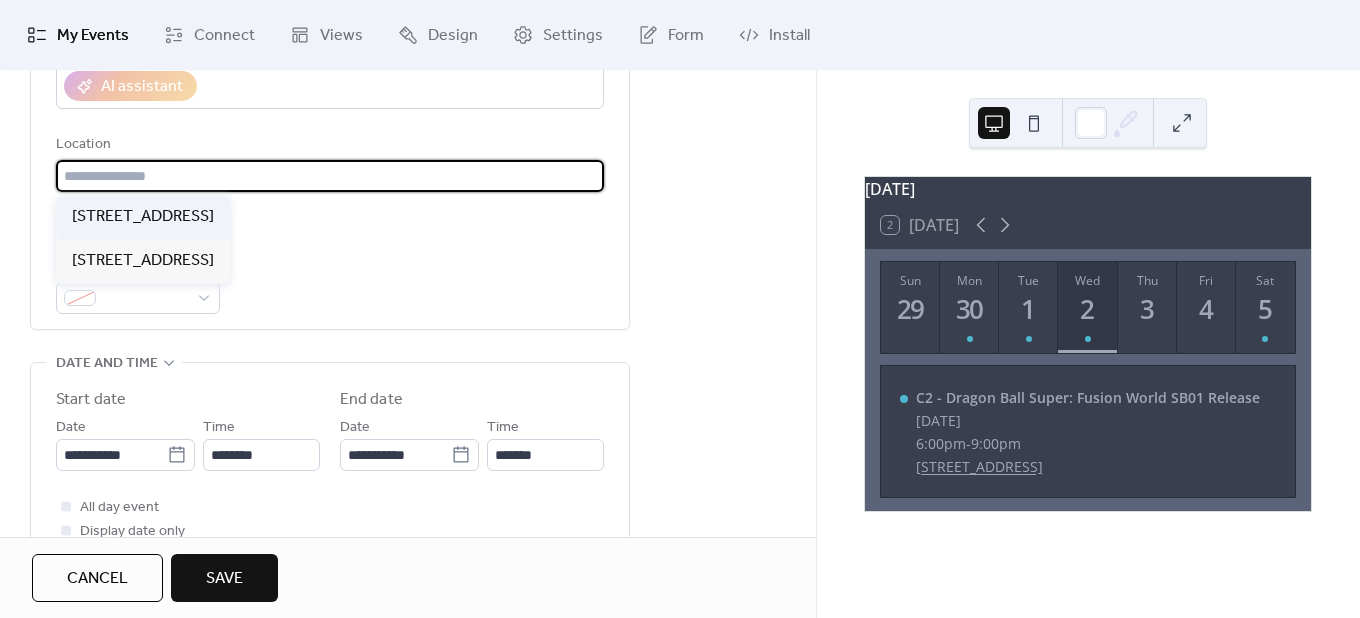 type on "**********" 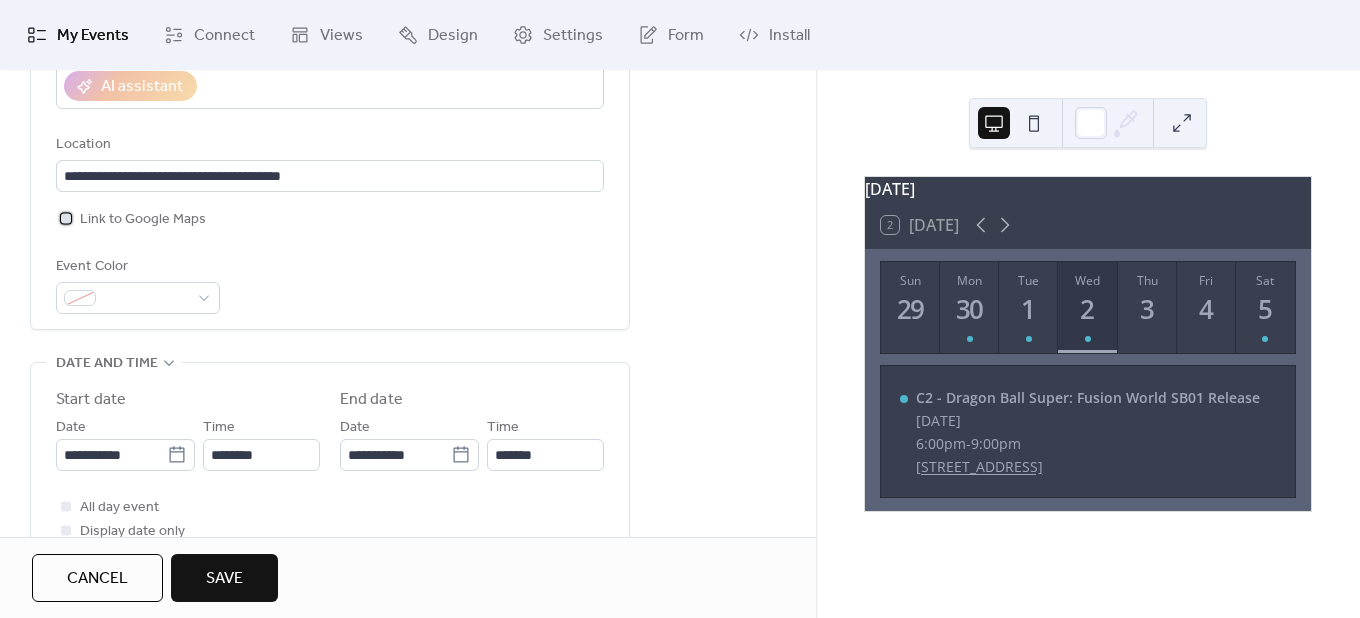 click on "Link to Google Maps" at bounding box center (143, 220) 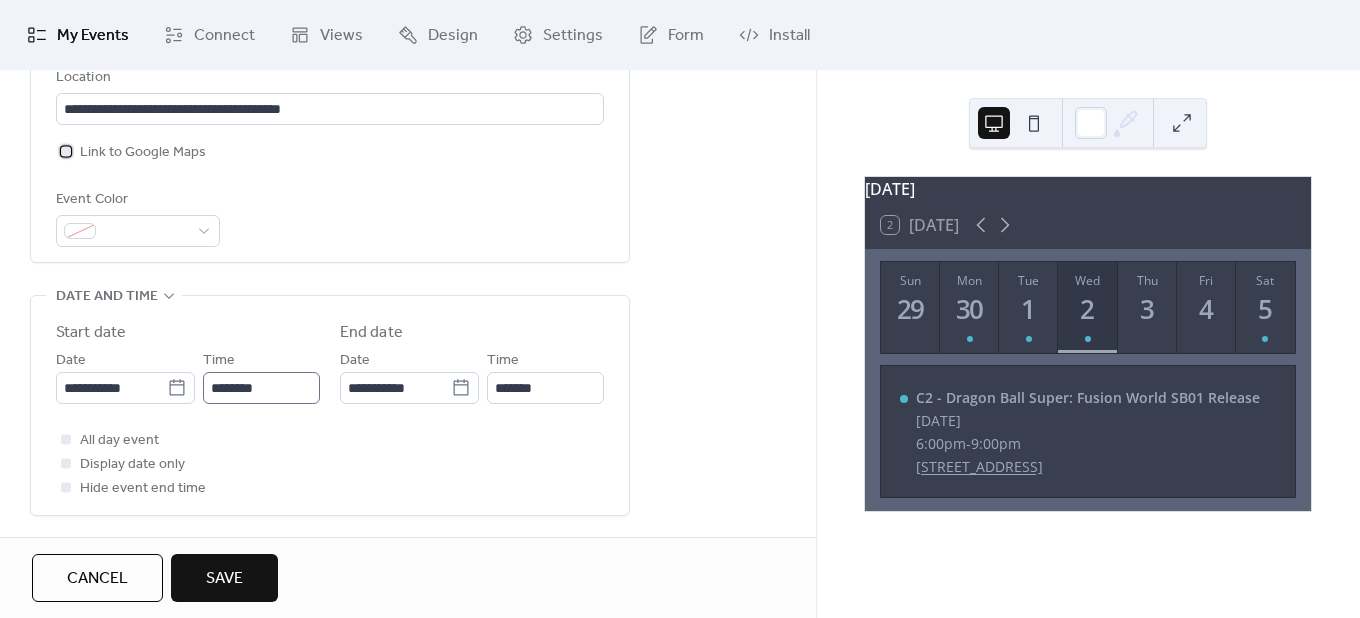 scroll, scrollTop: 500, scrollLeft: 0, axis: vertical 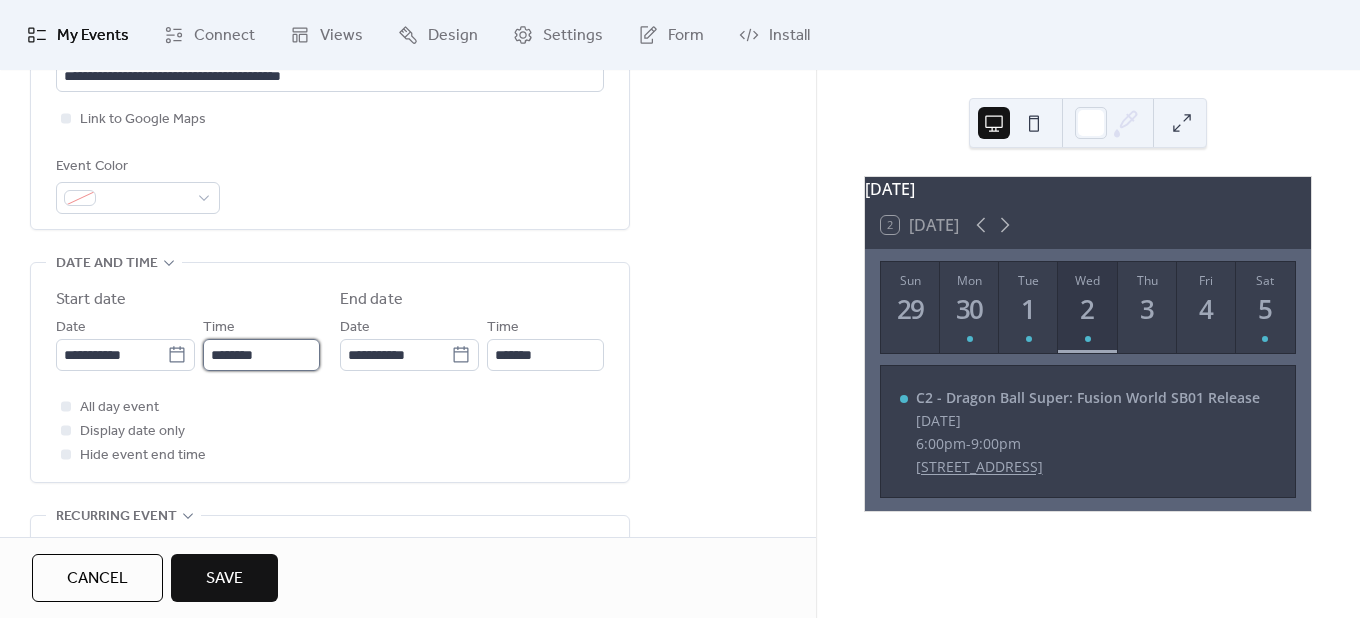 click on "********" at bounding box center (261, 355) 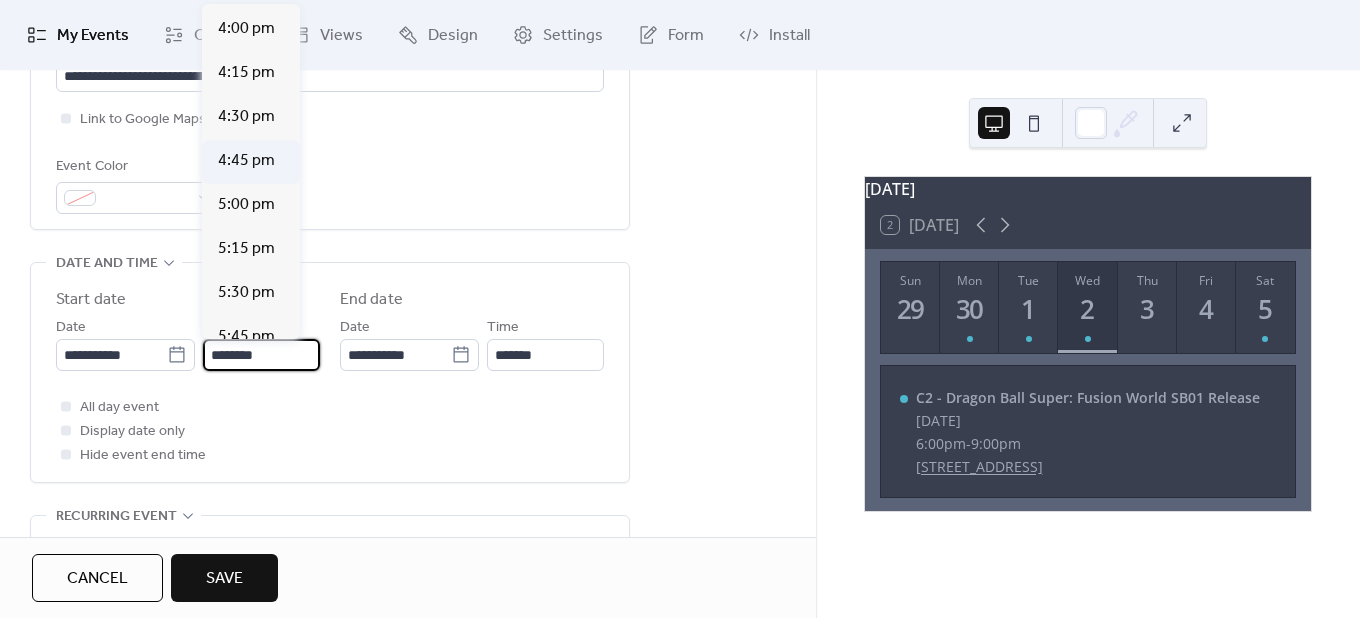 scroll, scrollTop: 2912, scrollLeft: 0, axis: vertical 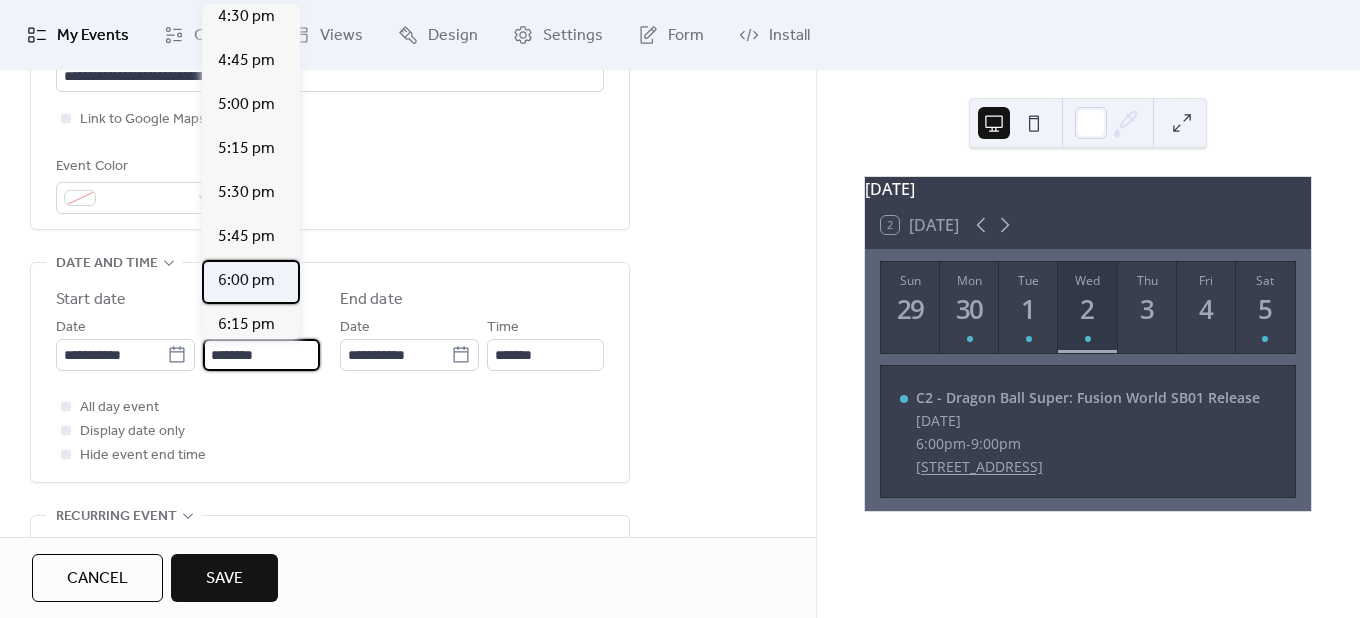 click on "6:00 pm" at bounding box center [246, 281] 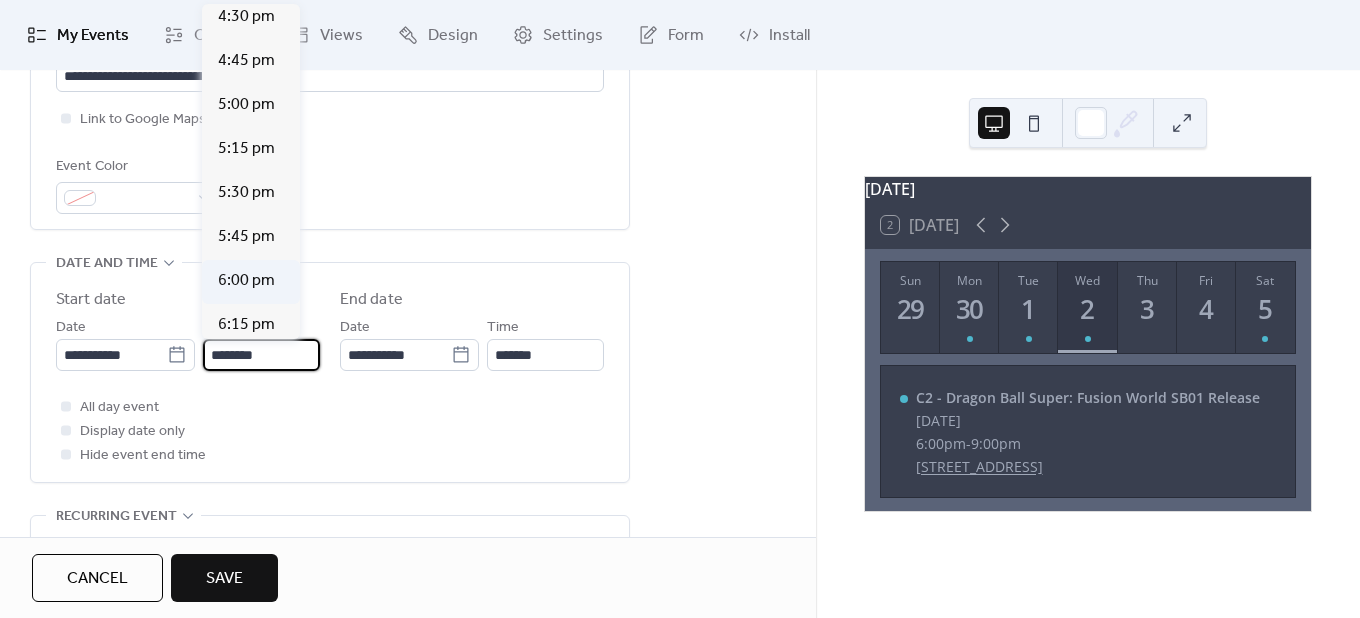 type on "*******" 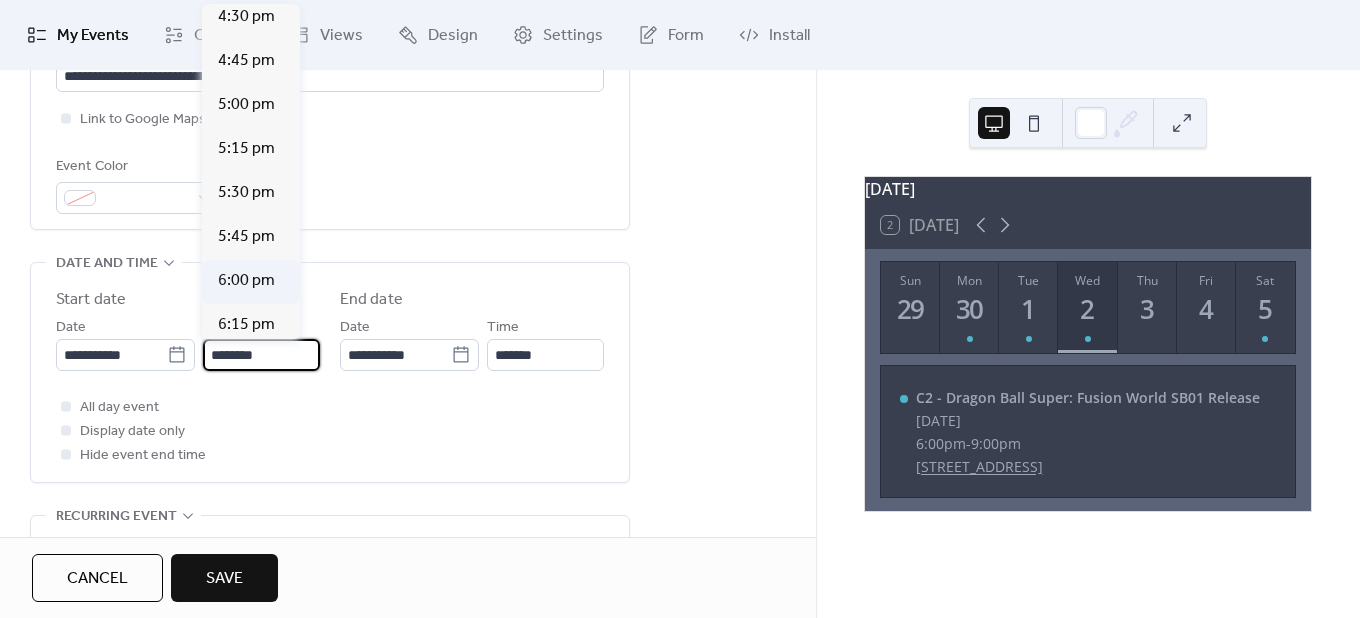 type on "*******" 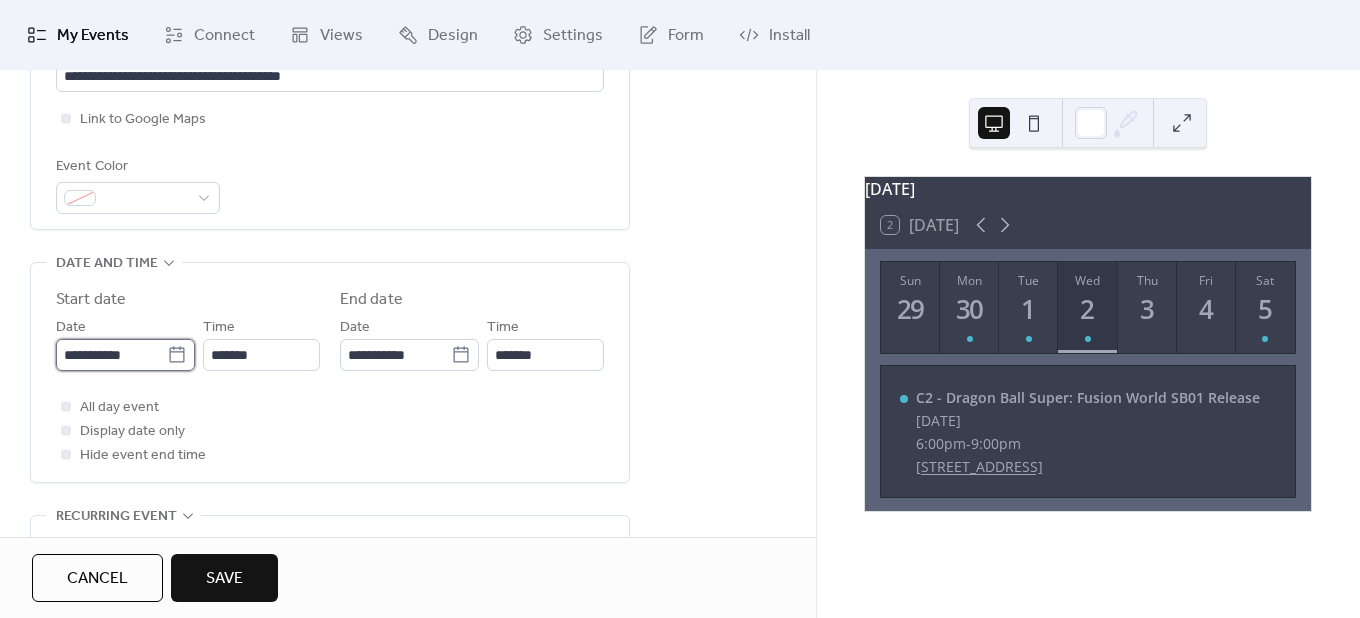 click on "**********" at bounding box center (111, 355) 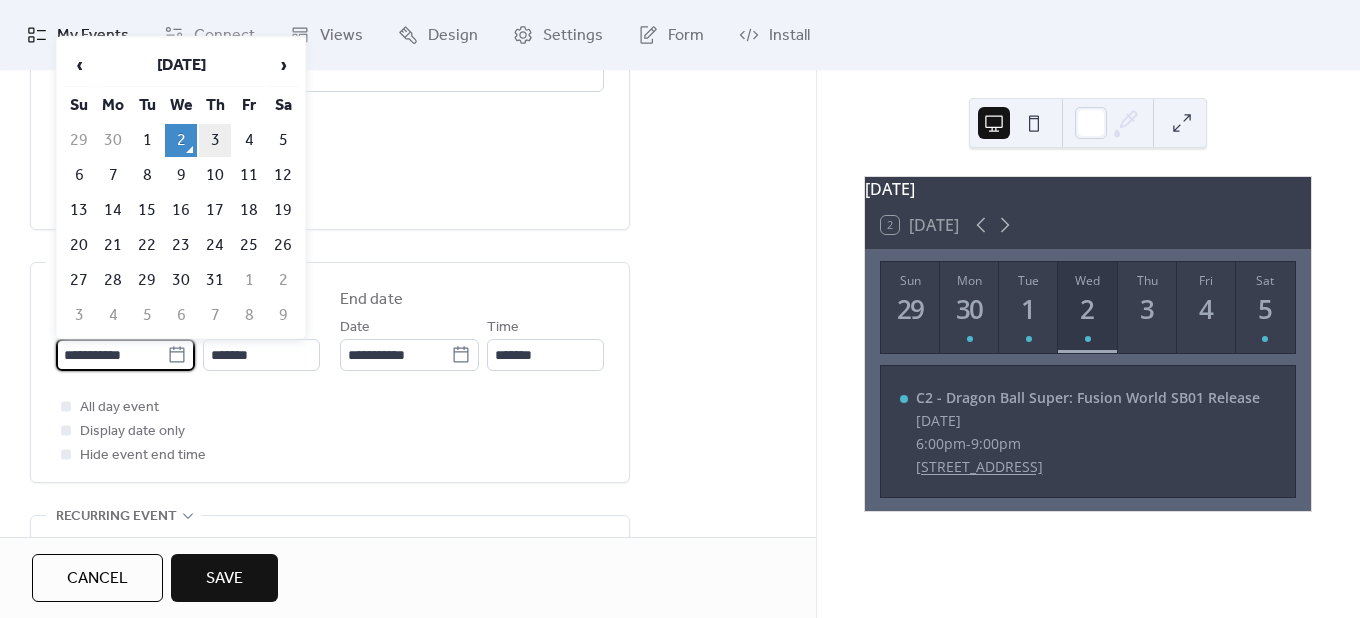 click on "3" at bounding box center [215, 140] 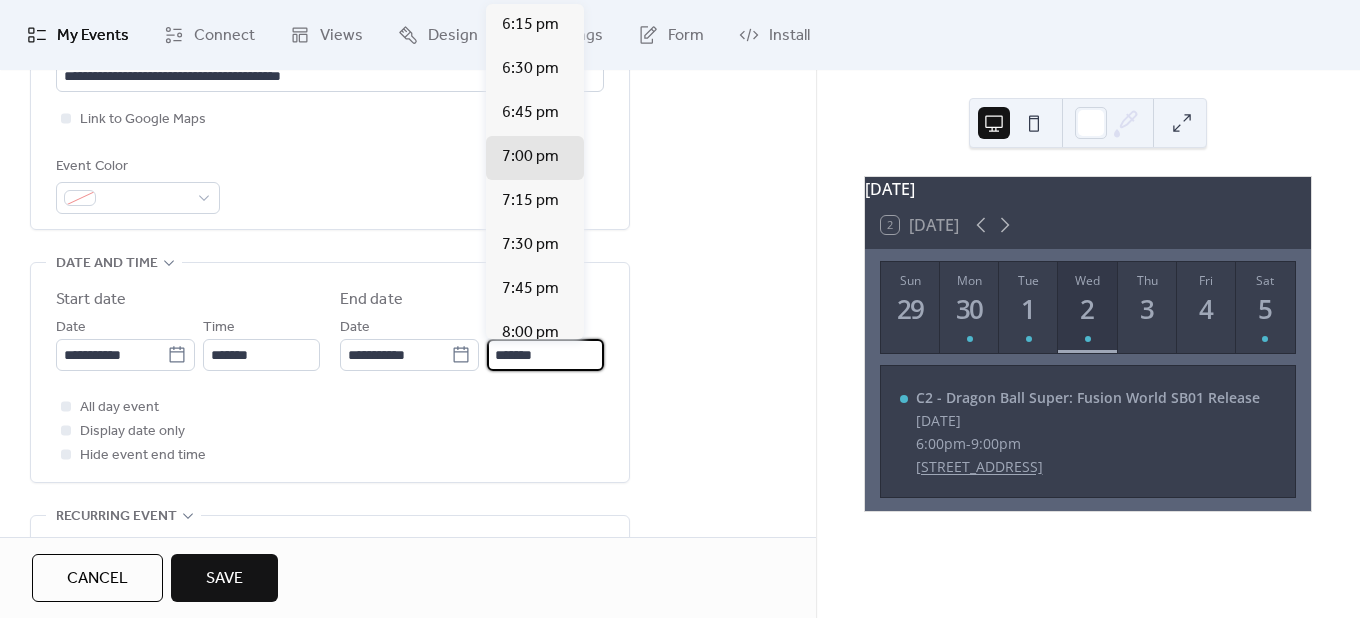 click on "*******" at bounding box center (545, 355) 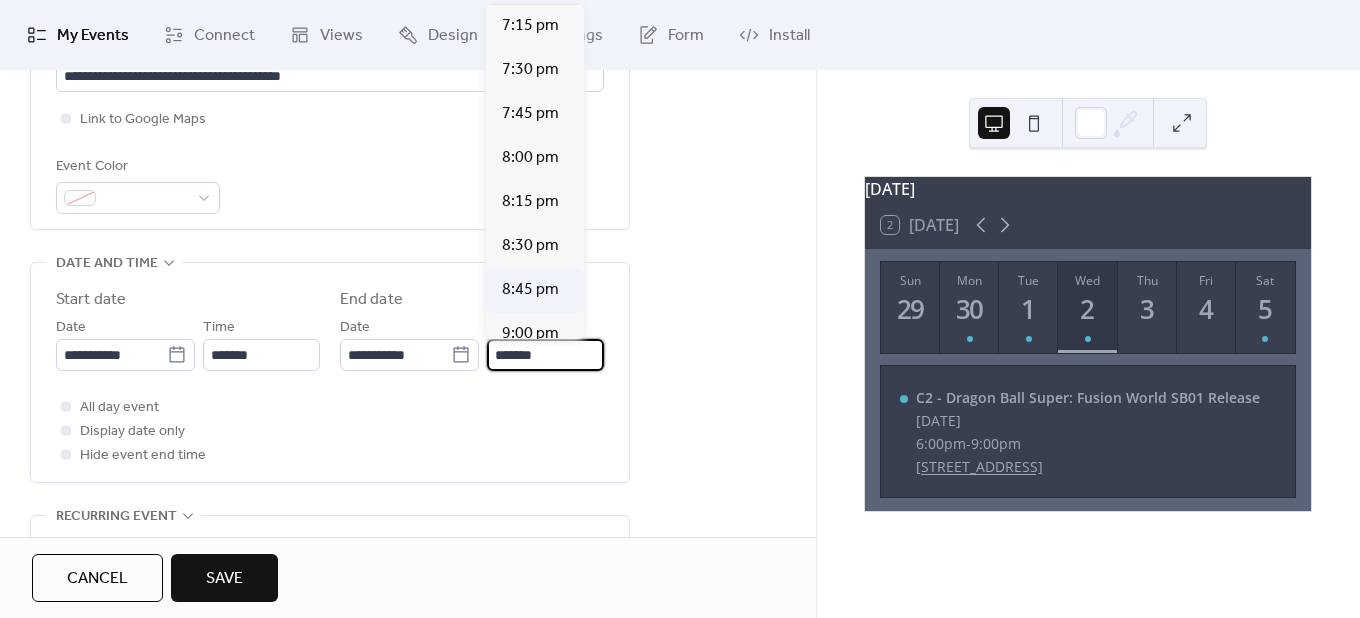 scroll, scrollTop: 300, scrollLeft: 0, axis: vertical 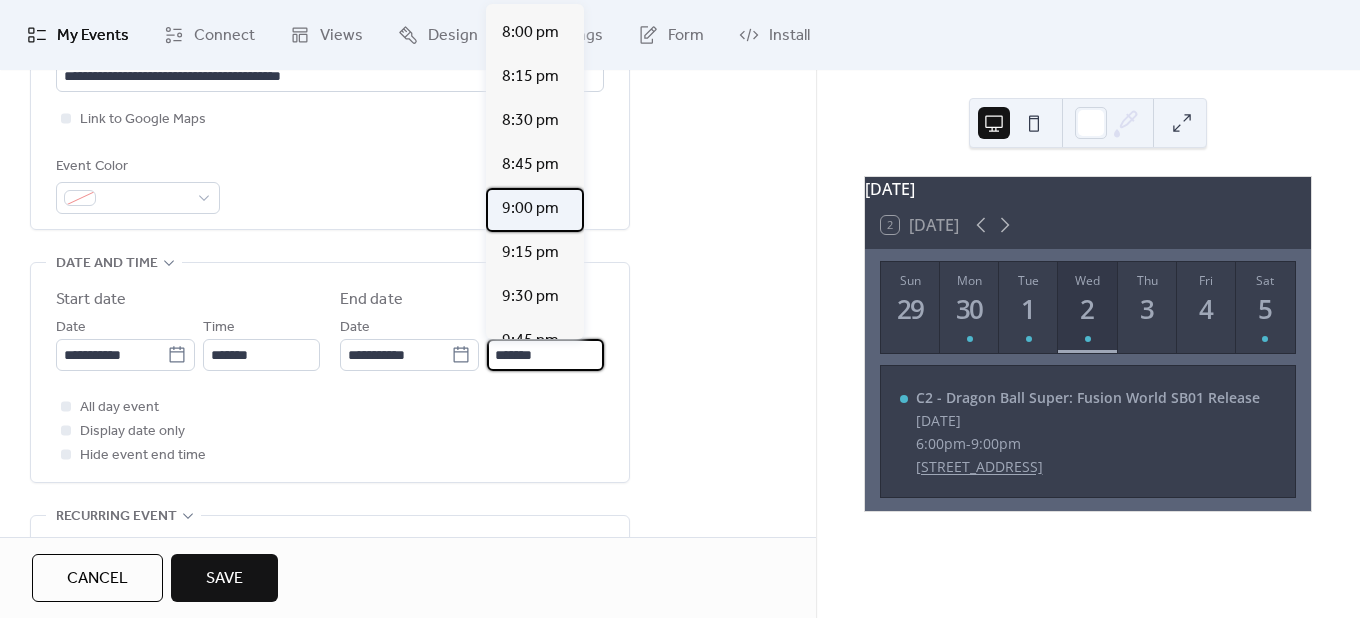 click on "9:00 pm" at bounding box center (530, 209) 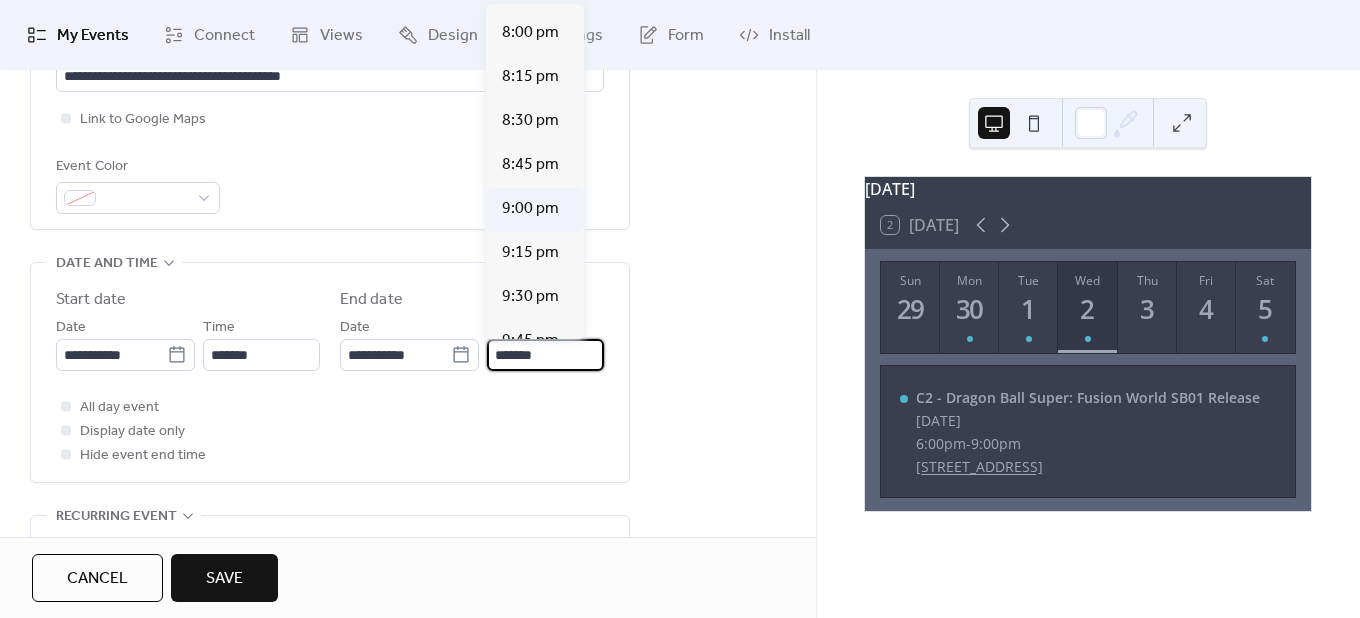 type on "*******" 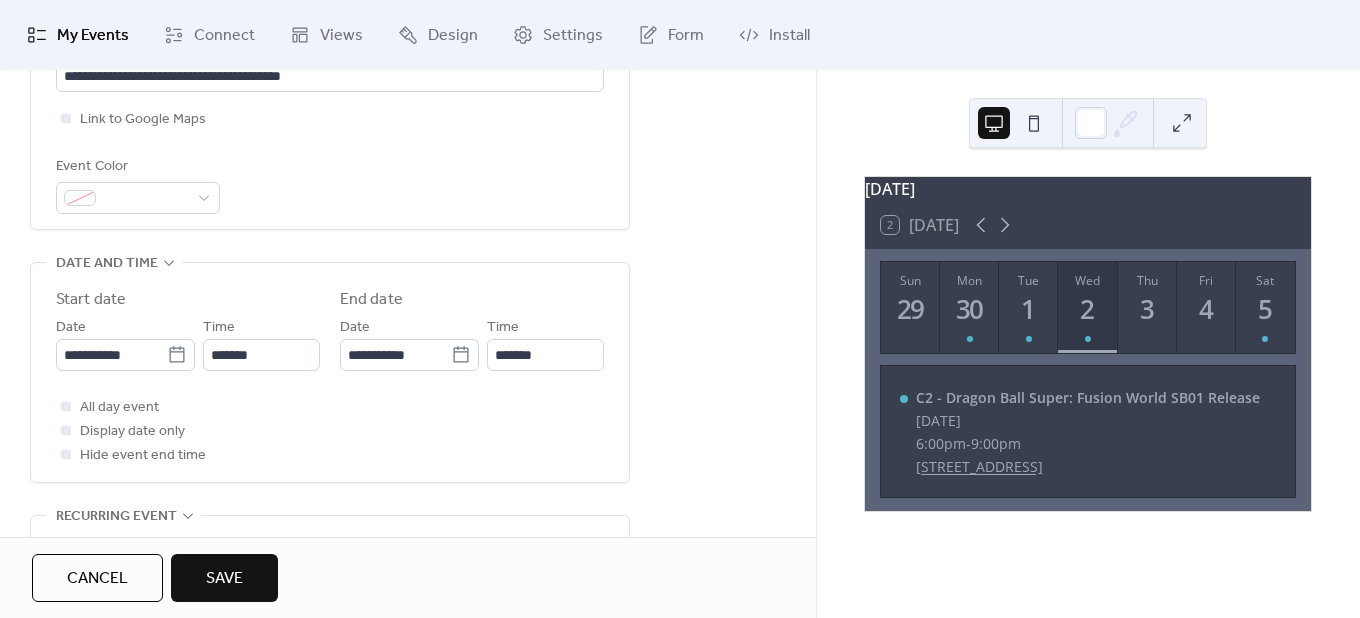 click on "All day event Display date only Hide event end time" at bounding box center (330, 431) 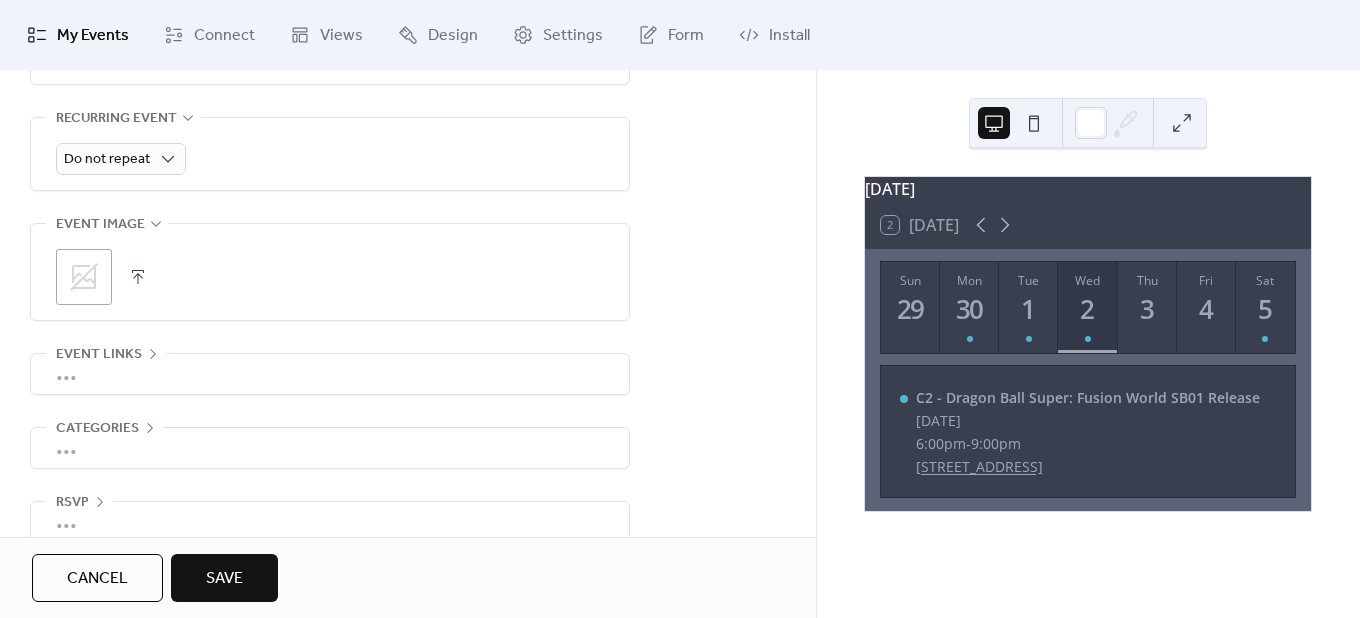 scroll, scrollTop: 900, scrollLeft: 0, axis: vertical 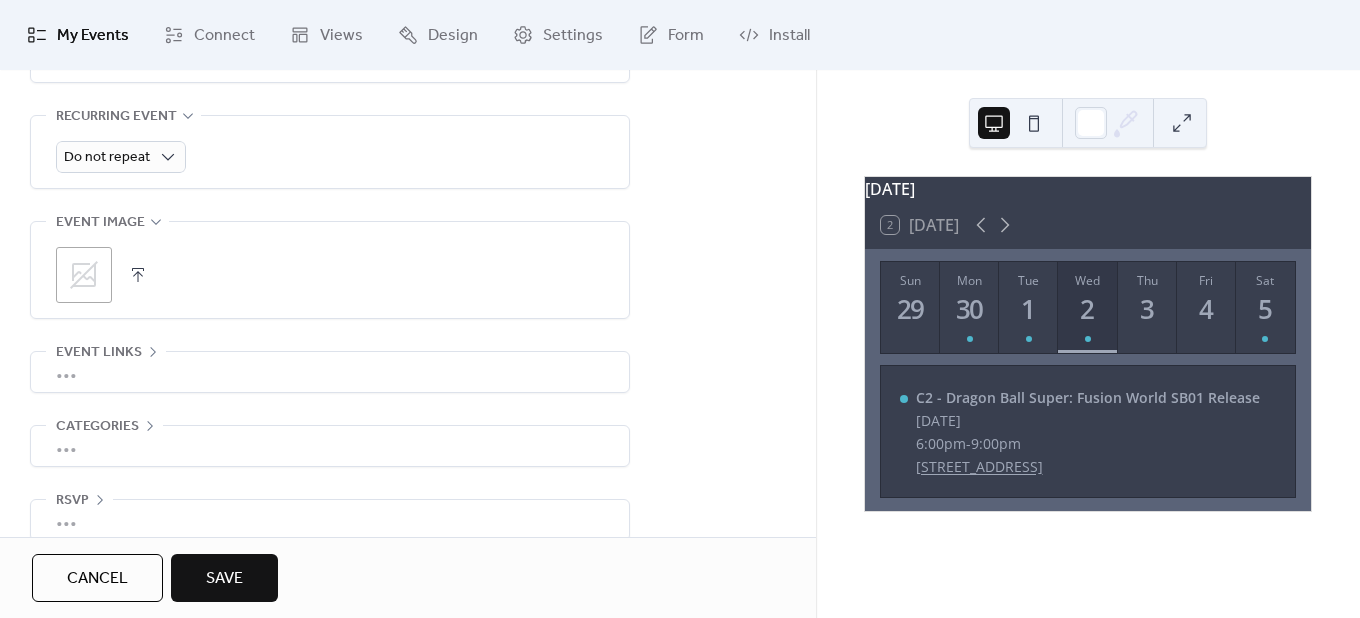 click on "Save" at bounding box center (224, 579) 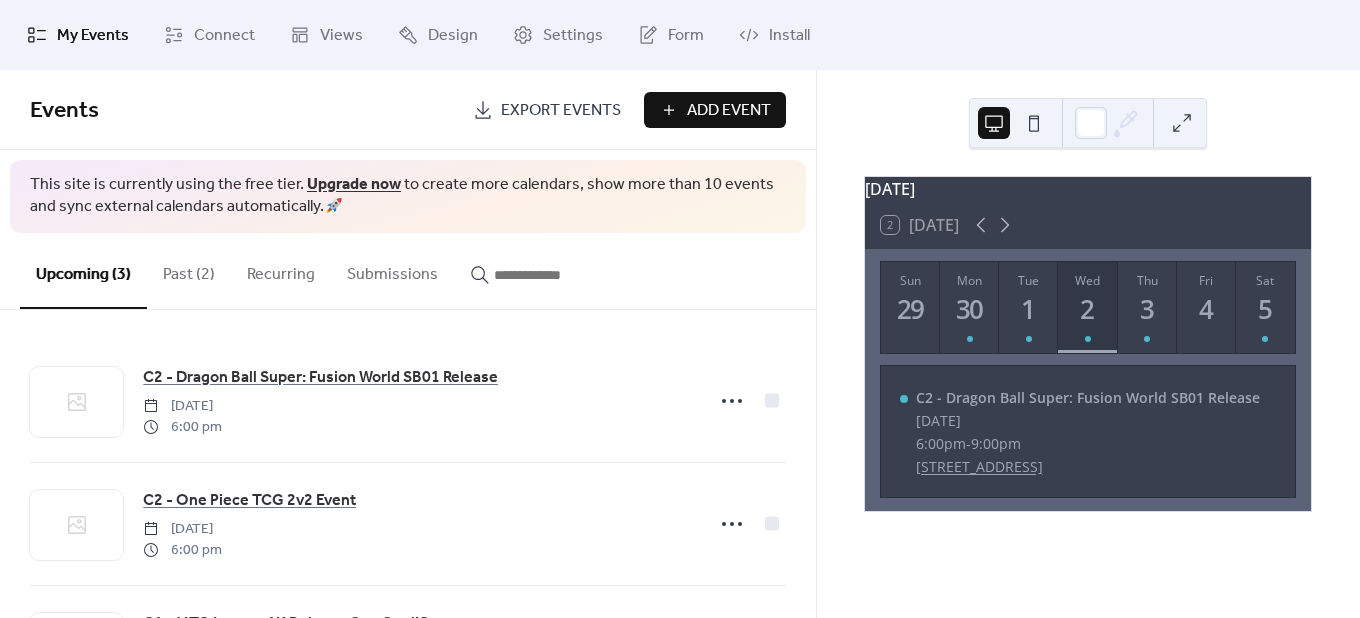 click on "Events Export Events Add Event" at bounding box center (408, 110) 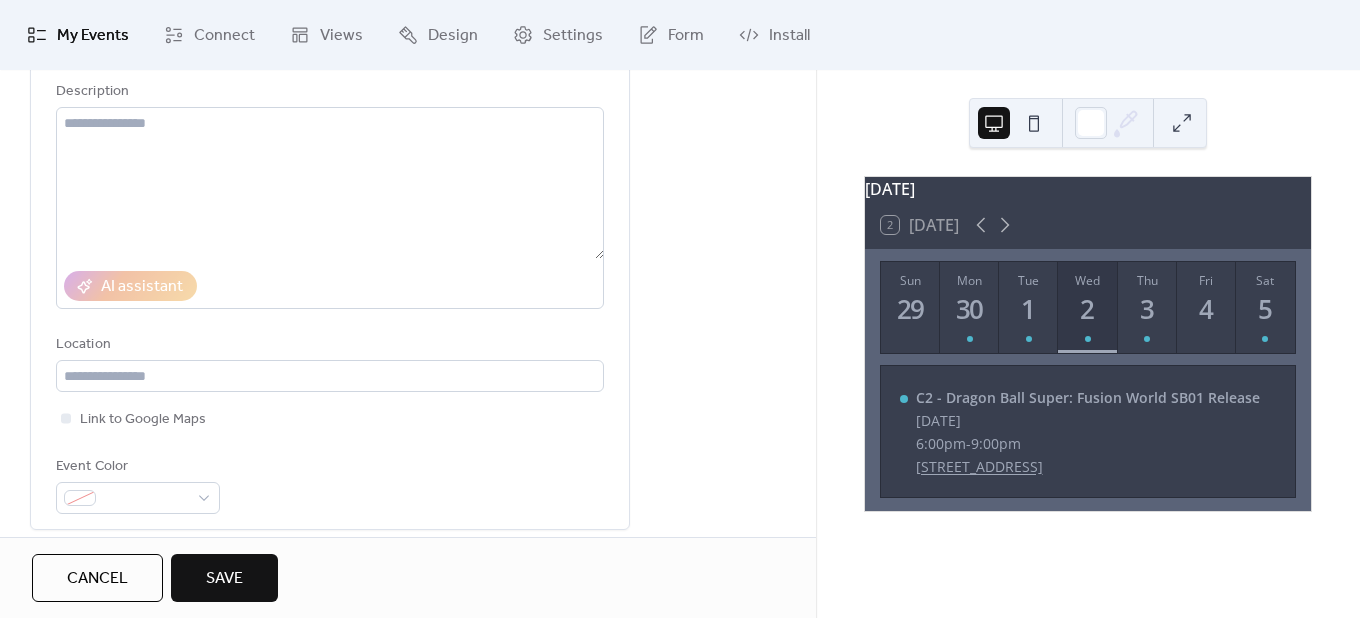 scroll, scrollTop: 300, scrollLeft: 0, axis: vertical 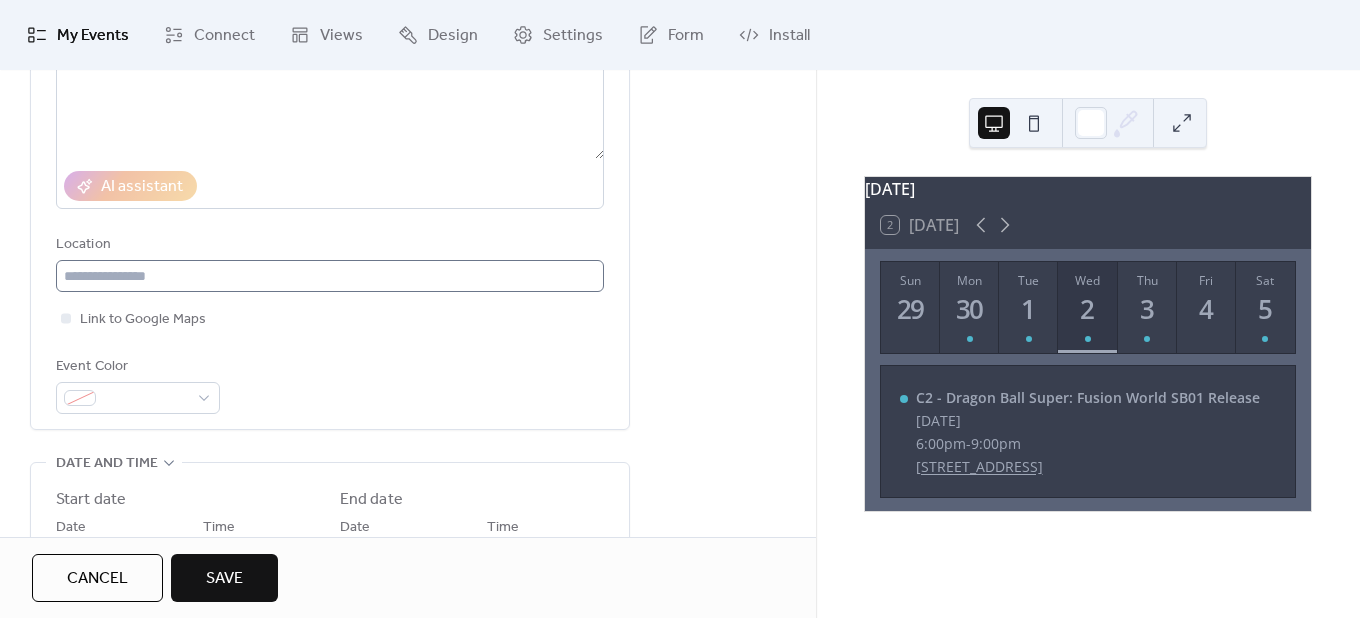 type on "**********" 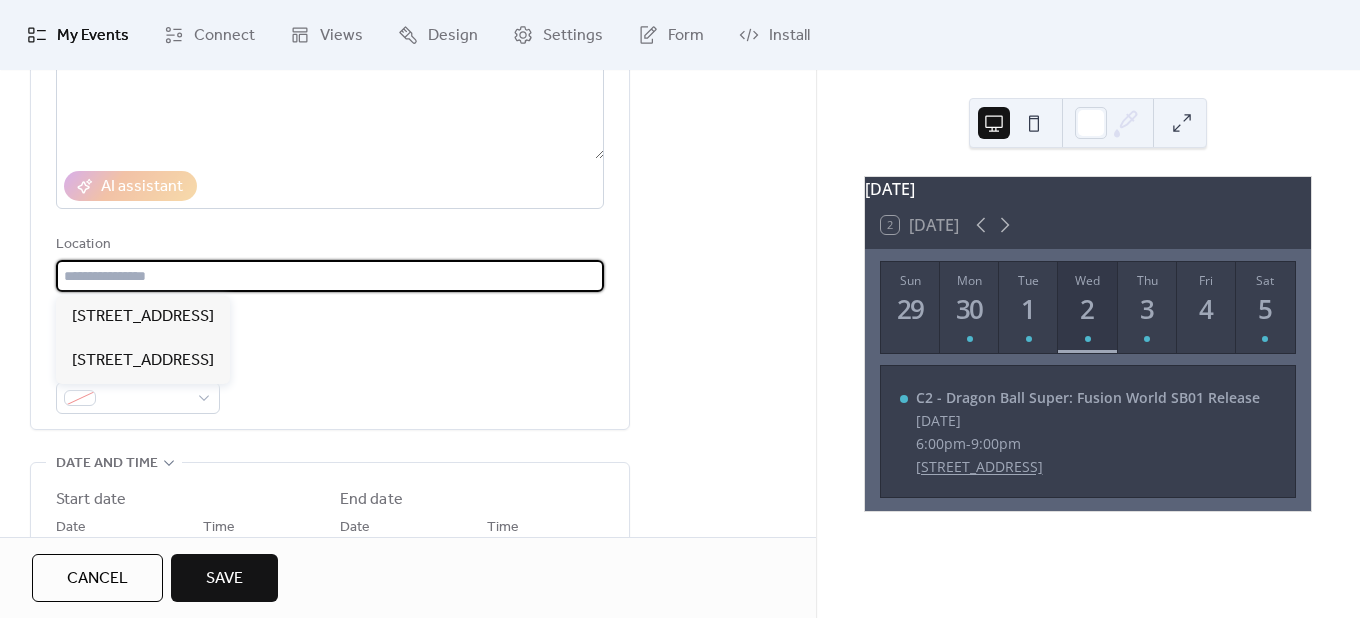 click at bounding box center (330, 276) 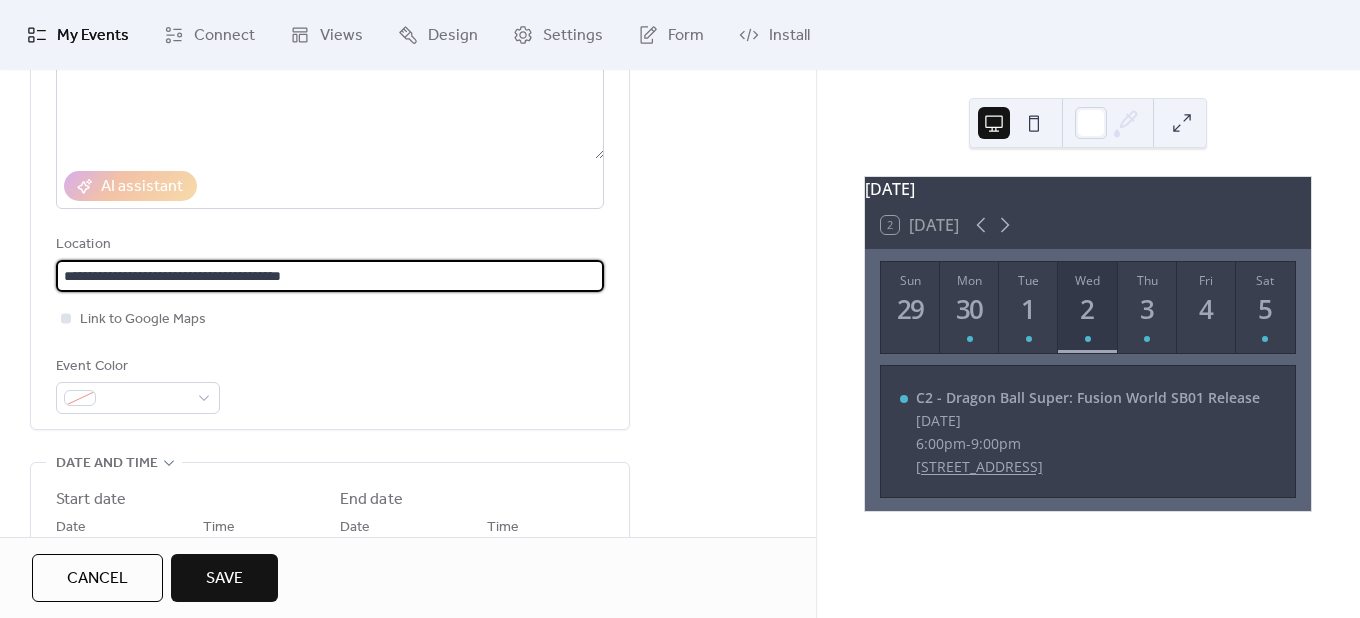 type on "**********" 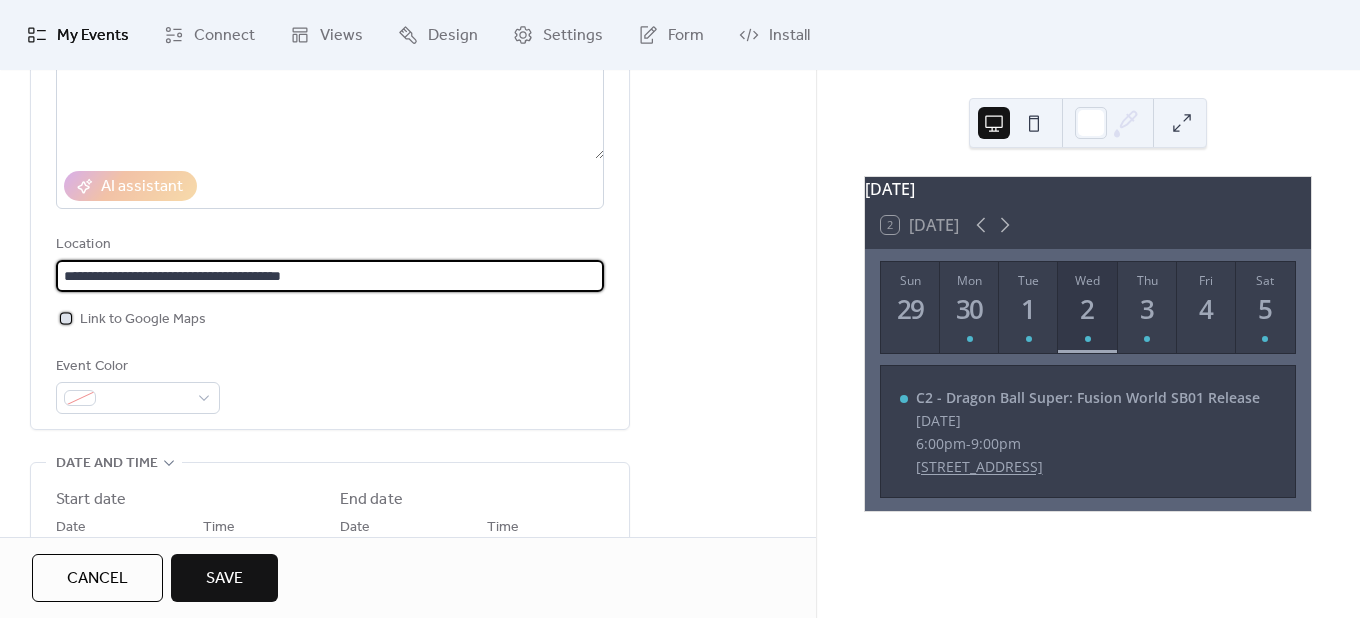 click on "Link to Google Maps" at bounding box center [143, 320] 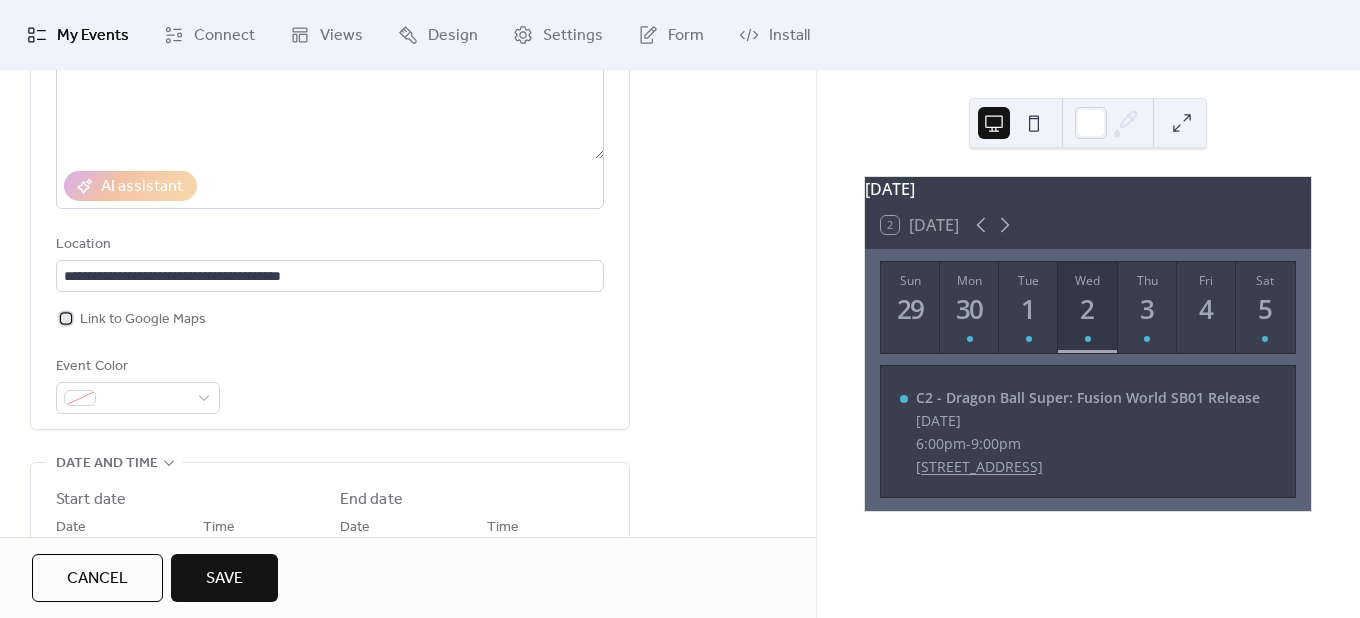 scroll, scrollTop: 500, scrollLeft: 0, axis: vertical 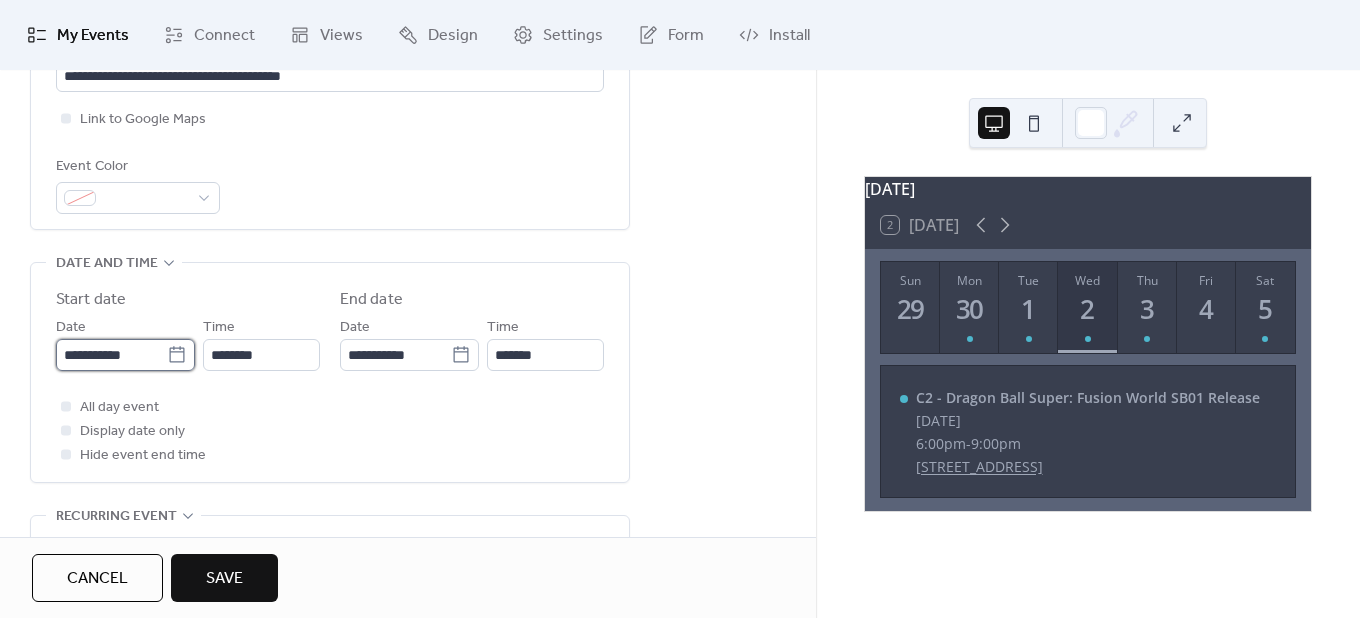 click on "**********" at bounding box center [111, 355] 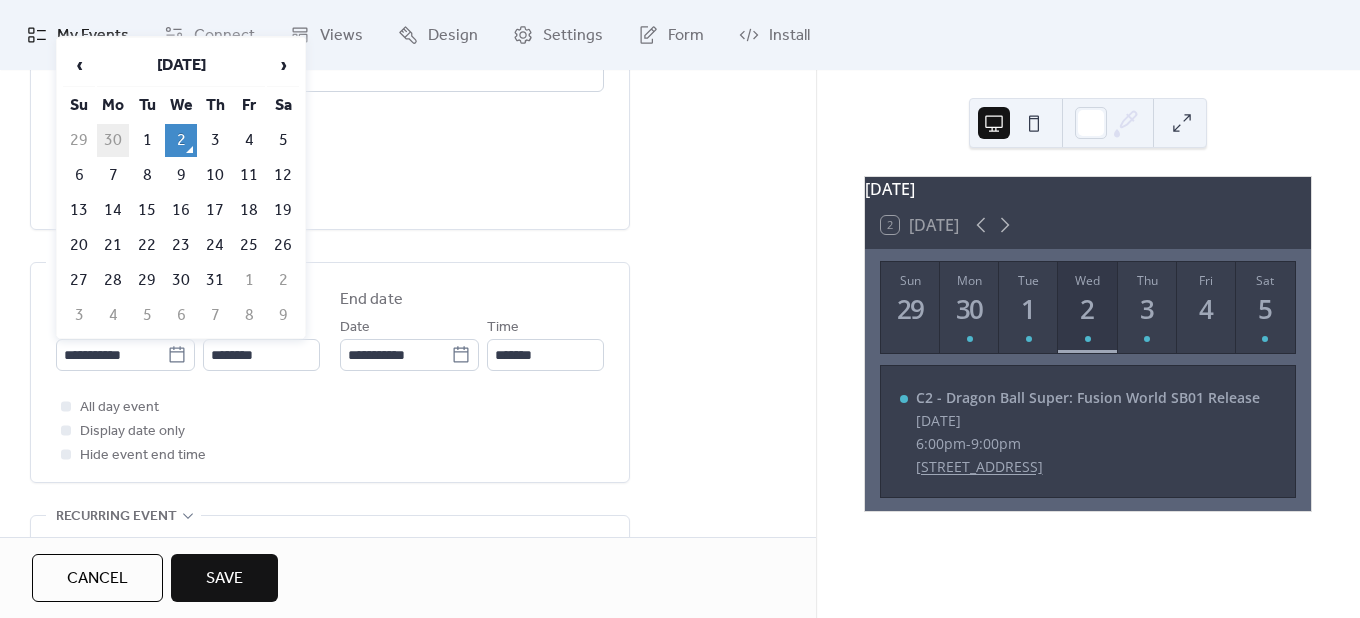 click on "30" at bounding box center [113, 140] 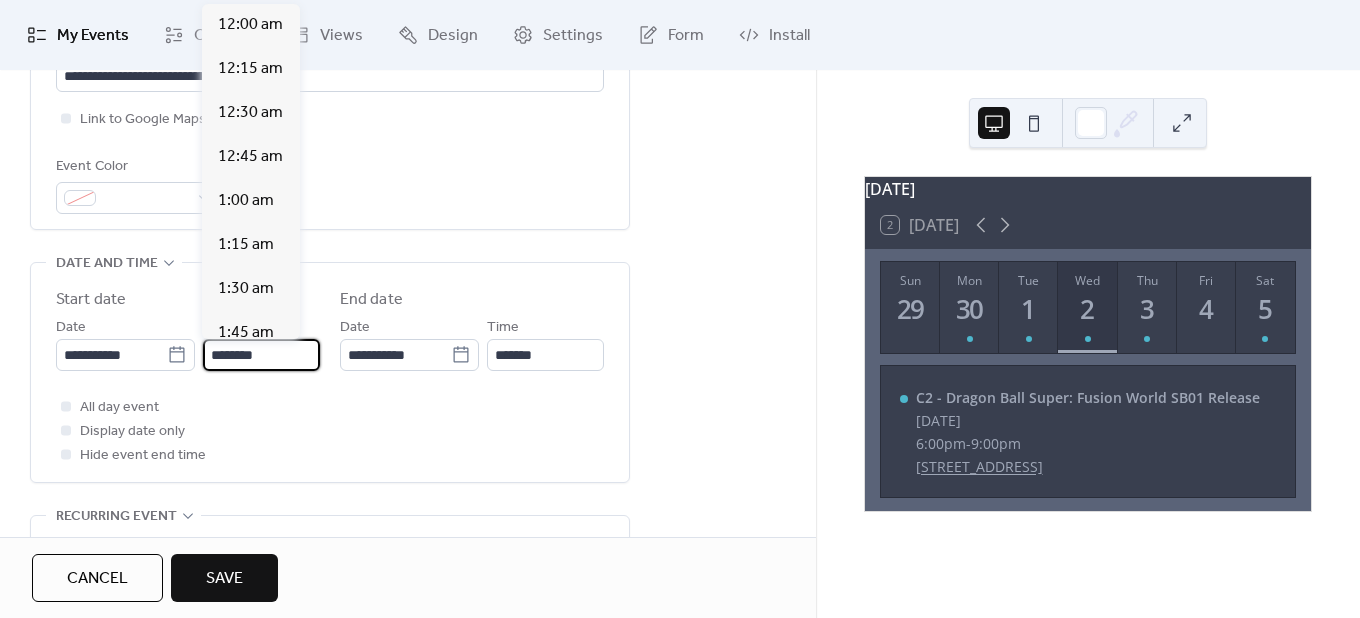 click on "********" at bounding box center [261, 355] 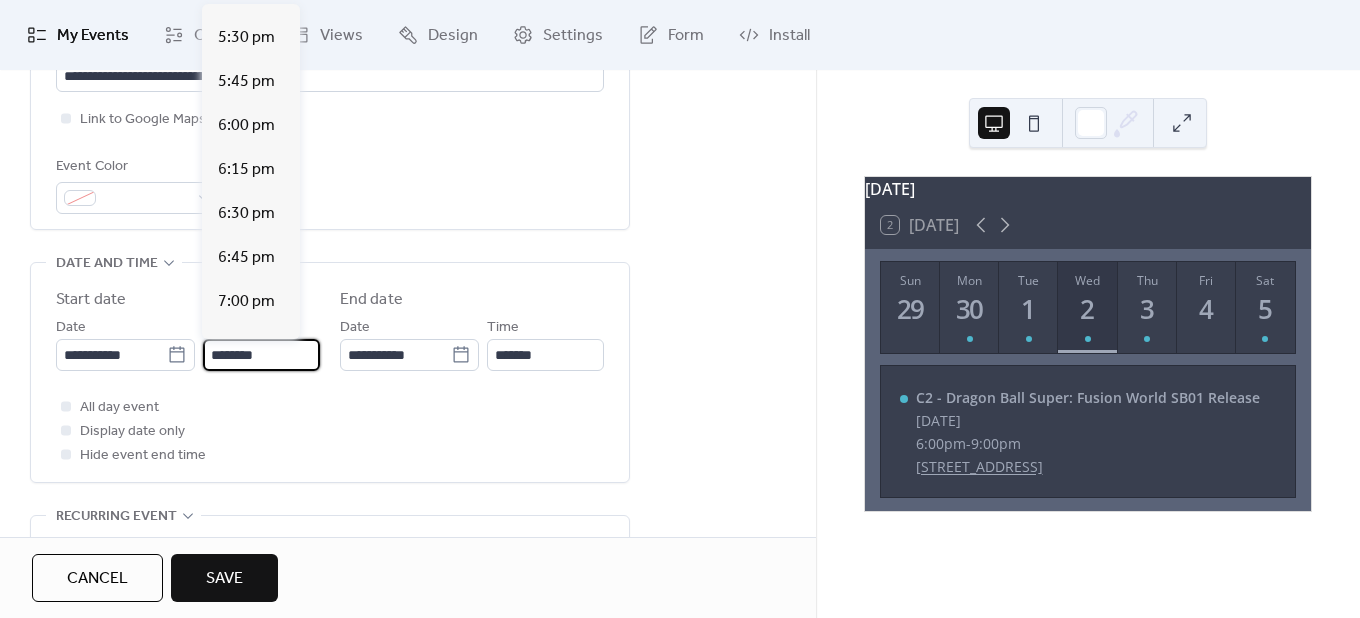 scroll, scrollTop: 3112, scrollLeft: 0, axis: vertical 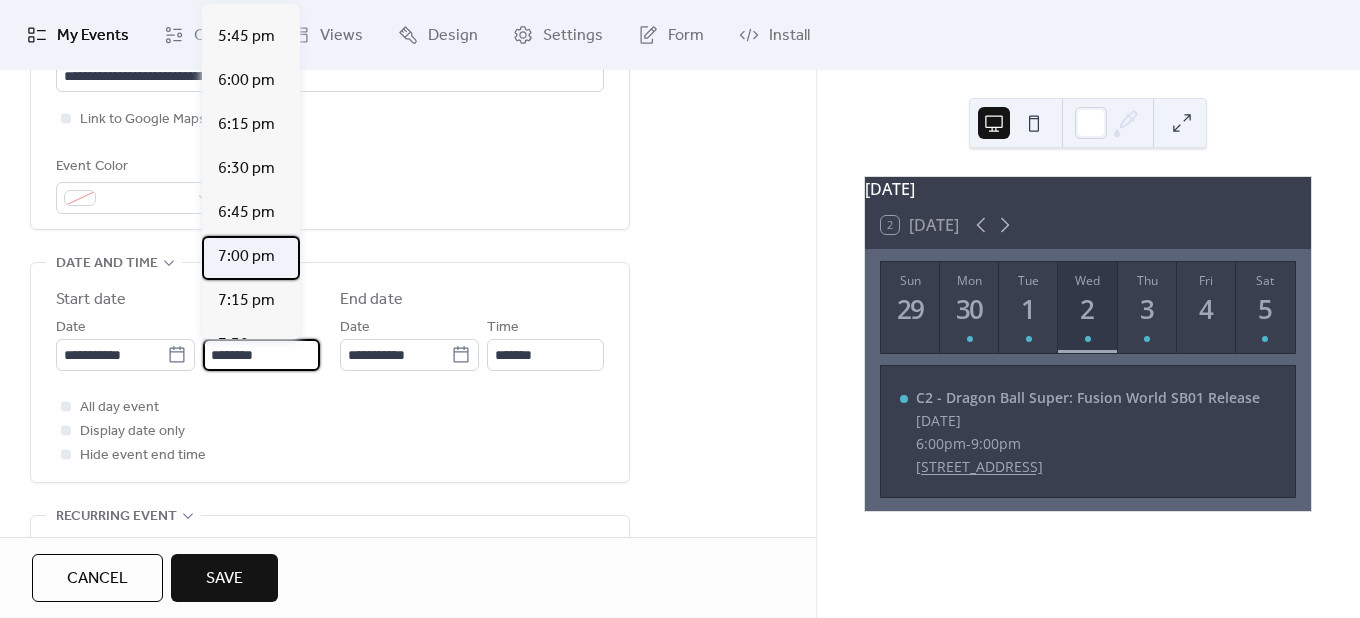 click on "7:00 pm" at bounding box center (251, 258) 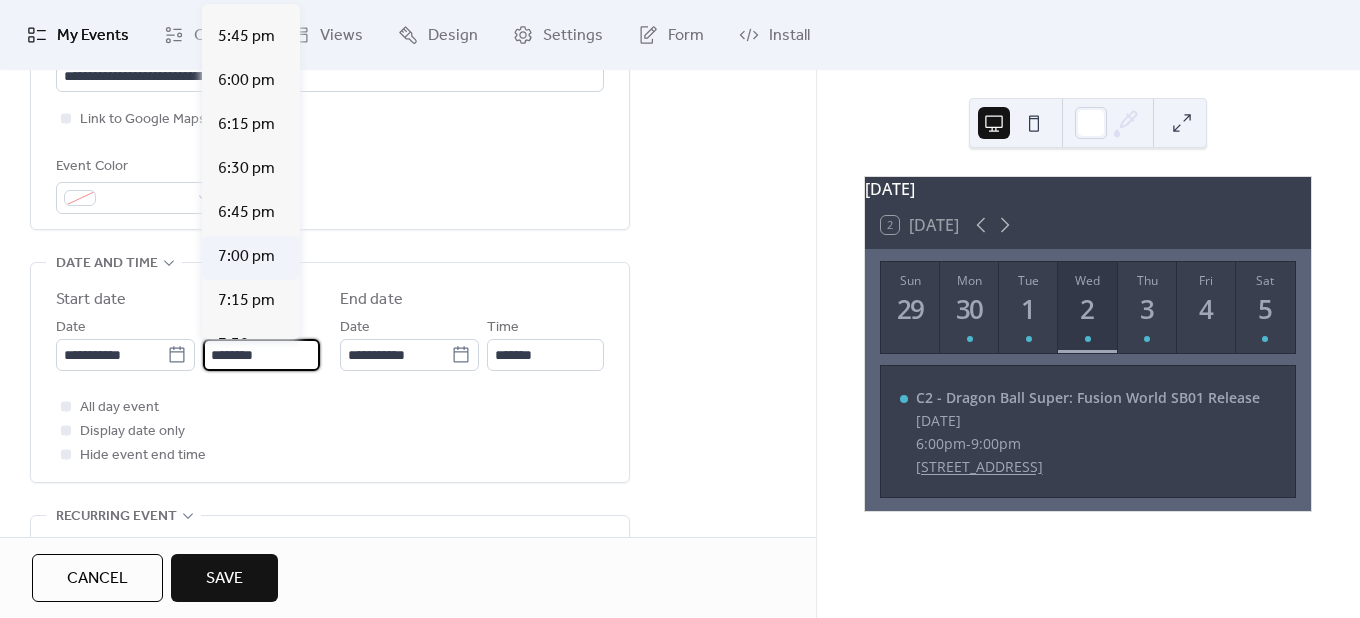 type on "*******" 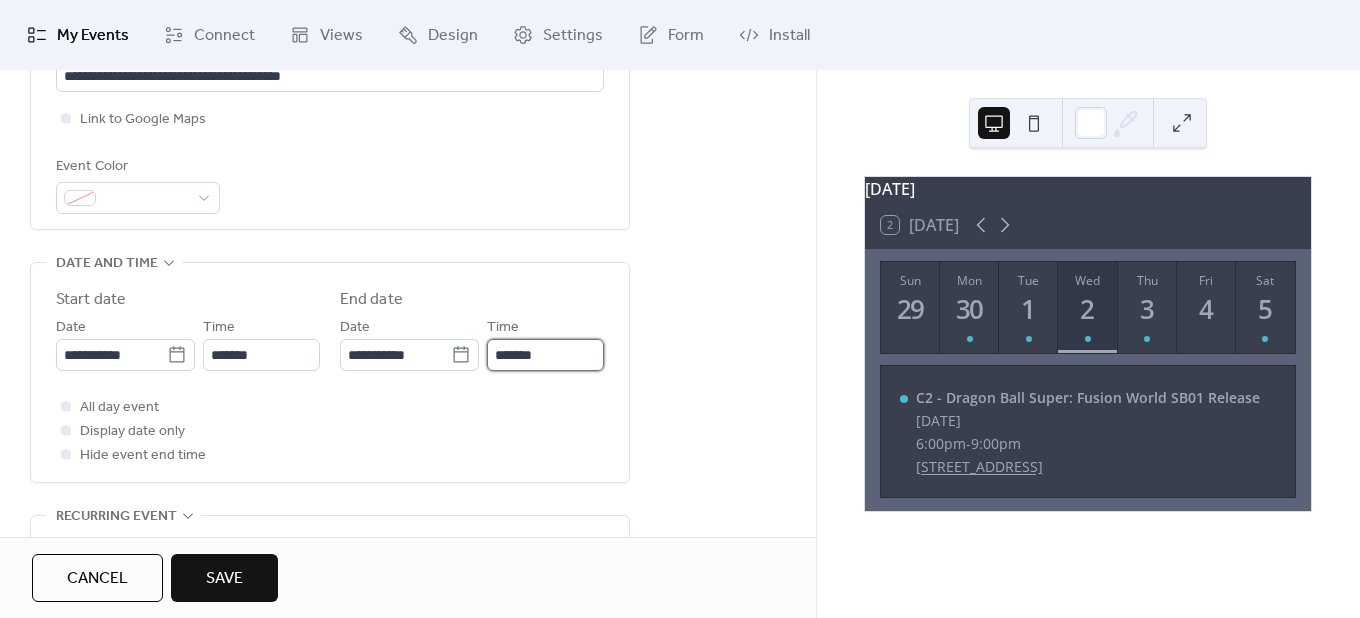 click on "*******" at bounding box center (545, 355) 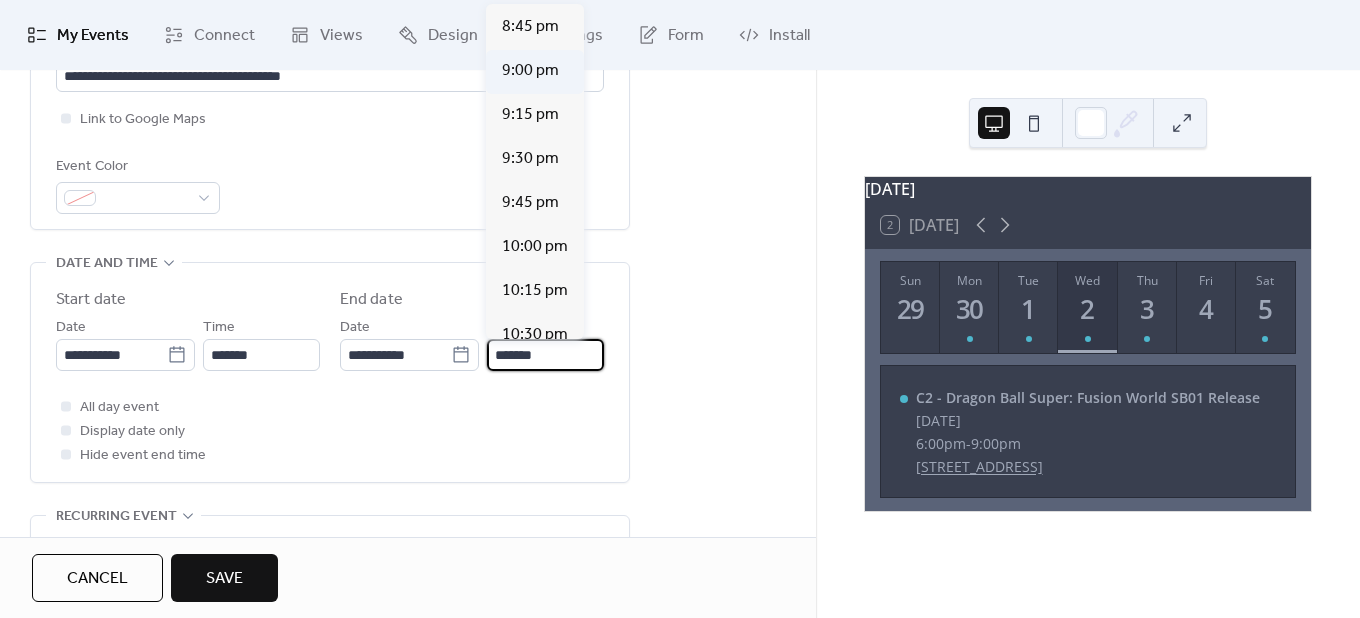scroll, scrollTop: 300, scrollLeft: 0, axis: vertical 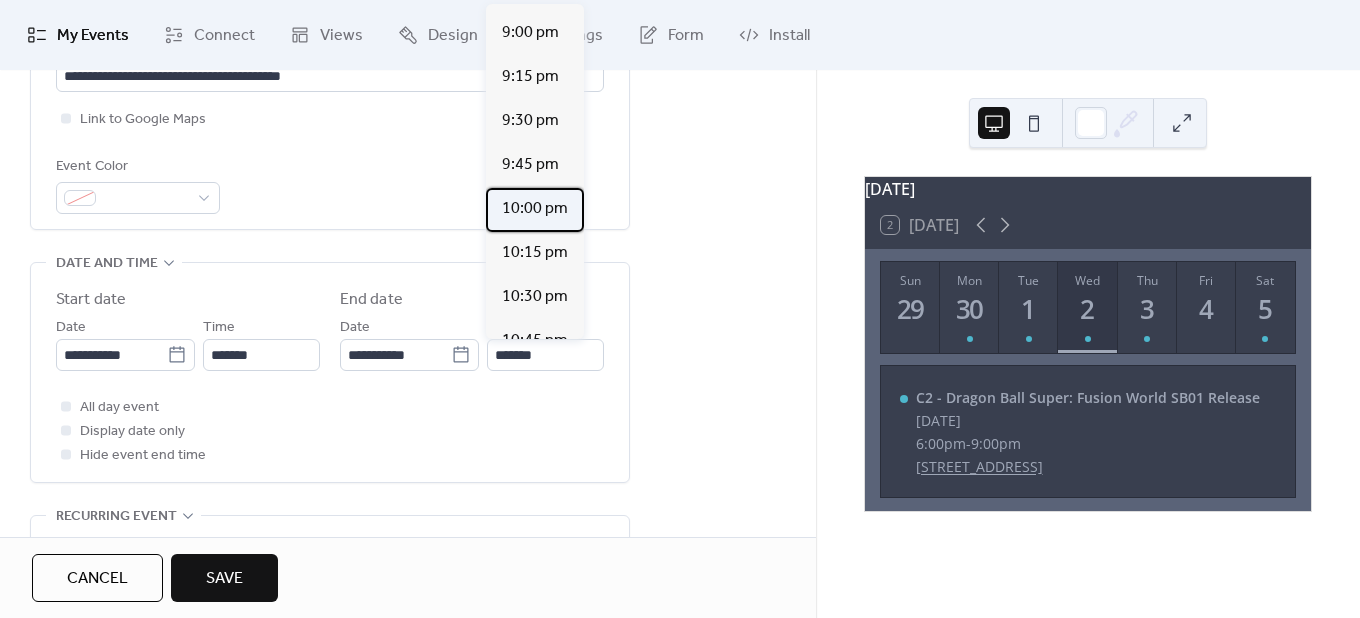 click on "10:00 pm" at bounding box center (535, 209) 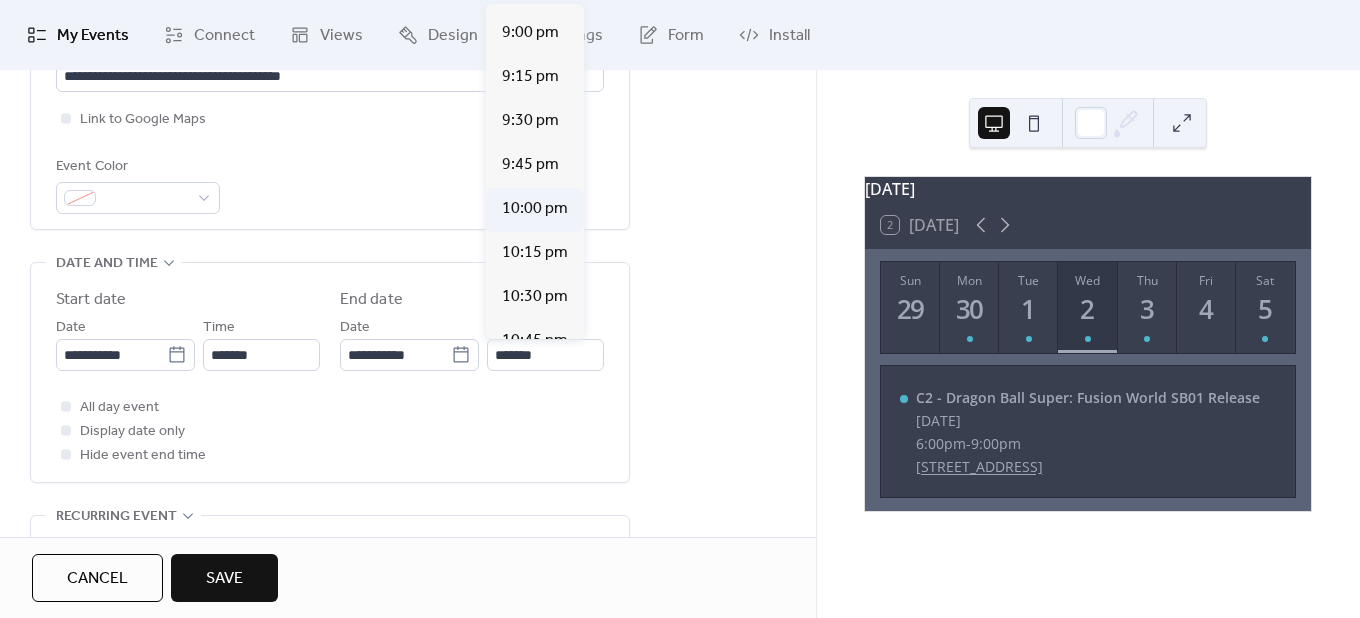 type on "********" 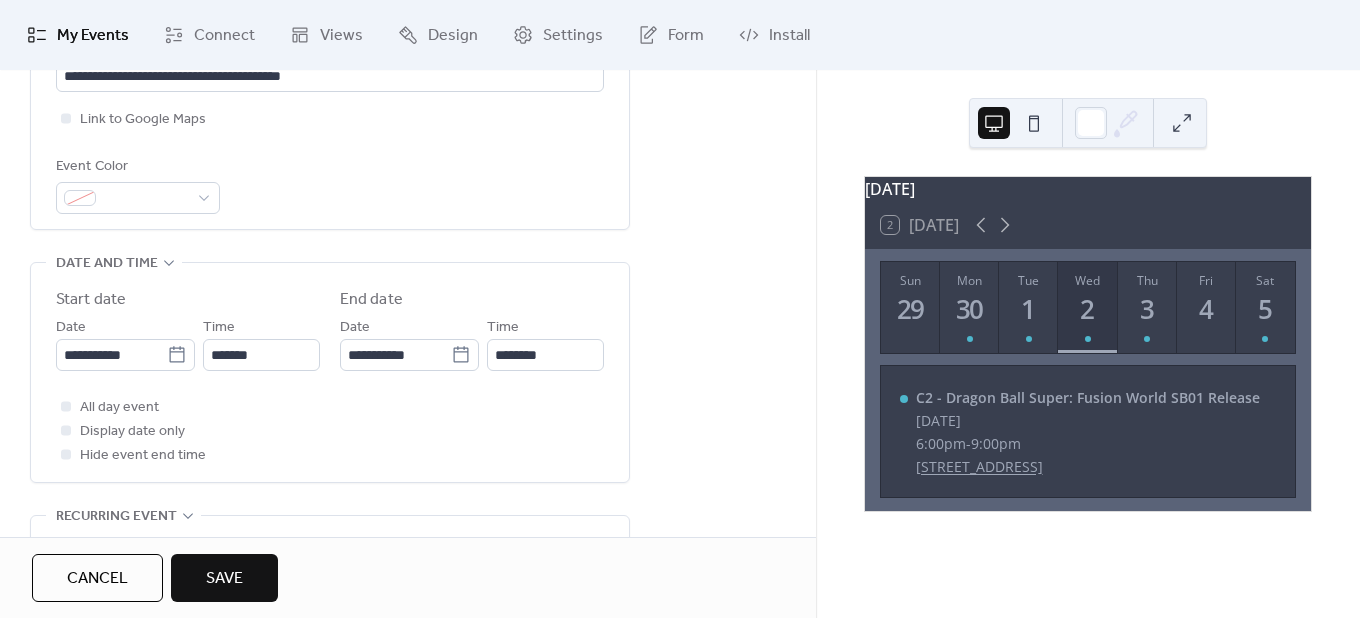 click on "All day event Display date only Hide event end time" at bounding box center [330, 431] 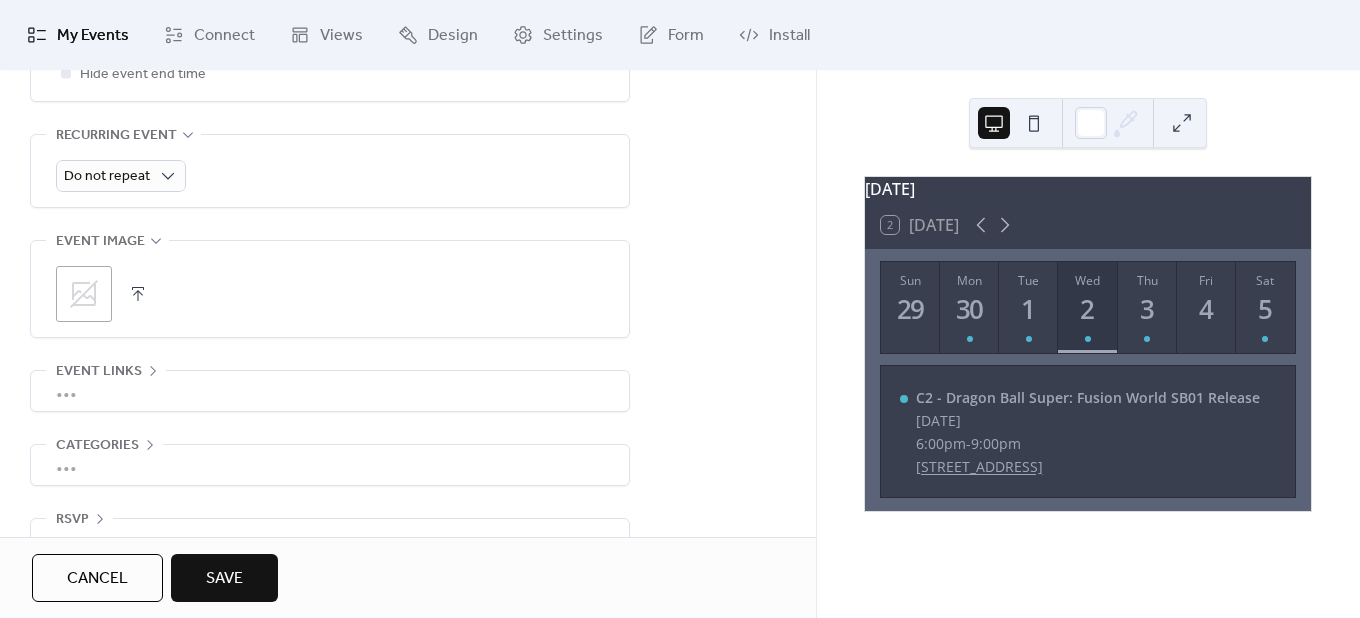 scroll, scrollTop: 930, scrollLeft: 0, axis: vertical 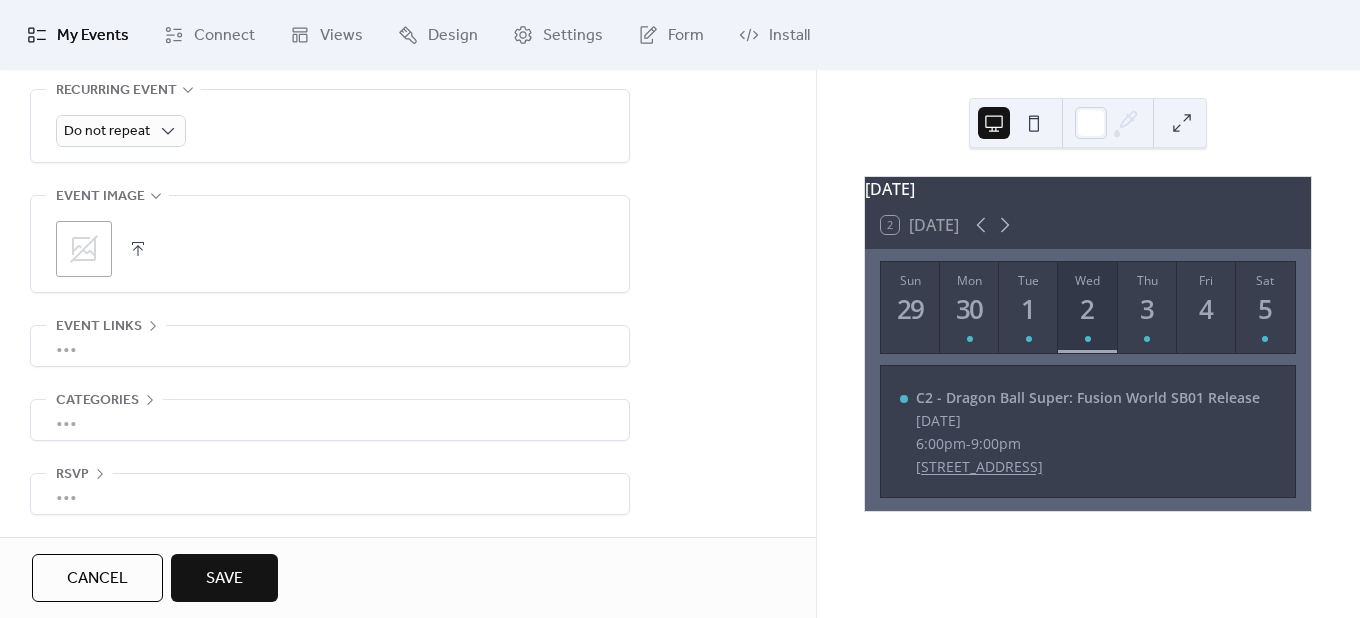 click on "Save" at bounding box center (224, 579) 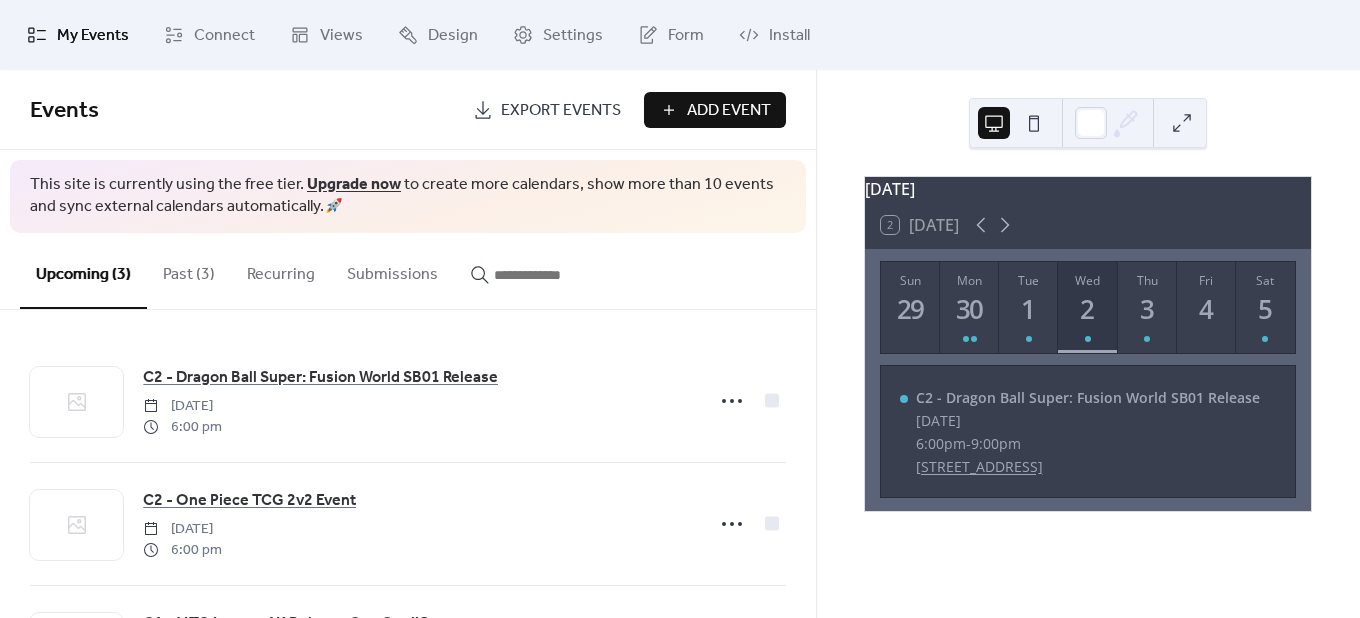 click on "Add Event" at bounding box center (729, 111) 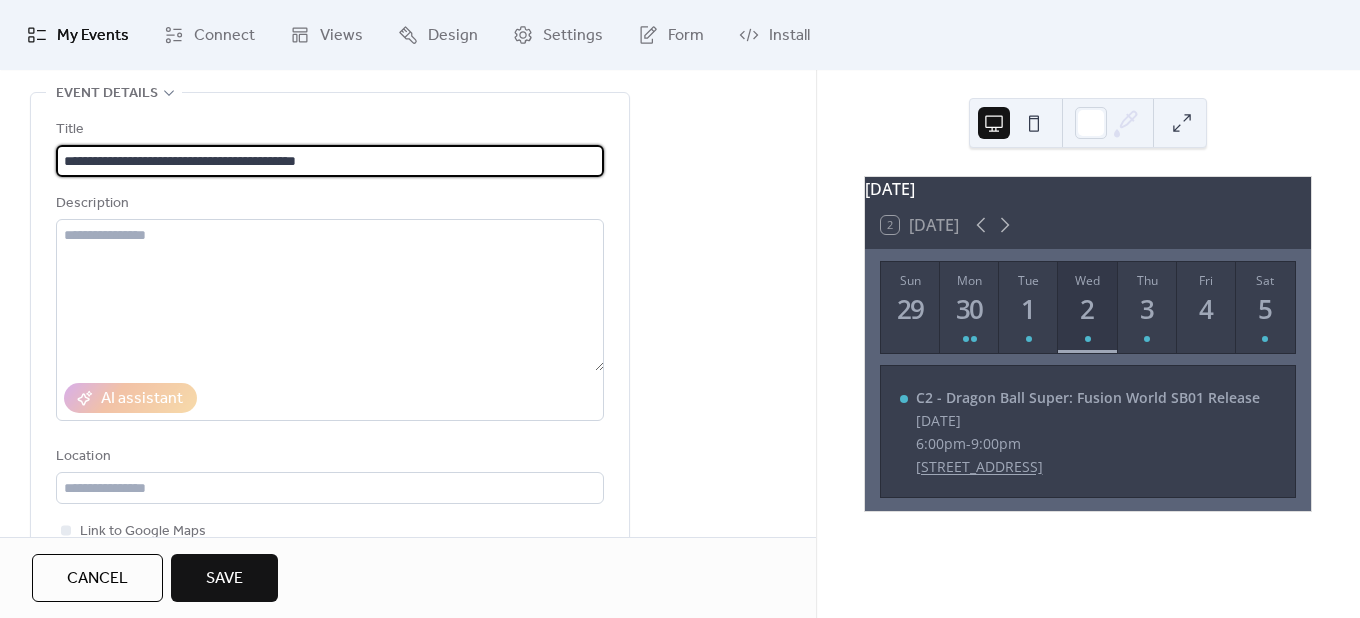scroll, scrollTop: 300, scrollLeft: 0, axis: vertical 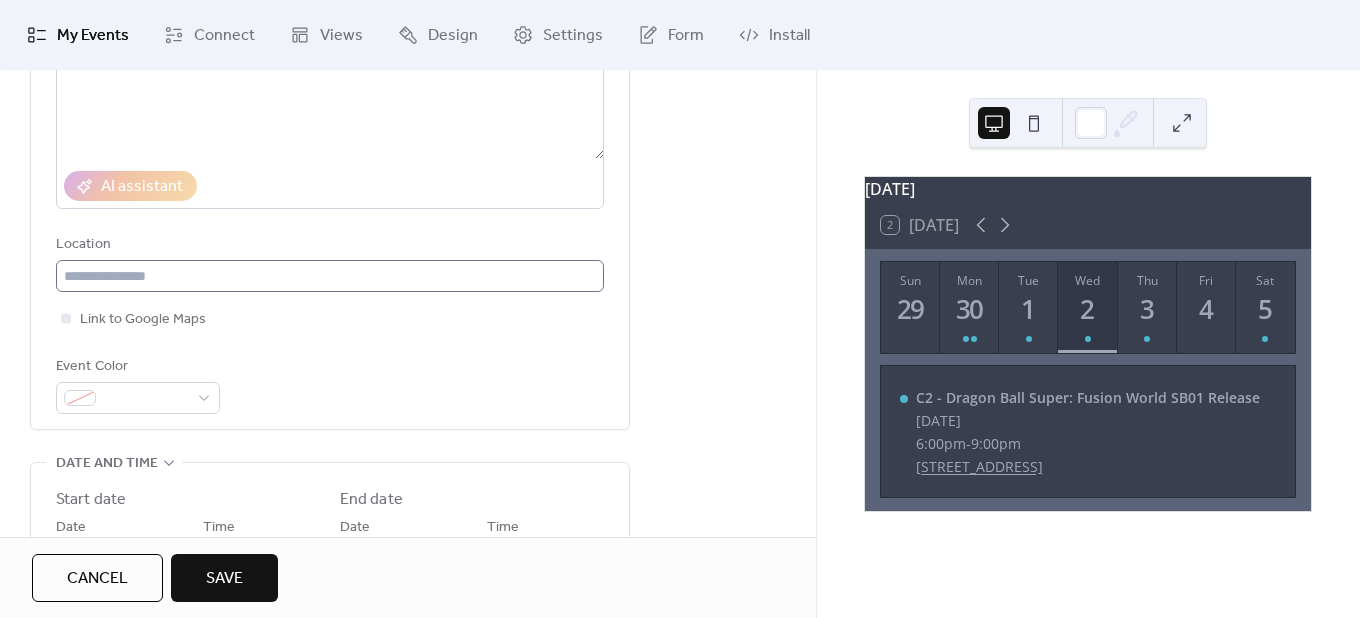 type on "**********" 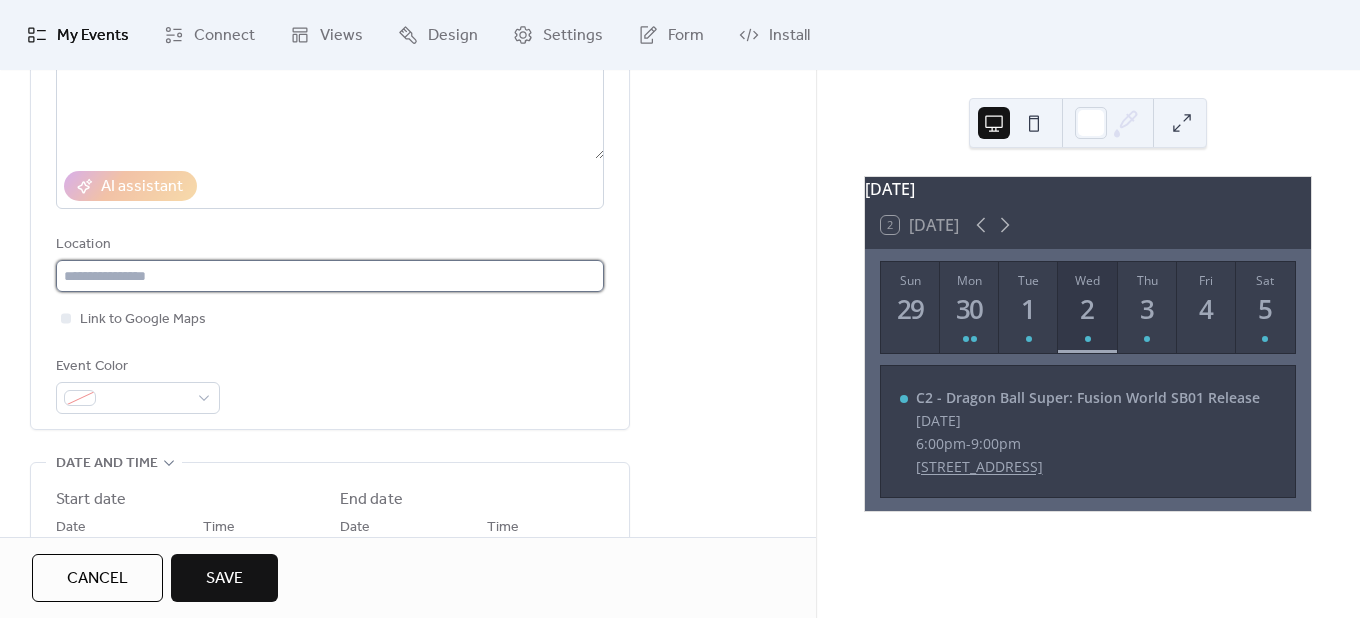 click at bounding box center [330, 276] 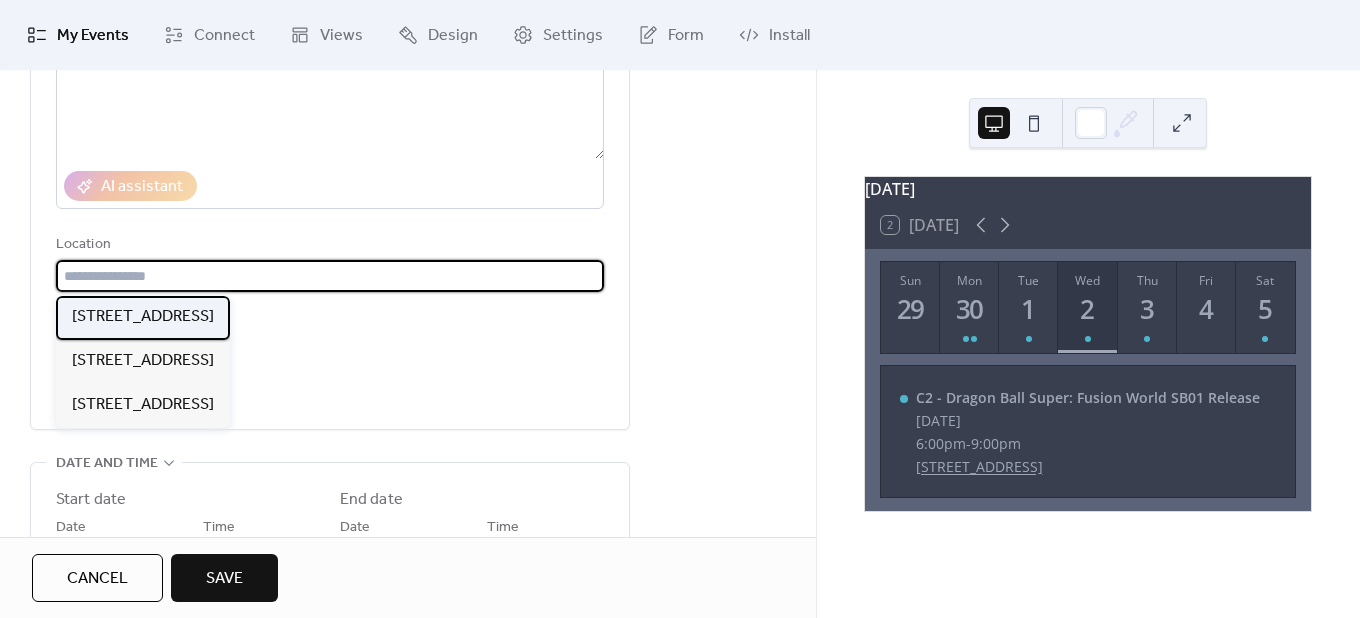 click on "[STREET_ADDRESS]" at bounding box center (143, 317) 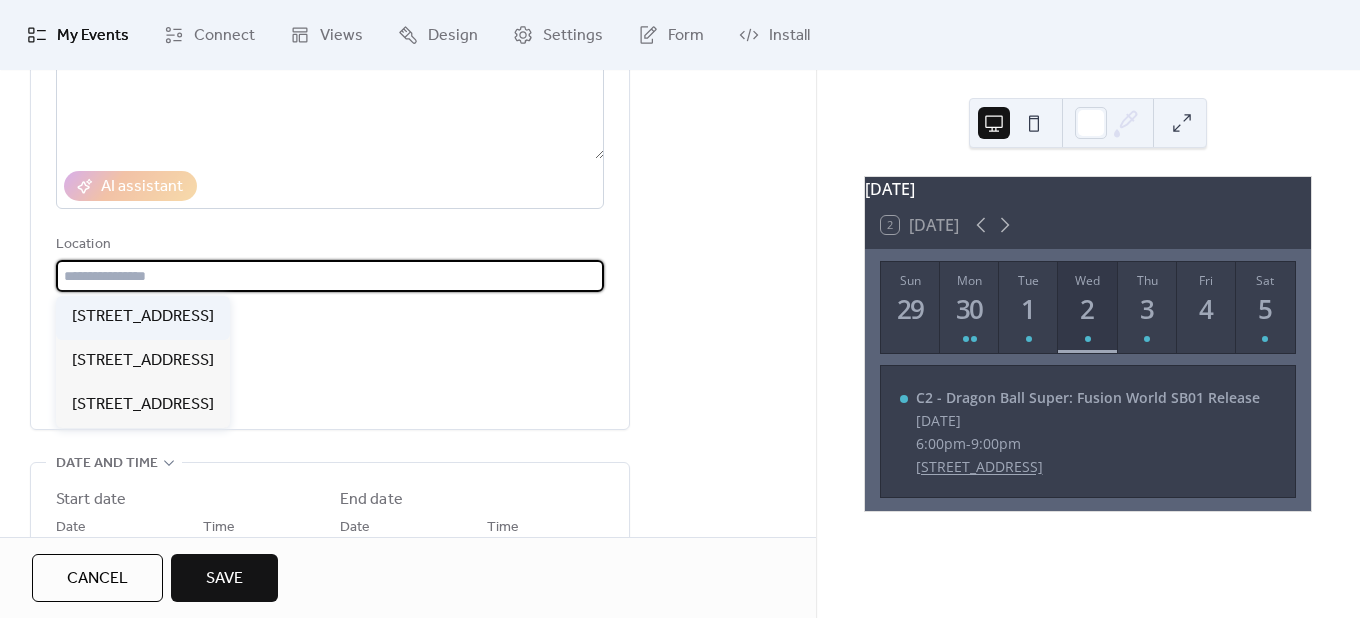 type on "**********" 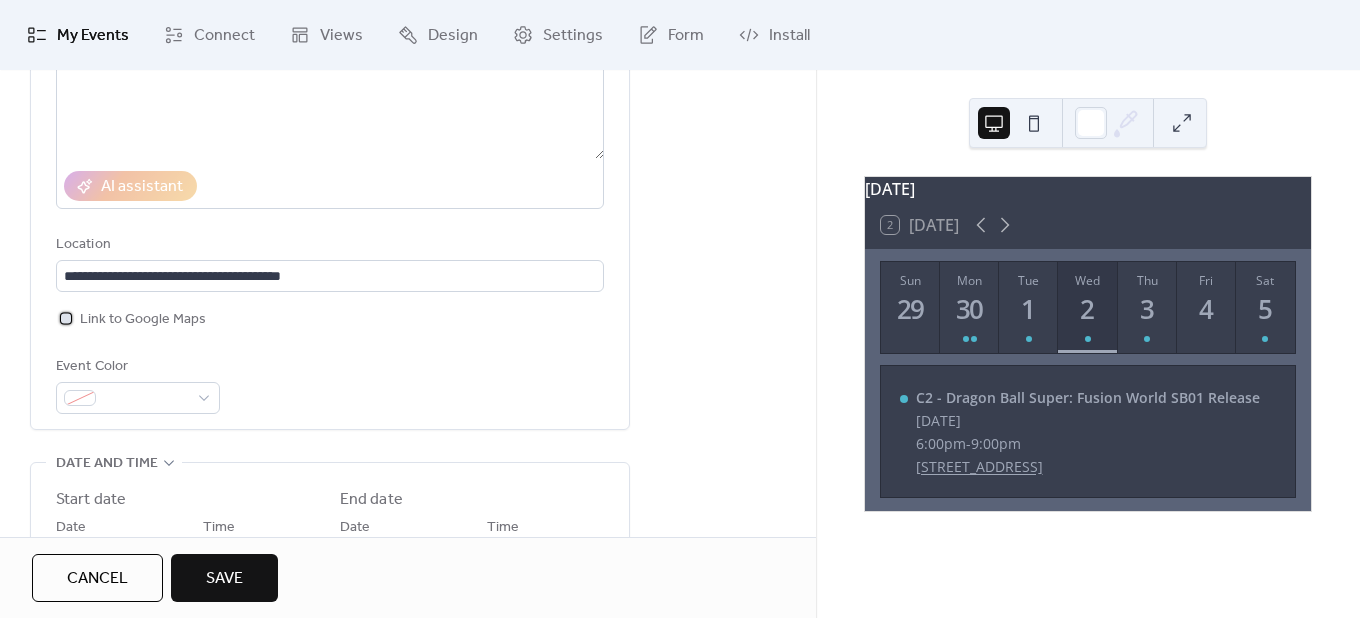 click on "Link to Google Maps" at bounding box center [143, 320] 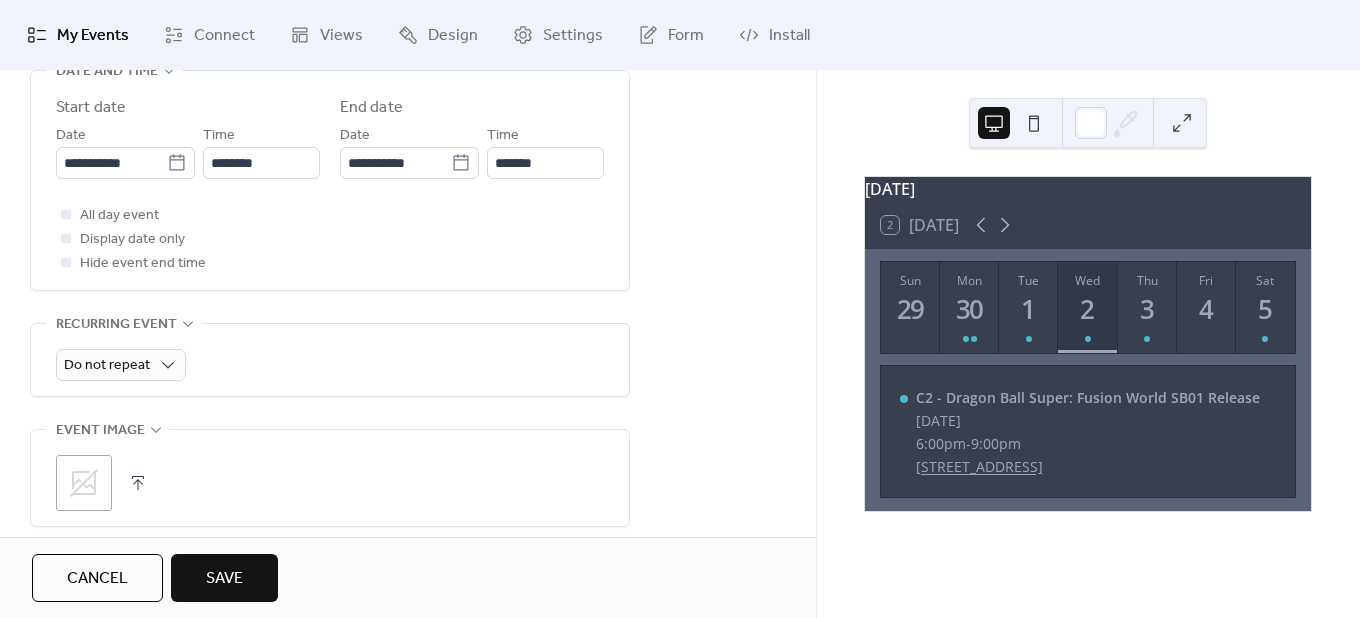 scroll, scrollTop: 700, scrollLeft: 0, axis: vertical 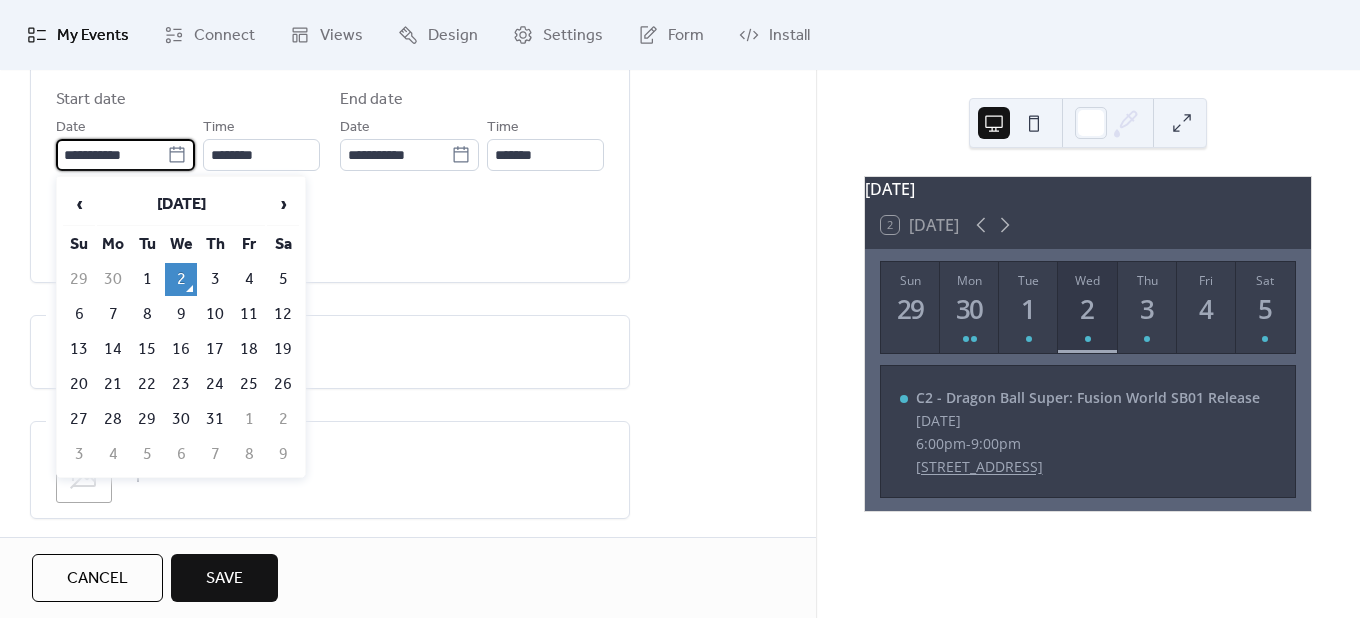 click on "**********" at bounding box center (111, 155) 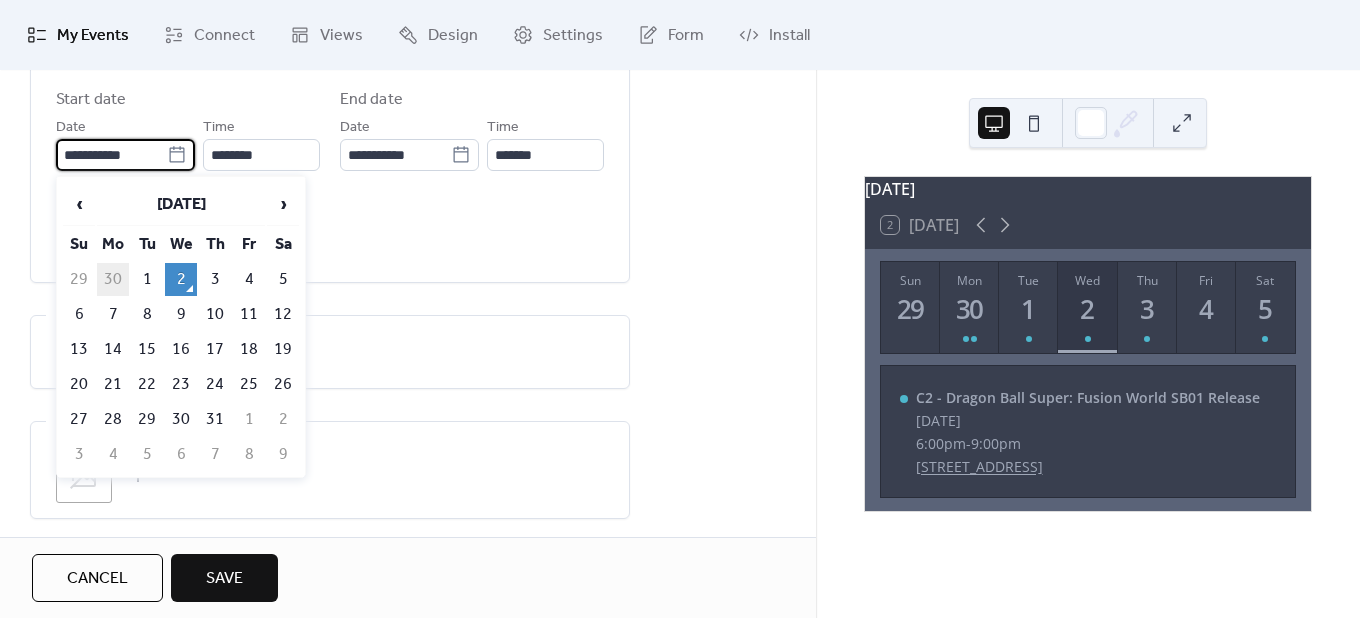 click on "30" at bounding box center (113, 279) 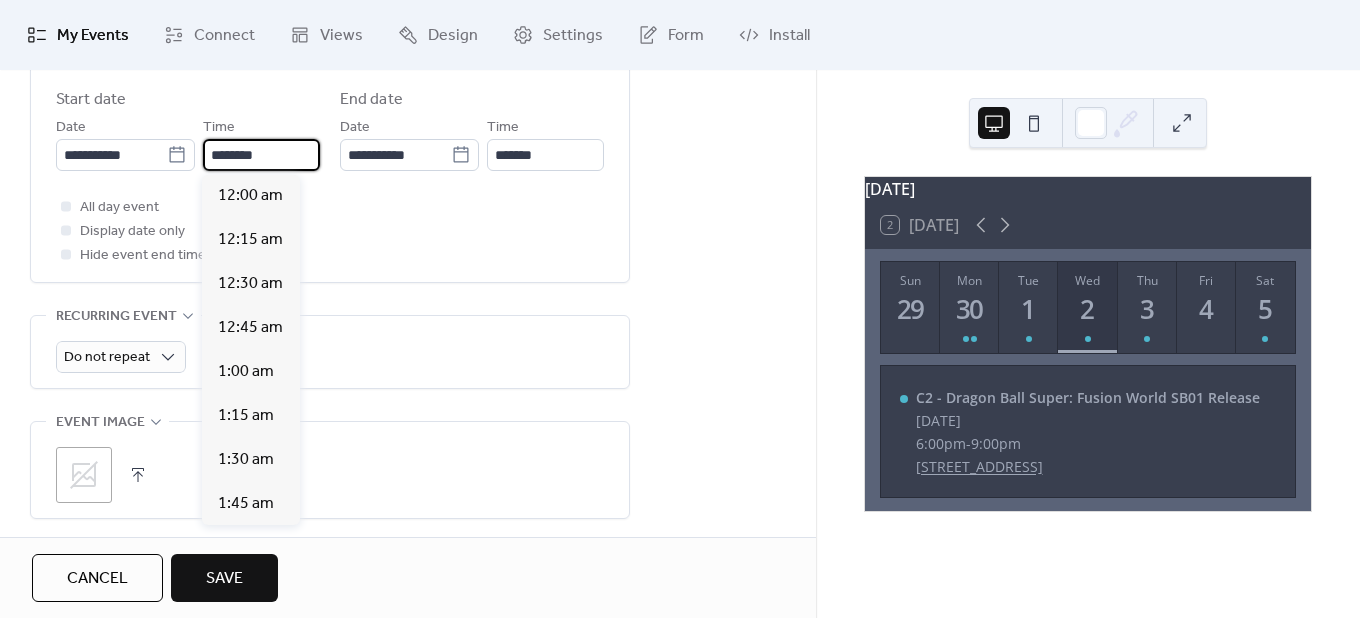 click on "********" at bounding box center (261, 155) 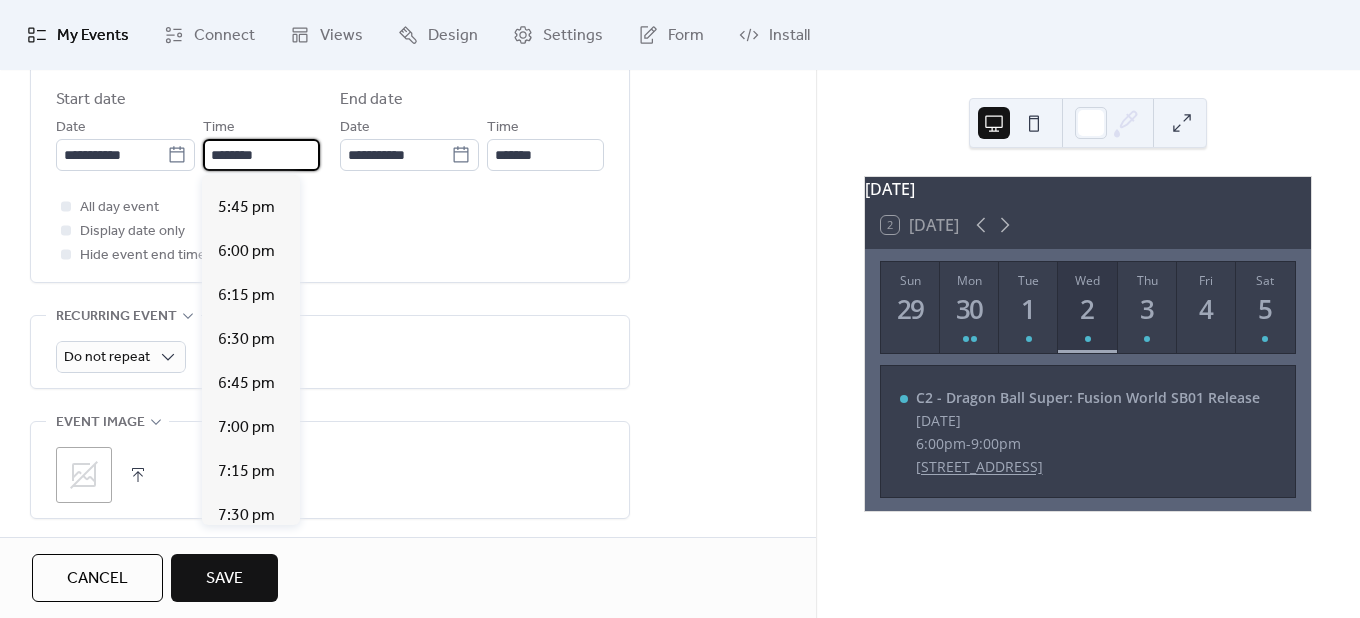 scroll, scrollTop: 3212, scrollLeft: 0, axis: vertical 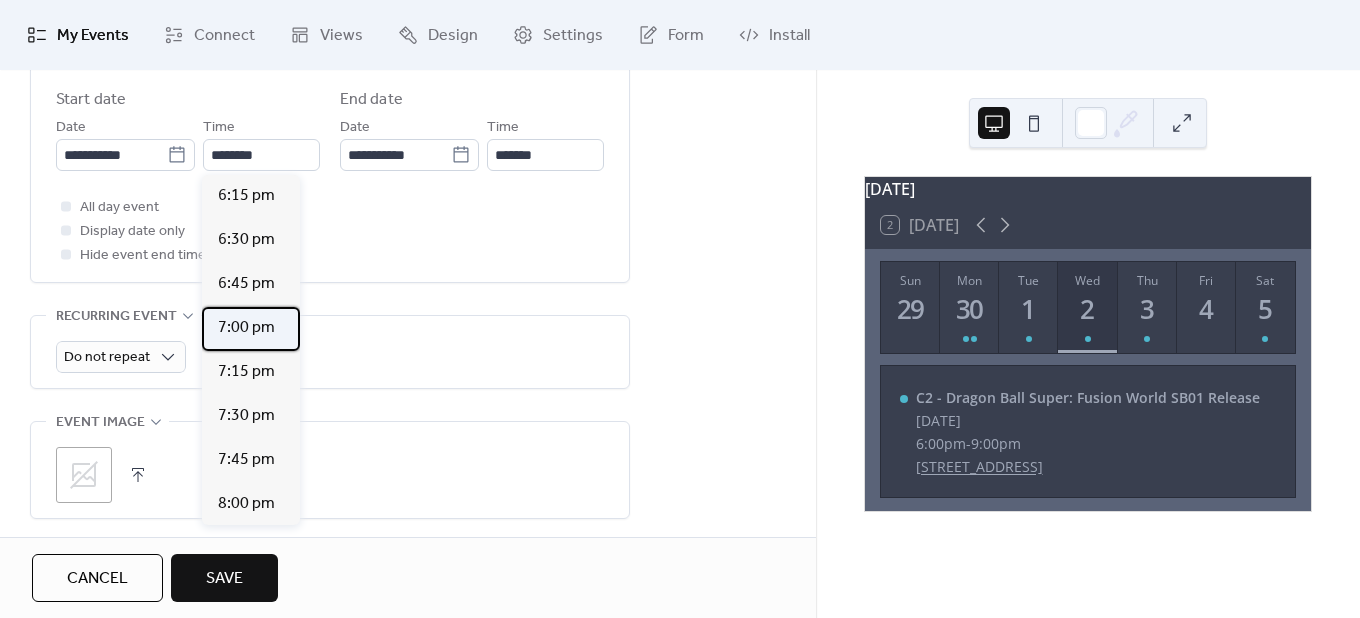 click on "7:00 pm" at bounding box center [246, 328] 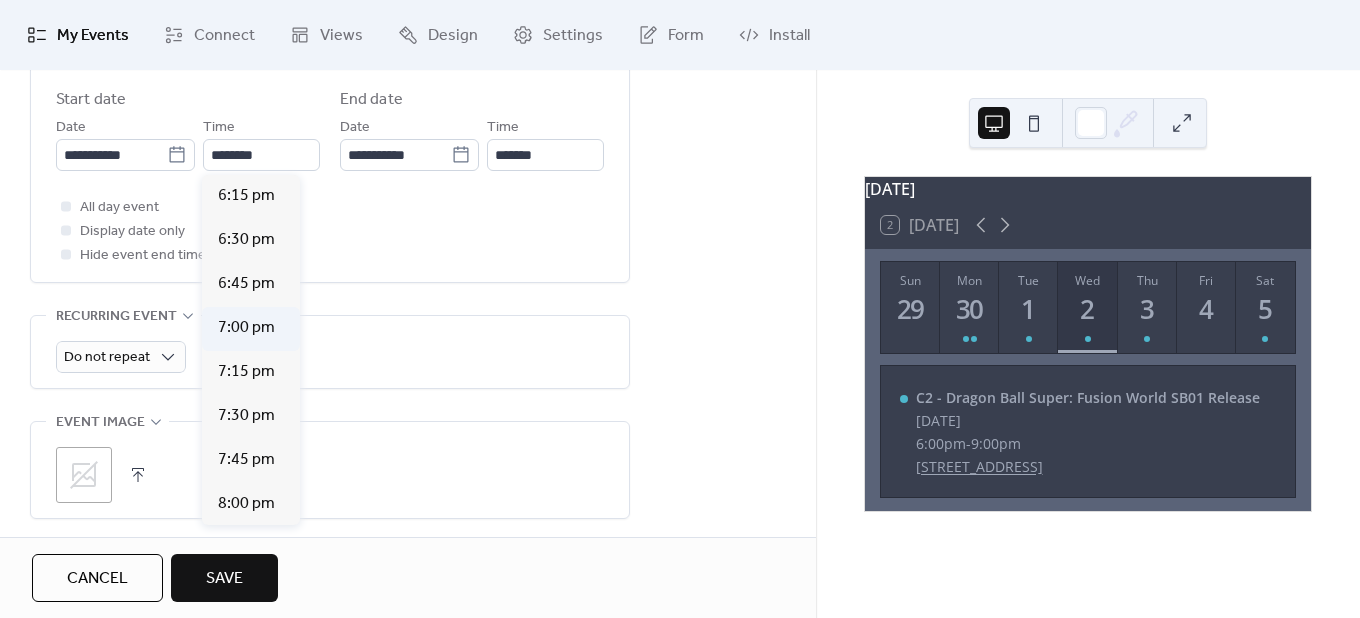 type on "*******" 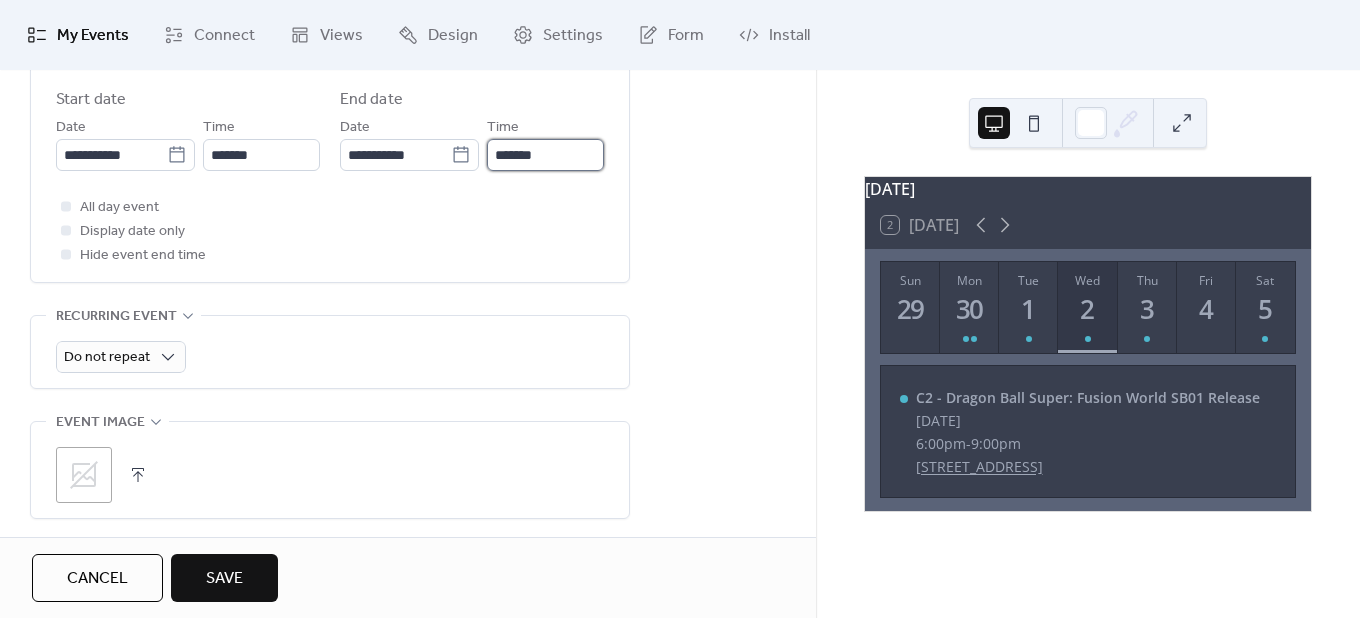 click on "*******" at bounding box center (545, 155) 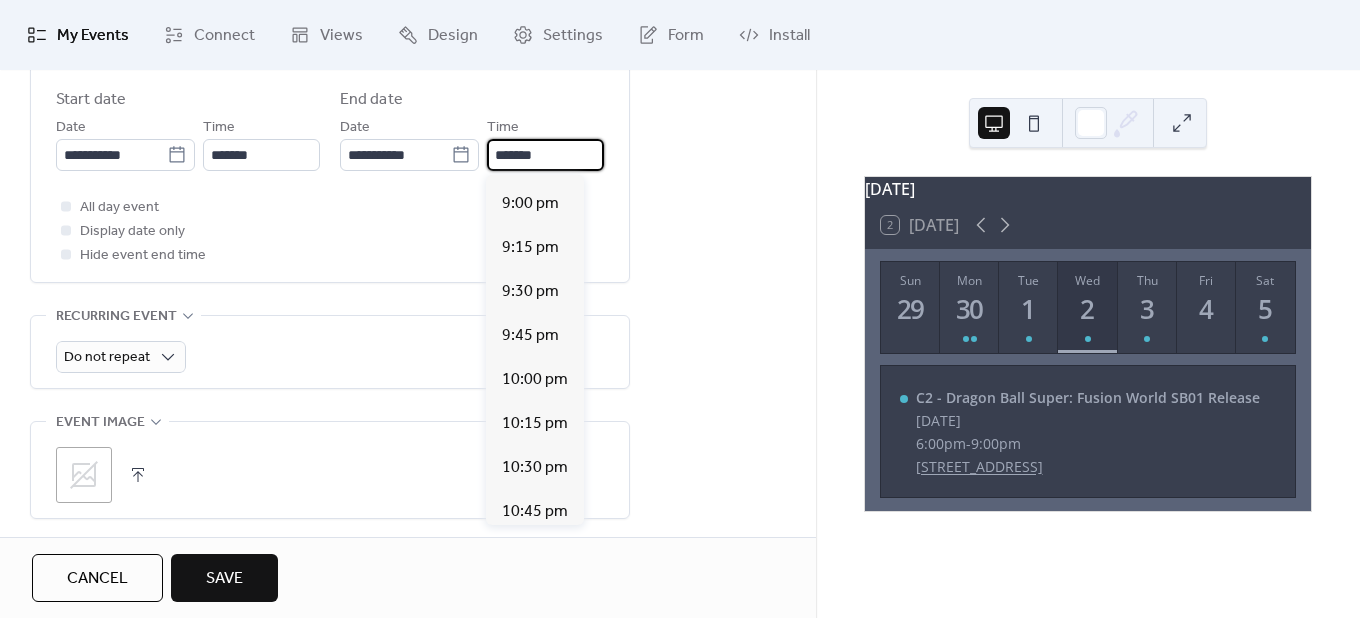 scroll, scrollTop: 400, scrollLeft: 0, axis: vertical 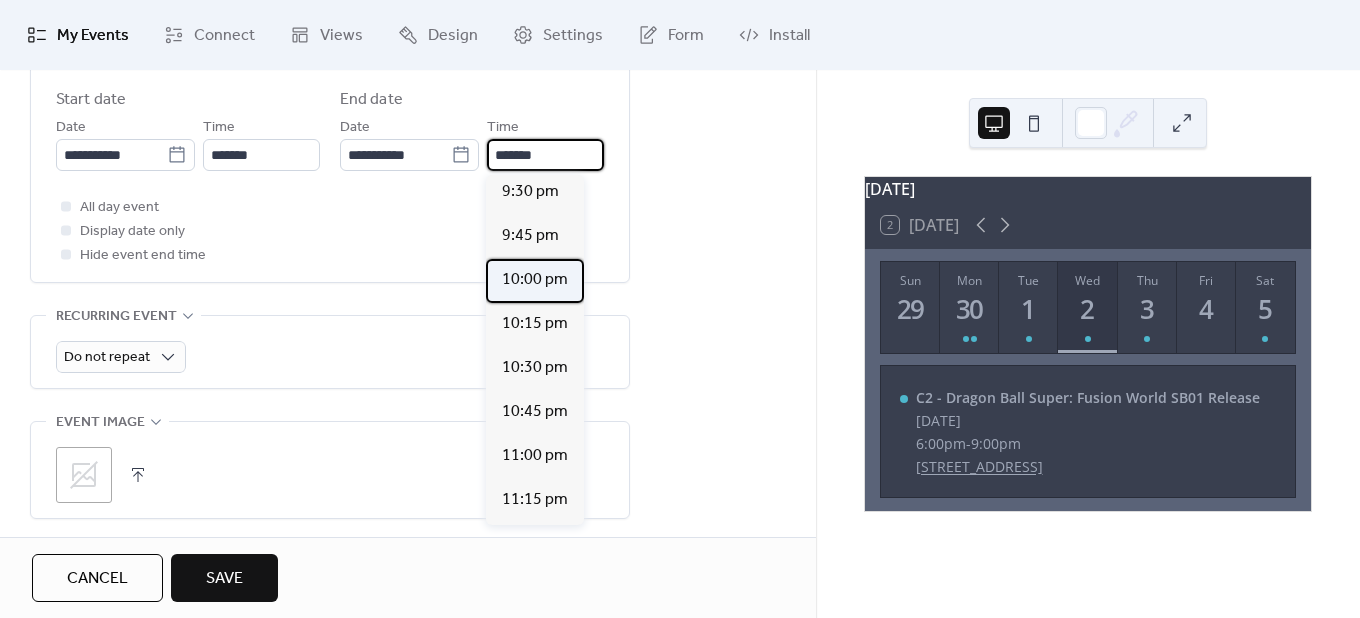 click on "10:00 pm" at bounding box center [535, 280] 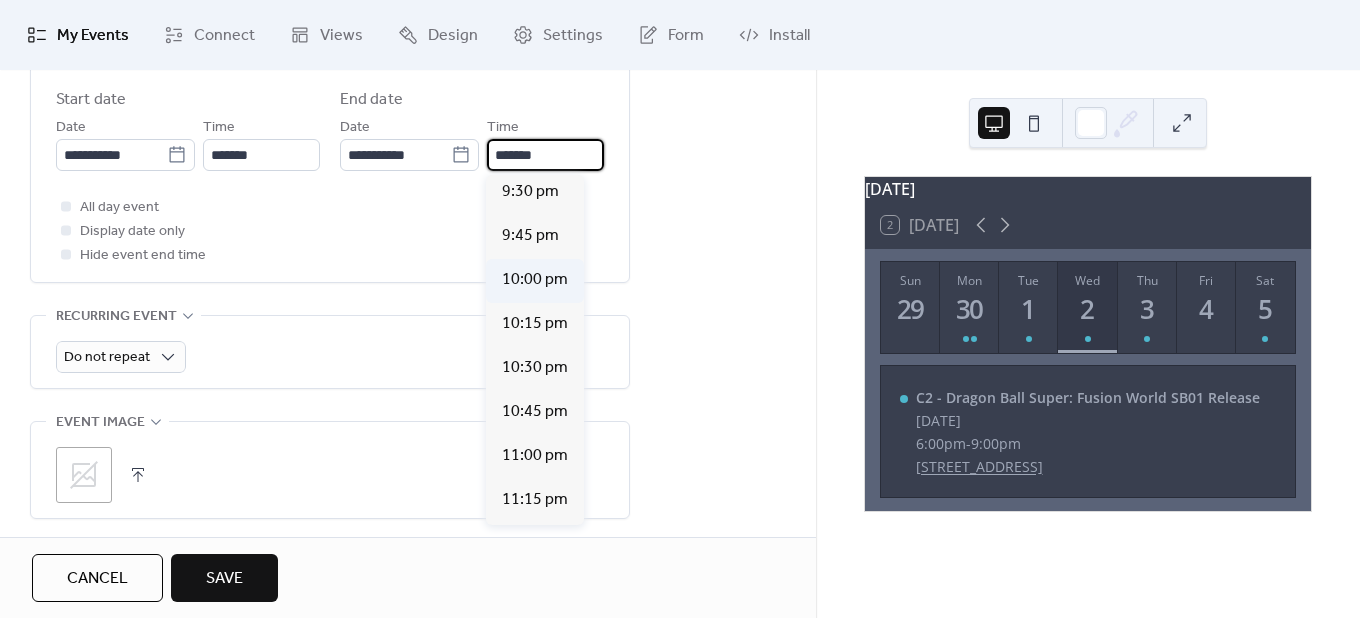 type on "********" 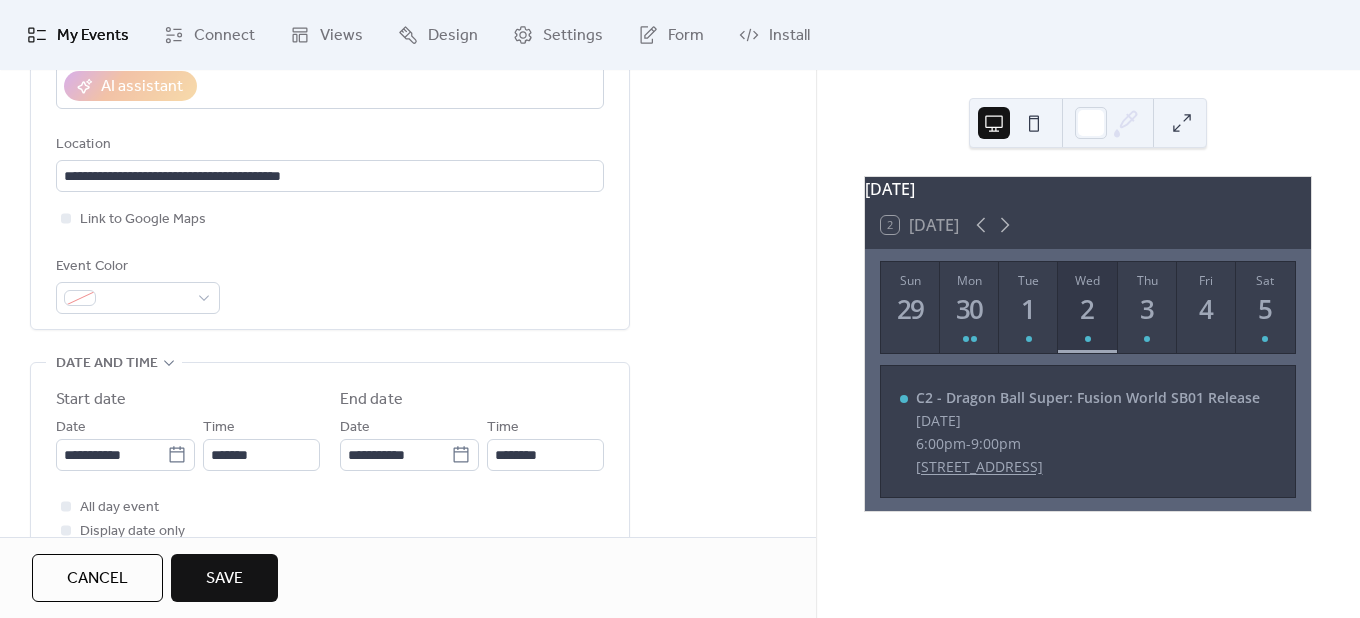scroll, scrollTop: 700, scrollLeft: 0, axis: vertical 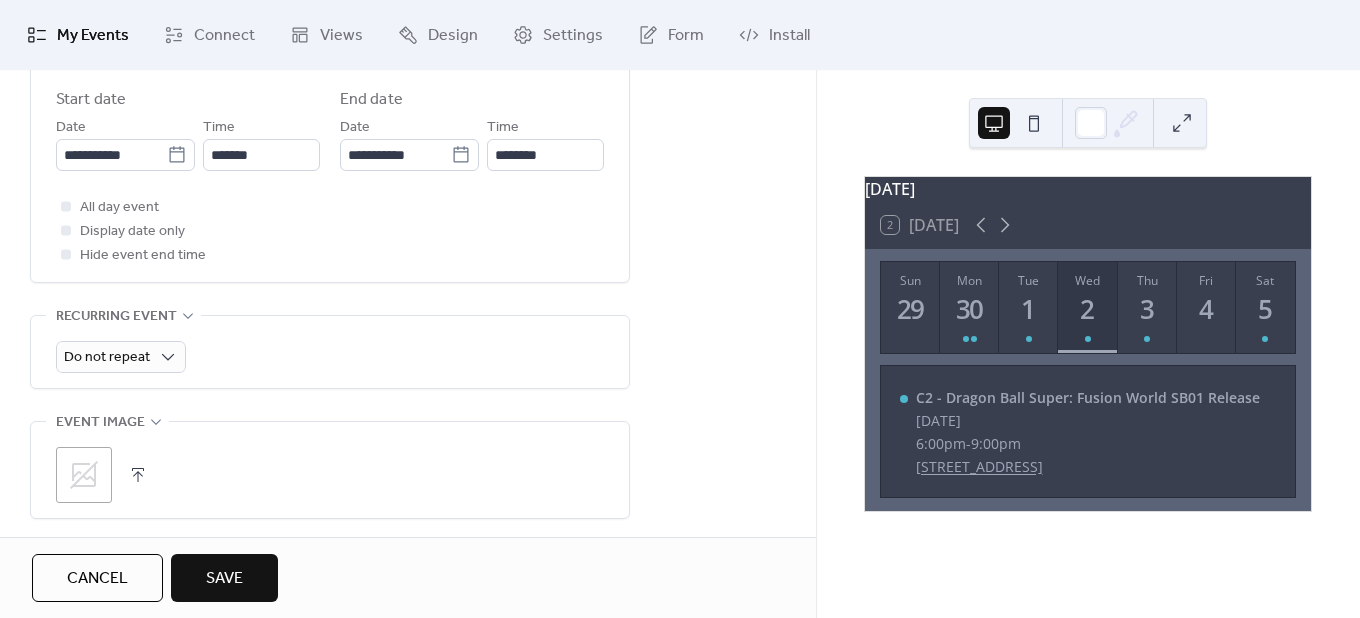 click on "Save" at bounding box center [224, 579] 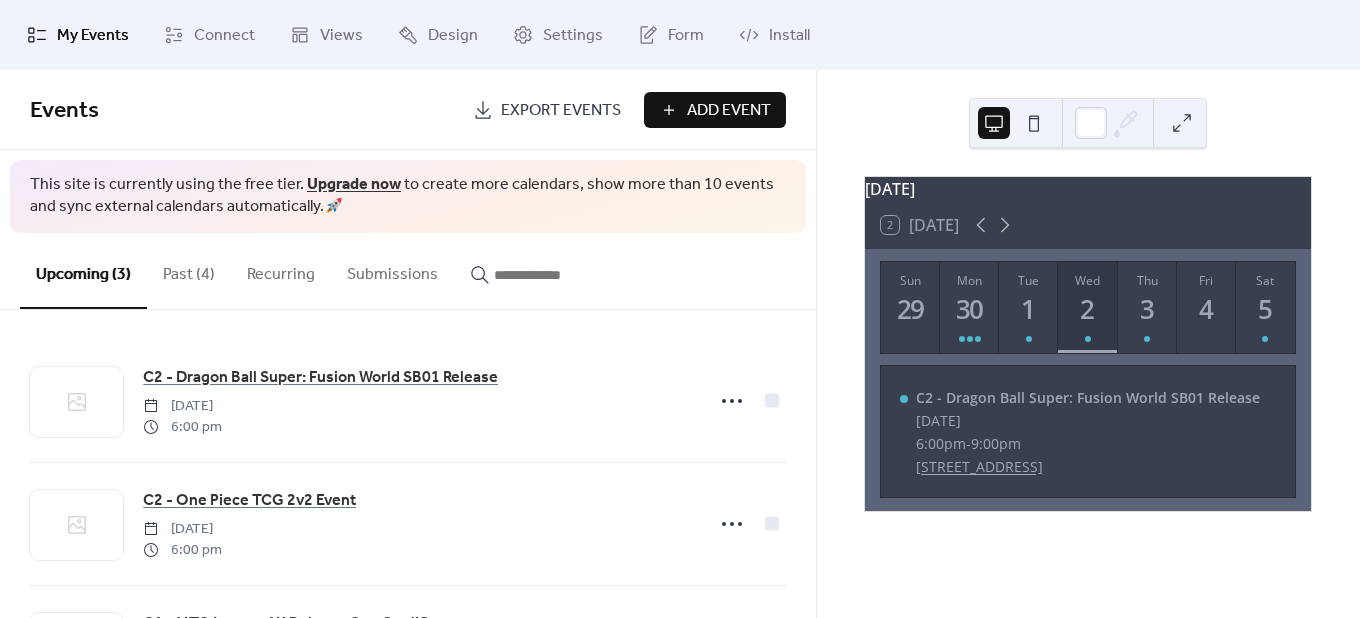 click on "Add Event" at bounding box center (715, 110) 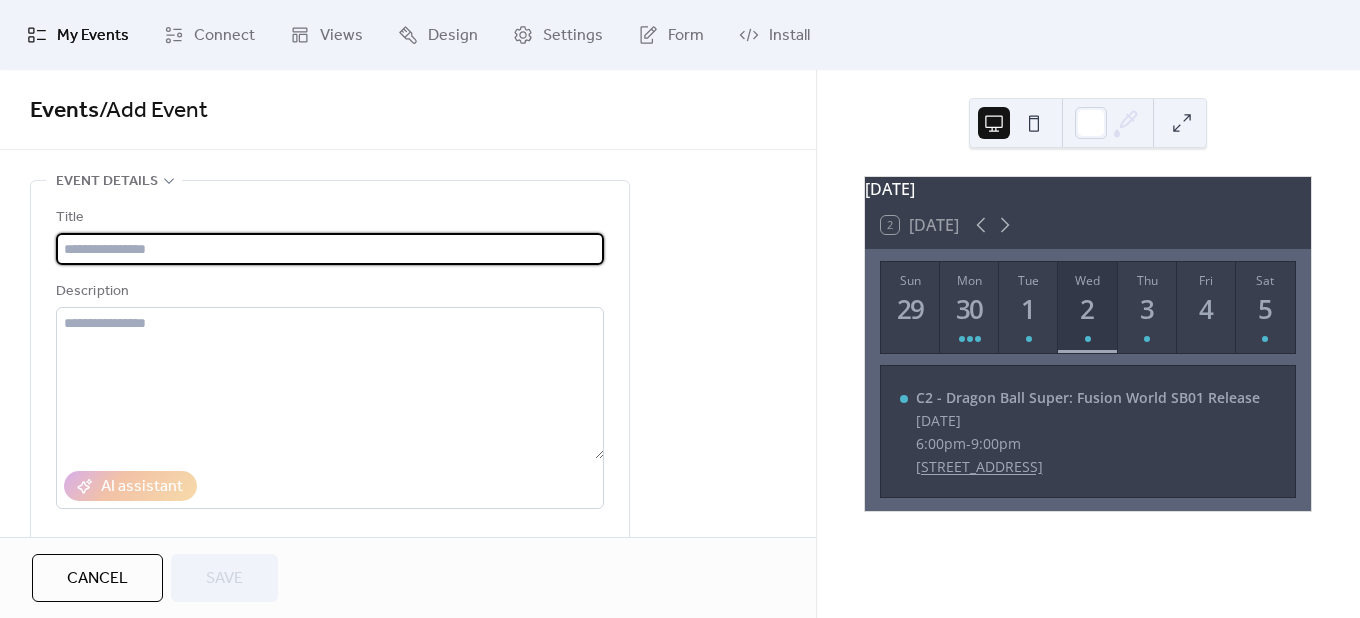click at bounding box center (330, 249) 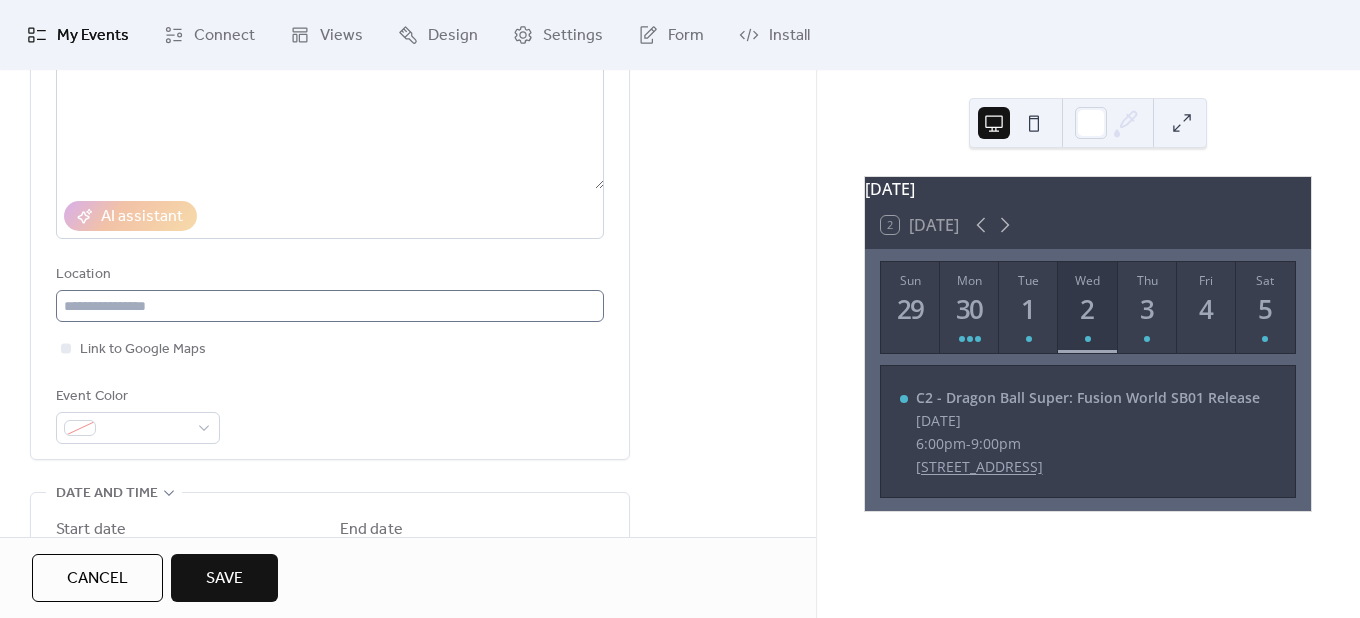 scroll, scrollTop: 300, scrollLeft: 0, axis: vertical 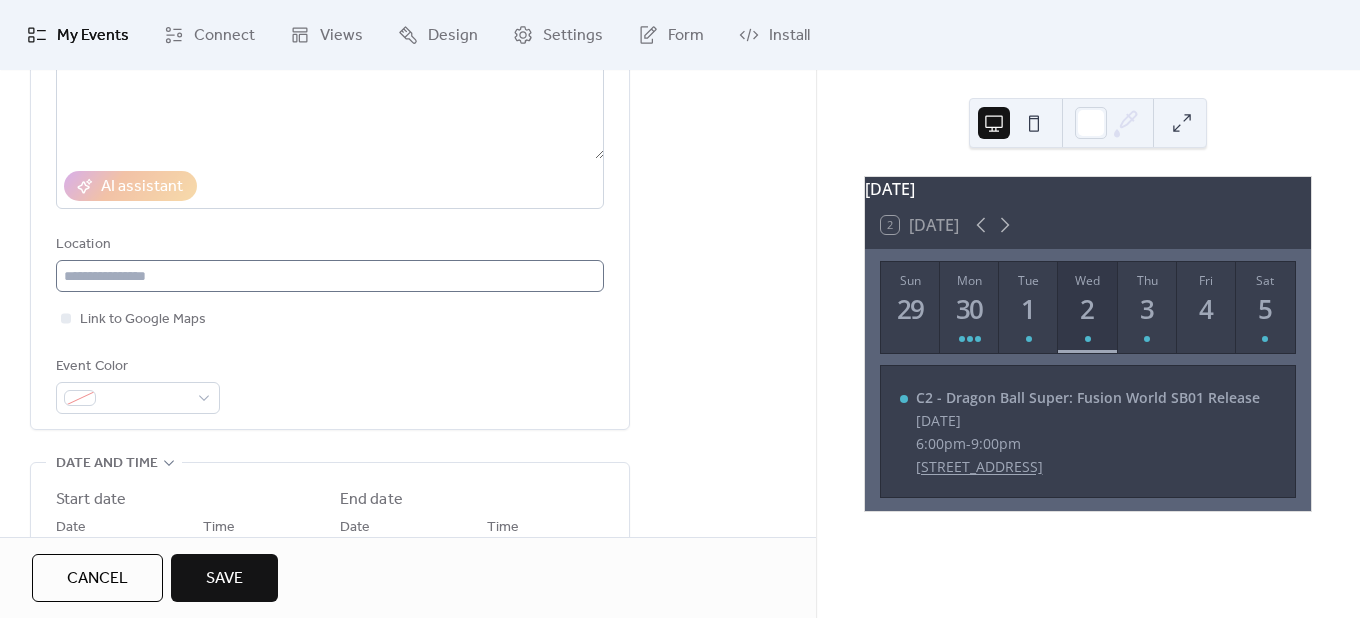 type on "**********" 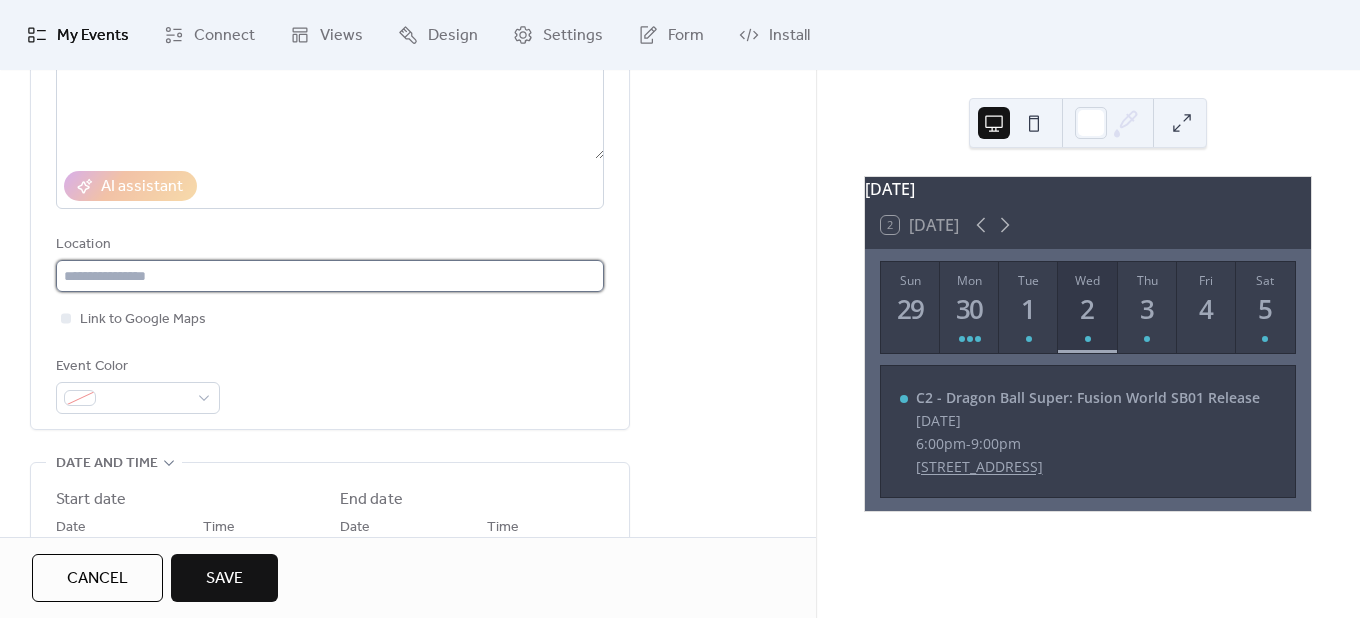 click at bounding box center [330, 276] 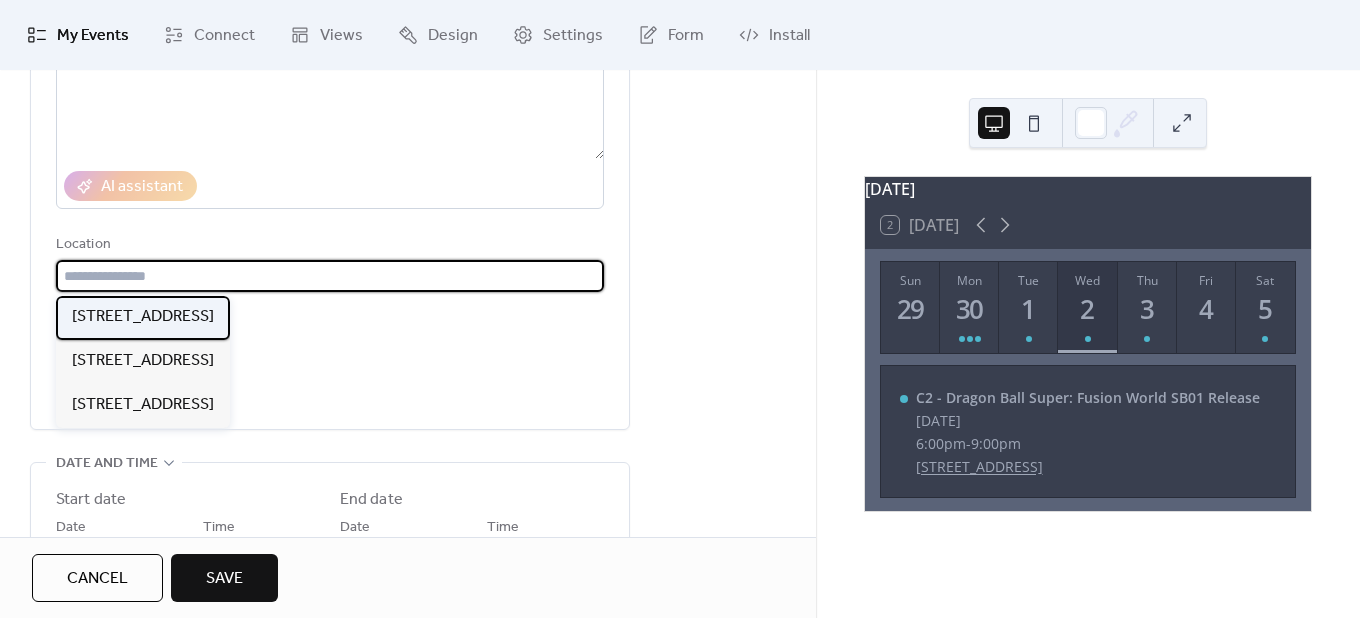 click on "[STREET_ADDRESS]" at bounding box center [143, 317] 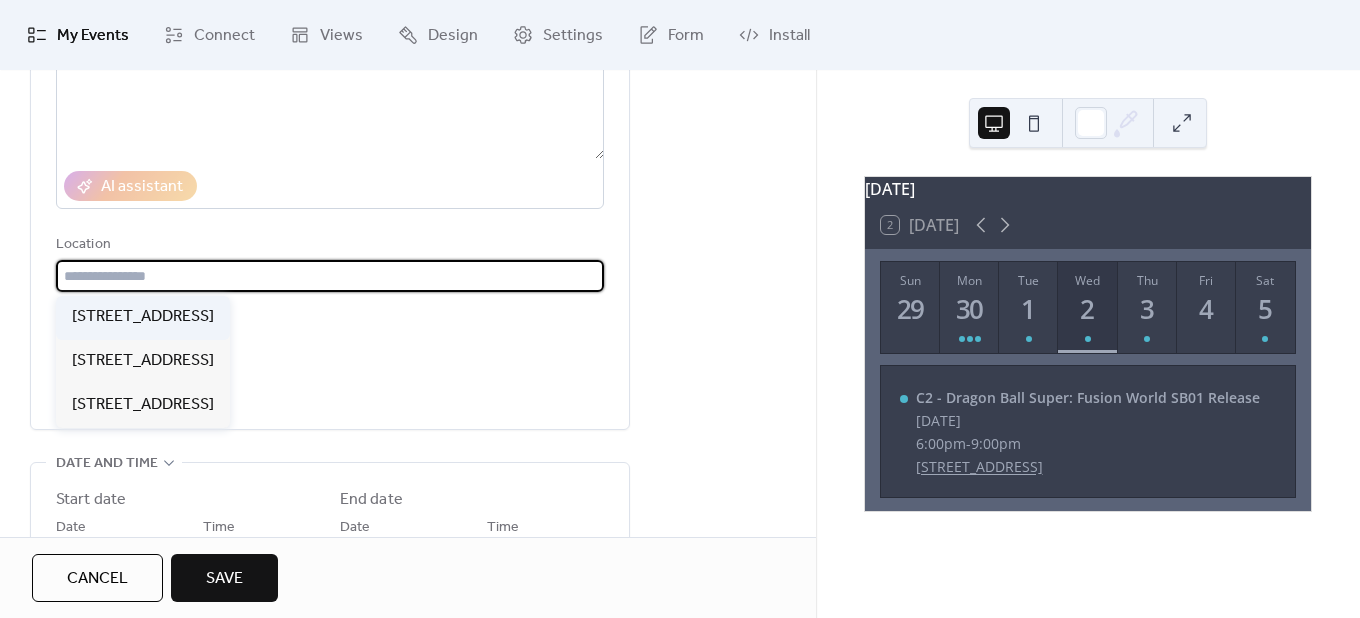 type on "**********" 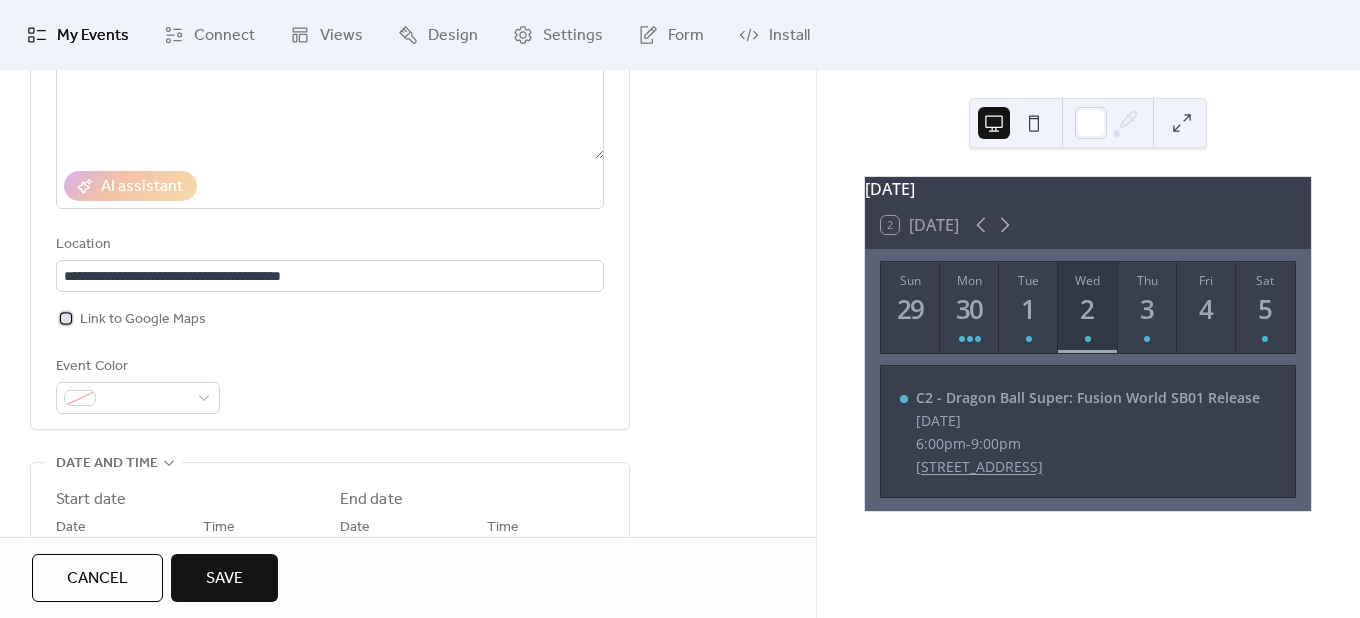 click on "Link to Google Maps" at bounding box center (143, 320) 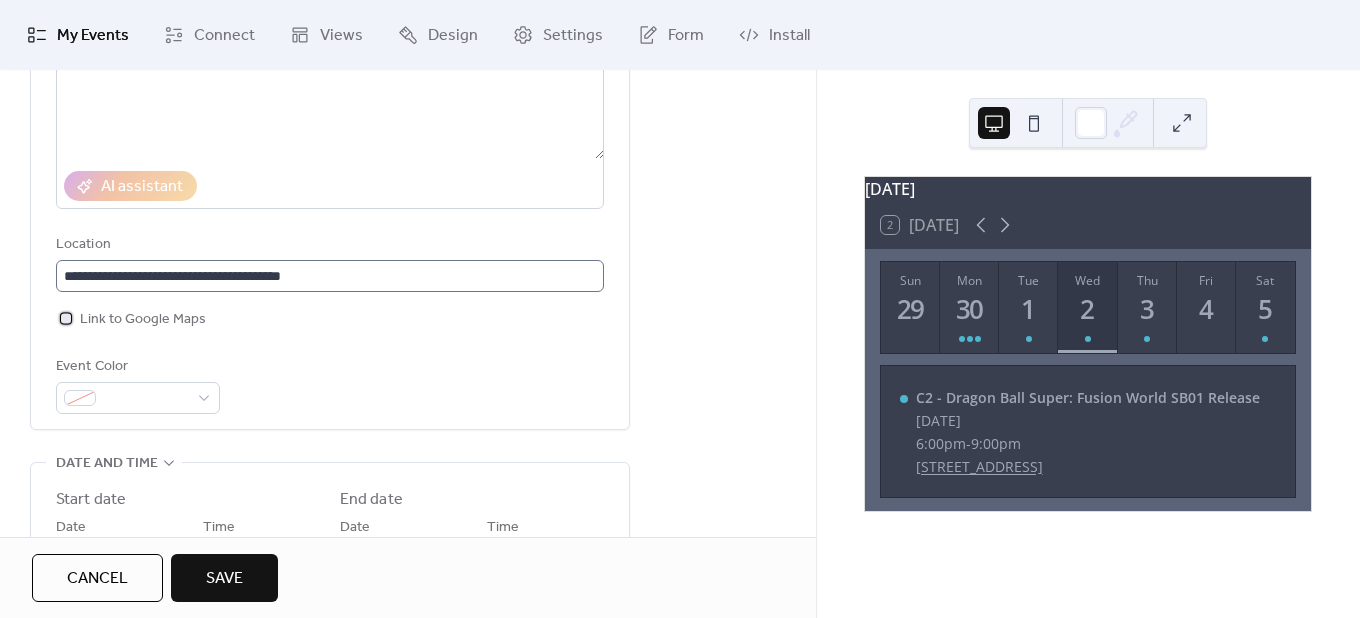 scroll, scrollTop: 1, scrollLeft: 0, axis: vertical 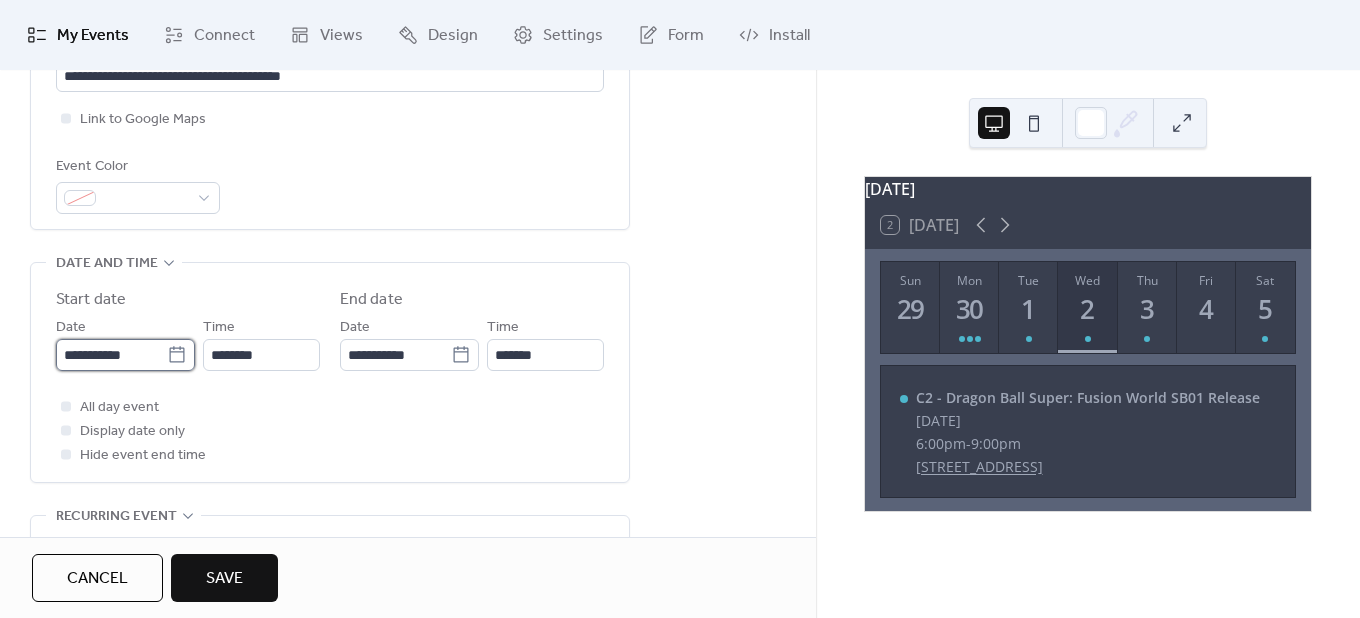 click on "**********" at bounding box center (111, 355) 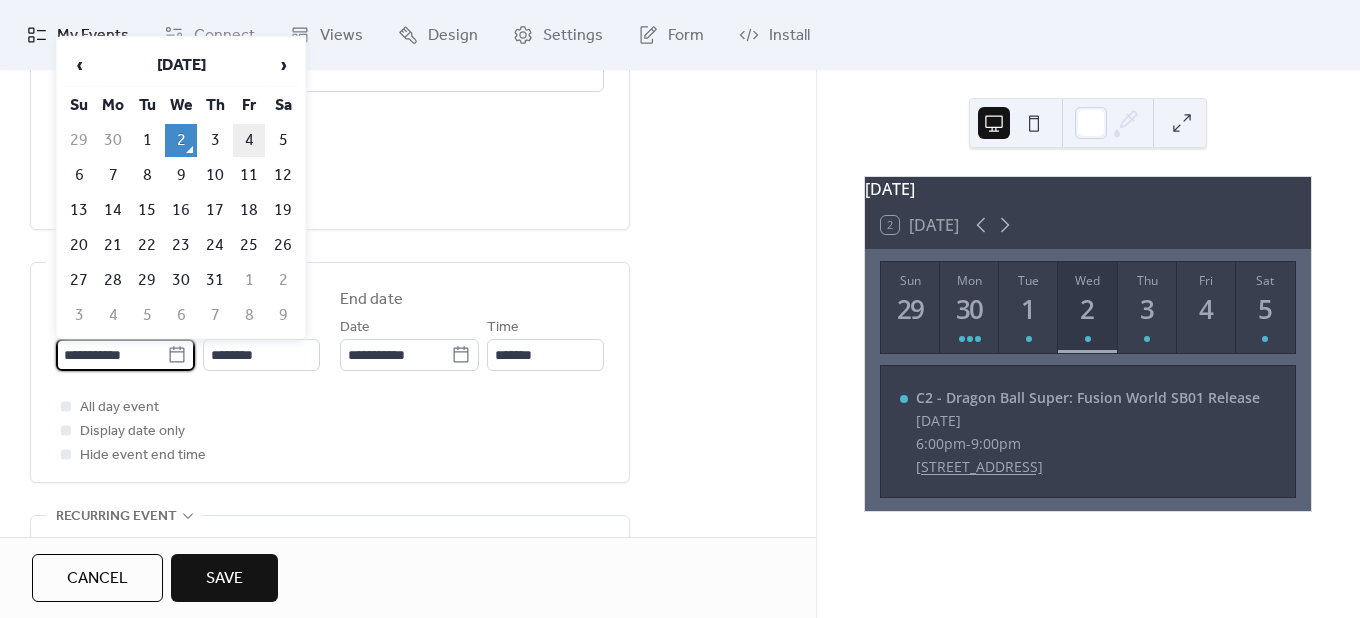 click on "4" at bounding box center (249, 140) 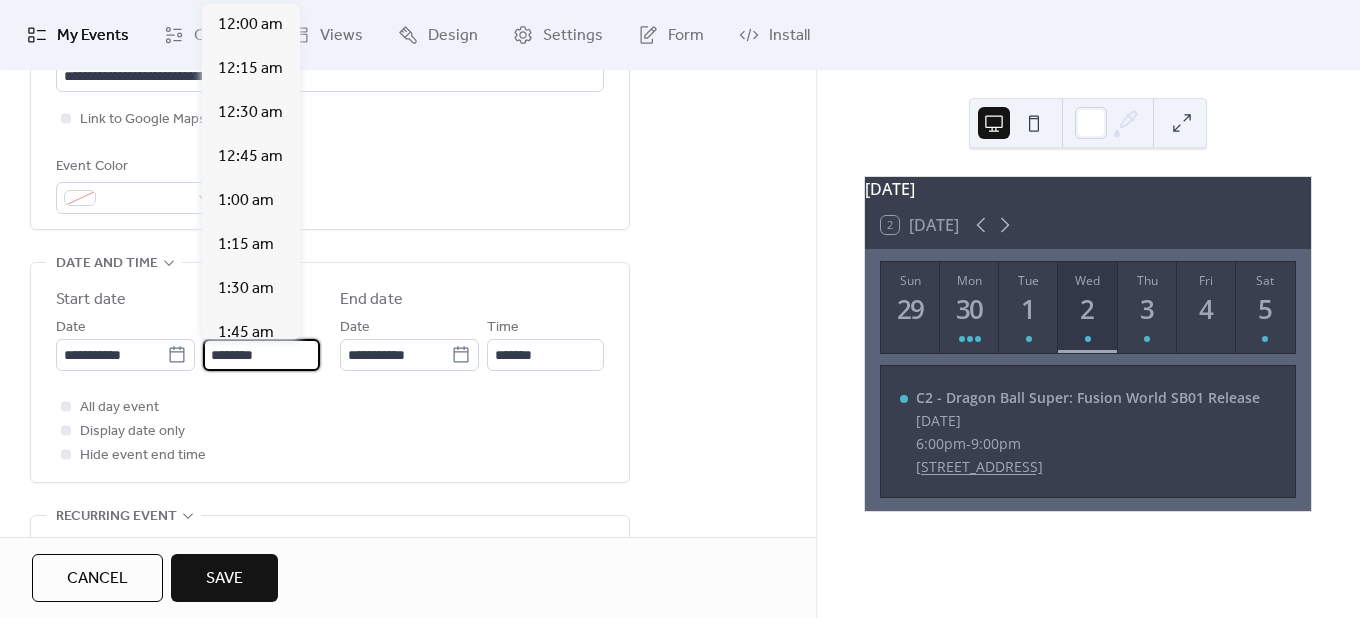 click on "********" at bounding box center [261, 355] 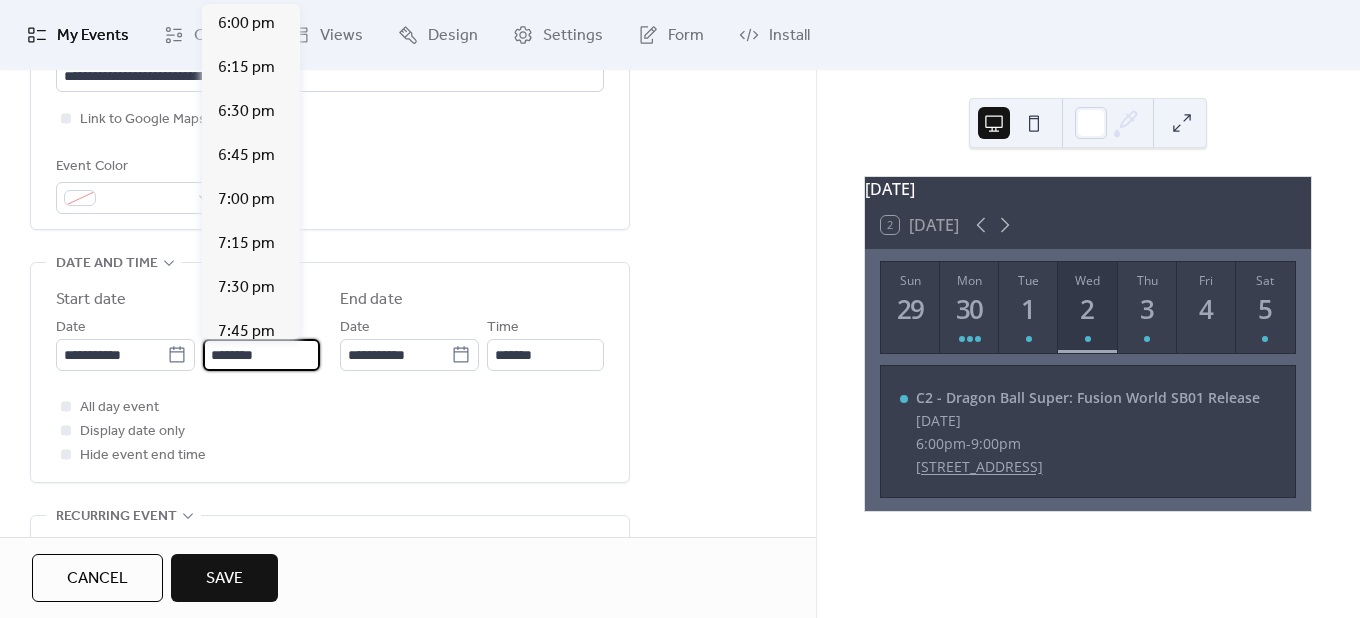 scroll, scrollTop: 3212, scrollLeft: 0, axis: vertical 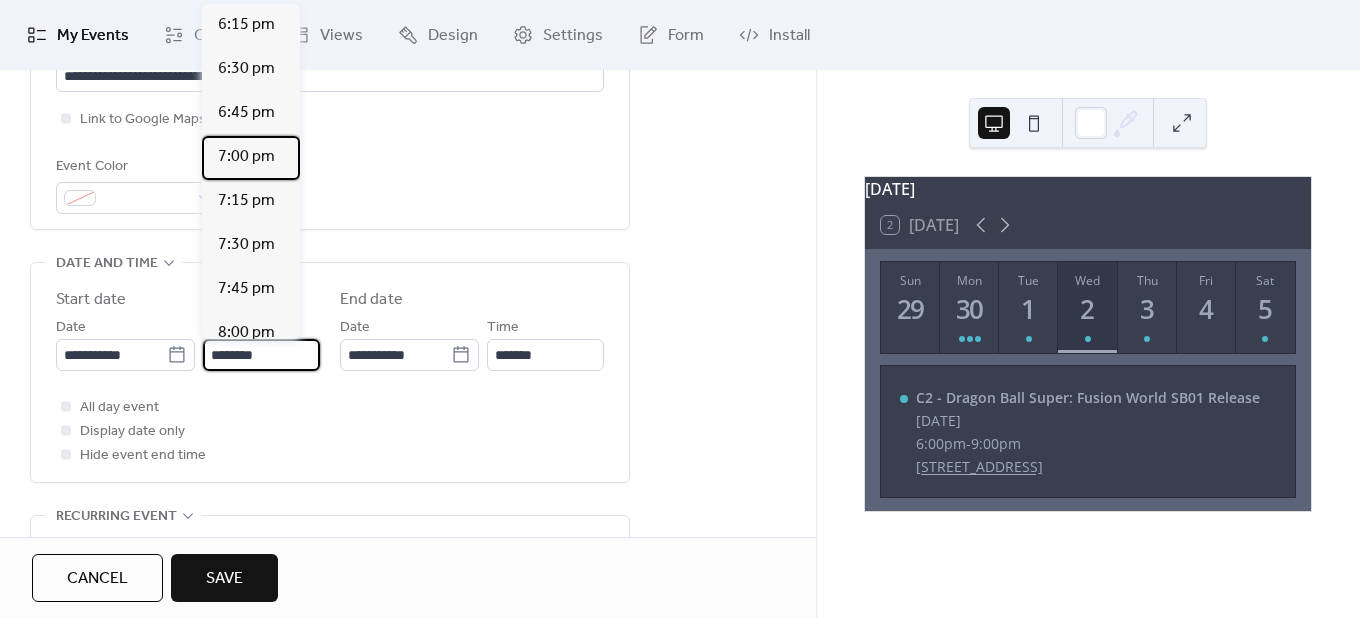 click on "7:00 pm" at bounding box center [246, 157] 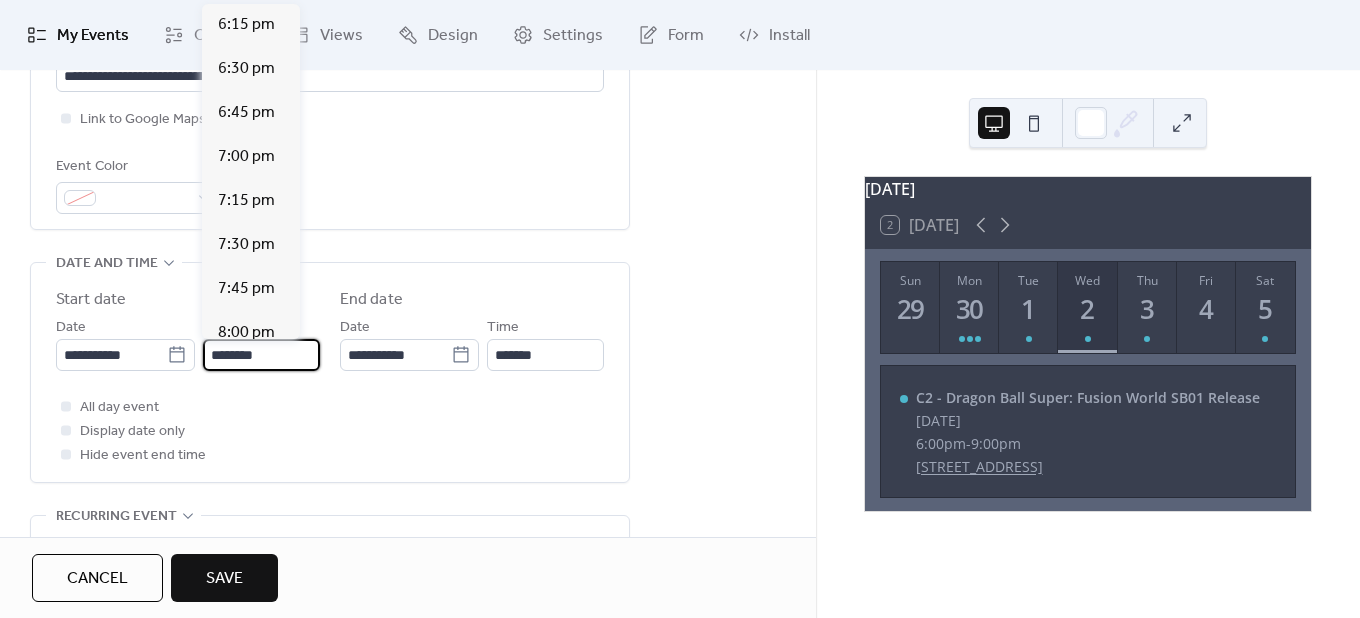 type on "*******" 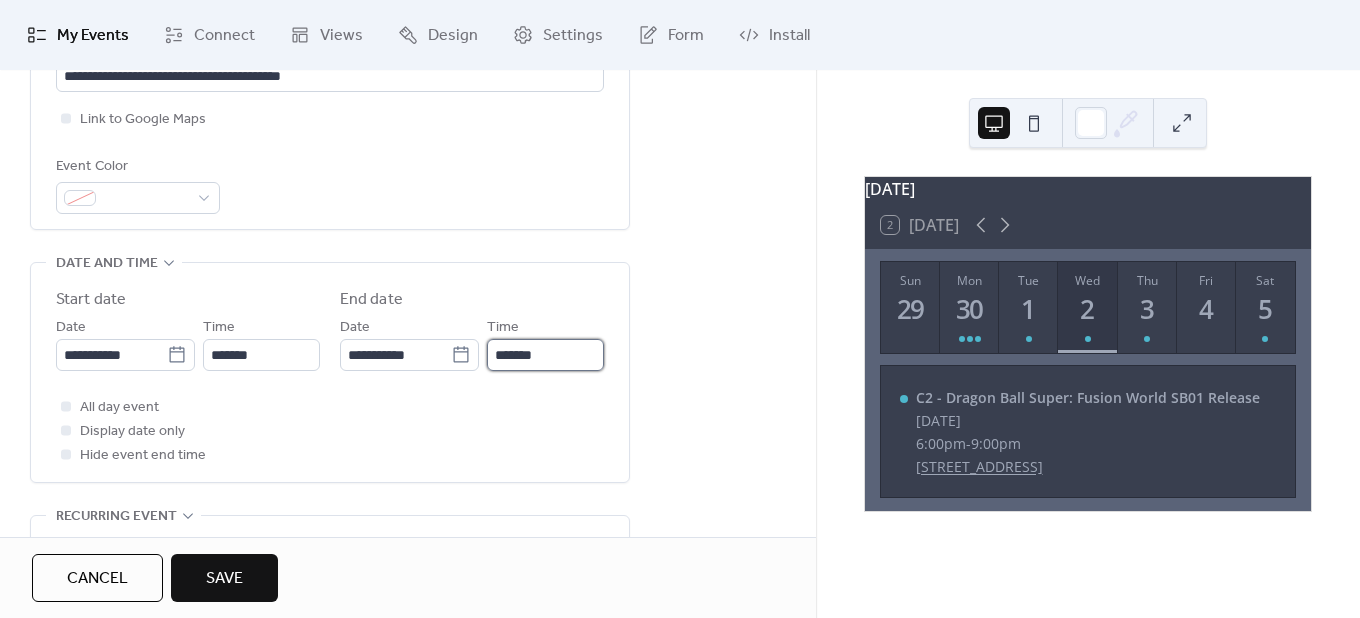 click on "*******" at bounding box center (545, 355) 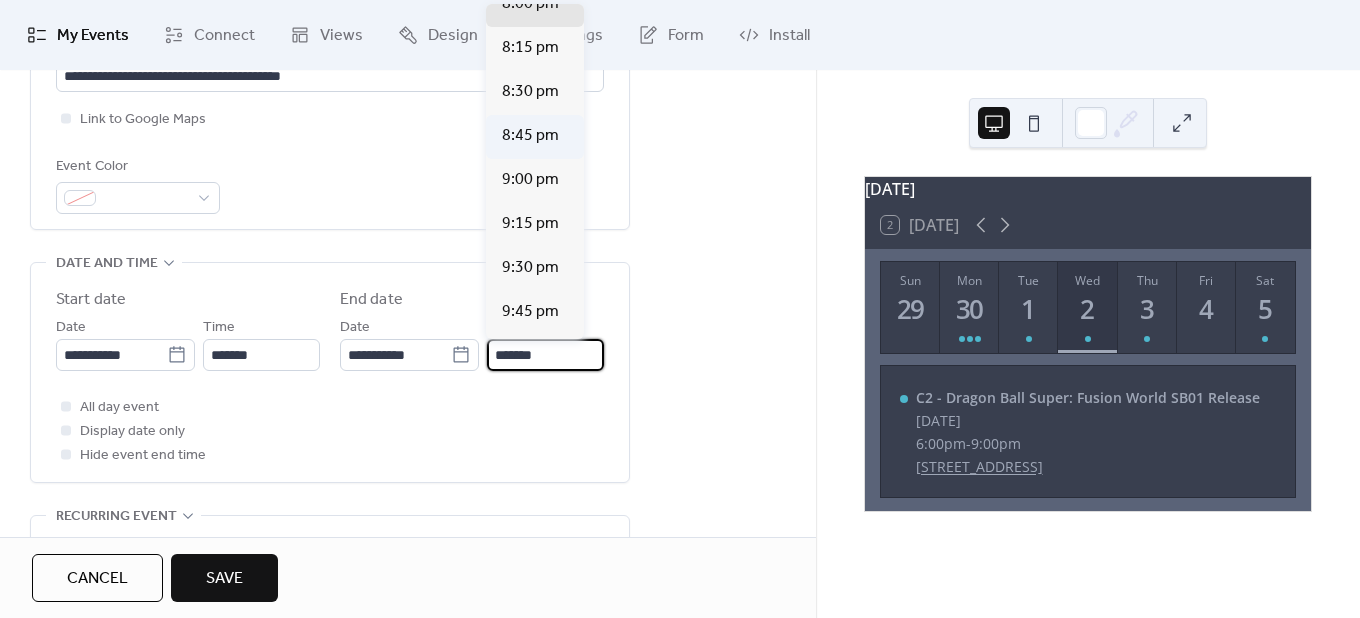 scroll, scrollTop: 200, scrollLeft: 0, axis: vertical 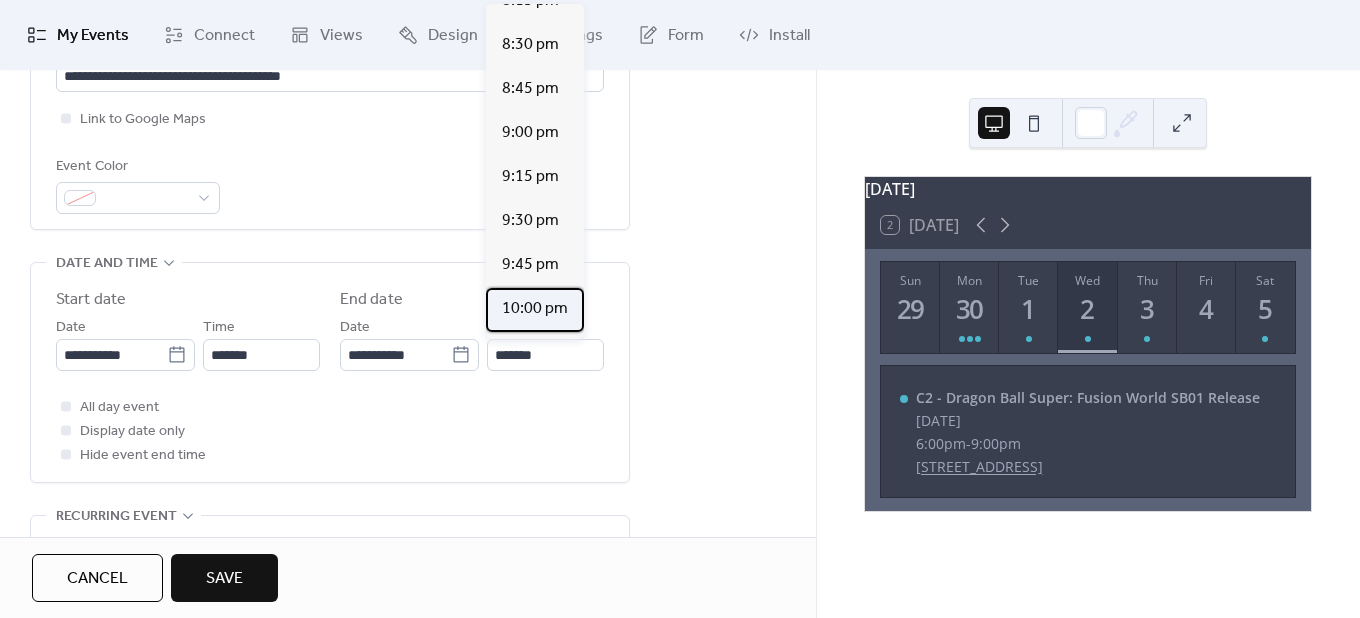 click on "10:00 pm" at bounding box center [535, 309] 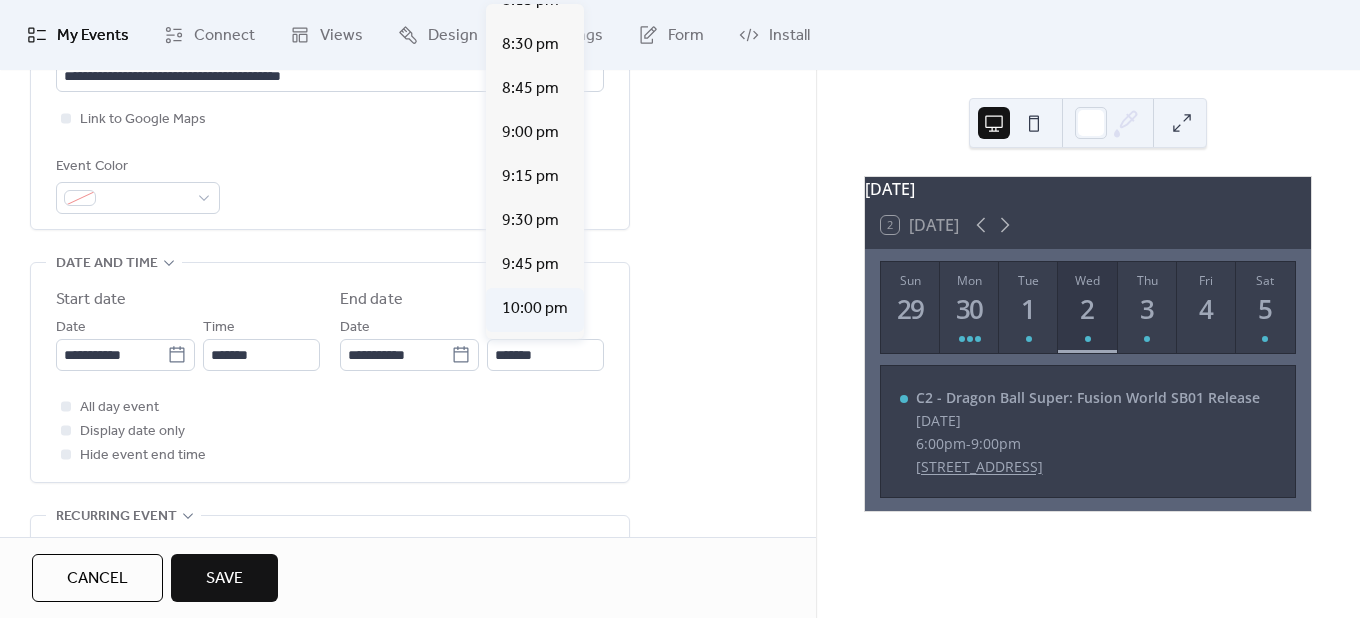 type on "********" 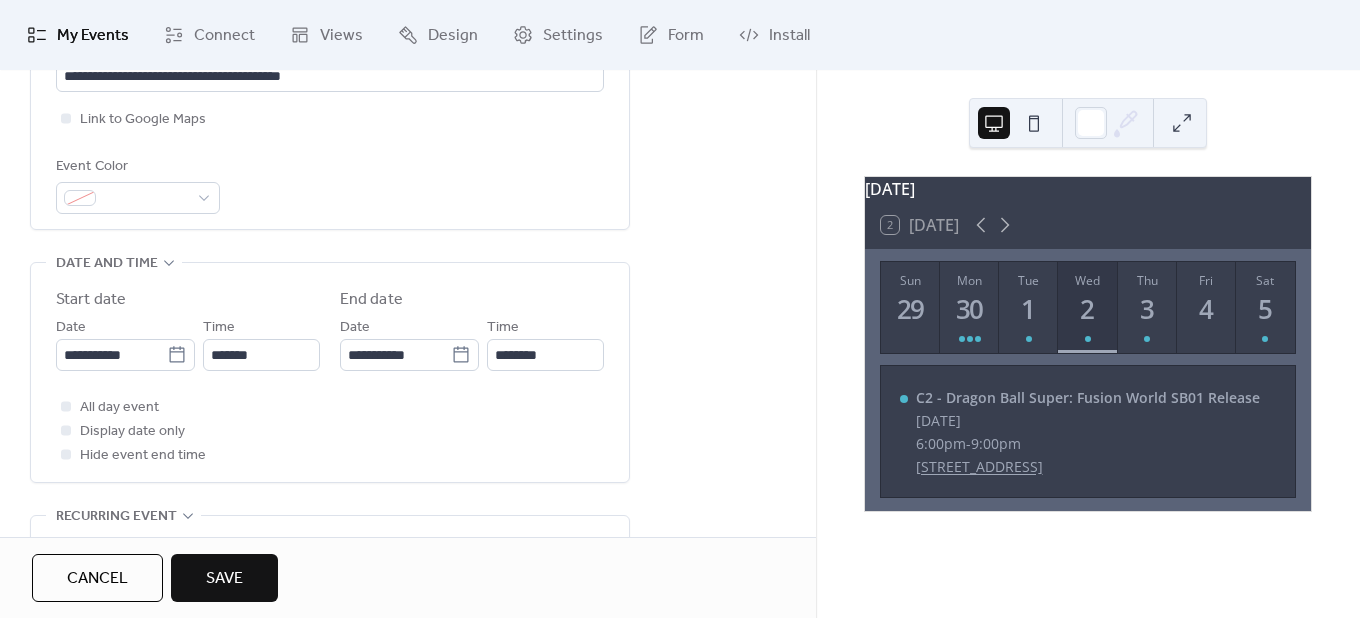 click on "All day event Display date only Hide event end time" at bounding box center [330, 431] 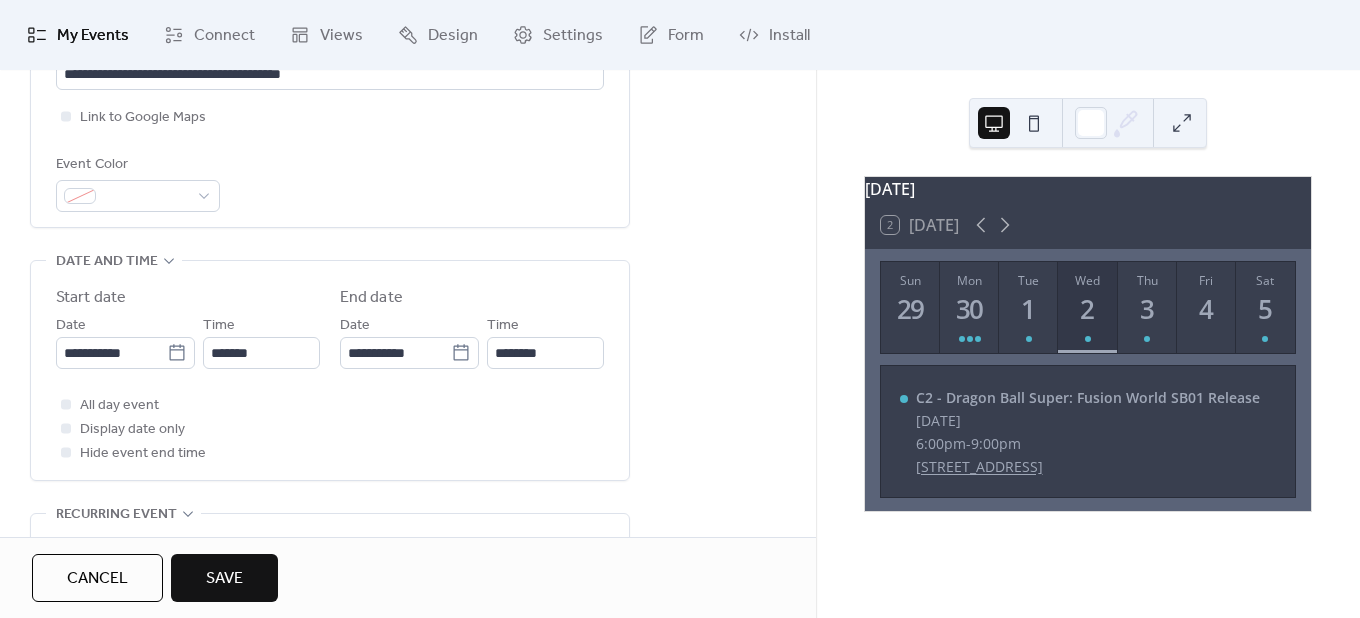 scroll, scrollTop: 500, scrollLeft: 0, axis: vertical 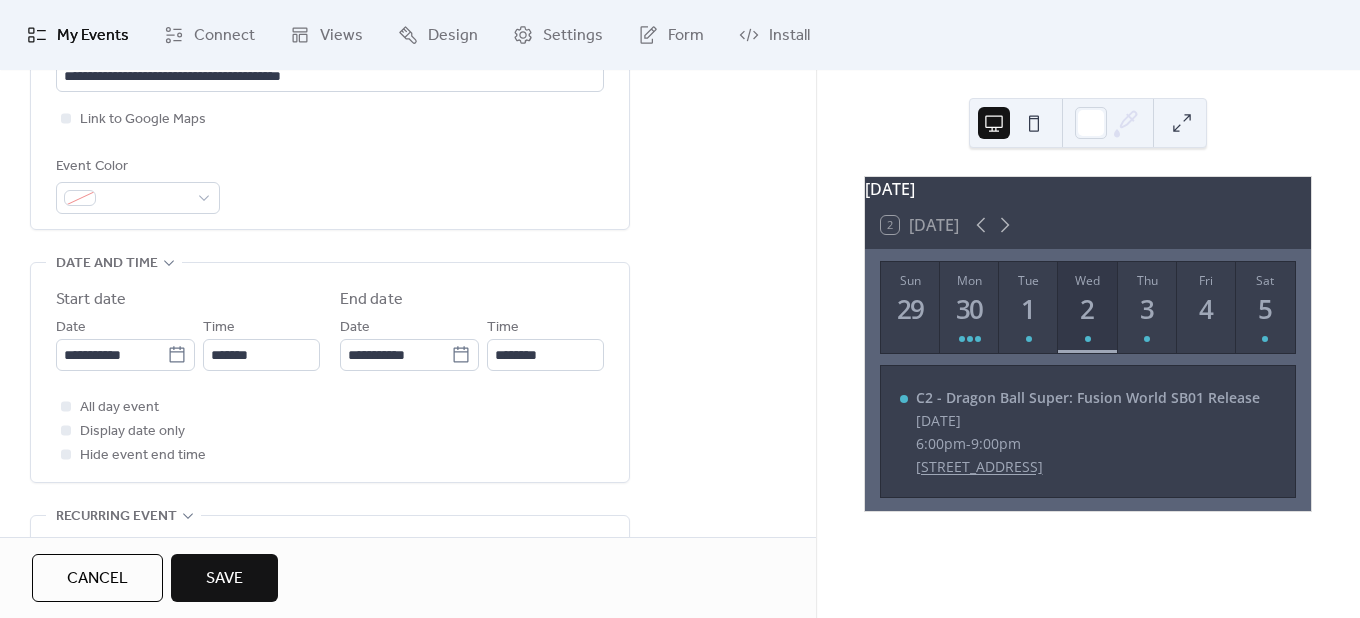 click on "Save" at bounding box center (224, 579) 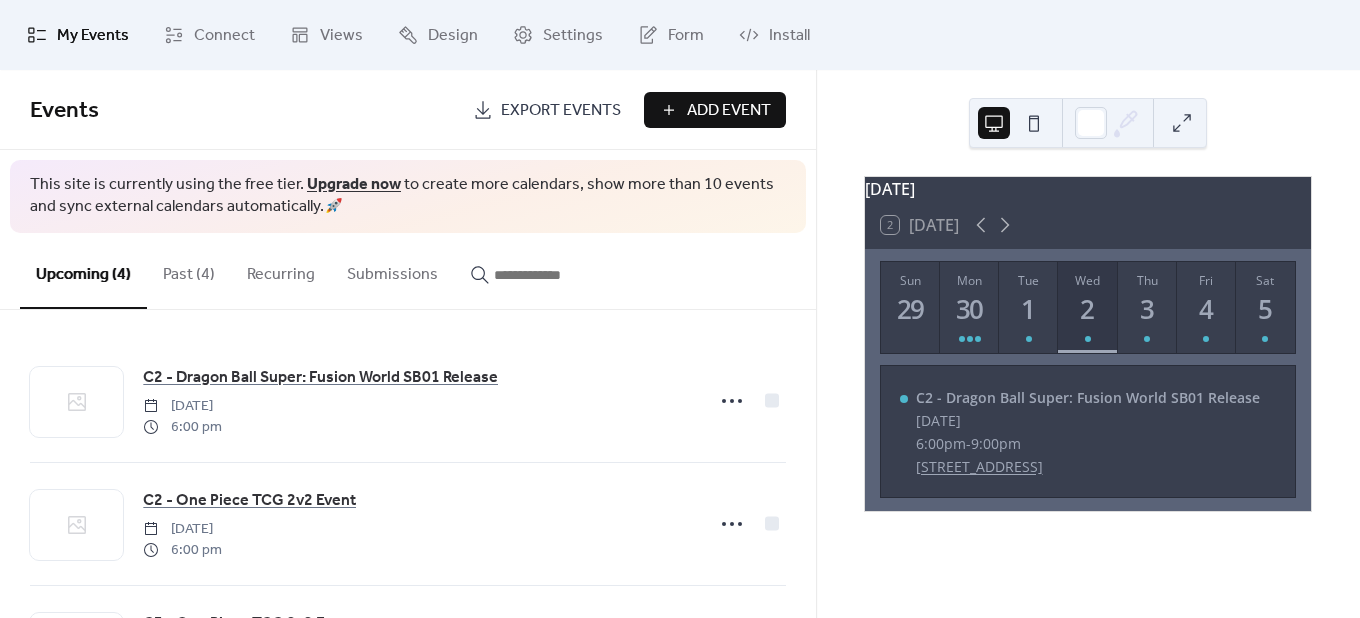 click on "Add Event" at bounding box center (729, 111) 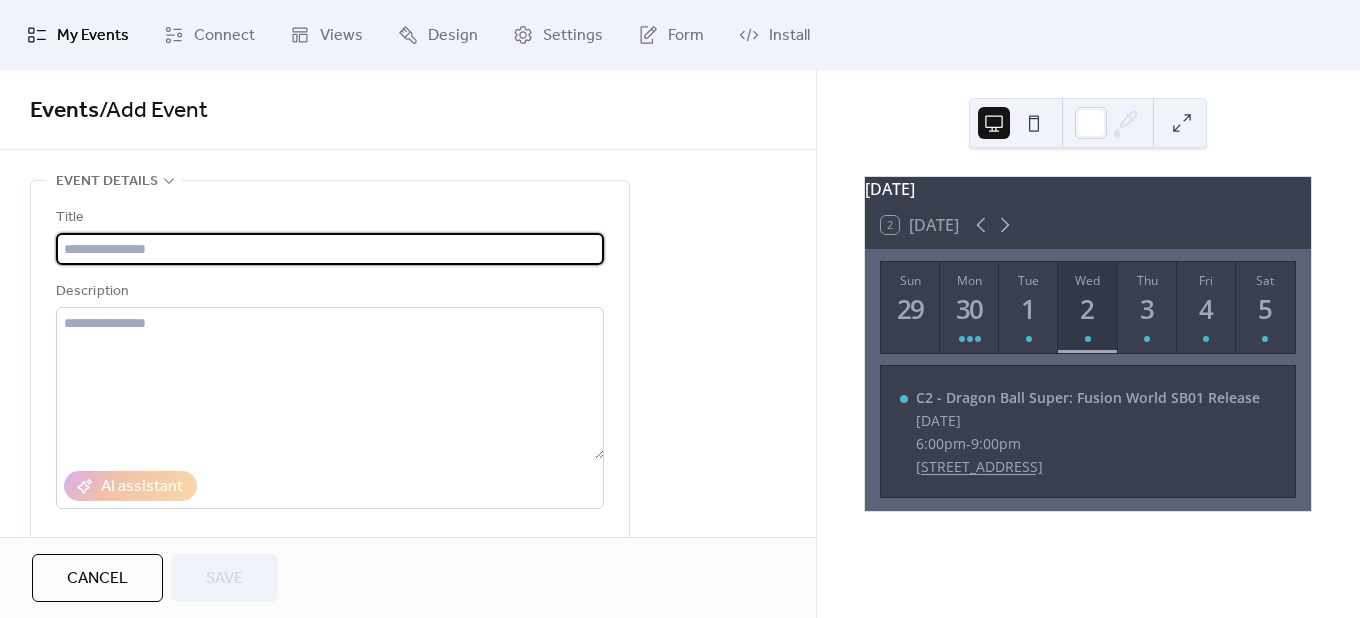 type on "*" 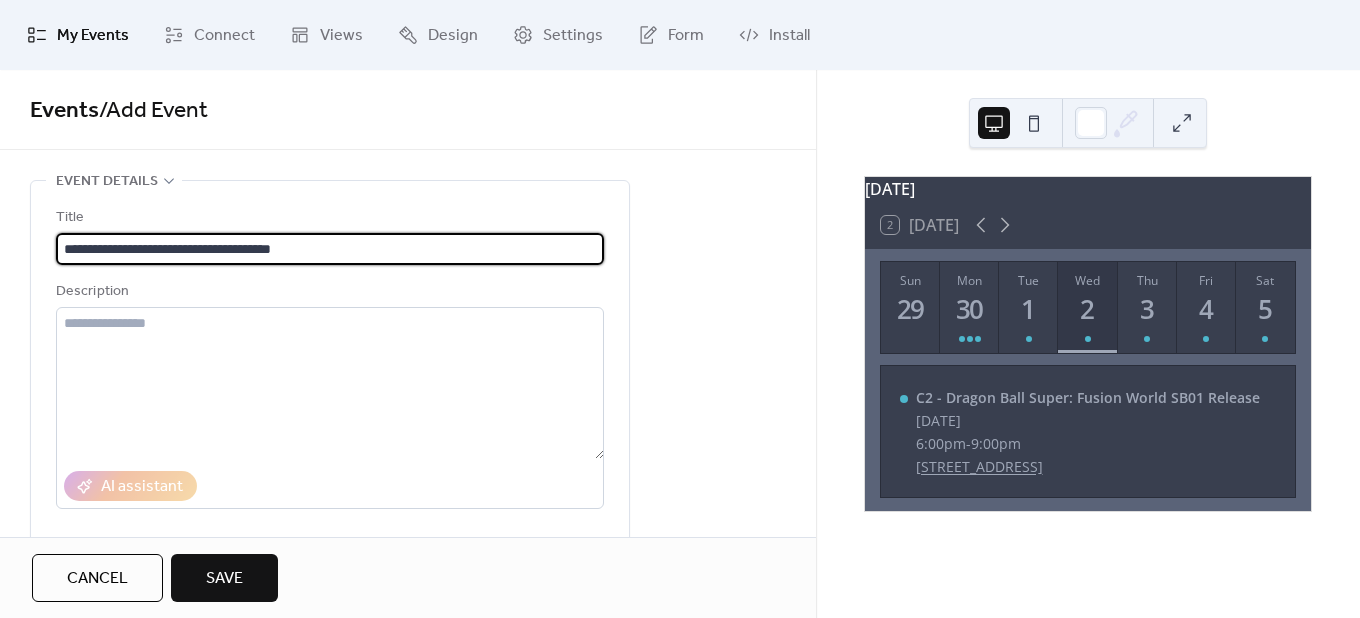 click on "**********" at bounding box center (330, 249) 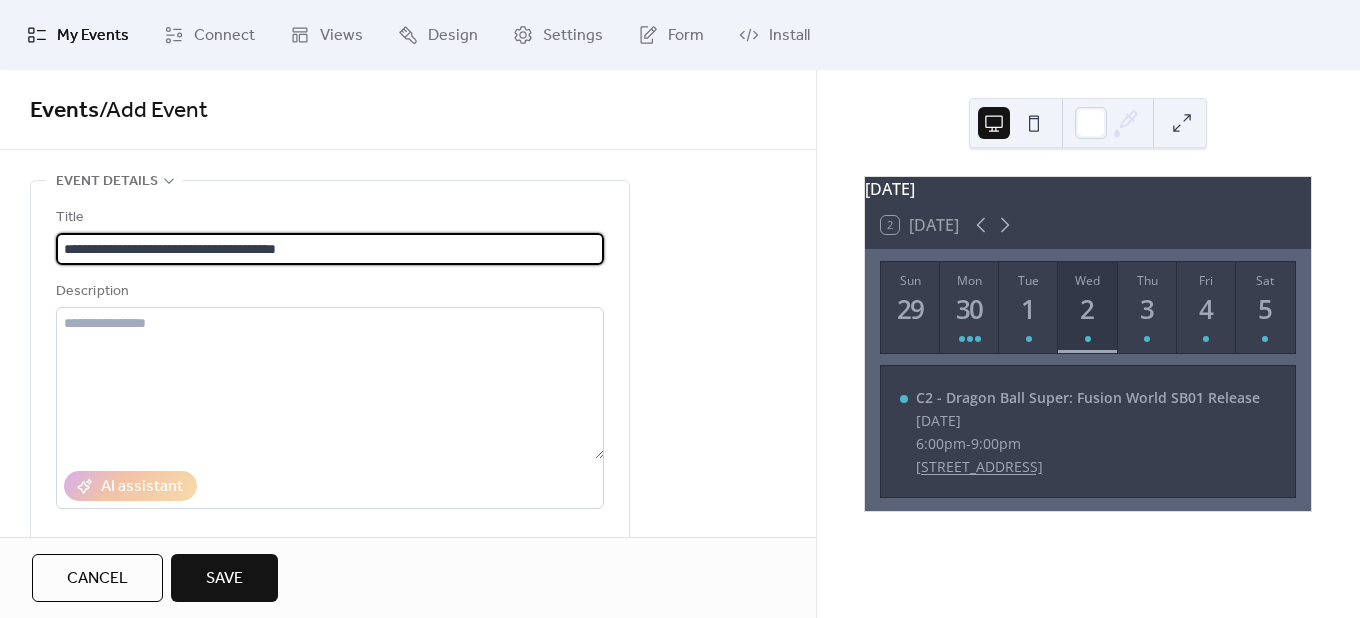 click on "**********" at bounding box center (330, 249) 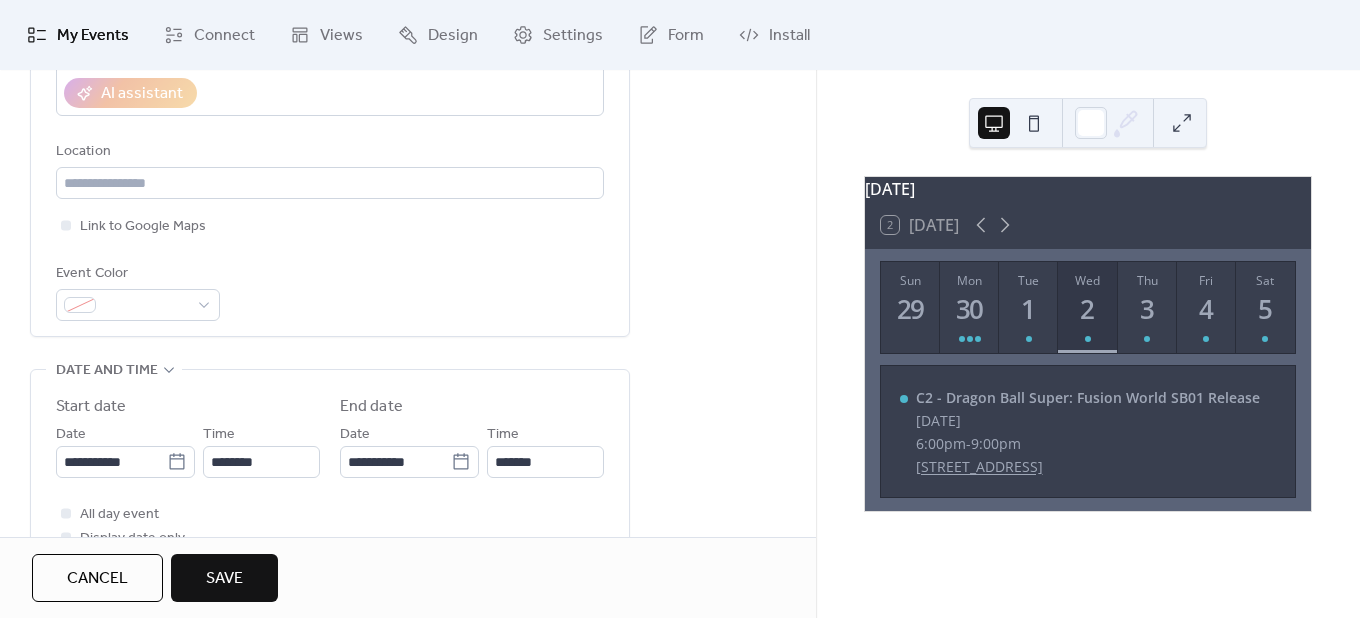 scroll, scrollTop: 400, scrollLeft: 0, axis: vertical 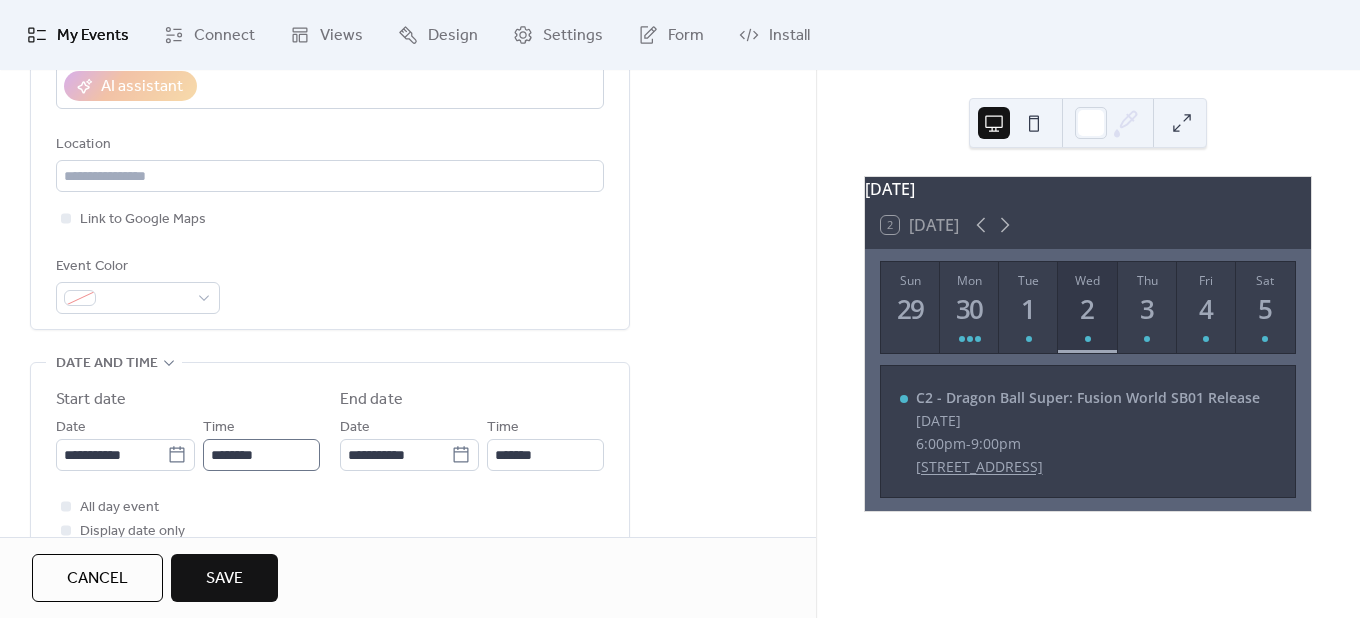 type on "**********" 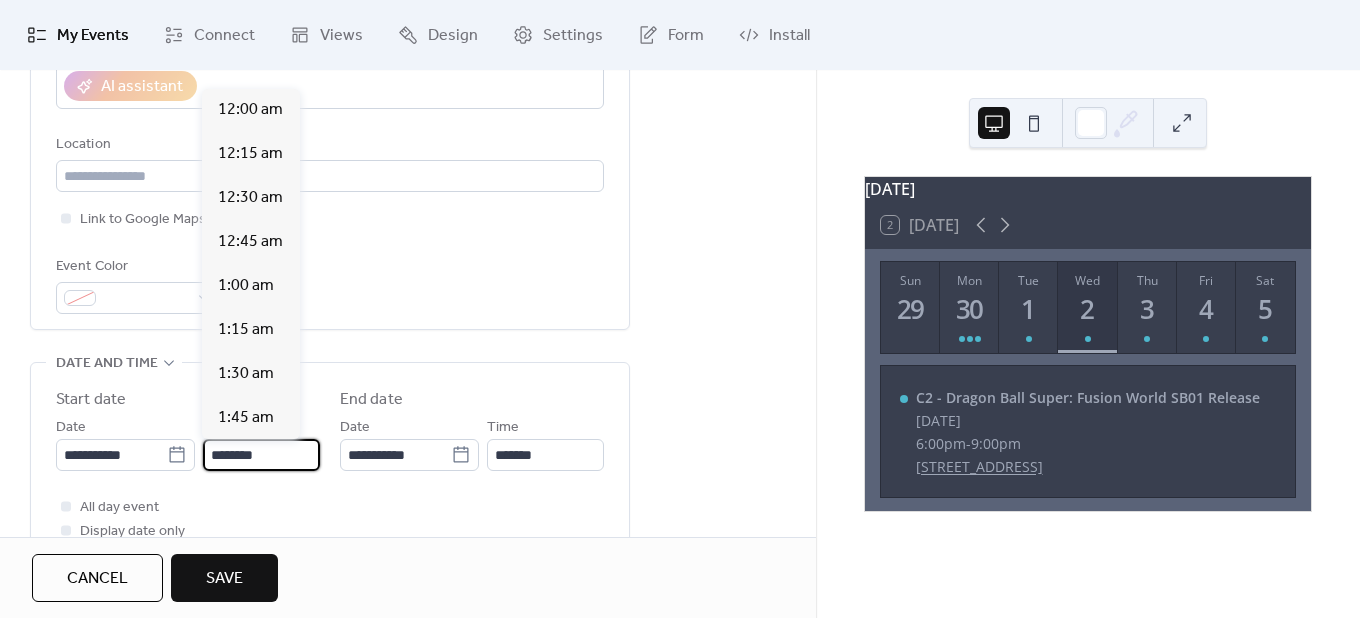 click on "********" at bounding box center [261, 455] 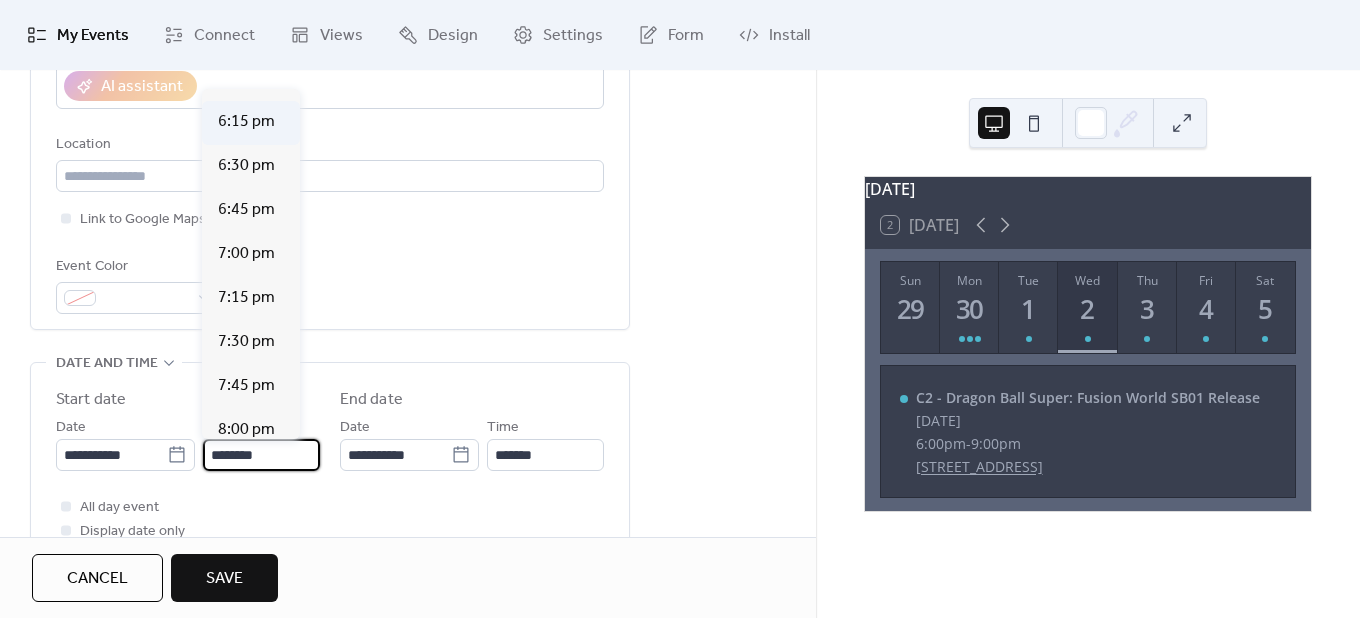 scroll, scrollTop: 3212, scrollLeft: 0, axis: vertical 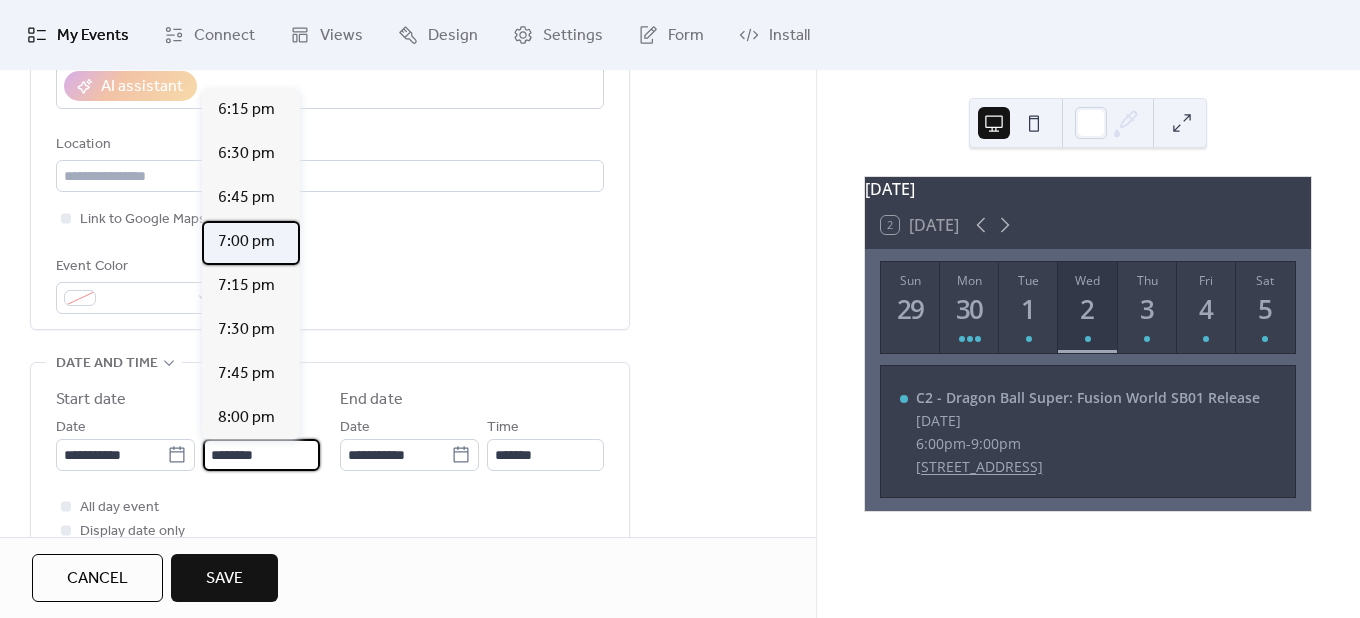 click on "7:00 pm" at bounding box center (246, 242) 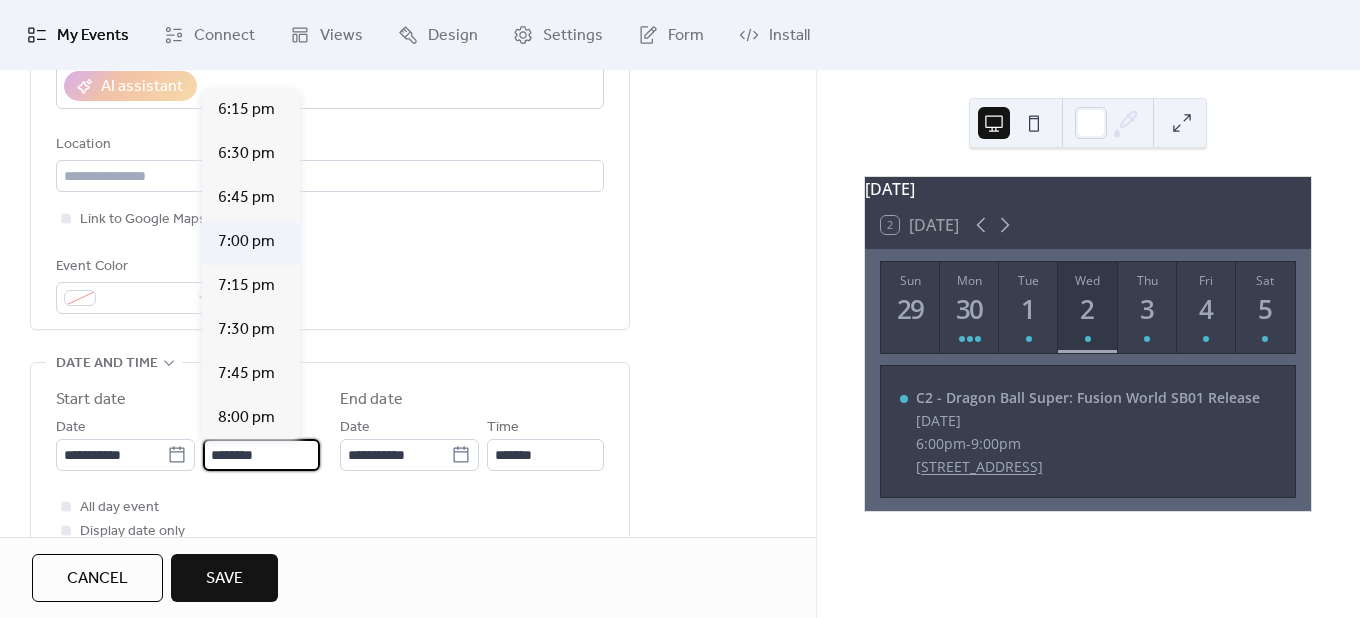 type on "*******" 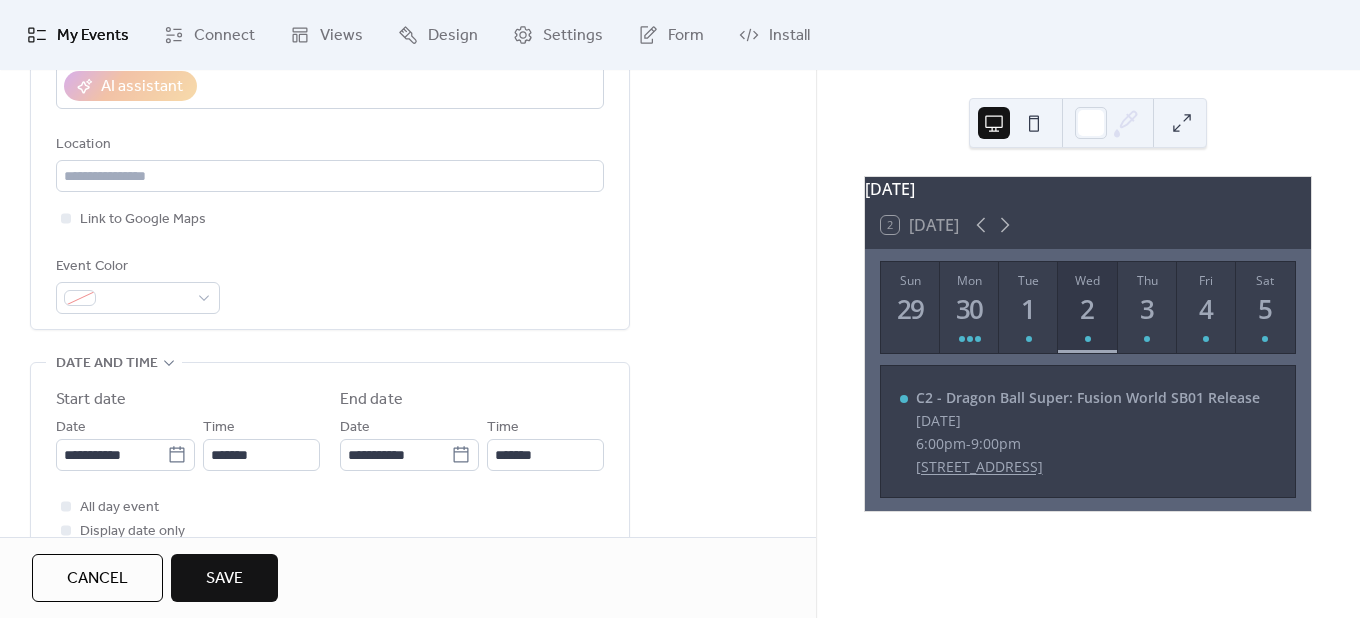 click on "Time *******" at bounding box center (545, 443) 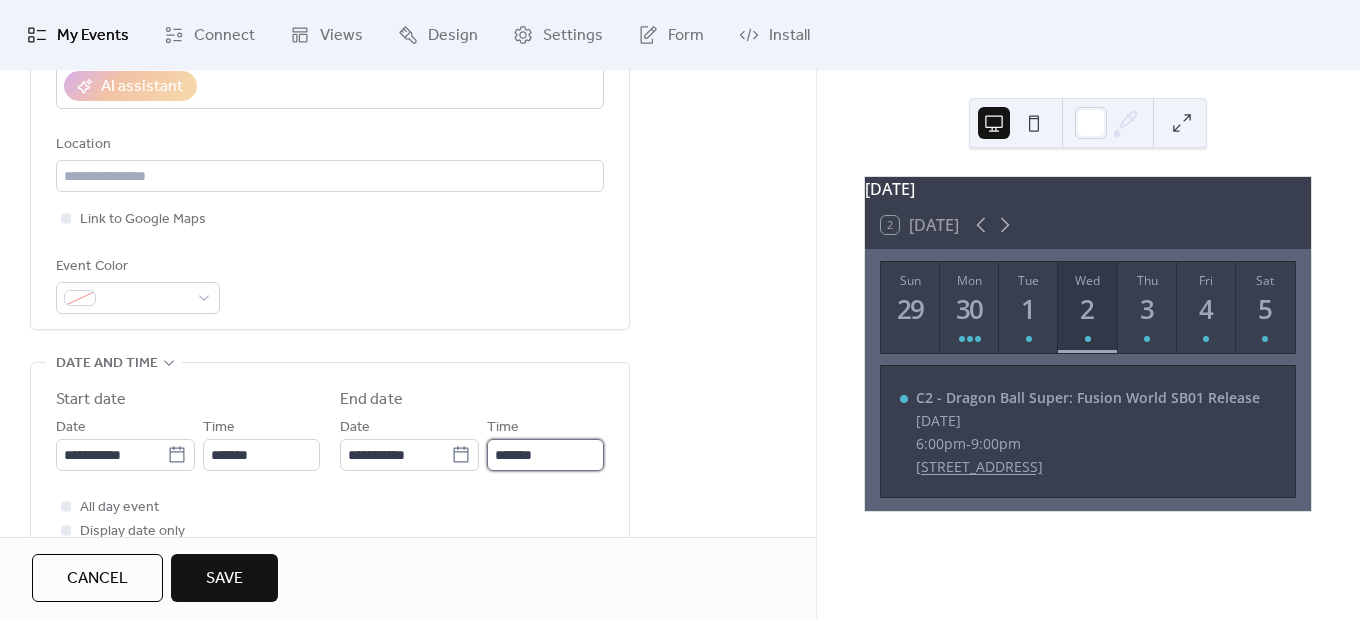 click on "*******" at bounding box center (545, 455) 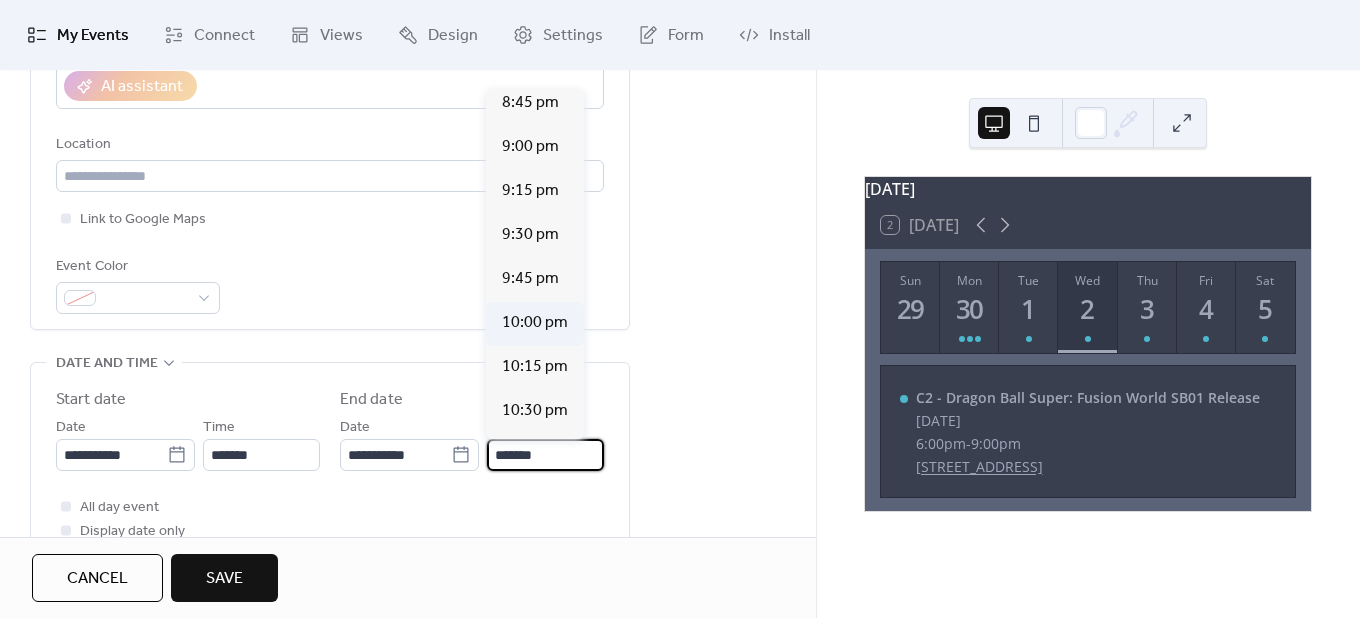 scroll, scrollTop: 300, scrollLeft: 0, axis: vertical 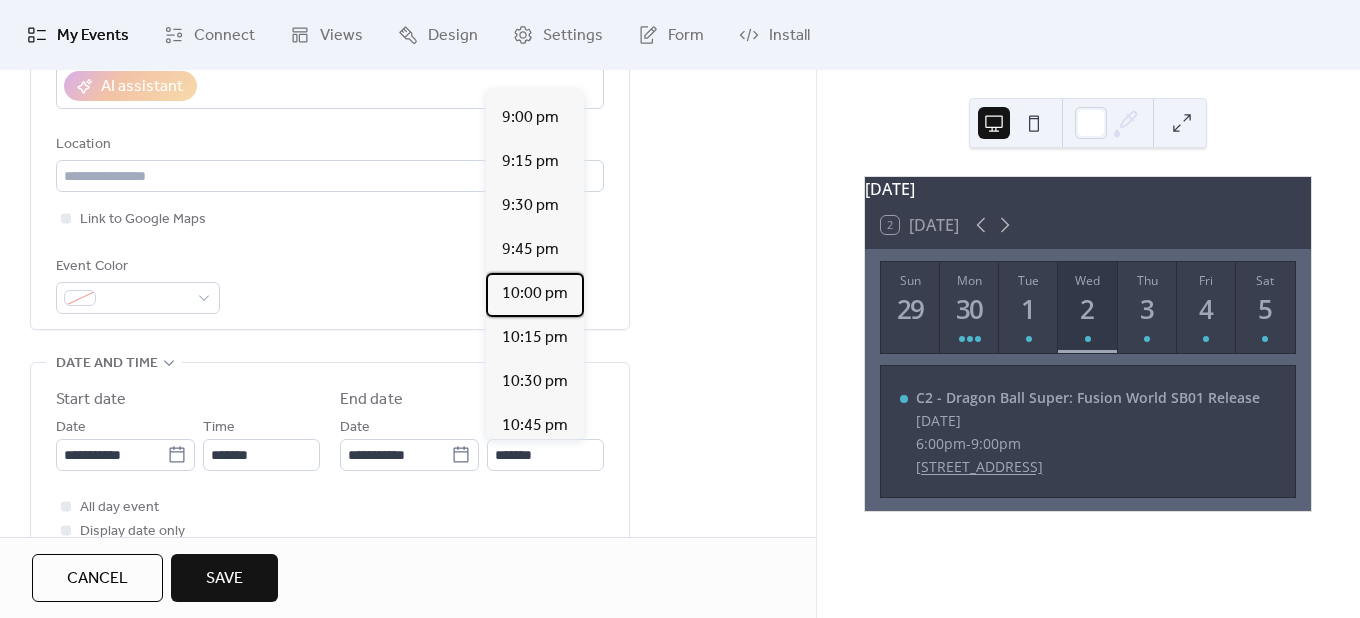 drag, startPoint x: 530, startPoint y: 298, endPoint x: 472, endPoint y: 348, distance: 76.57676 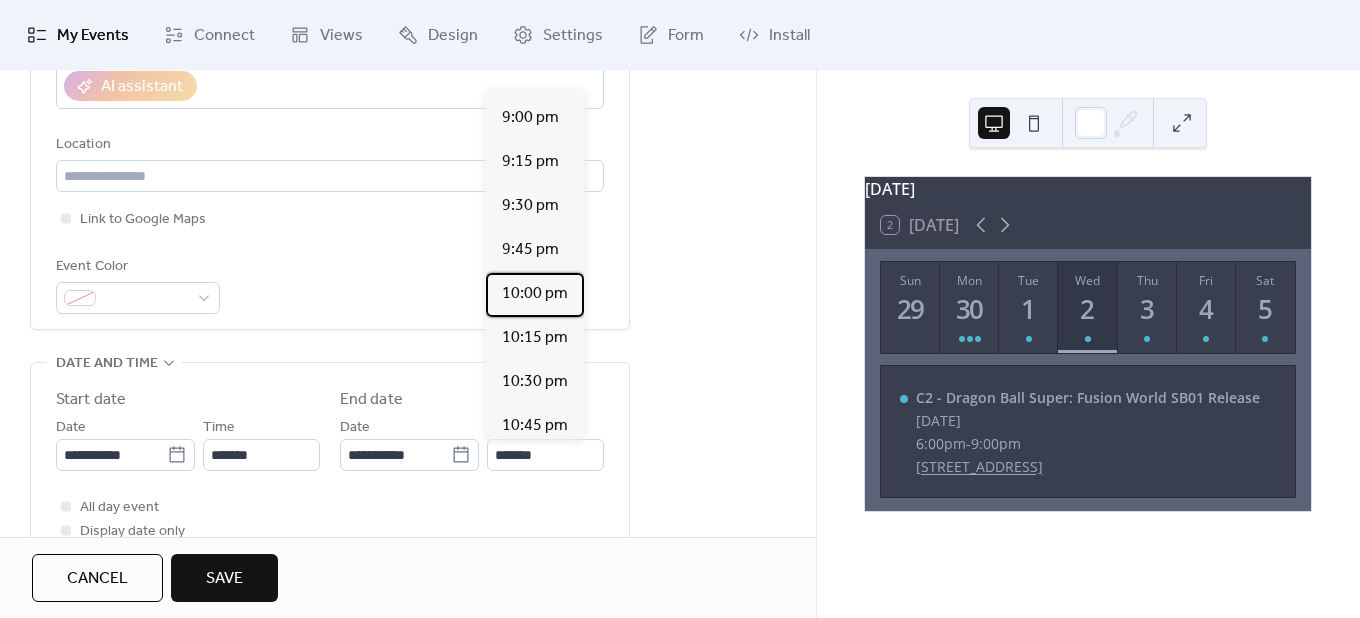 click on "10:00 pm" at bounding box center [535, 294] 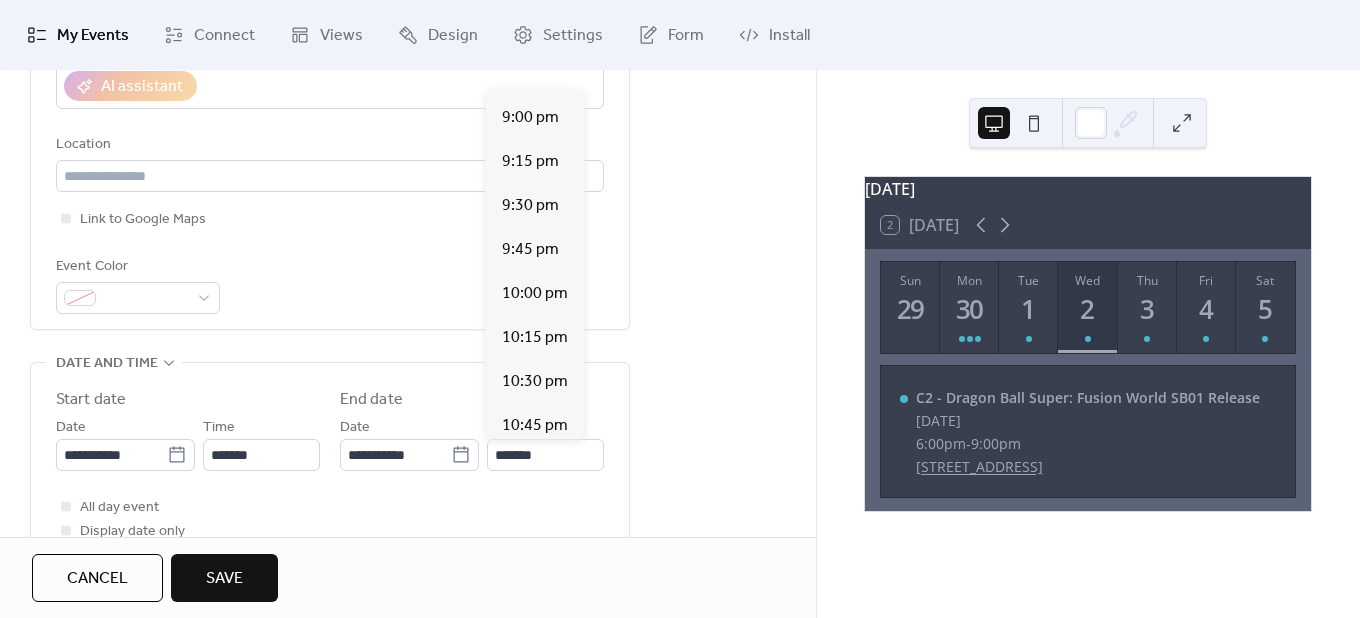 type on "********" 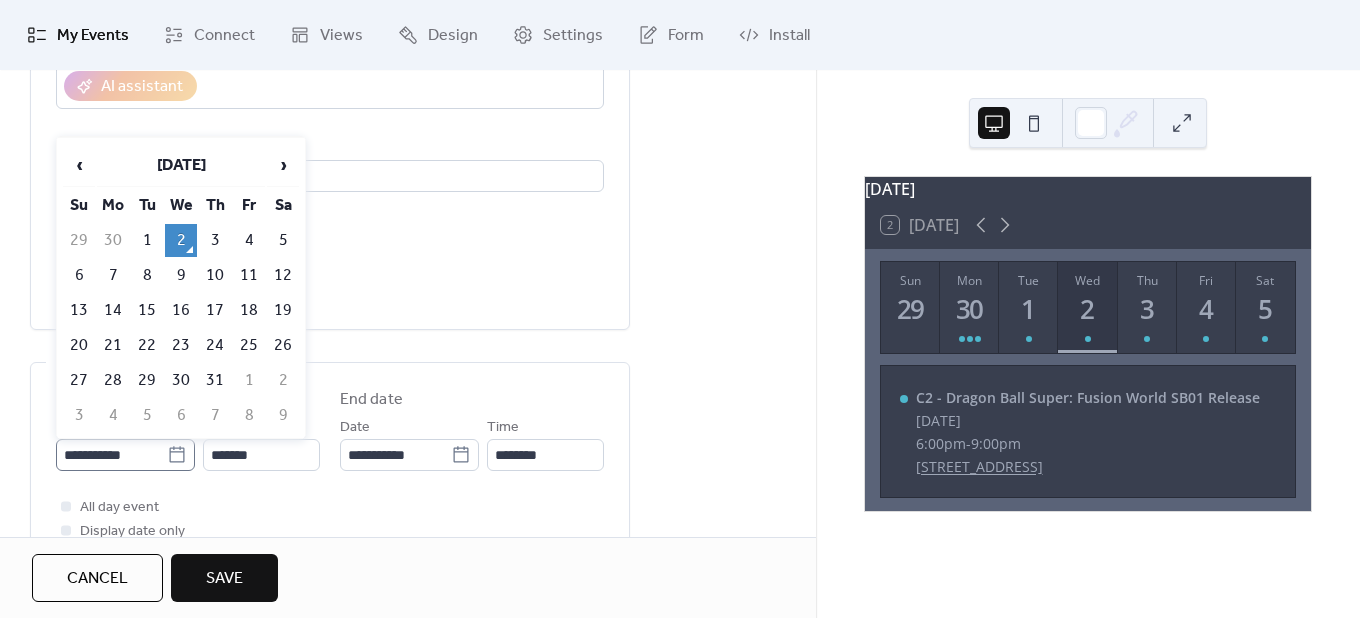 click on "**********" at bounding box center (125, 455) 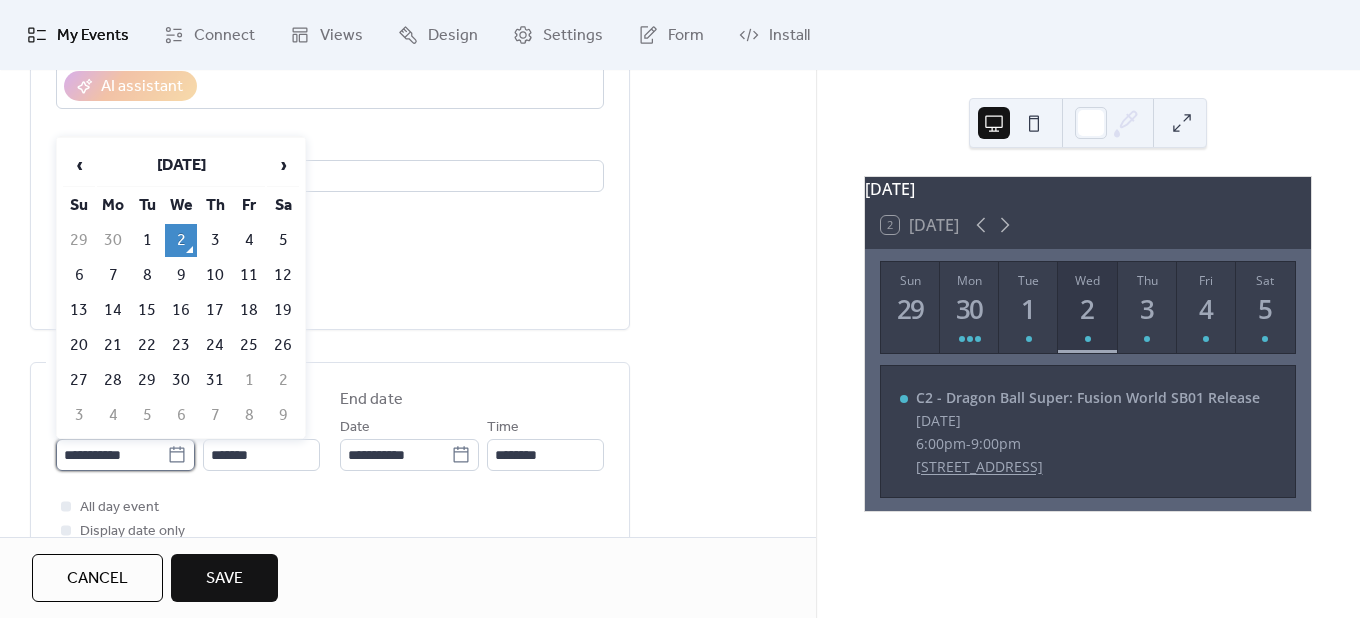 click on "**********" at bounding box center (111, 455) 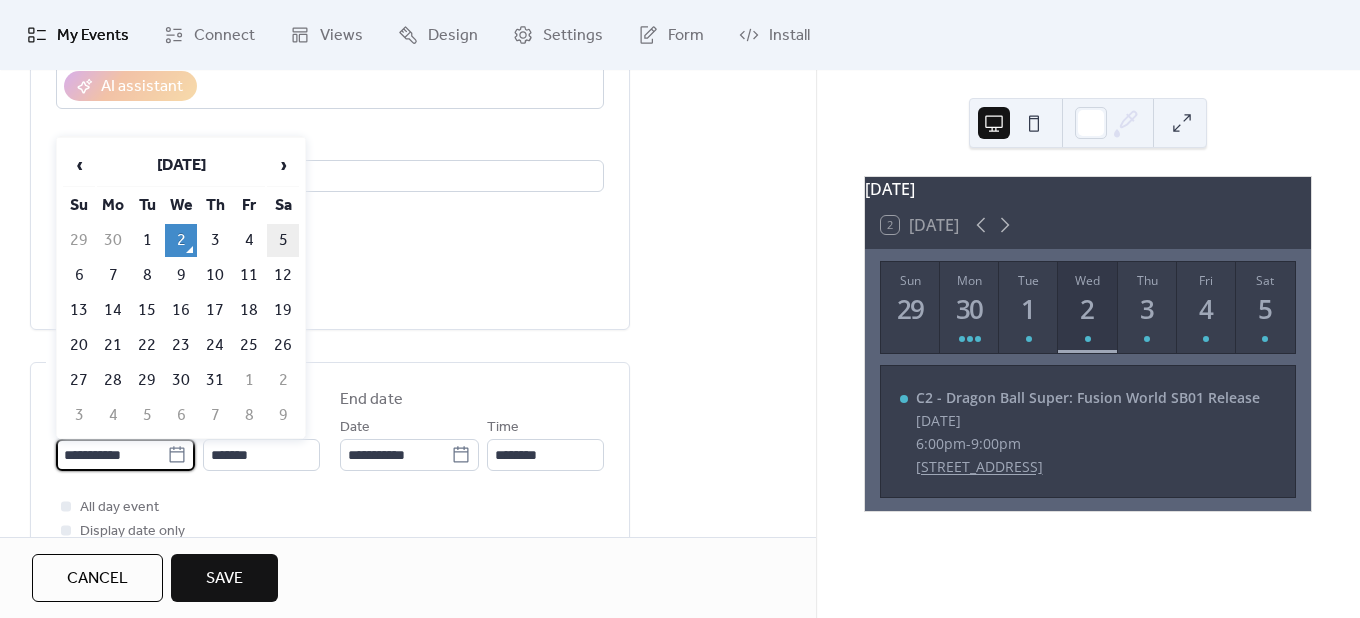 click on "5" at bounding box center (283, 240) 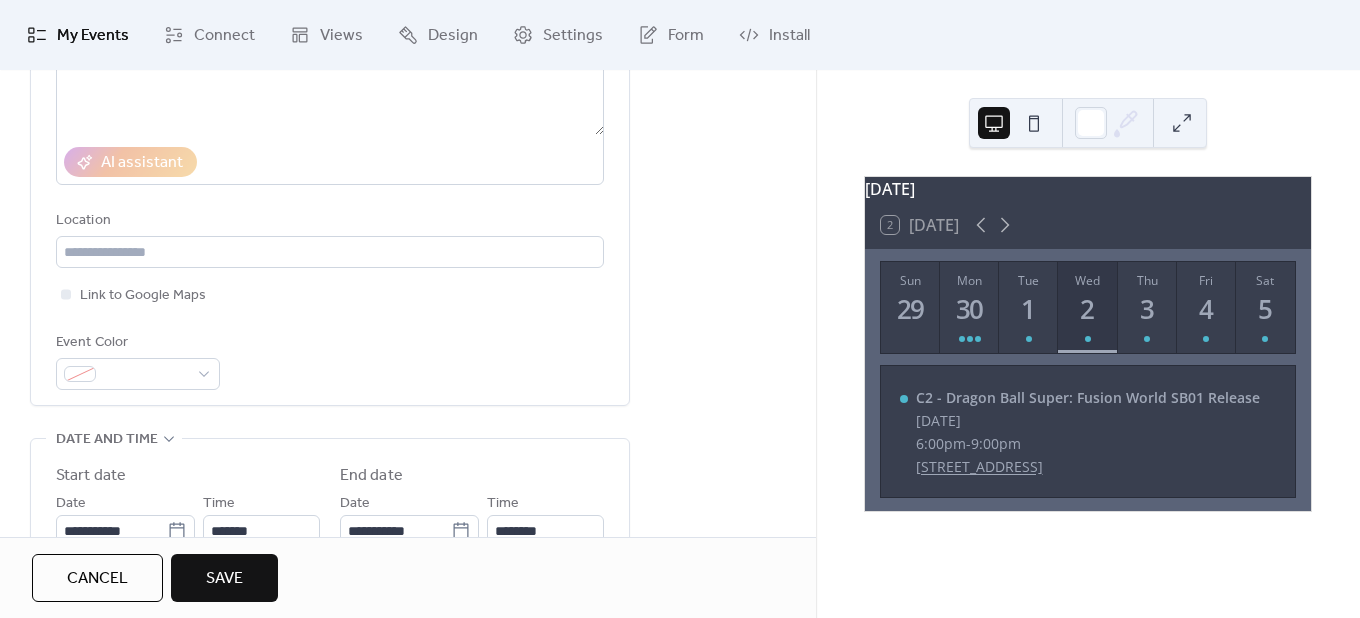 scroll, scrollTop: 300, scrollLeft: 0, axis: vertical 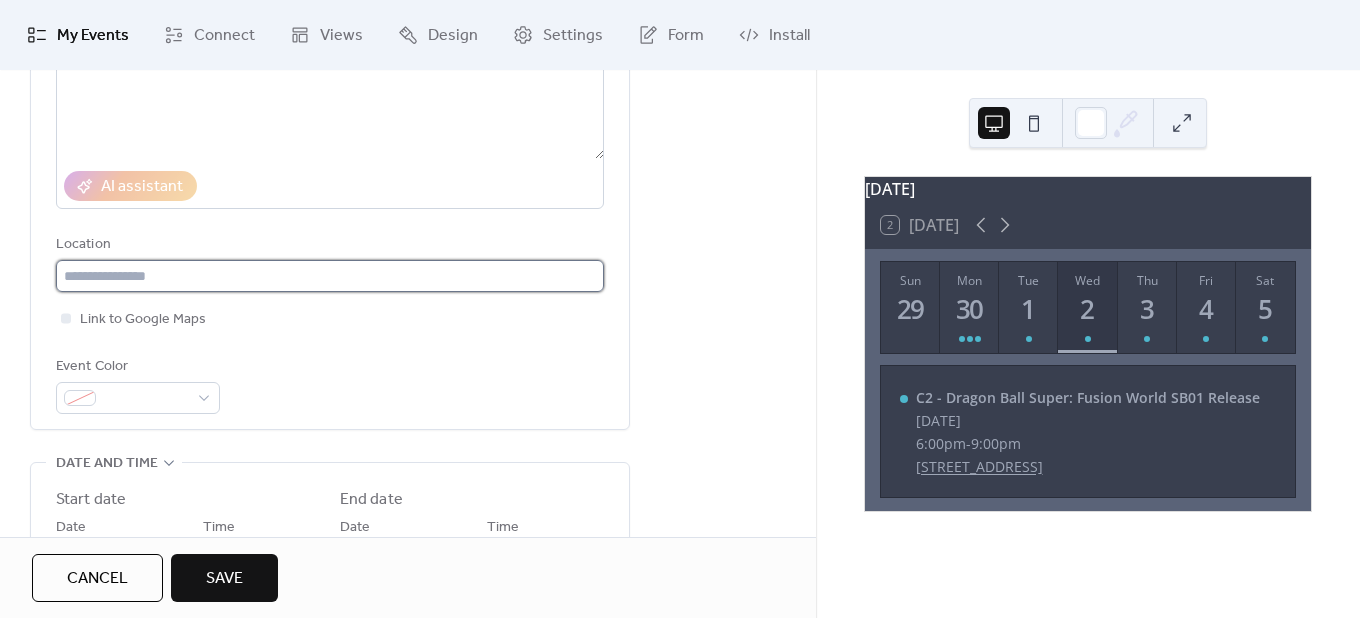 click at bounding box center (330, 276) 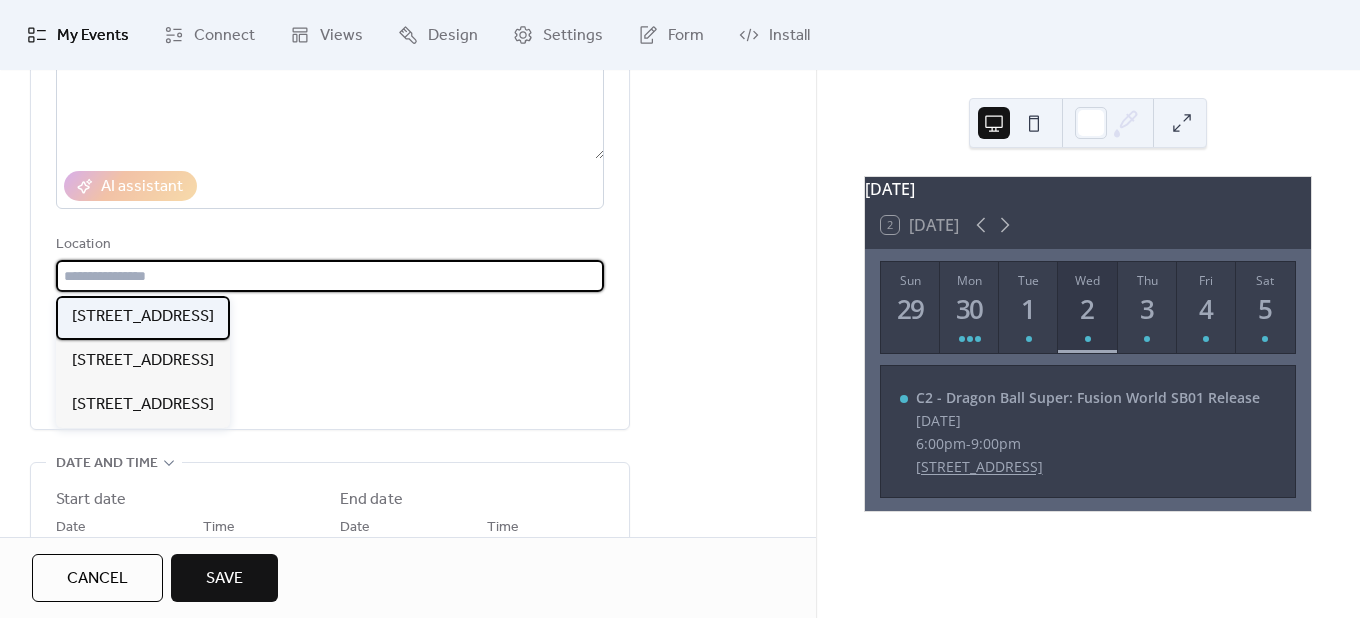 click on "[STREET_ADDRESS]" at bounding box center [143, 317] 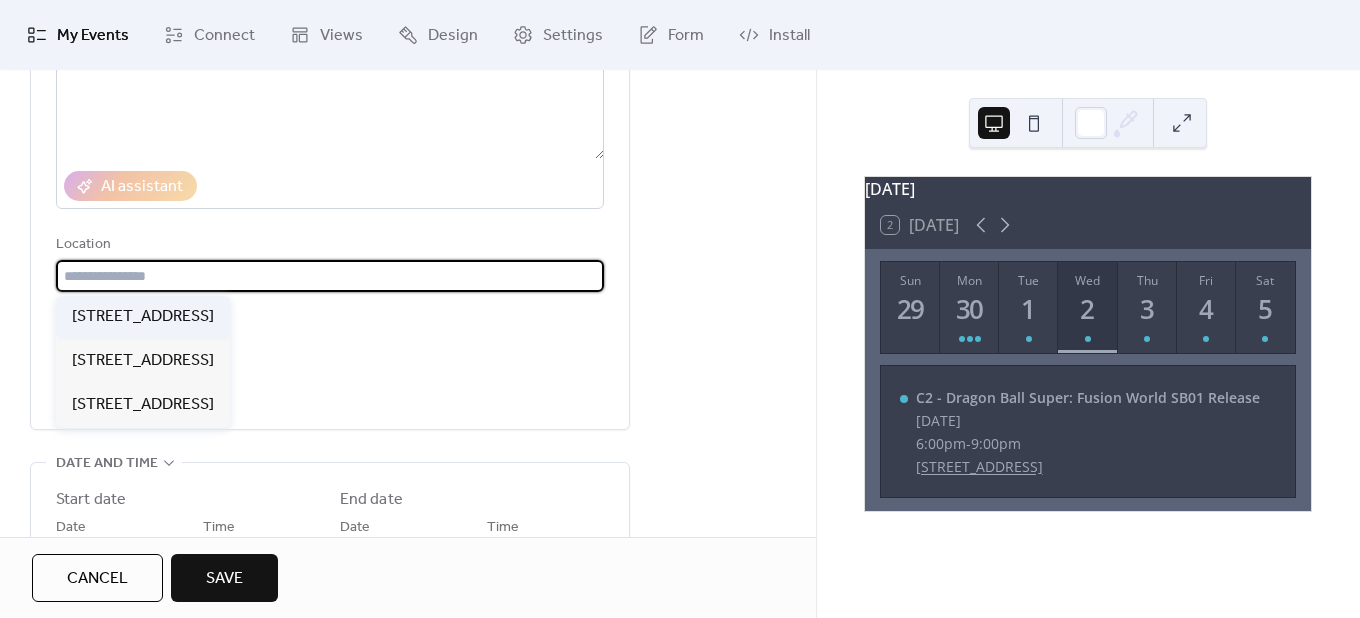 type on "**********" 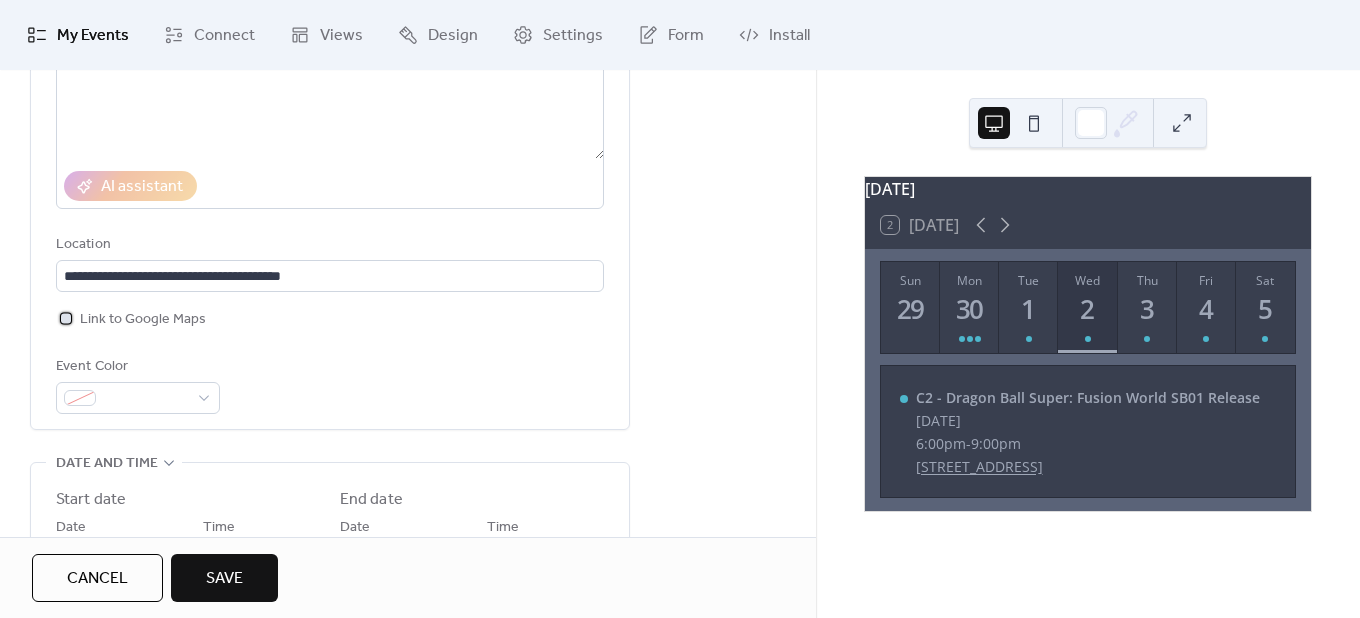 click on "Link to Google Maps" at bounding box center [143, 320] 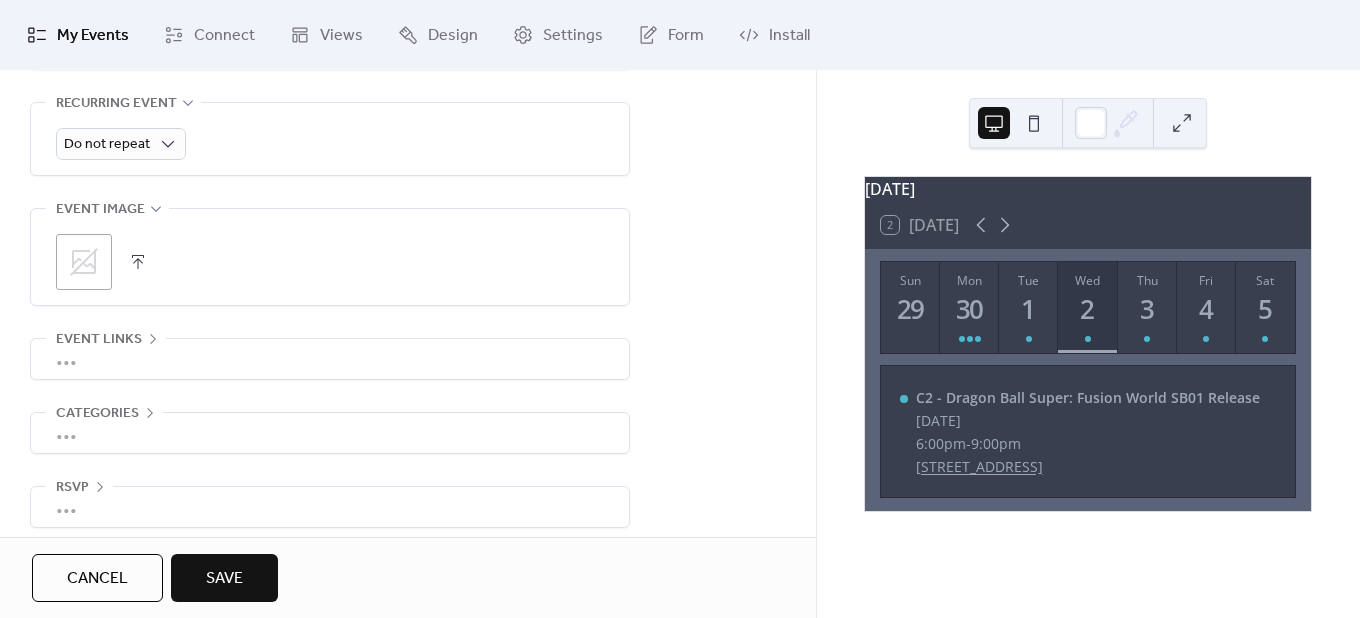 scroll, scrollTop: 930, scrollLeft: 0, axis: vertical 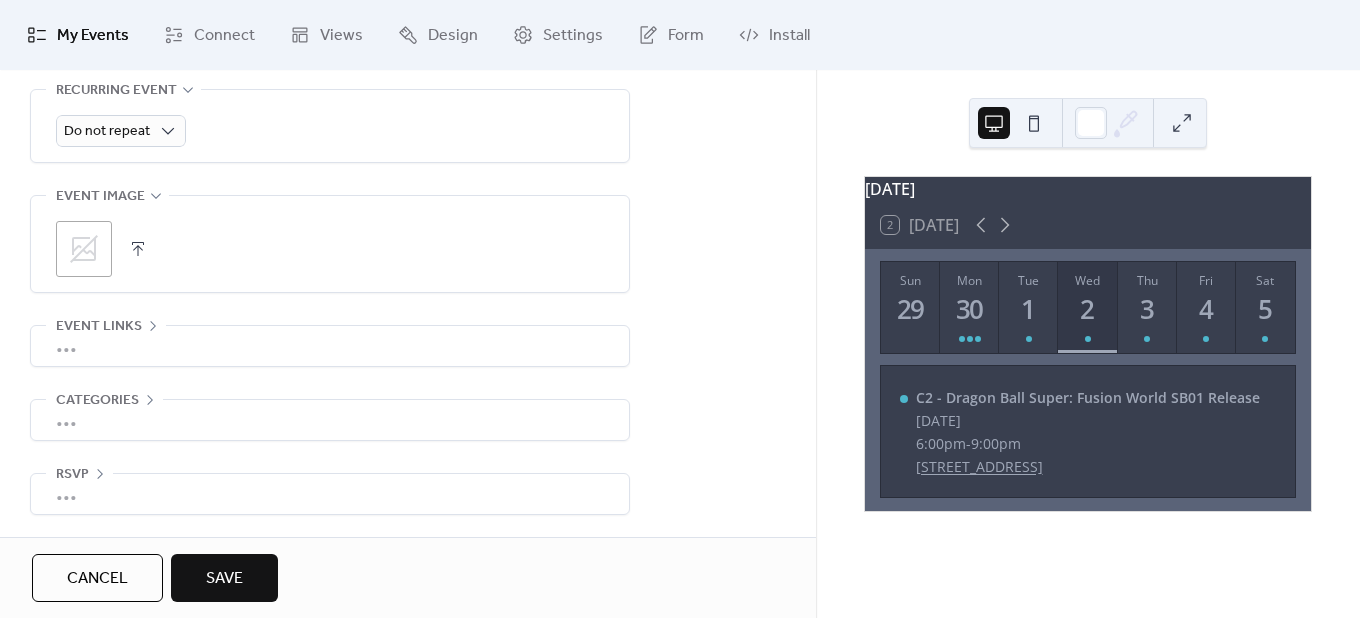 click on "Save" at bounding box center (224, 579) 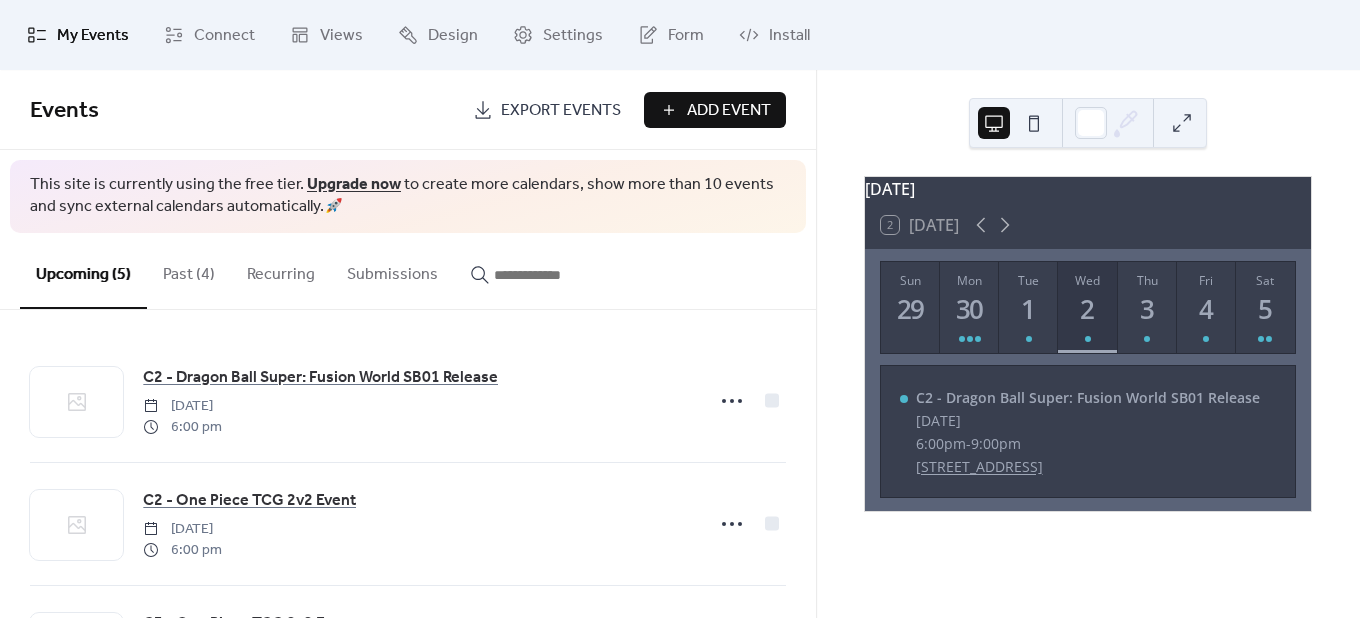 click on "Add Event" at bounding box center (729, 111) 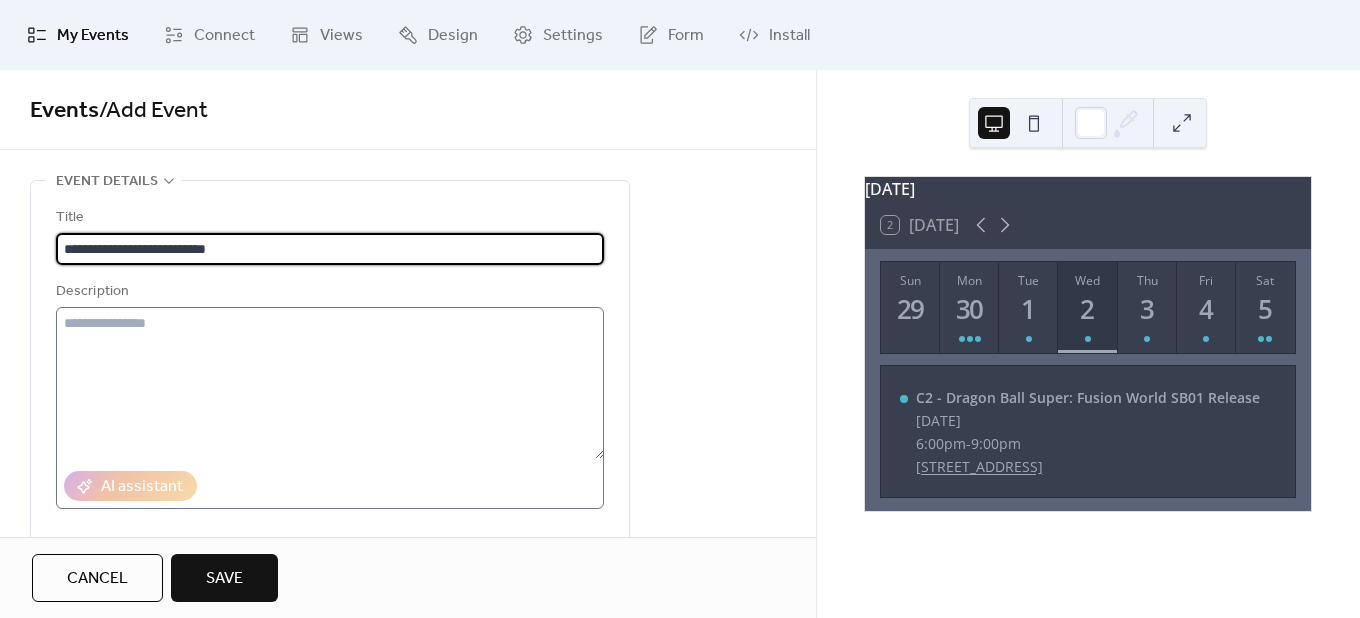 scroll, scrollTop: 1, scrollLeft: 0, axis: vertical 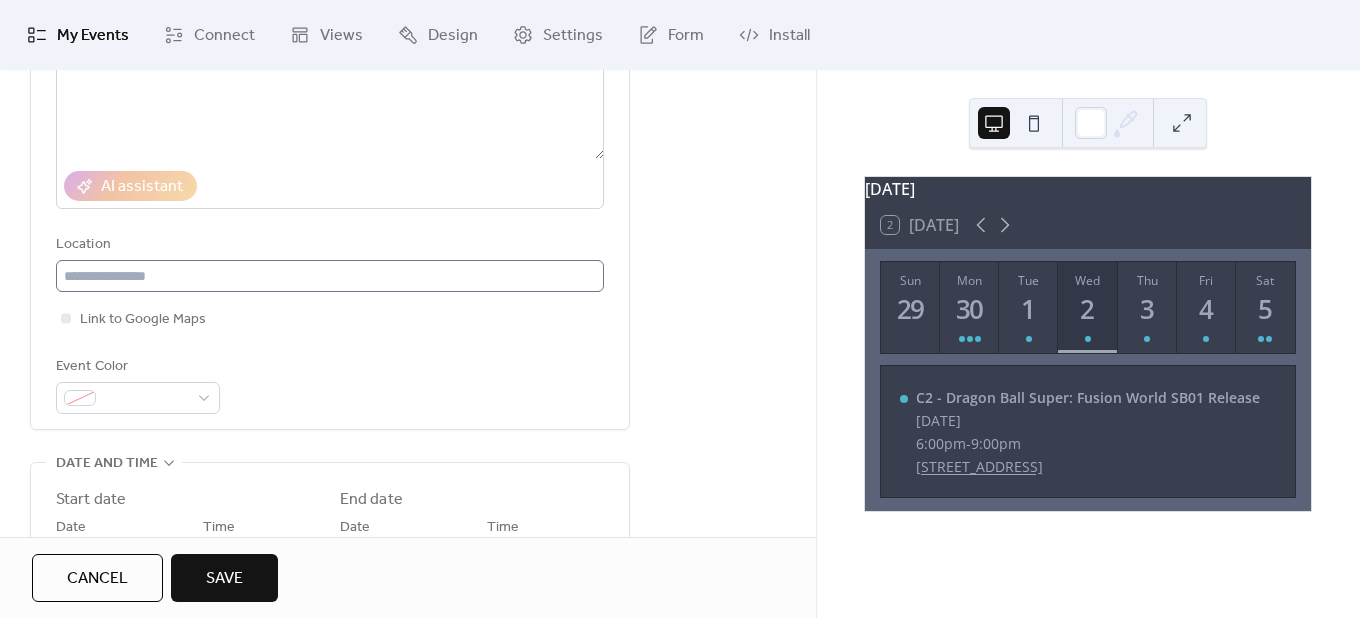 type on "**********" 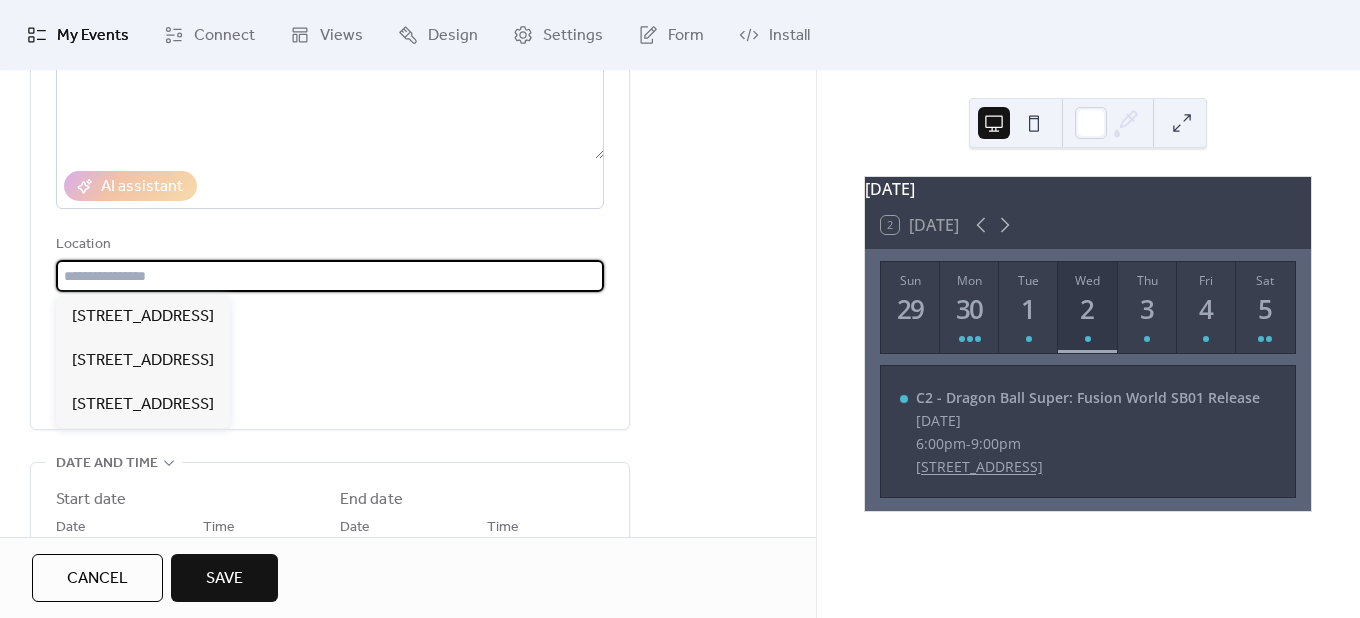 click at bounding box center [330, 276] 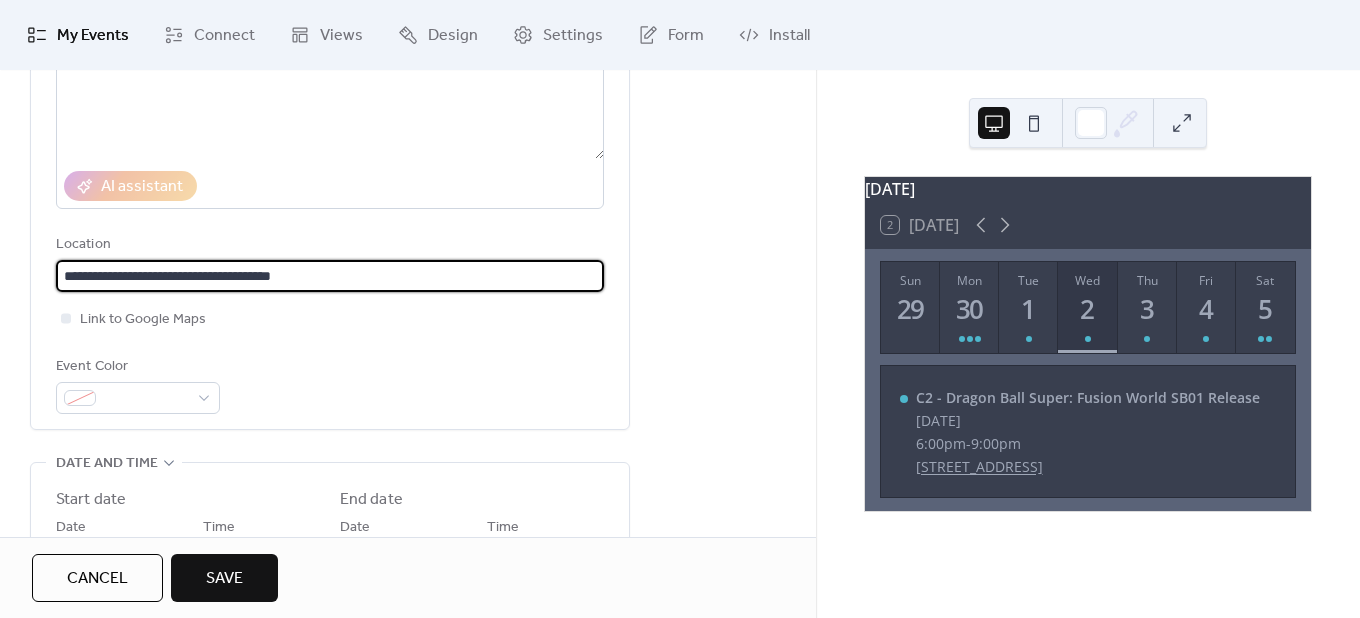 type on "**********" 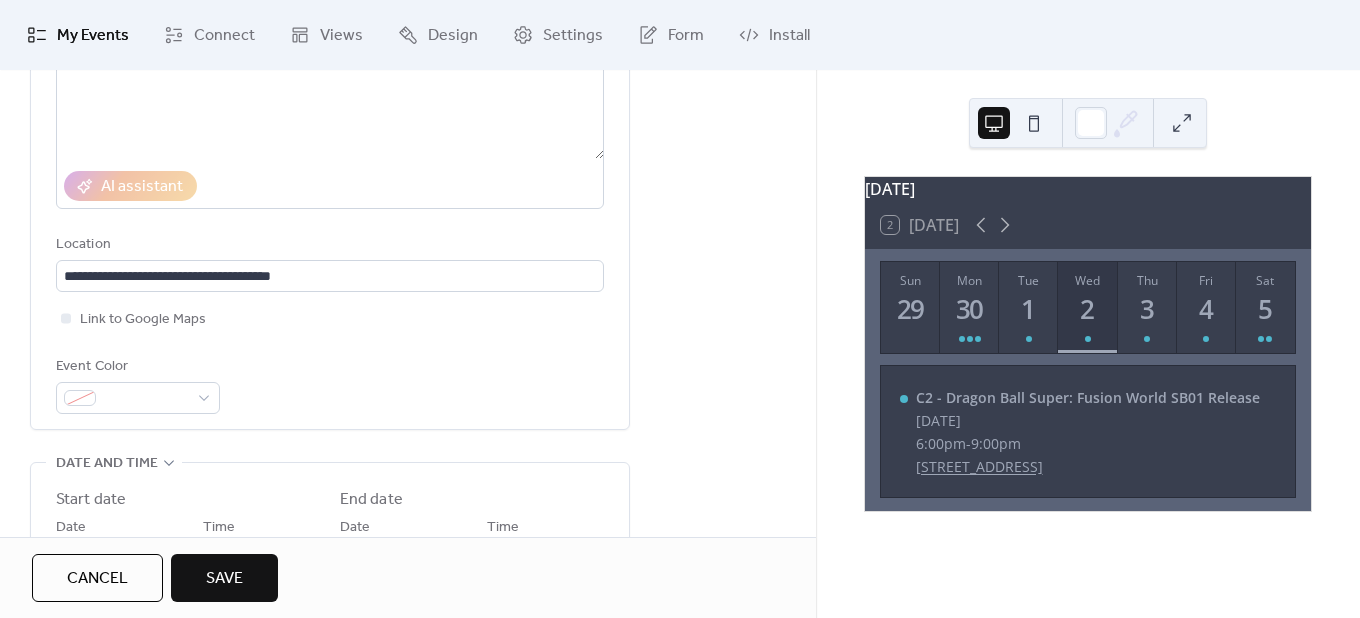 click on "**********" at bounding box center [330, 160] 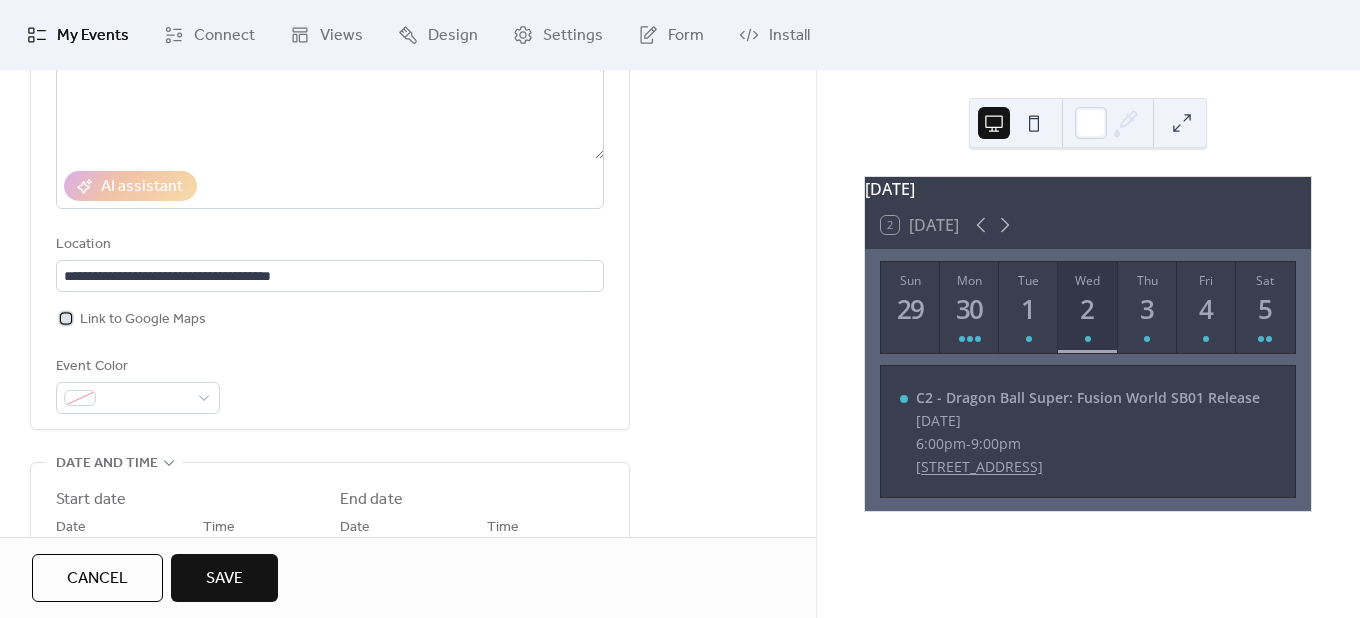 click on "Link to Google Maps" at bounding box center [143, 320] 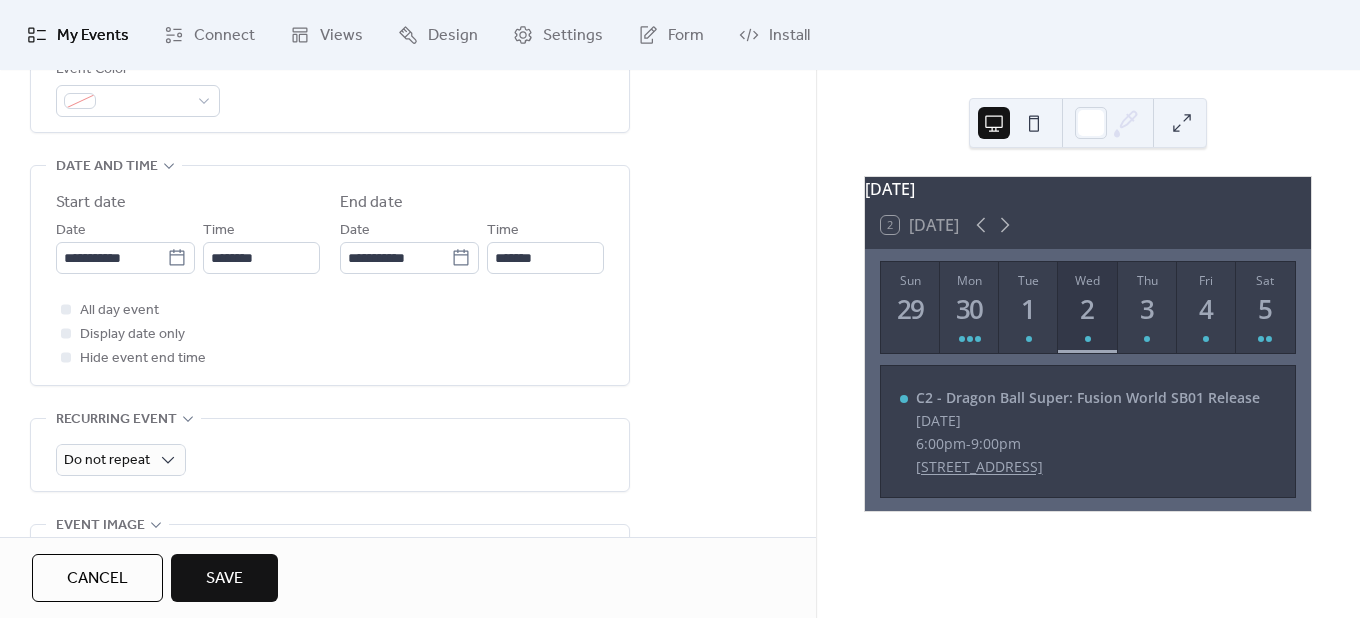 scroll, scrollTop: 600, scrollLeft: 0, axis: vertical 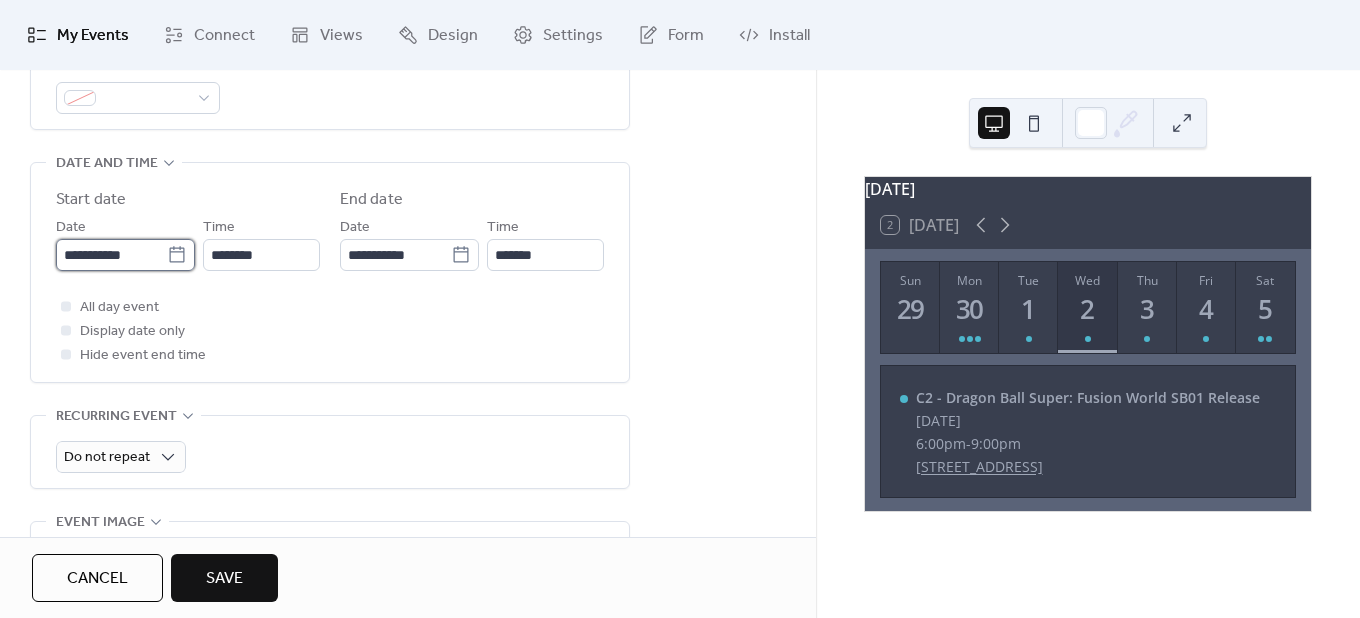 click on "**********" at bounding box center [111, 255] 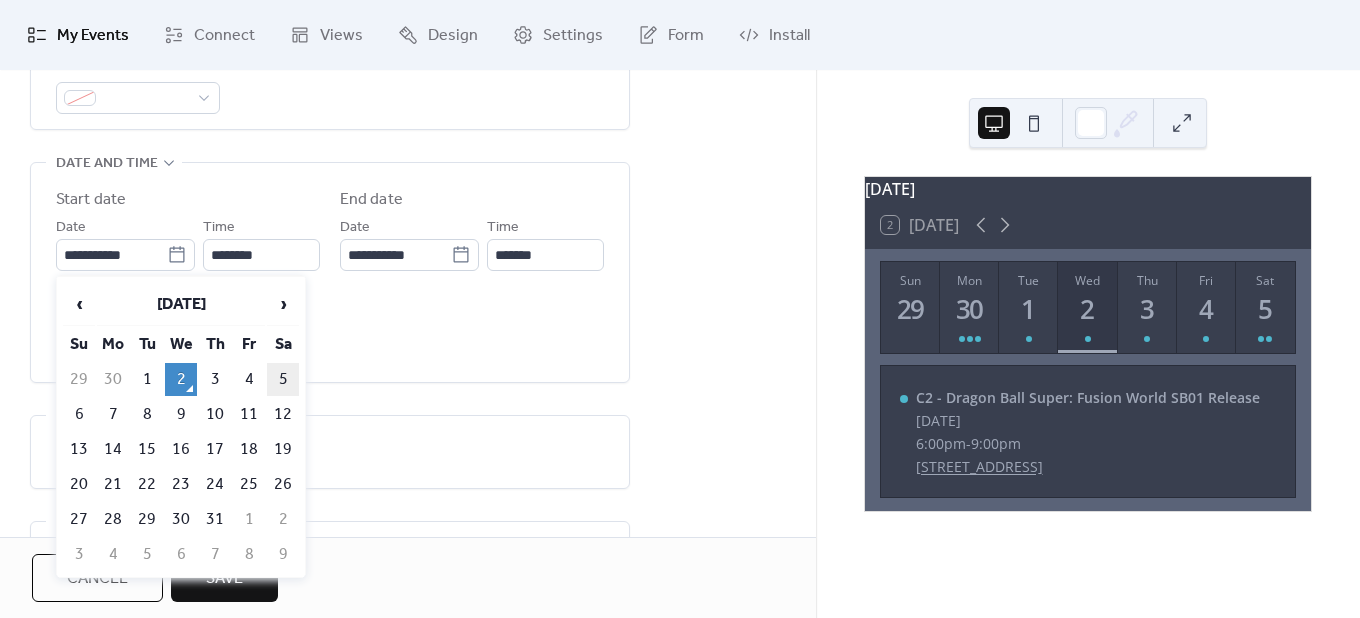 click on "5" at bounding box center [283, 379] 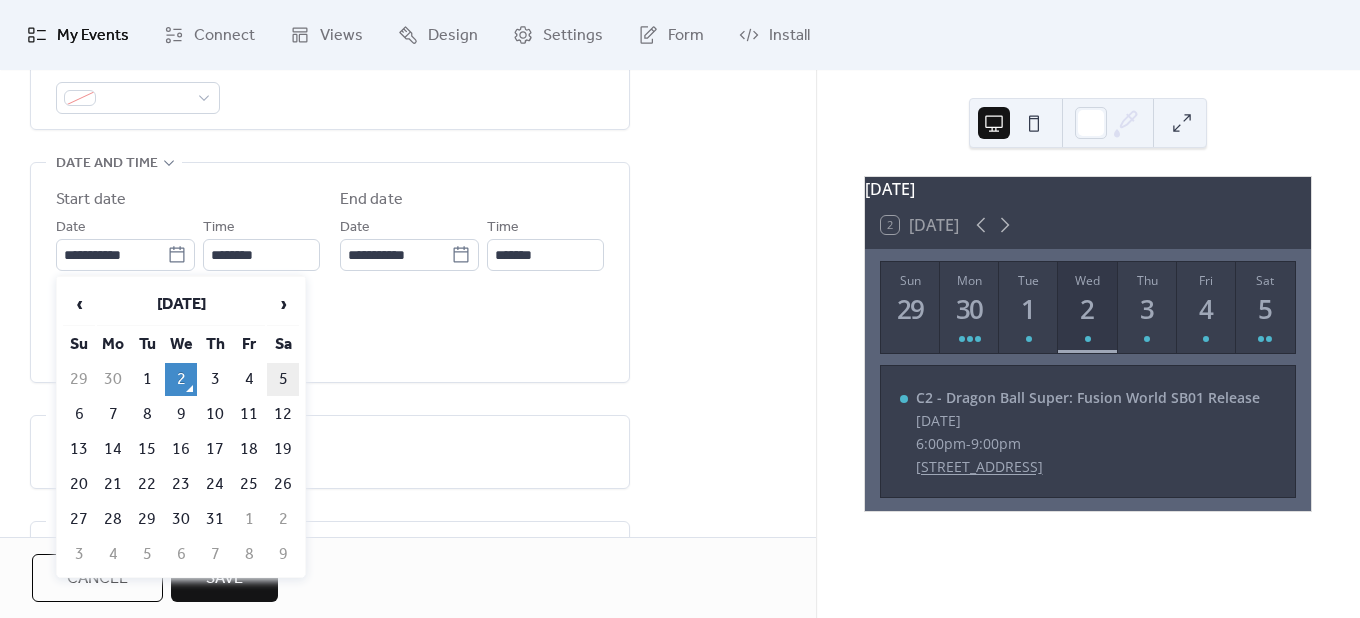 type on "**********" 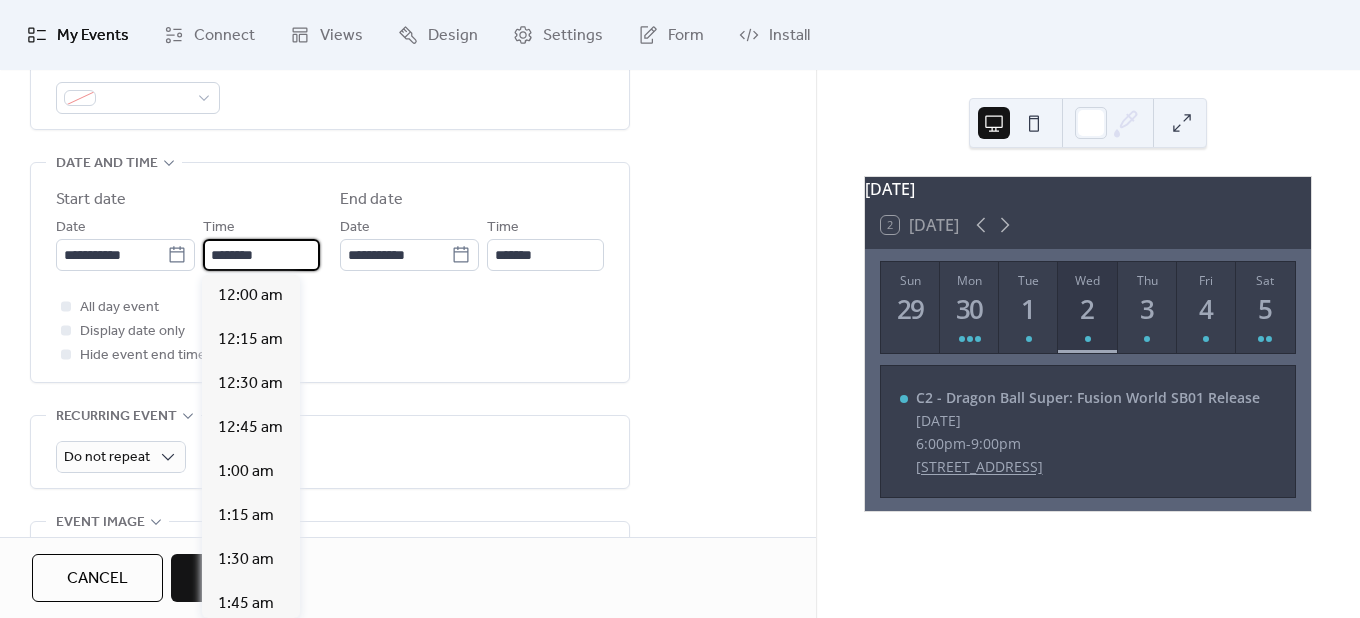 click on "********" at bounding box center (261, 255) 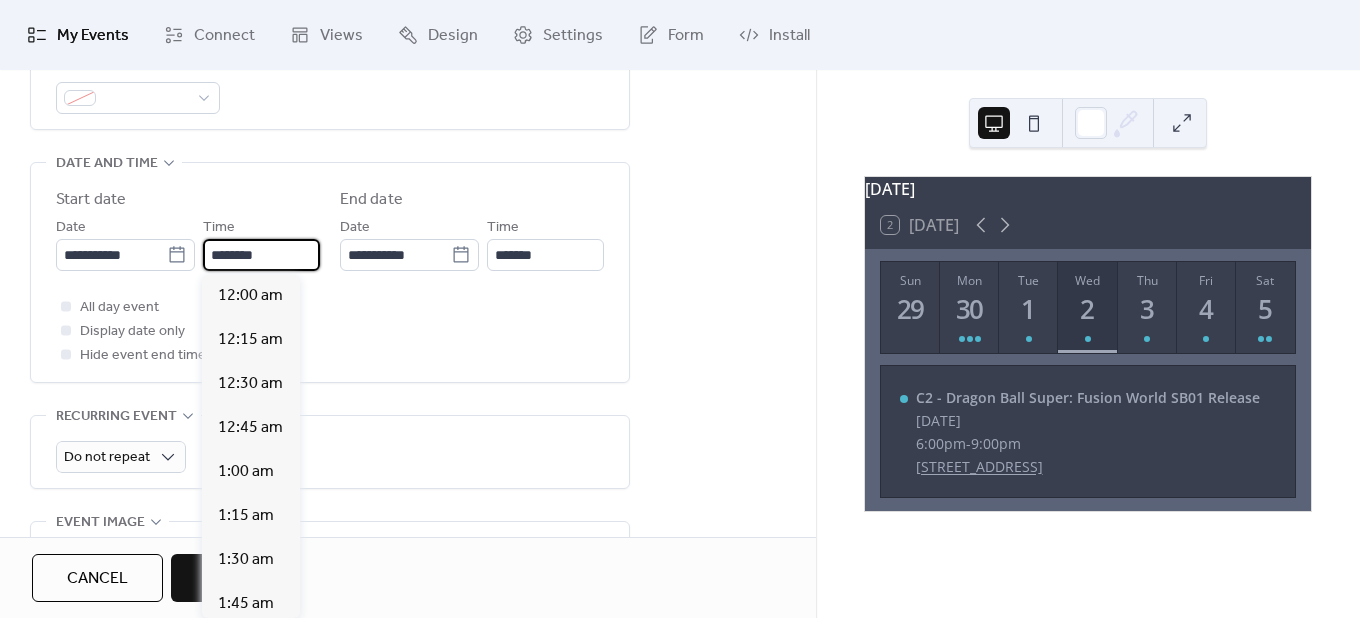 scroll, scrollTop: 2112, scrollLeft: 0, axis: vertical 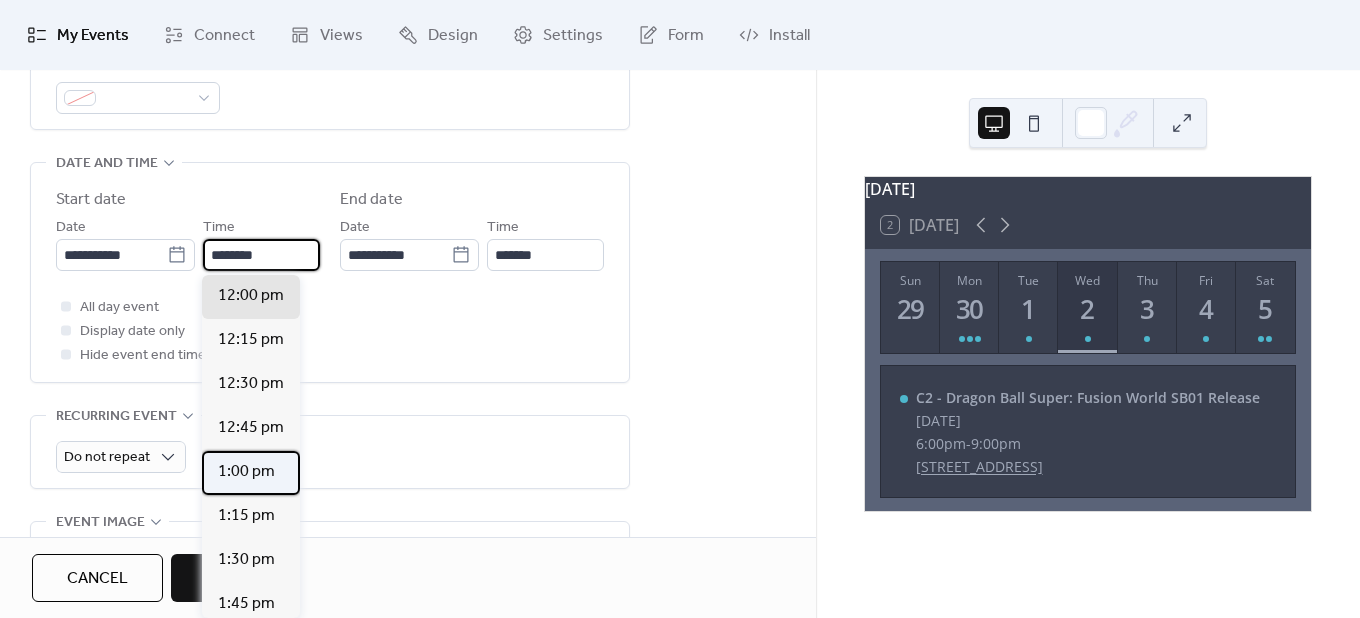 click on "1:00 pm" at bounding box center [246, 472] 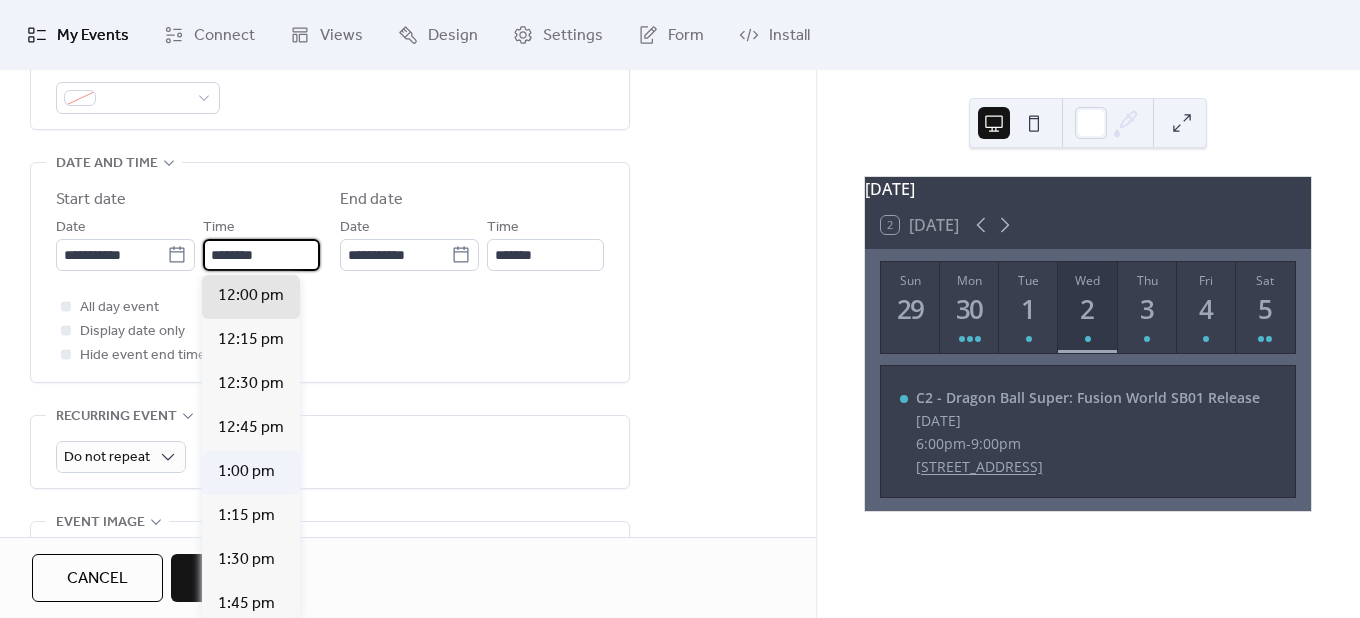 type on "*******" 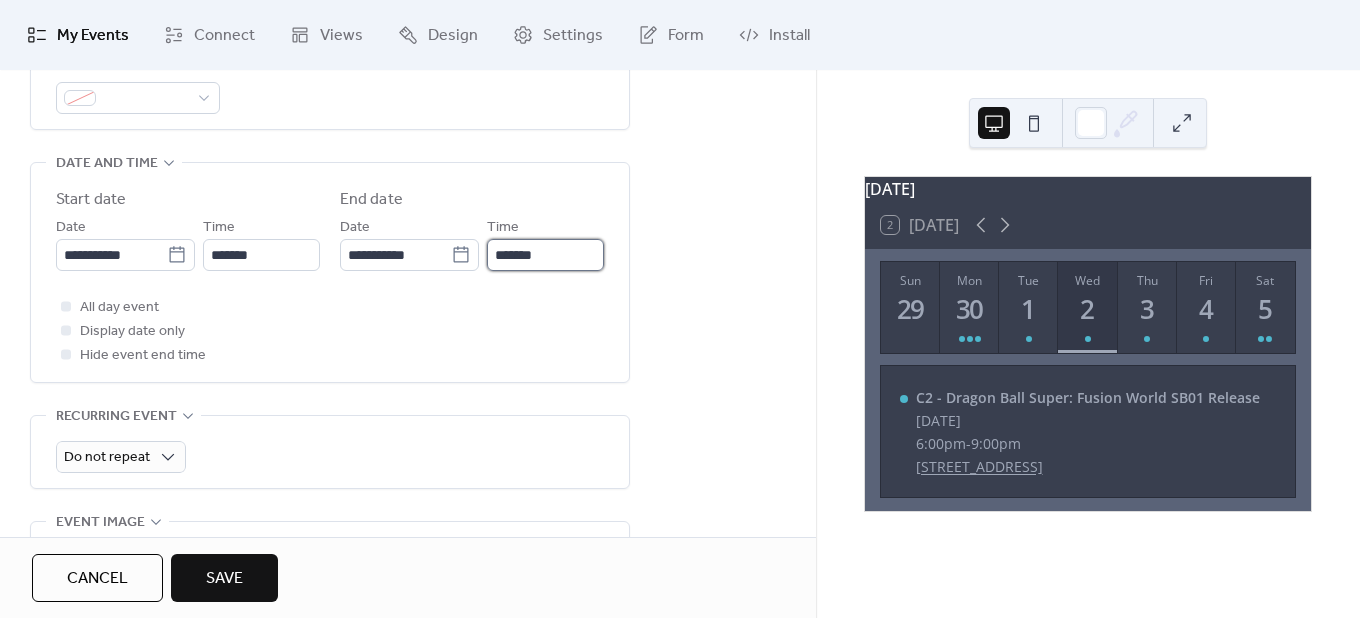 click on "*******" at bounding box center [545, 255] 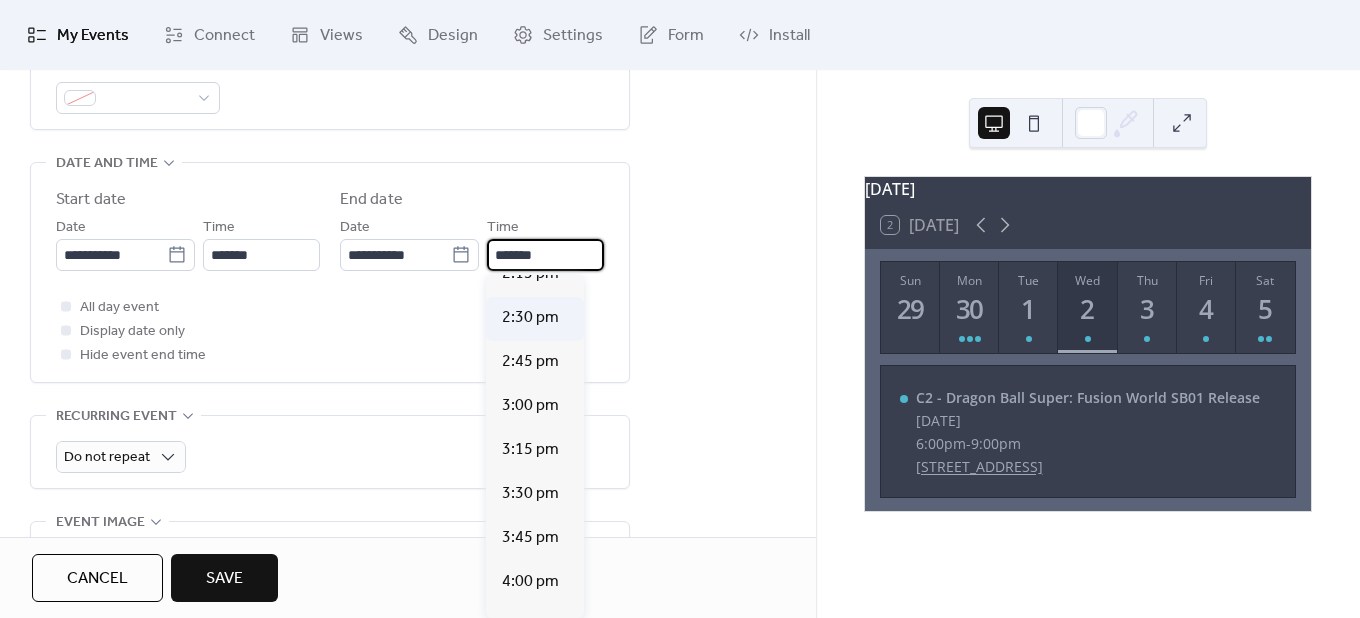 scroll, scrollTop: 200, scrollLeft: 0, axis: vertical 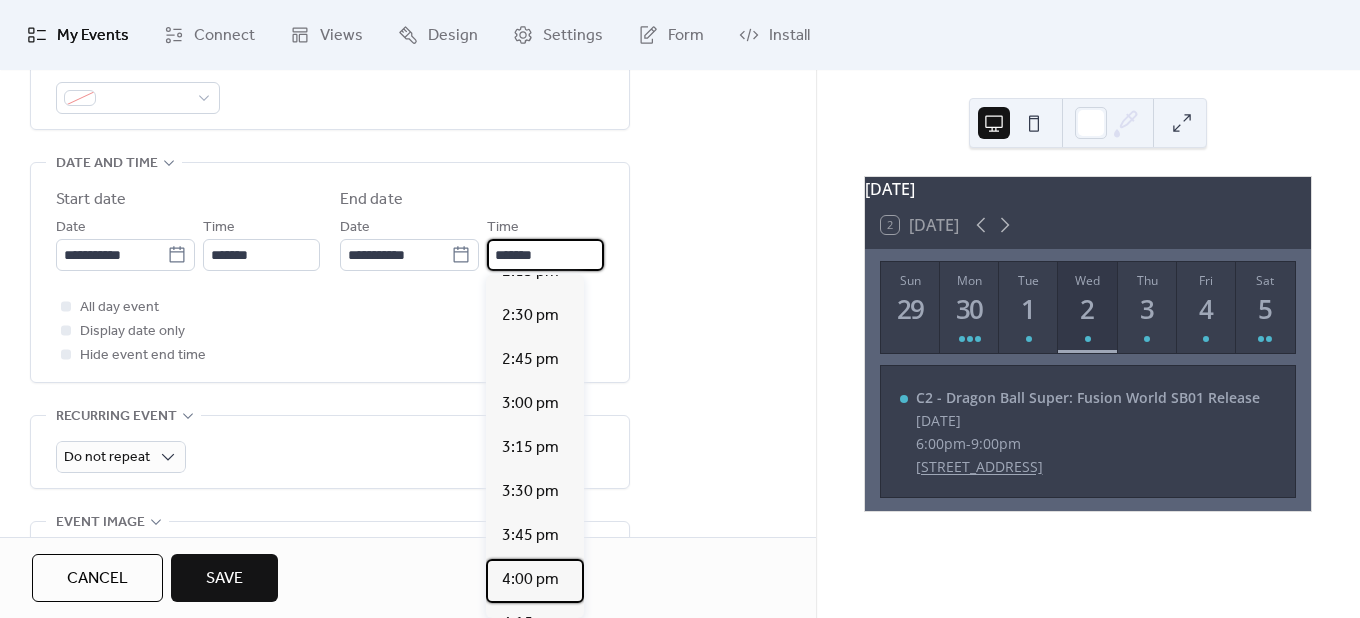 click on "4:00 pm" at bounding box center (530, 580) 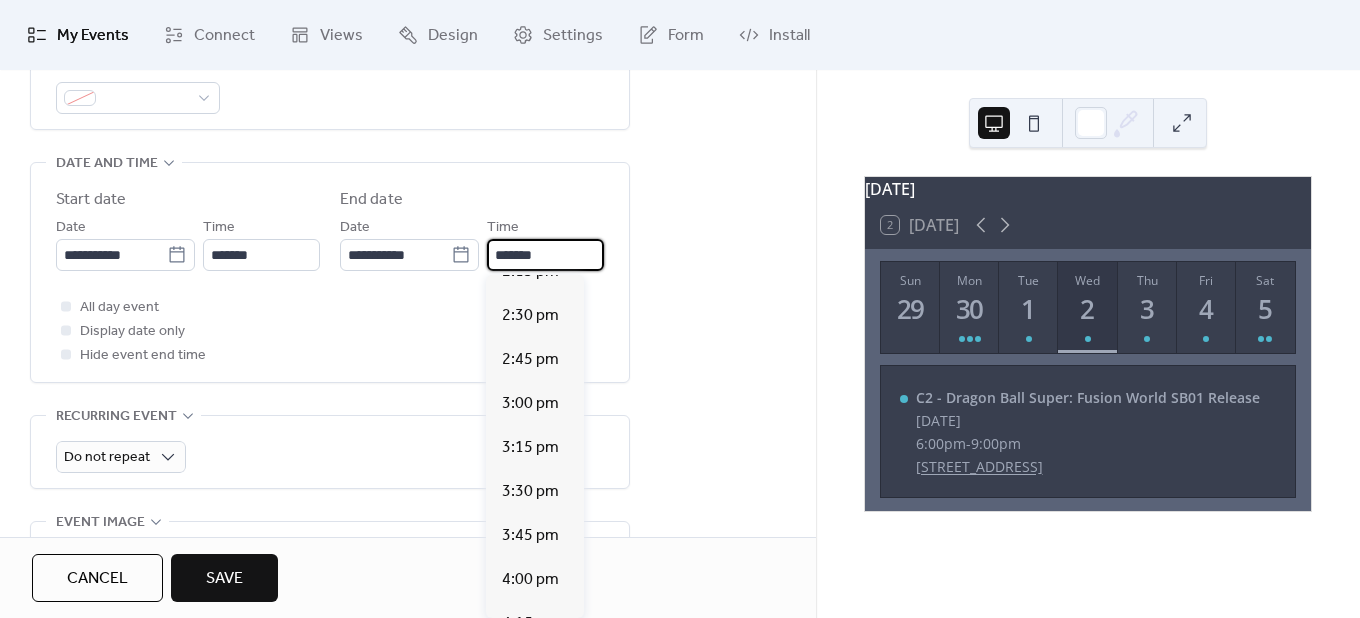 type on "*******" 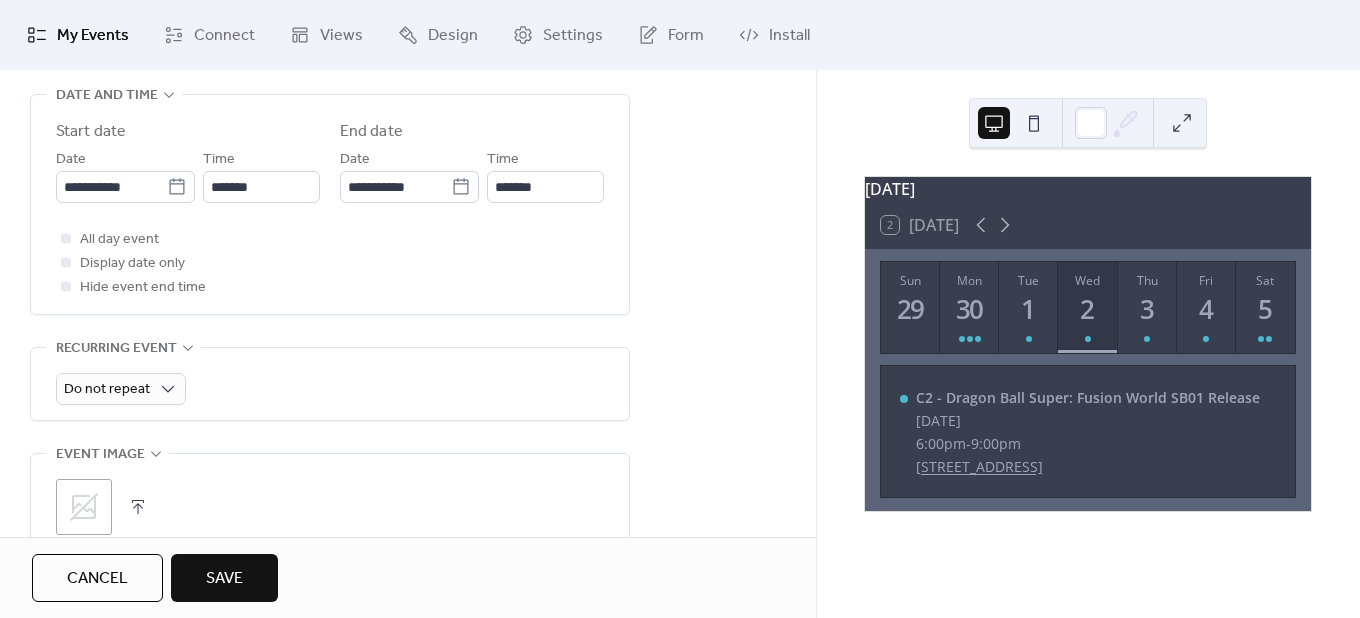 scroll, scrollTop: 700, scrollLeft: 0, axis: vertical 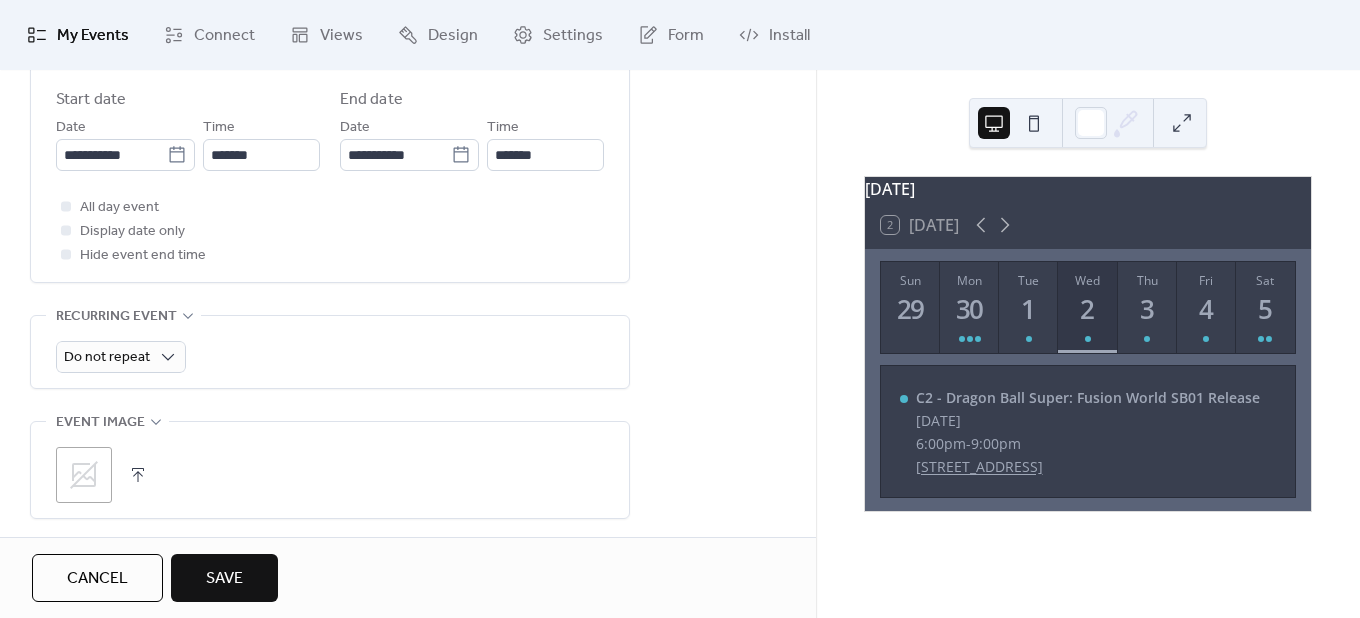 click on "Save" at bounding box center (224, 579) 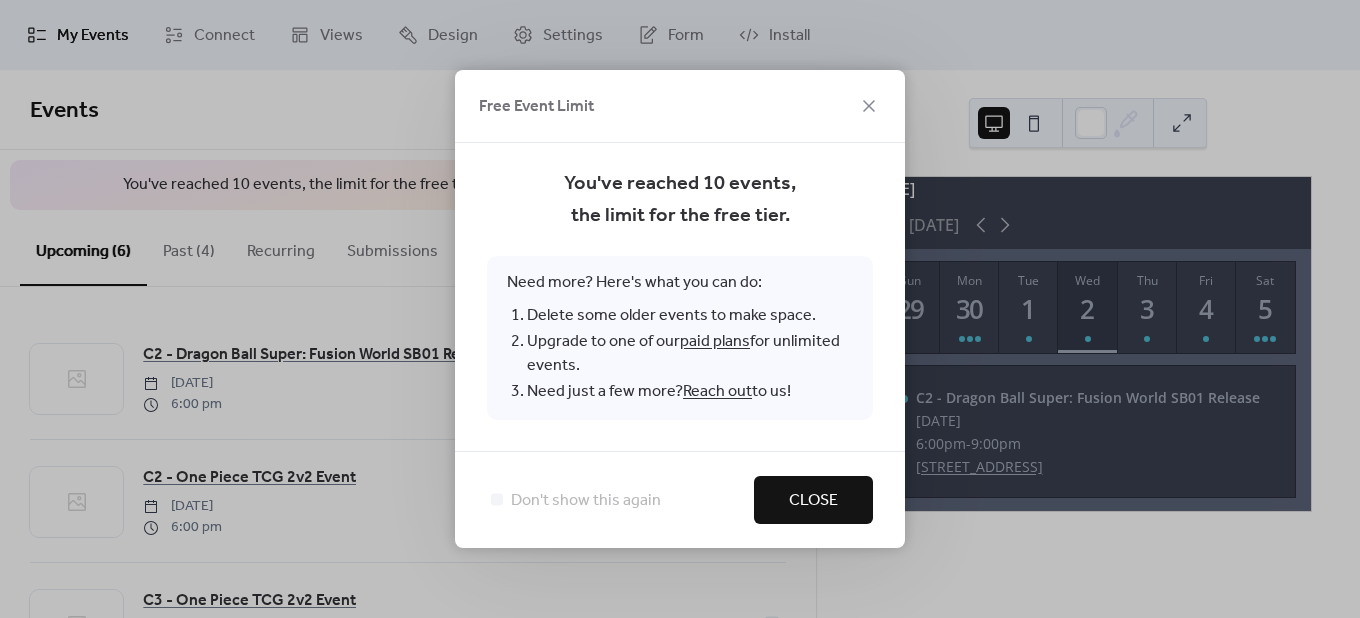 click on "Close" at bounding box center (813, 500) 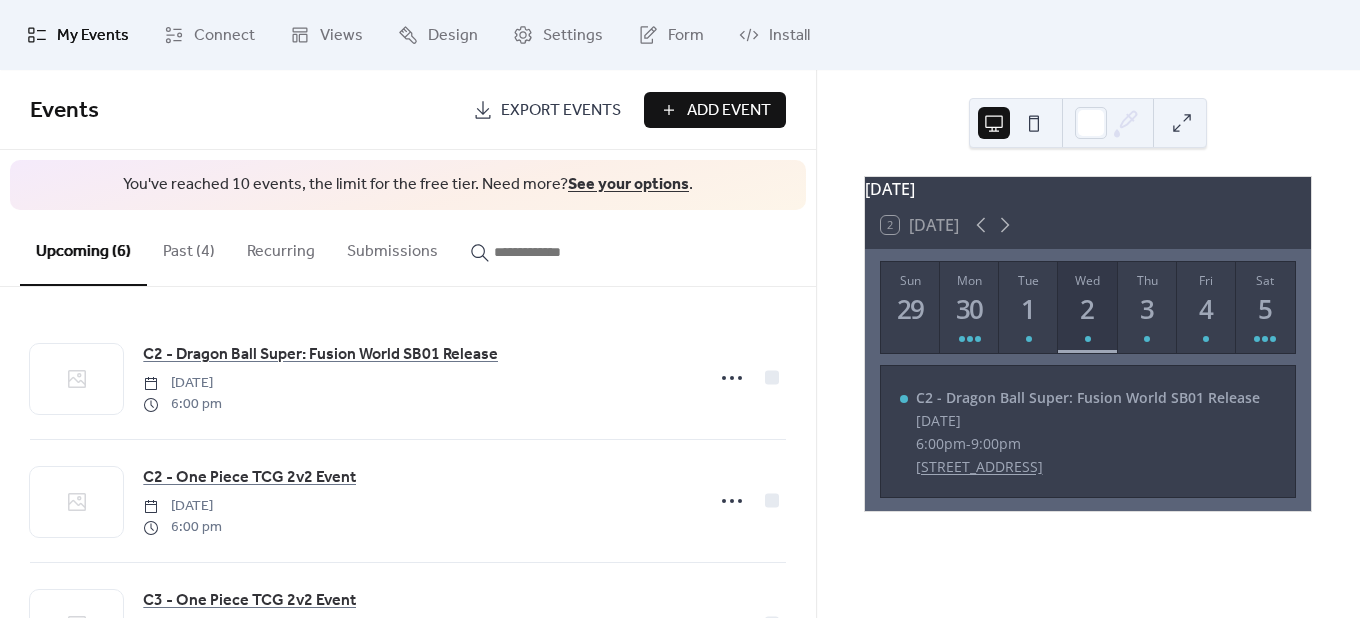 click at bounding box center [1034, 123] 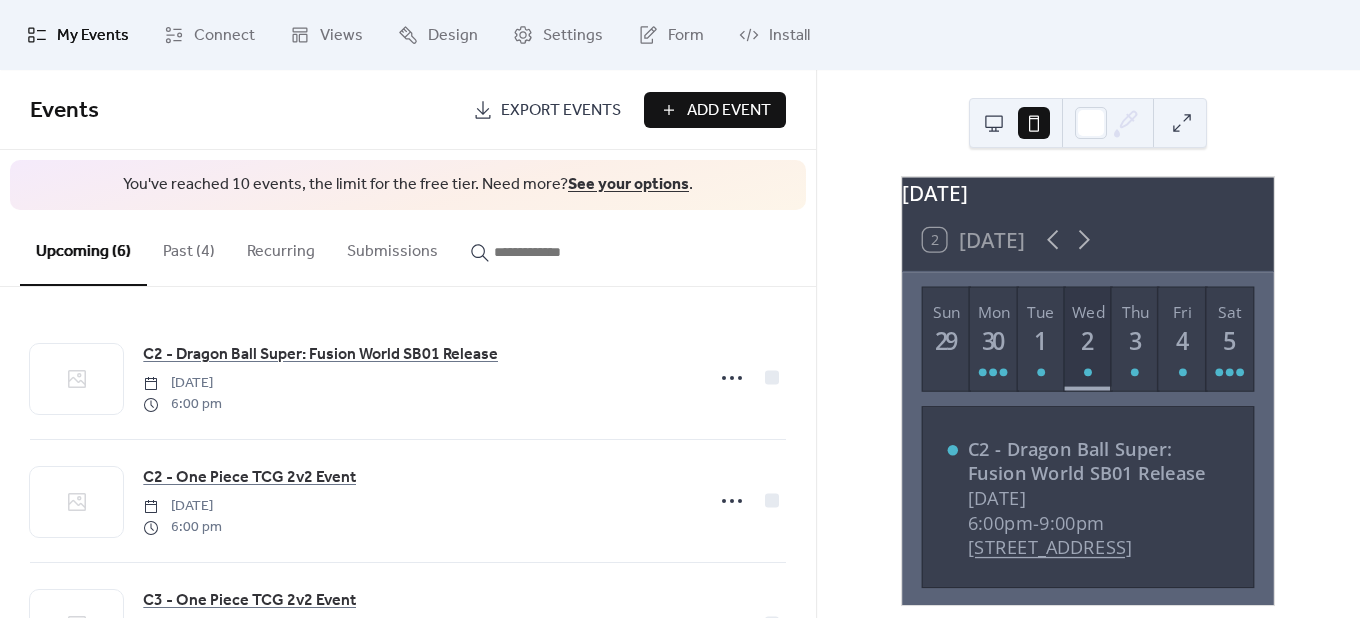 click at bounding box center [994, 123] 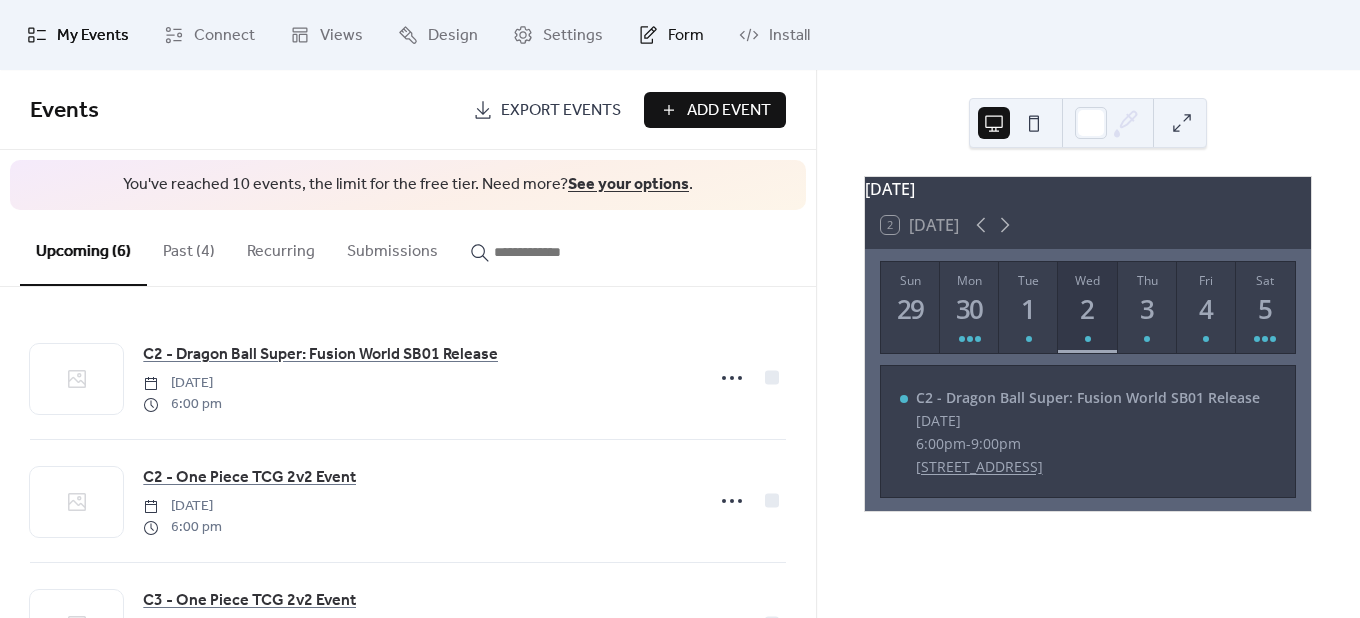 click on "Form" at bounding box center (671, 35) 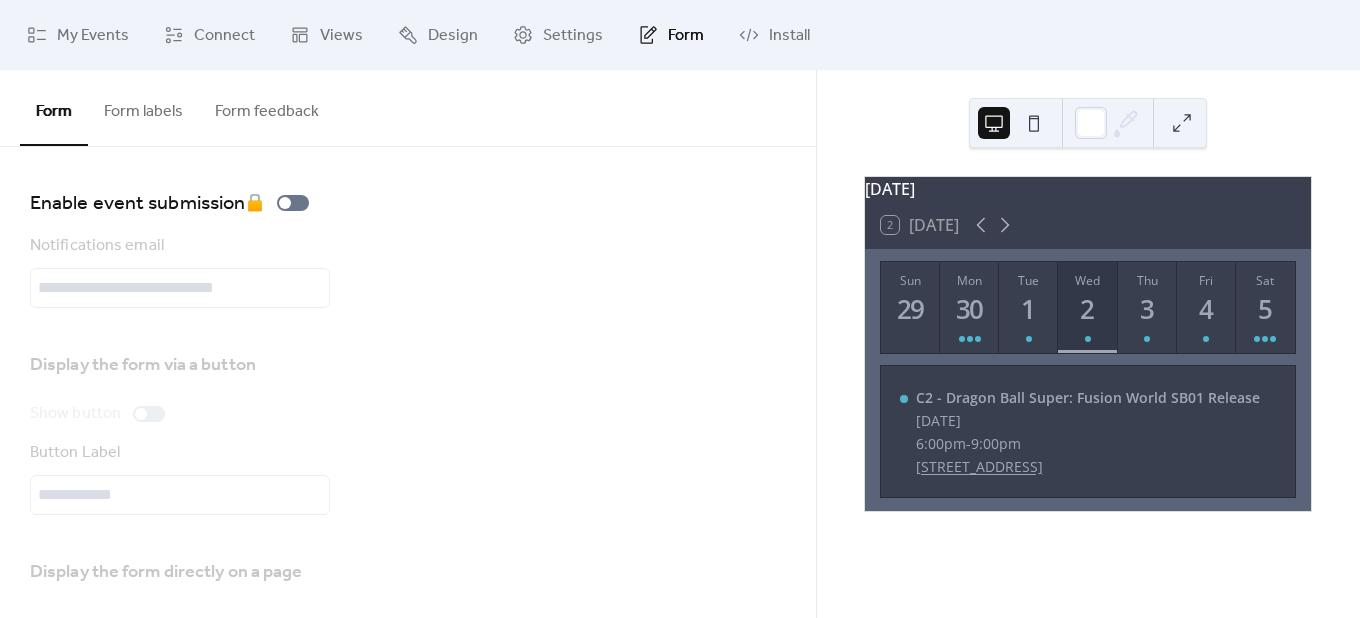 click on "Form labels" at bounding box center (143, 107) 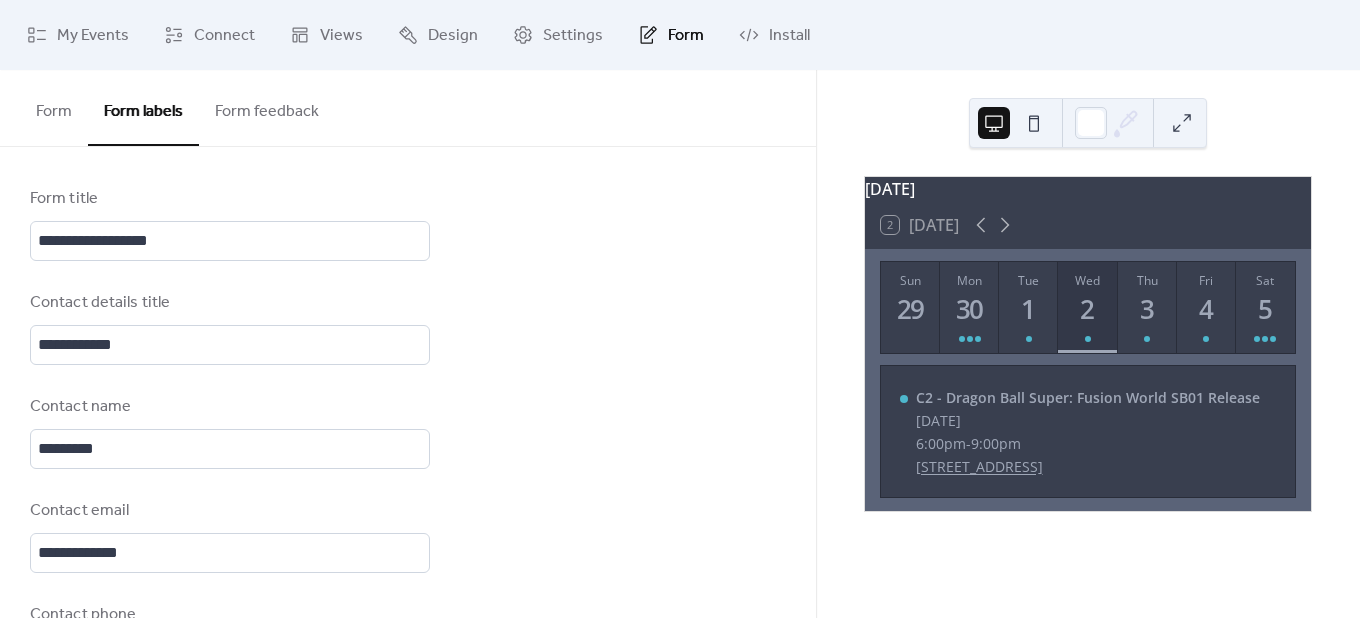 drag, startPoint x: 220, startPoint y: 115, endPoint x: 24, endPoint y: 121, distance: 196.09181 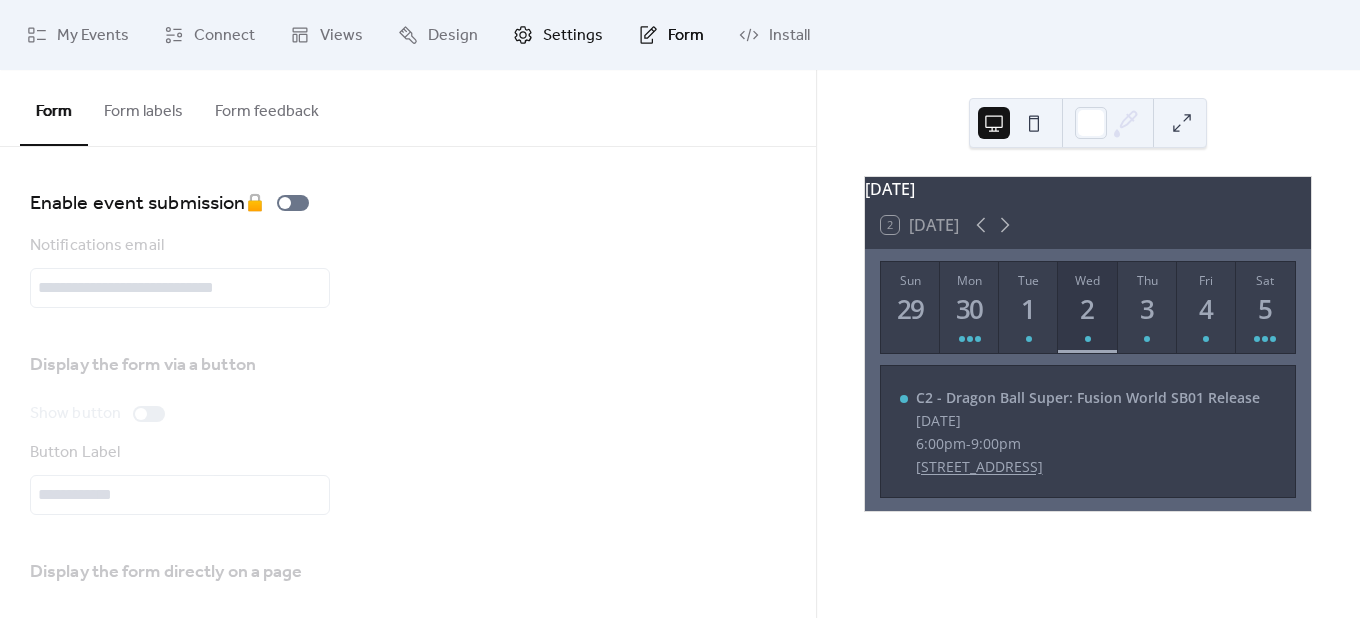 click on "Settings" at bounding box center [573, 36] 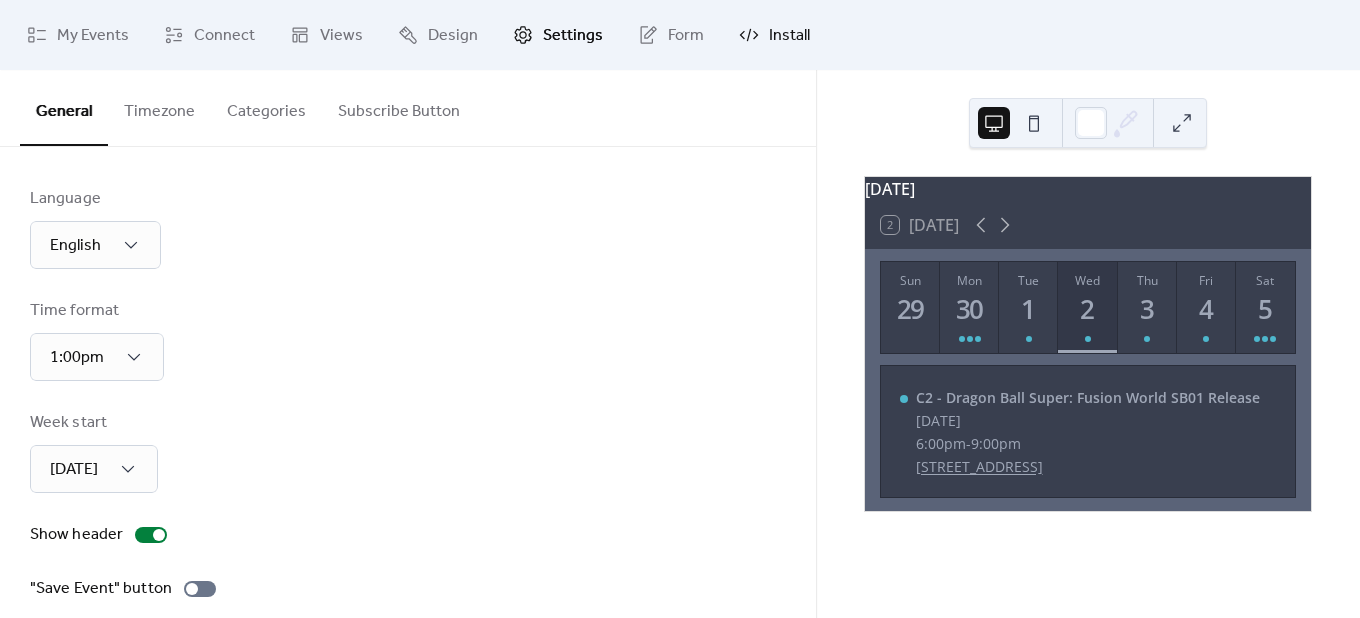 click 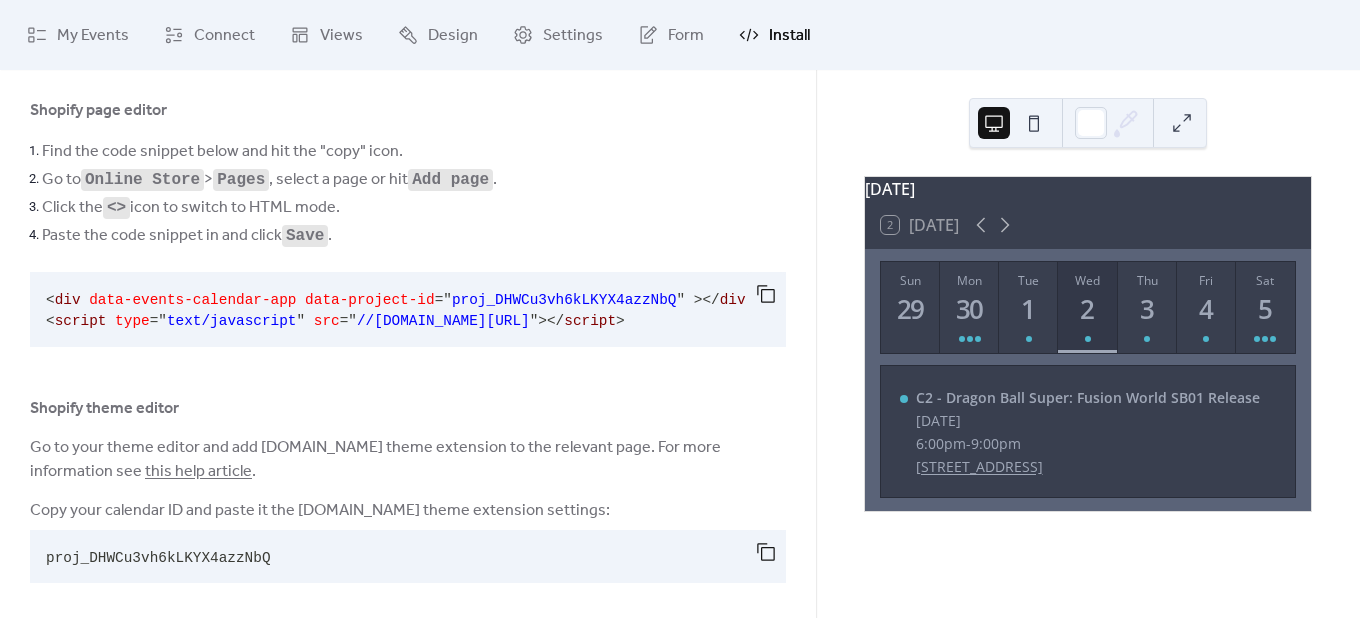 scroll, scrollTop: 112, scrollLeft: 0, axis: vertical 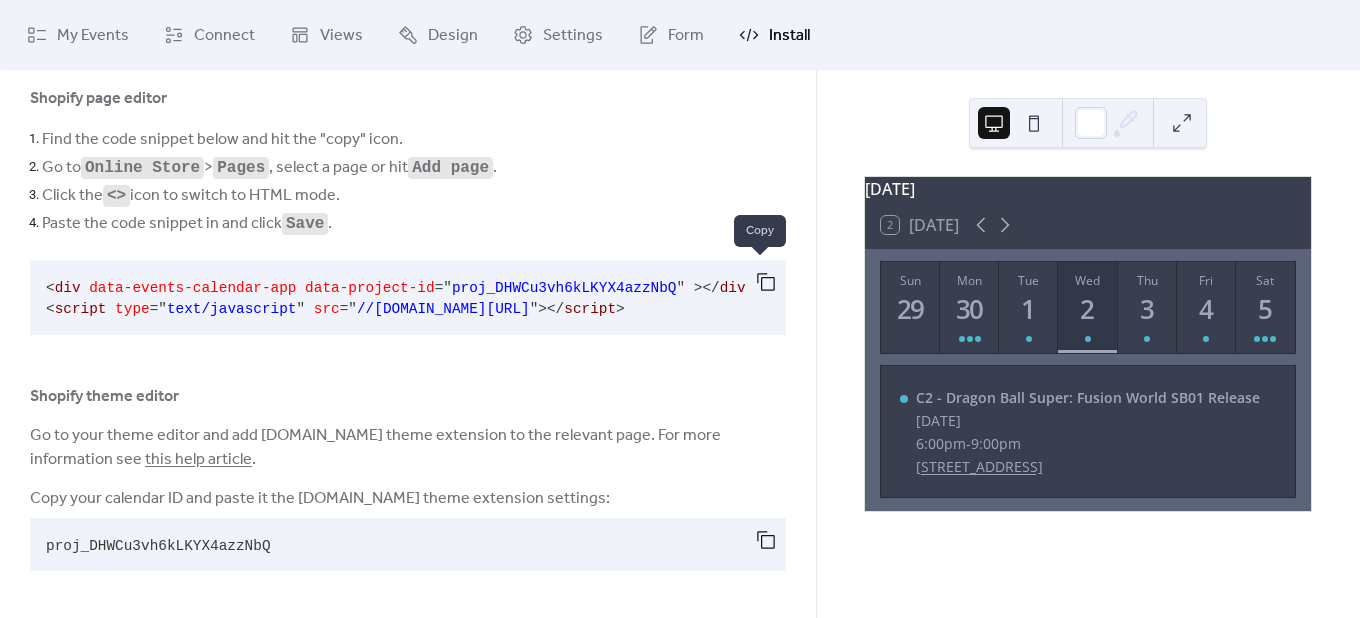 click at bounding box center (766, 282) 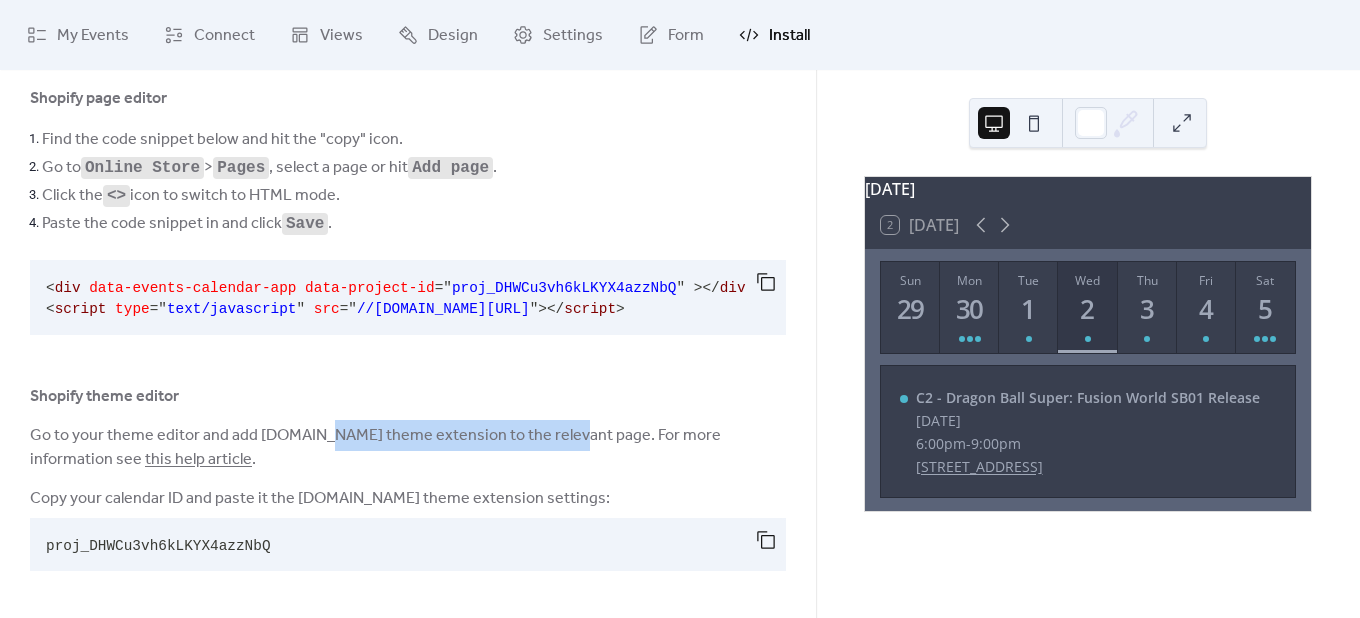 drag, startPoint x: 386, startPoint y: 426, endPoint x: 557, endPoint y: 435, distance: 171.23668 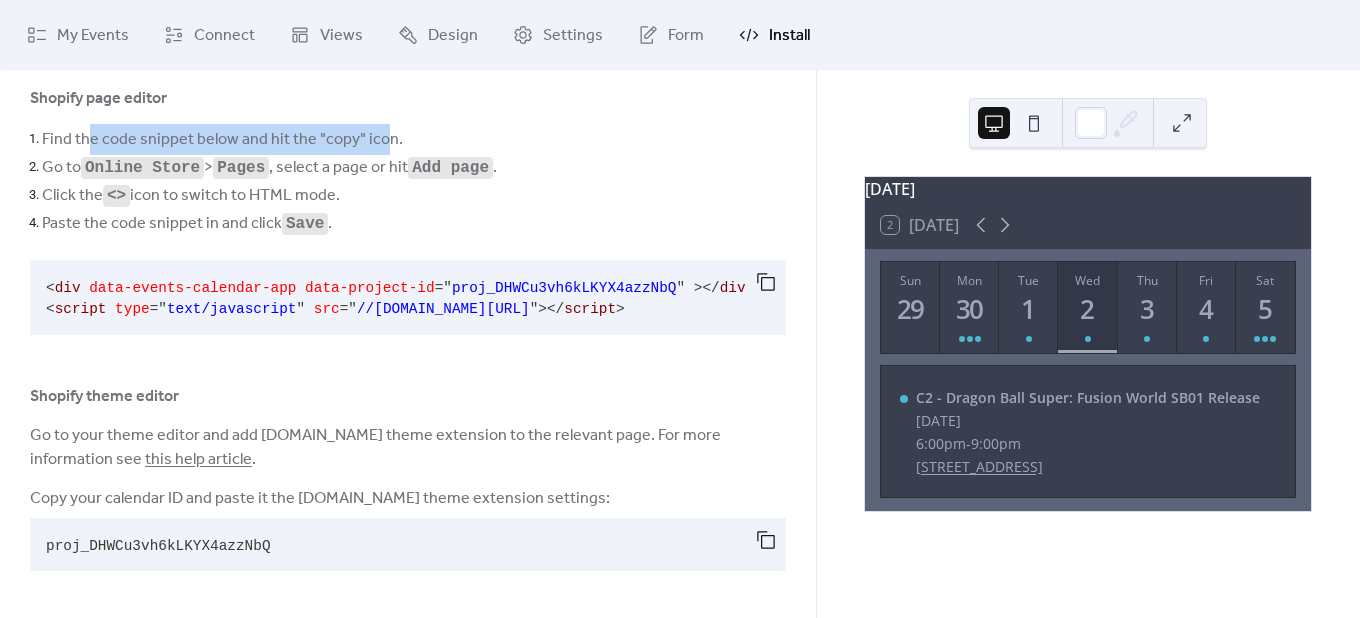 drag, startPoint x: 127, startPoint y: 127, endPoint x: 377, endPoint y: 128, distance: 250.002 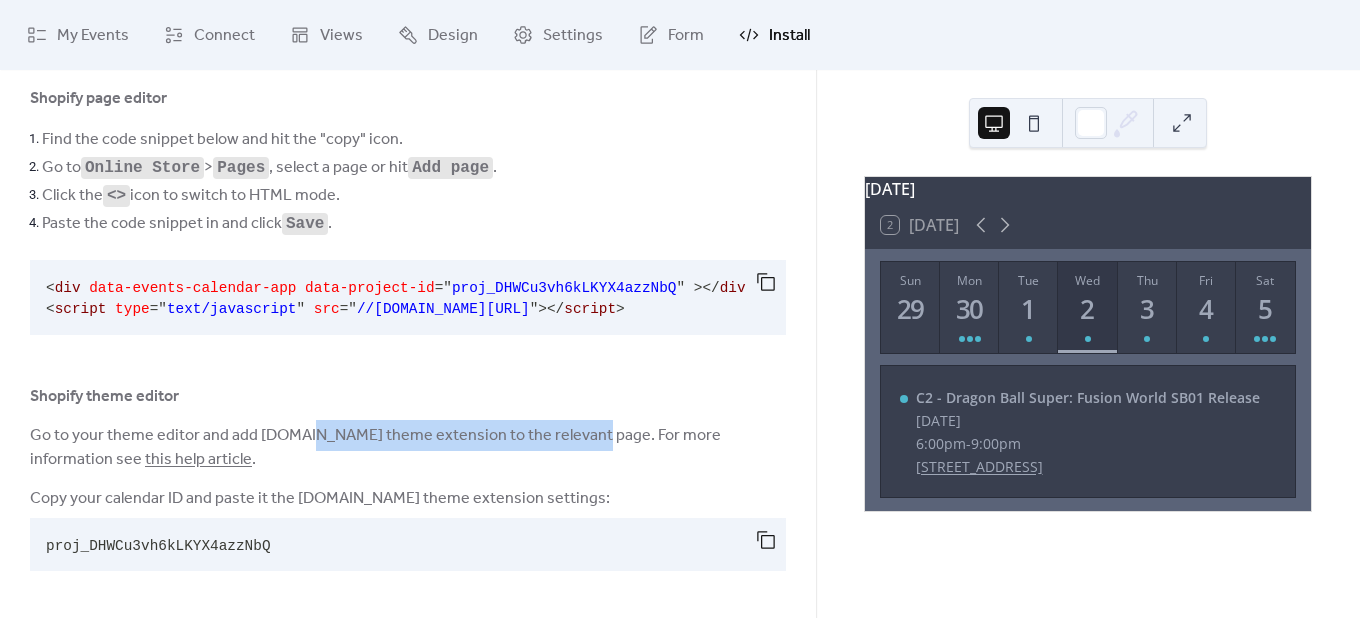 drag, startPoint x: 301, startPoint y: 441, endPoint x: 573, endPoint y: 435, distance: 272.06616 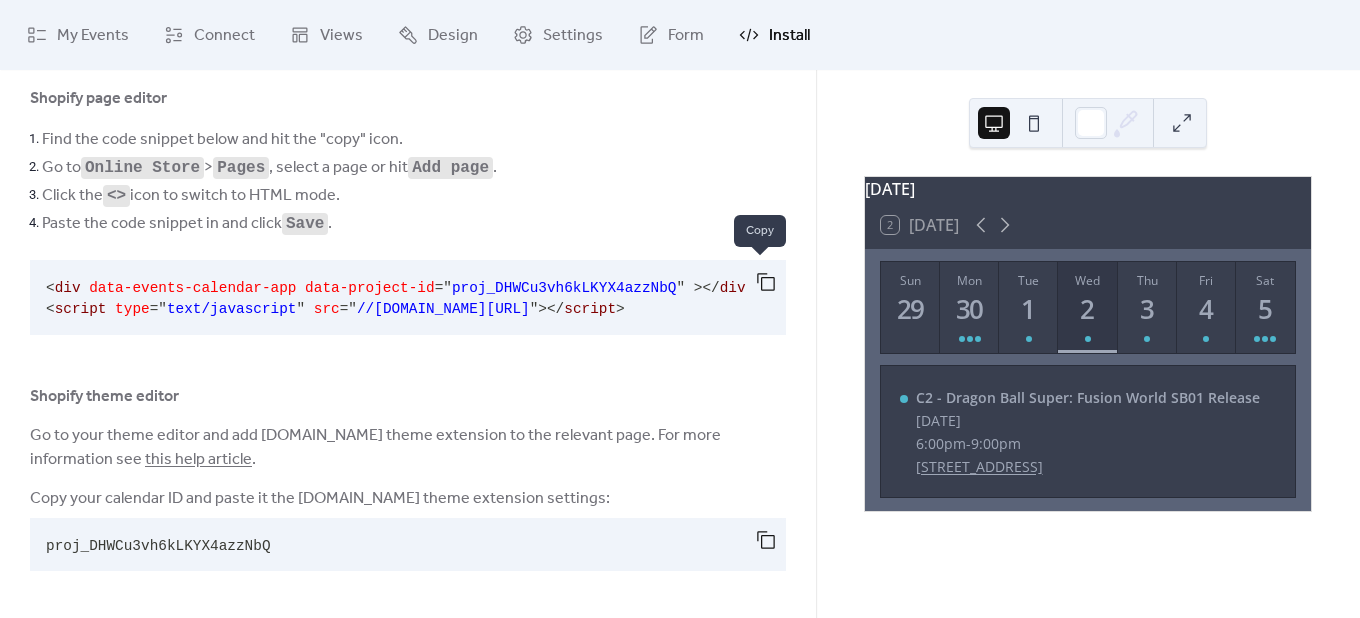 click at bounding box center [766, 282] 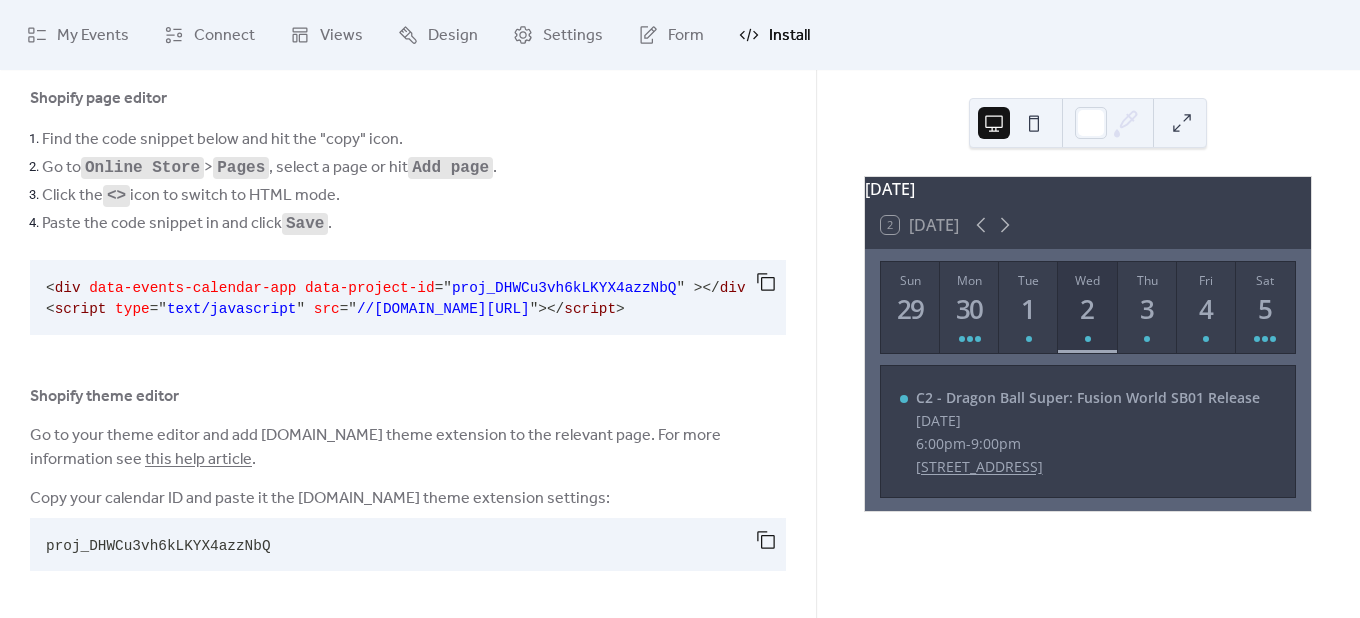 click on "Shopify theme editor" at bounding box center [408, 396] 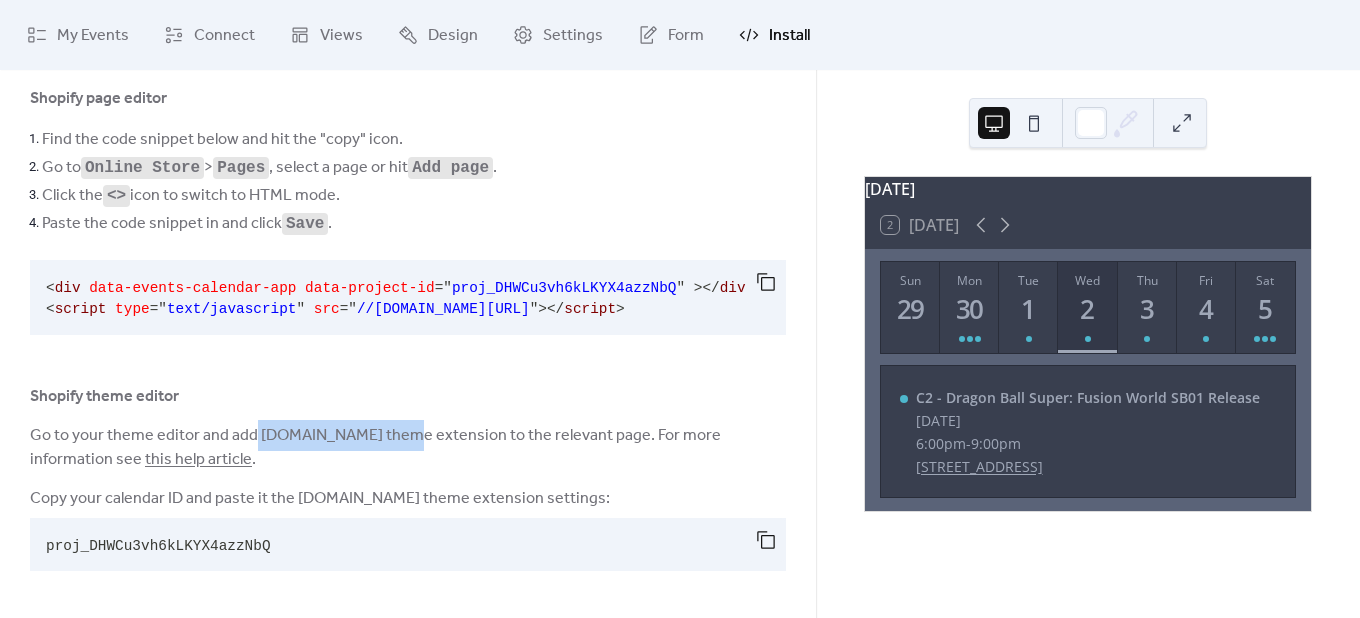 drag, startPoint x: 252, startPoint y: 430, endPoint x: 387, endPoint y: 425, distance: 135.09256 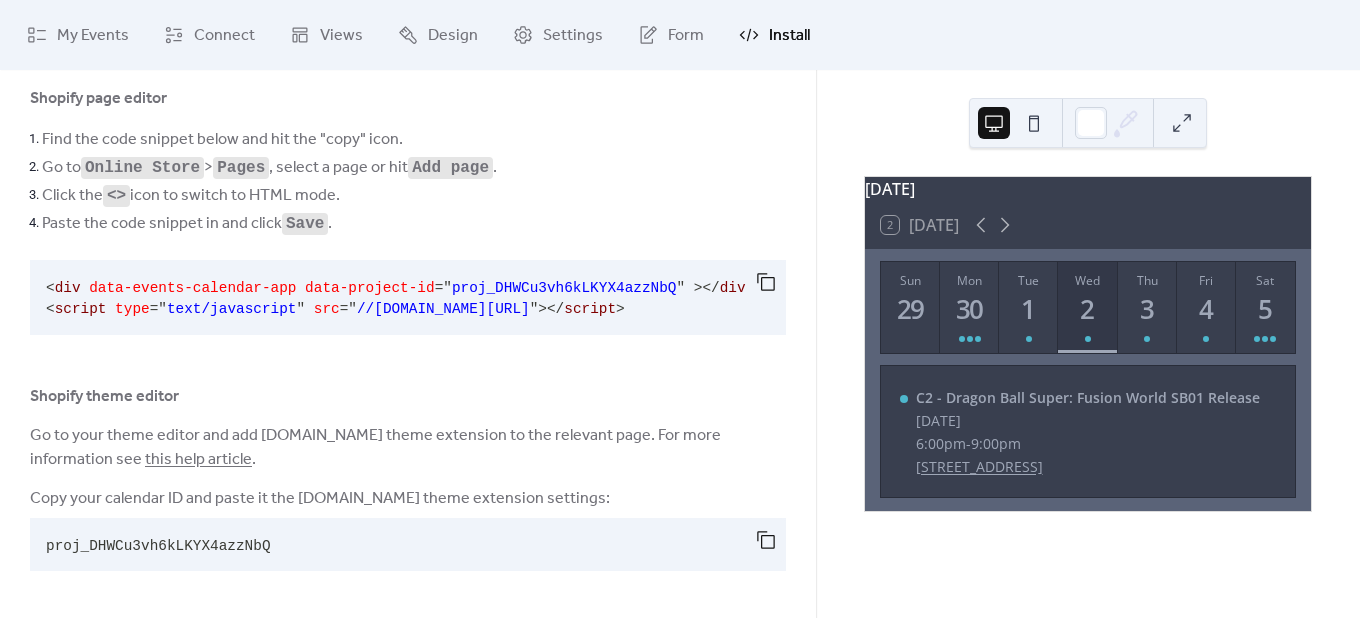 click on "Go to your theme editor and add [DOMAIN_NAME] theme extension to the relevant page. For more information see   this help article ." at bounding box center (408, 448) 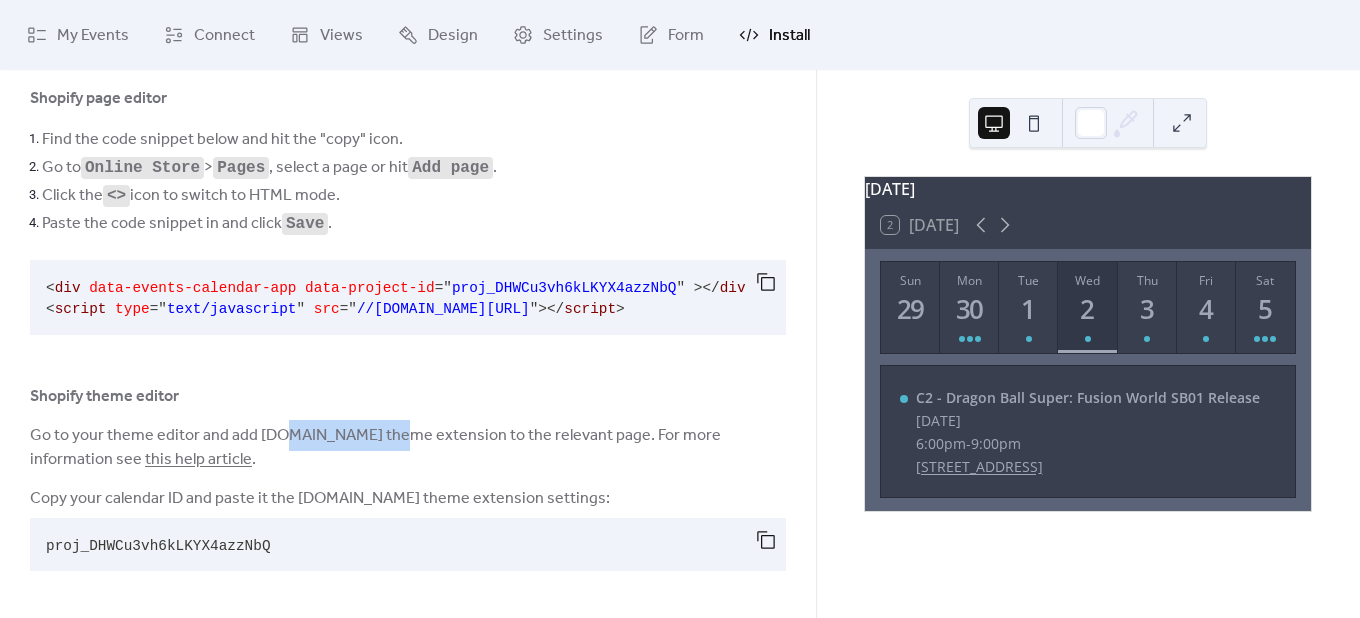 drag, startPoint x: 381, startPoint y: 437, endPoint x: 278, endPoint y: 443, distance: 103.17461 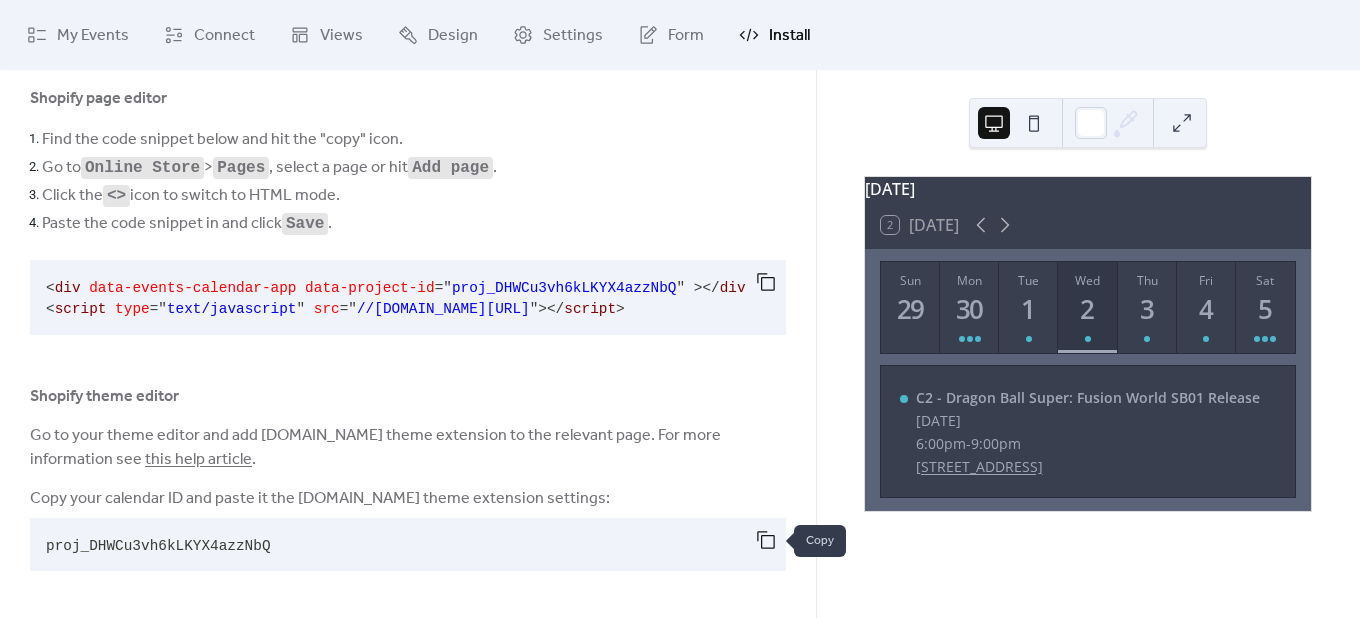 click at bounding box center (766, 540) 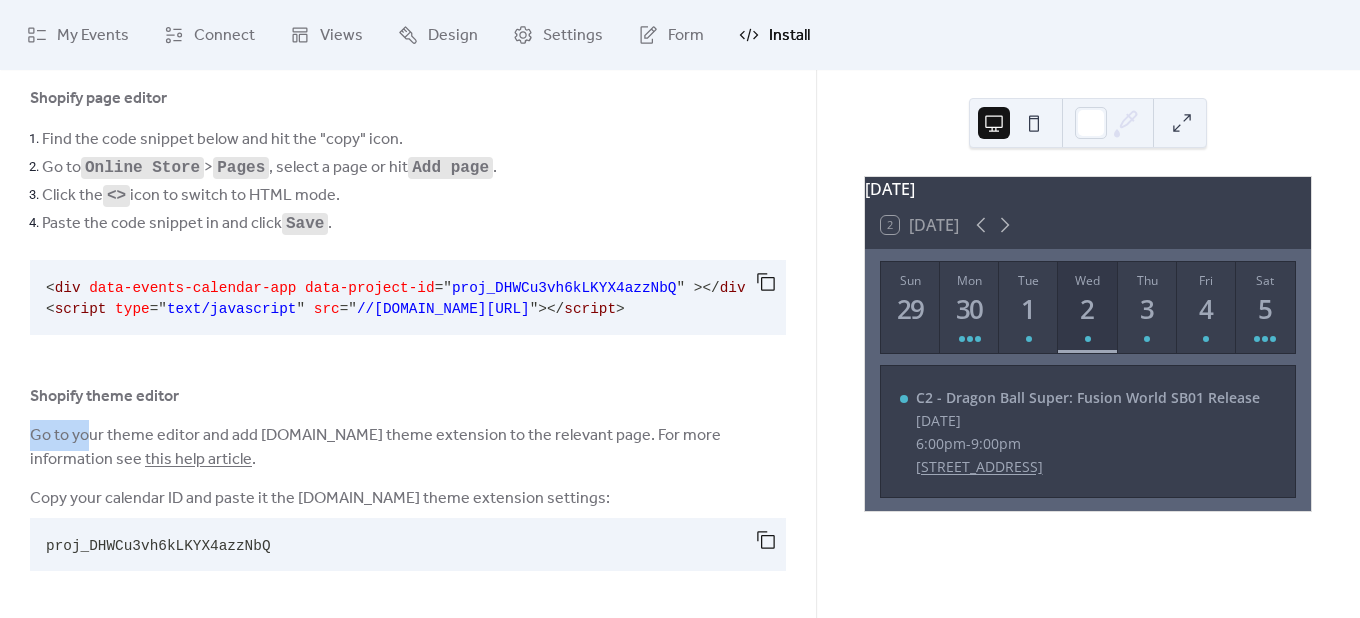 drag, startPoint x: 89, startPoint y: 432, endPoint x: 330, endPoint y: 405, distance: 242.50774 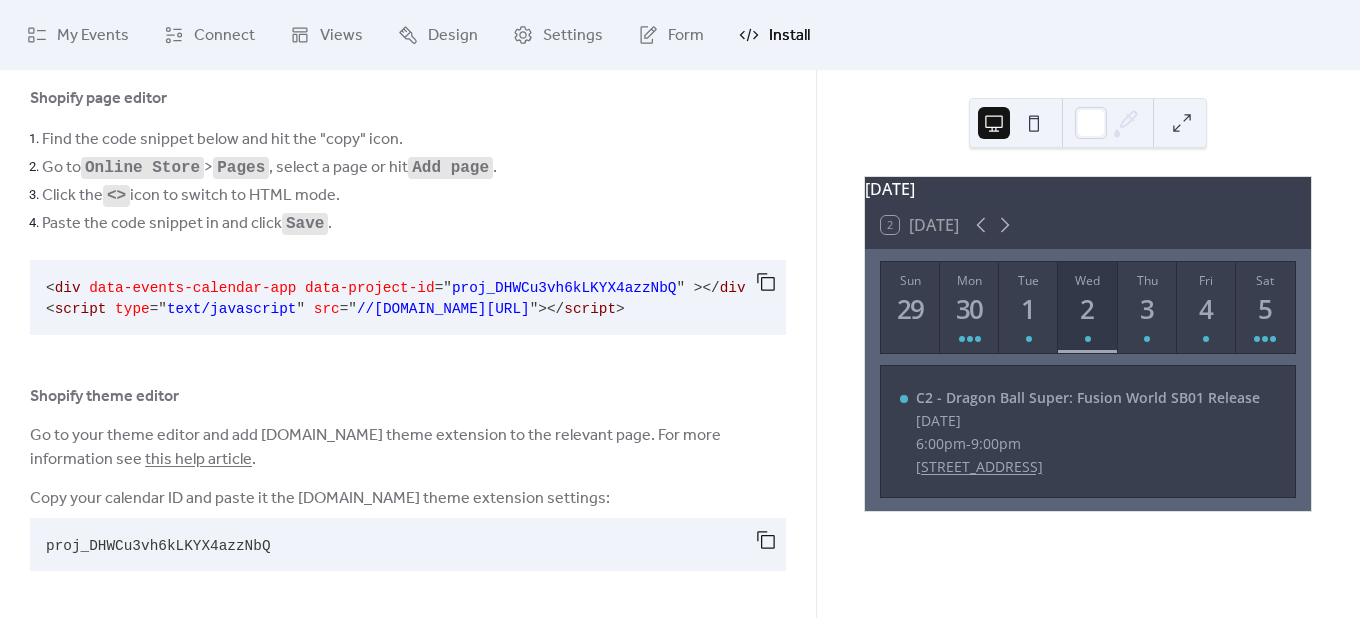 drag, startPoint x: 328, startPoint y: 434, endPoint x: 208, endPoint y: 482, distance: 129.24396 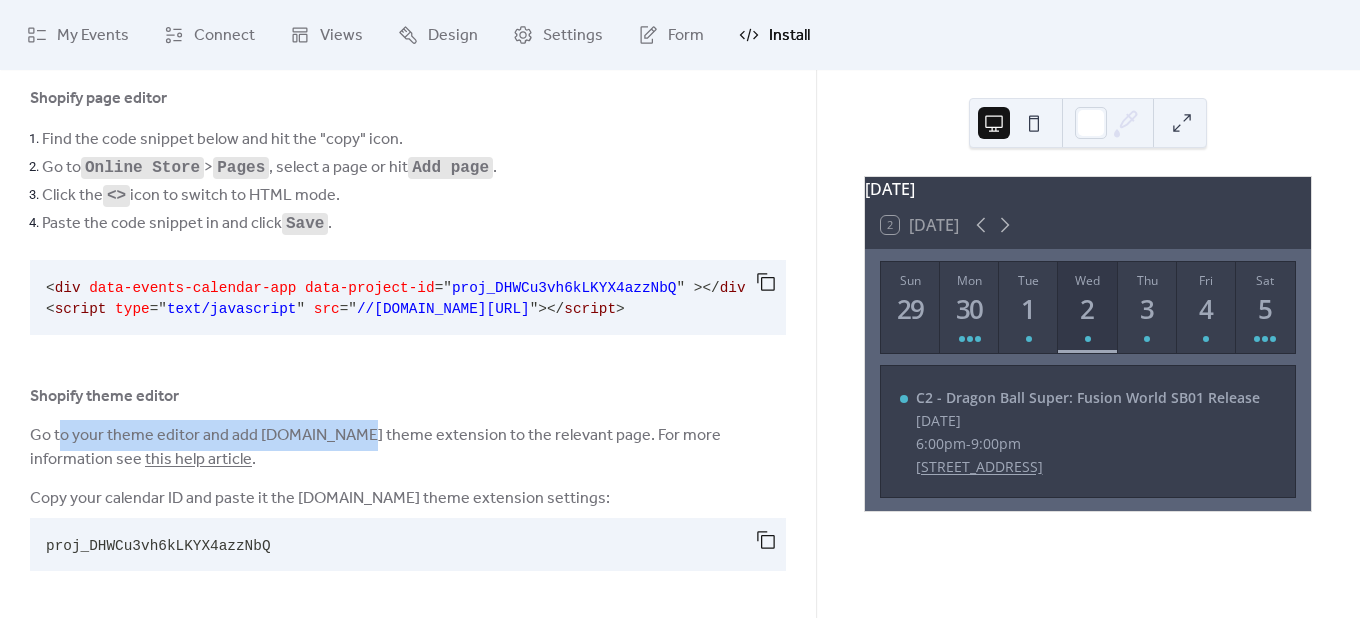 drag, startPoint x: 62, startPoint y: 436, endPoint x: 348, endPoint y: 447, distance: 286.21146 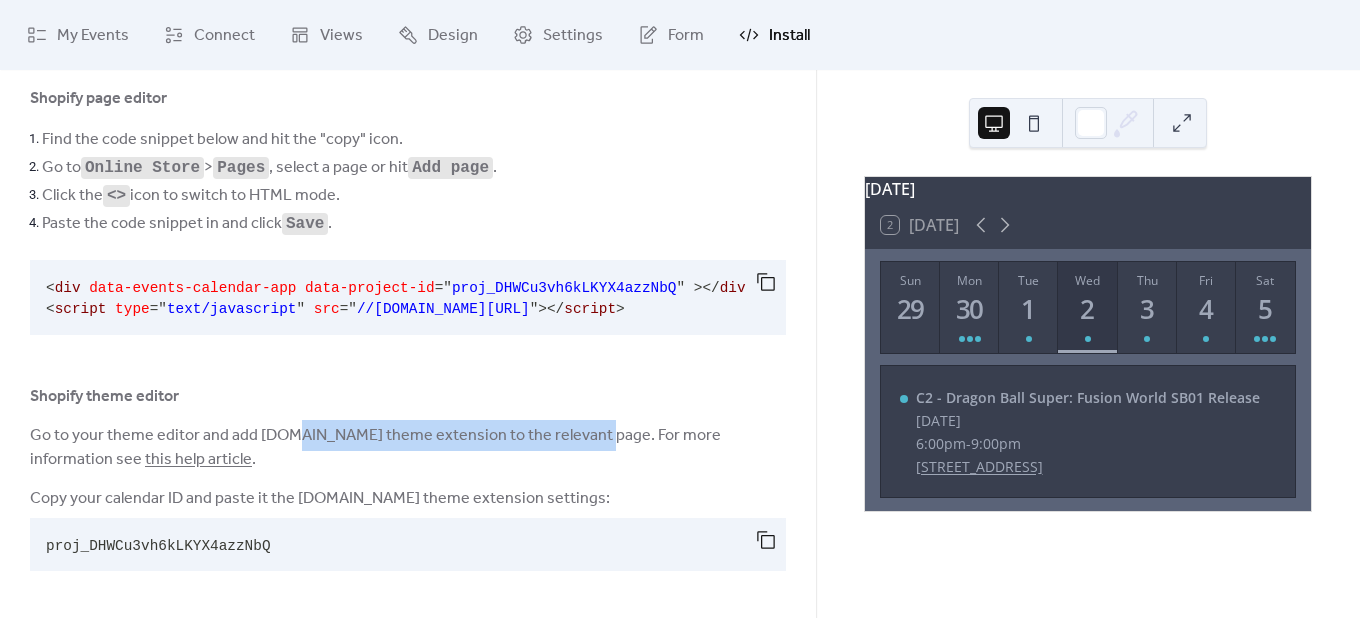 drag, startPoint x: 290, startPoint y: 444, endPoint x: 583, endPoint y: 433, distance: 293.20642 